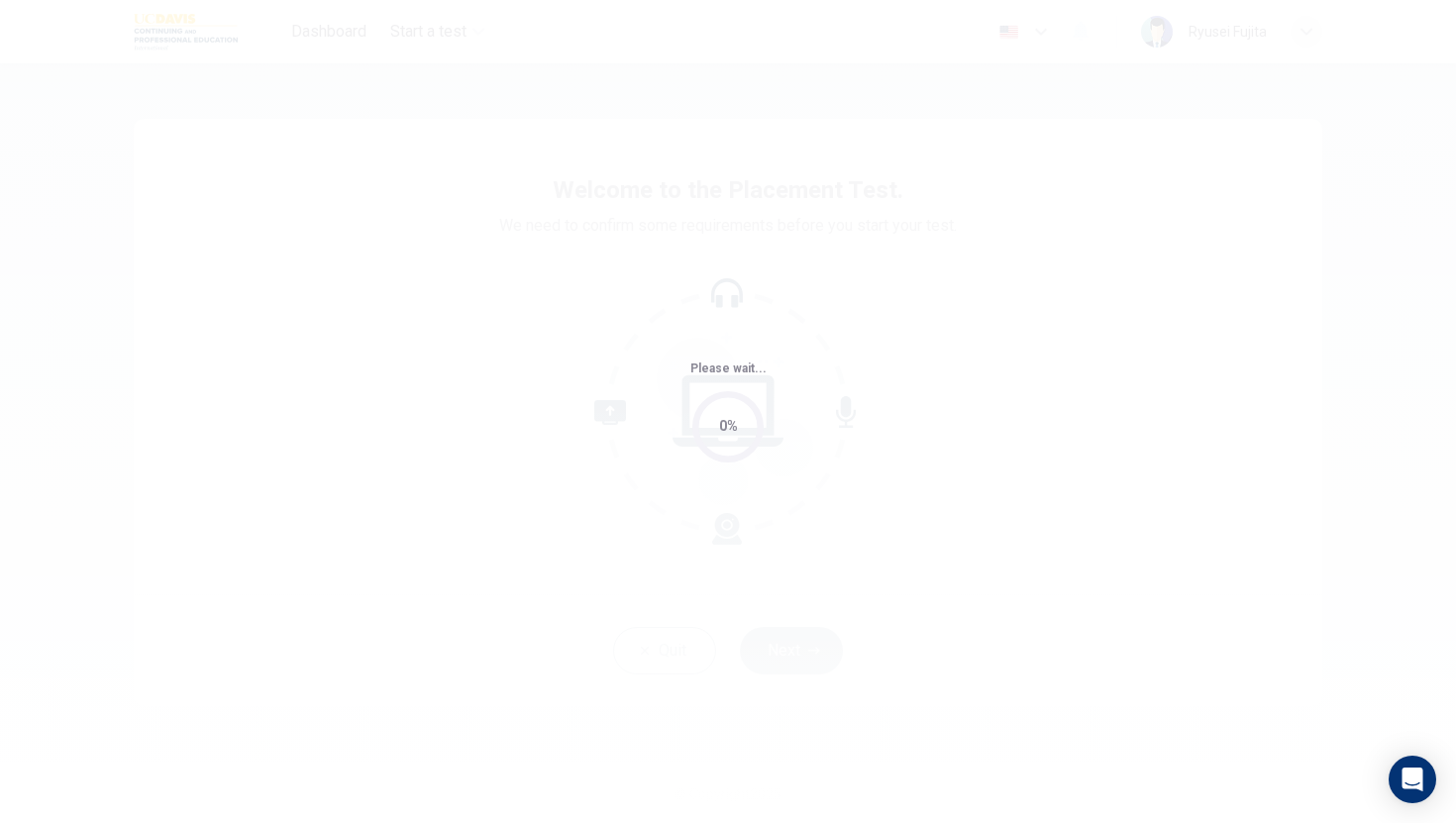 scroll, scrollTop: 0, scrollLeft: 0, axis: both 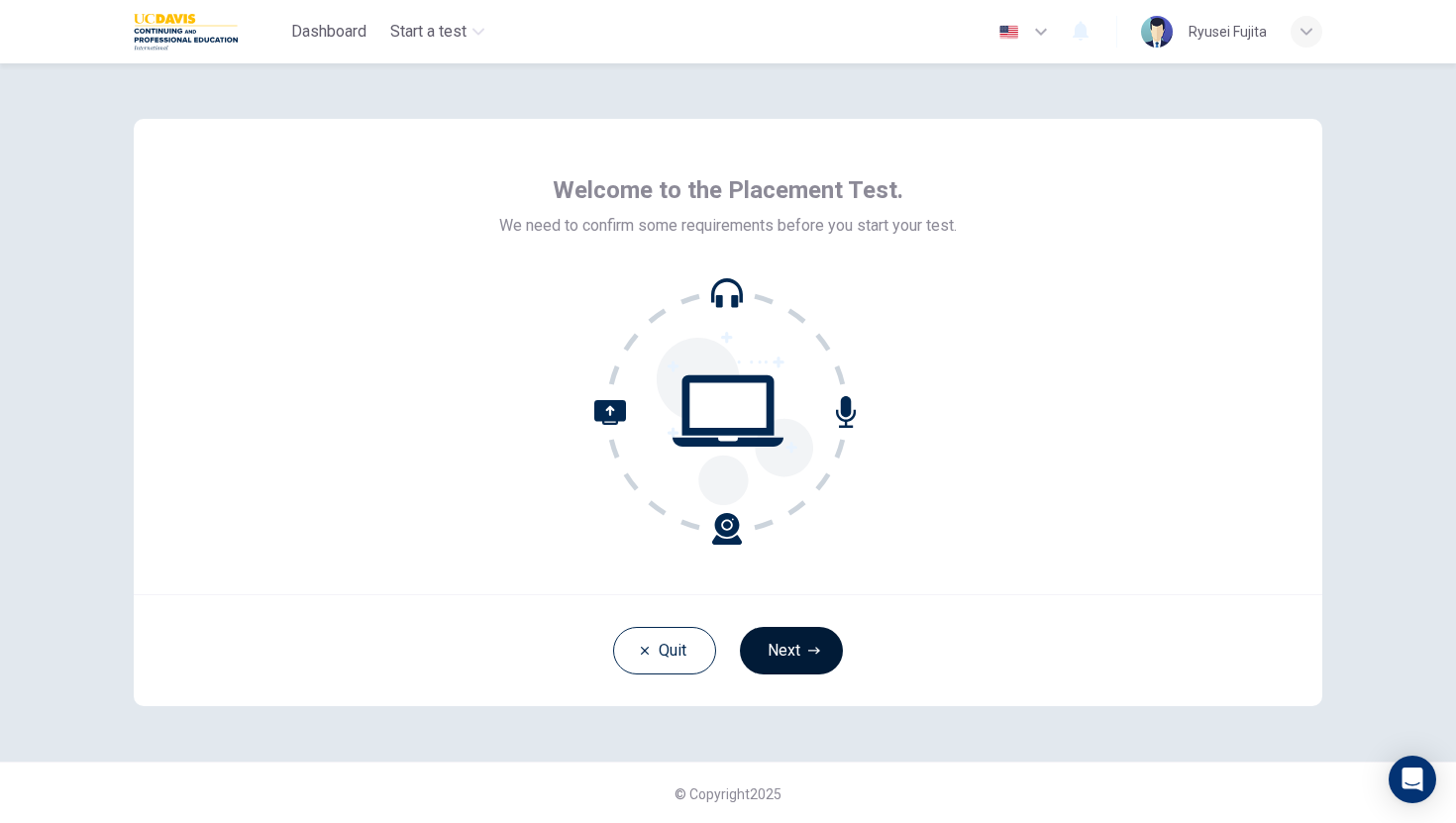 click 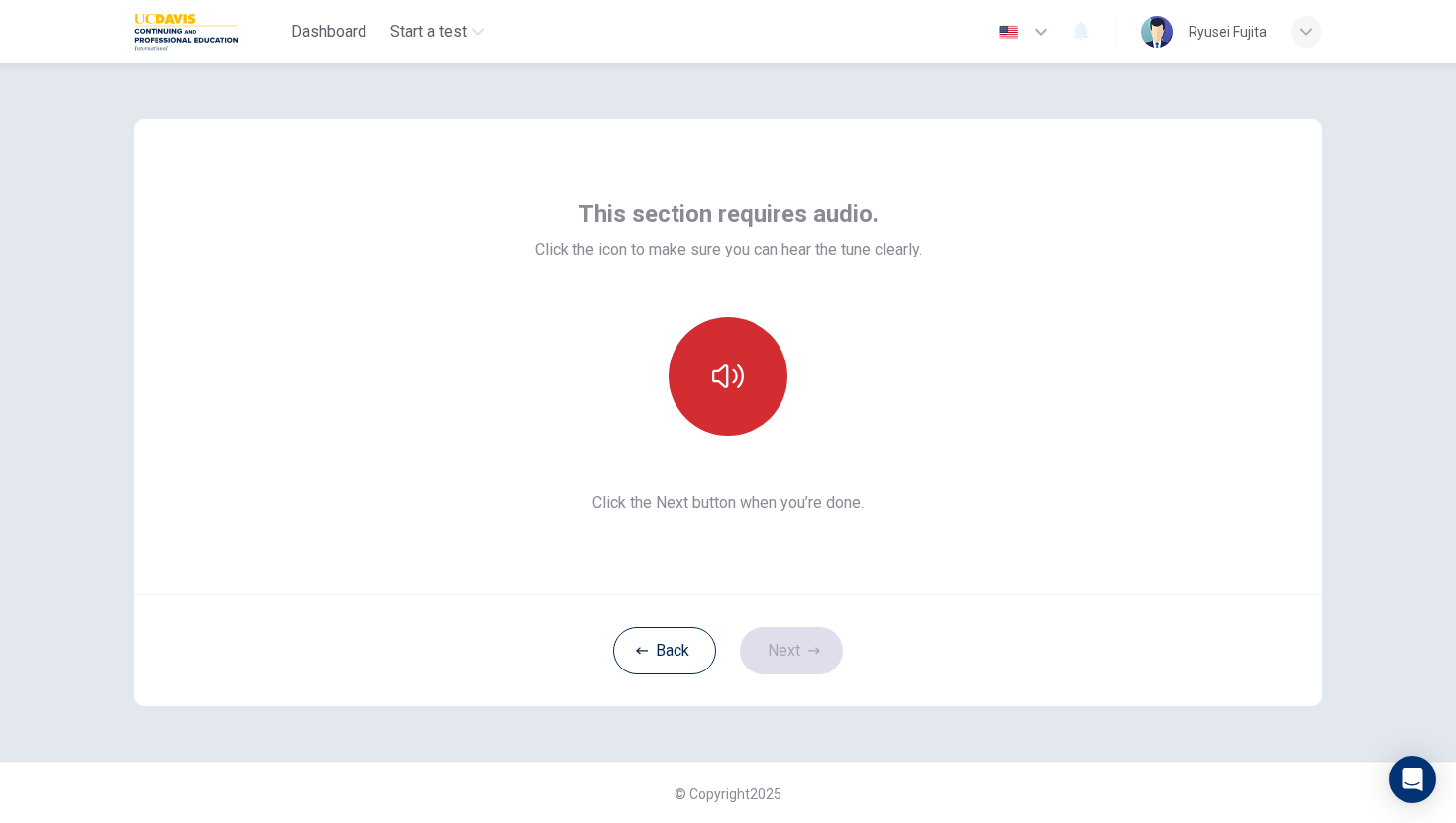 click at bounding box center (728, 376) 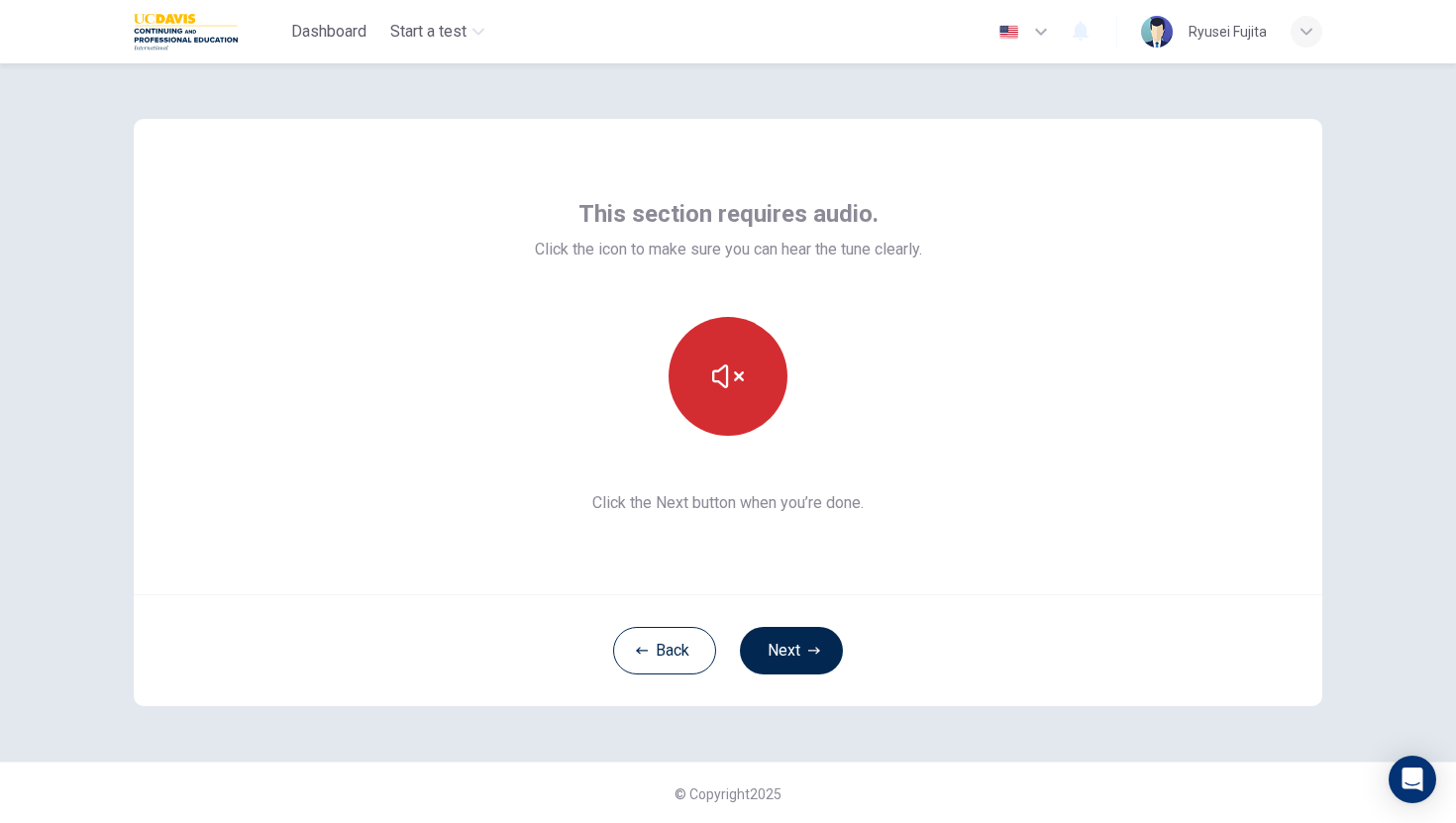click at bounding box center (728, 376) 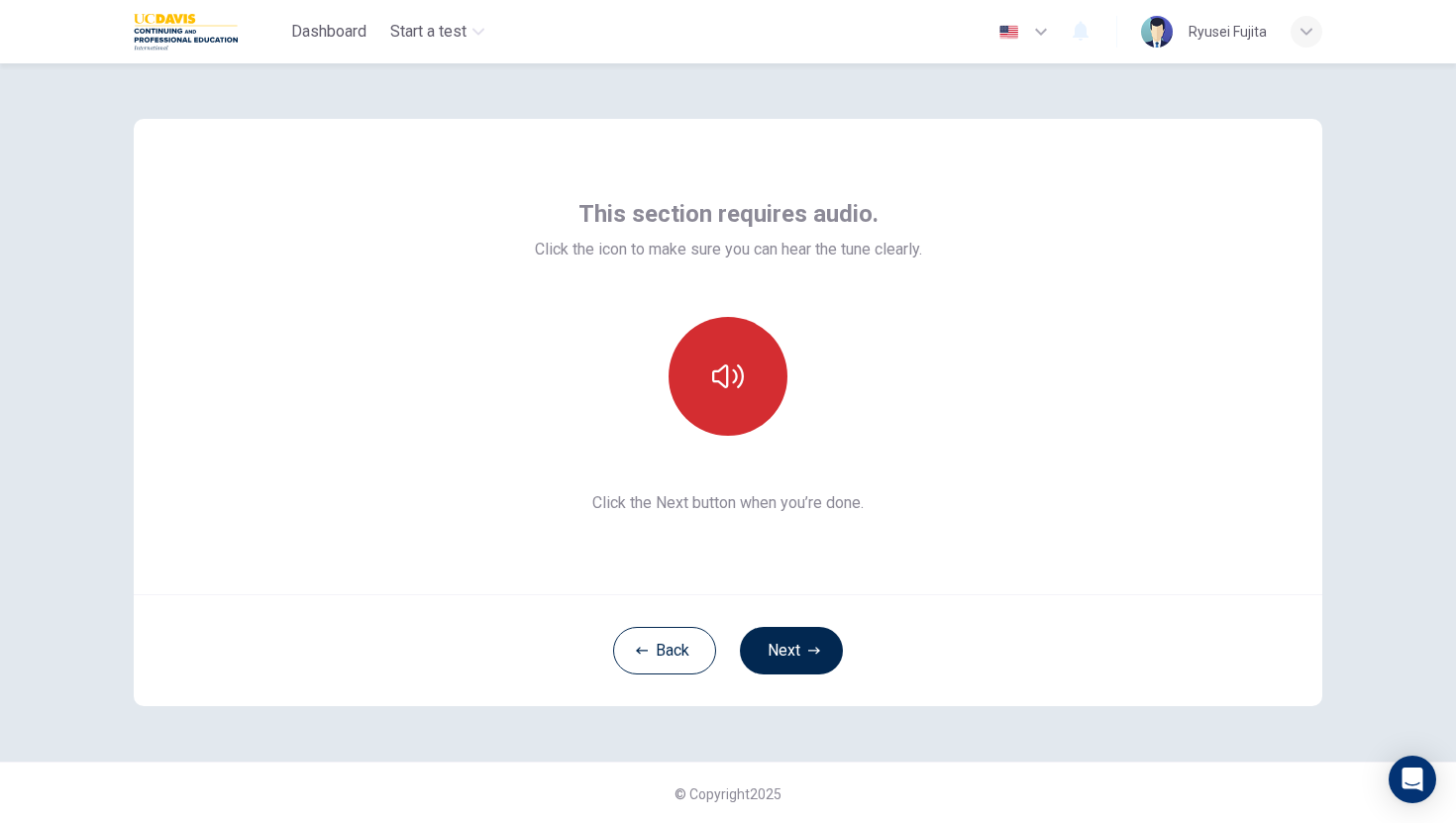 click at bounding box center [728, 376] 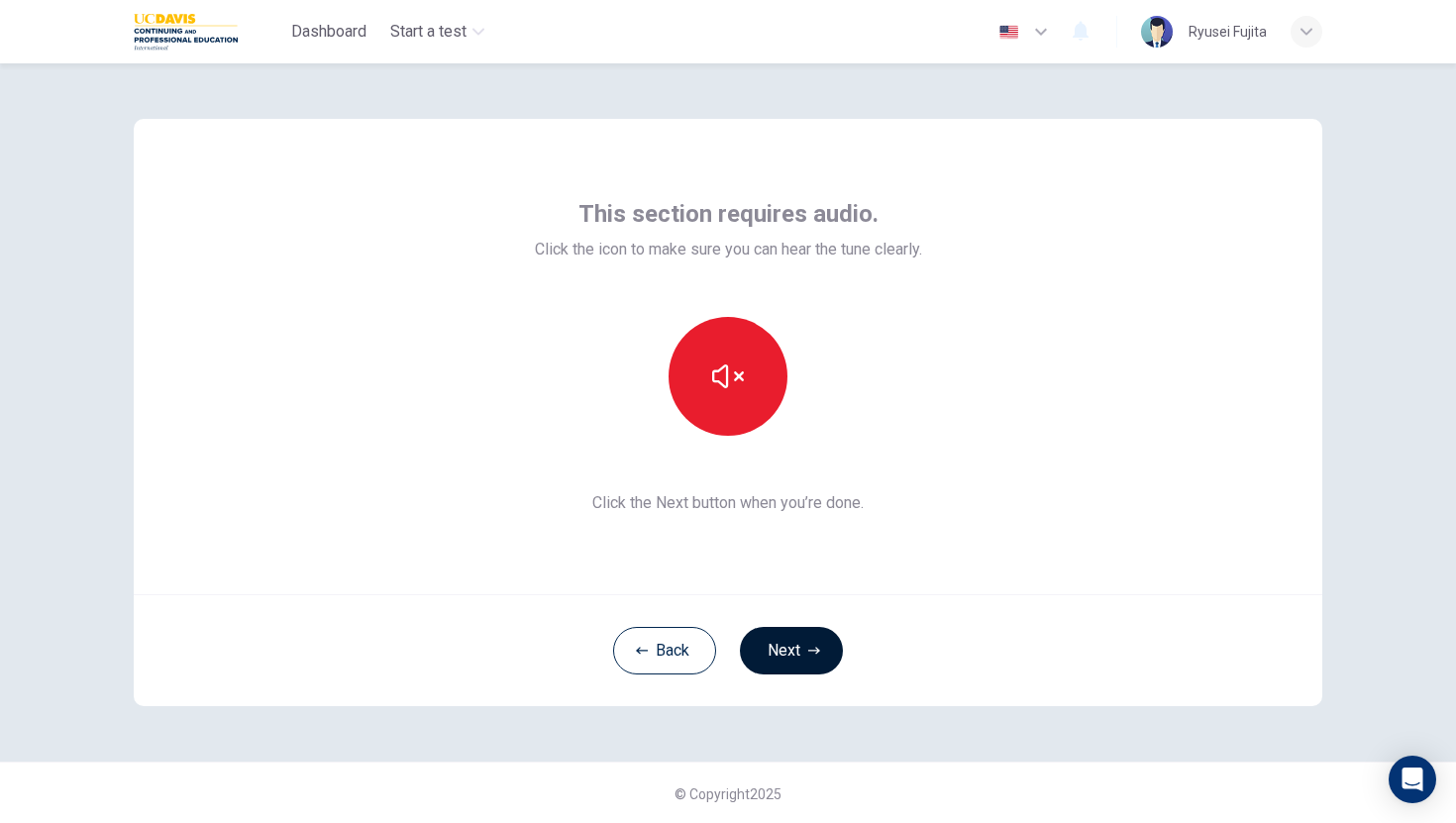 click on "Next" at bounding box center (791, 651) 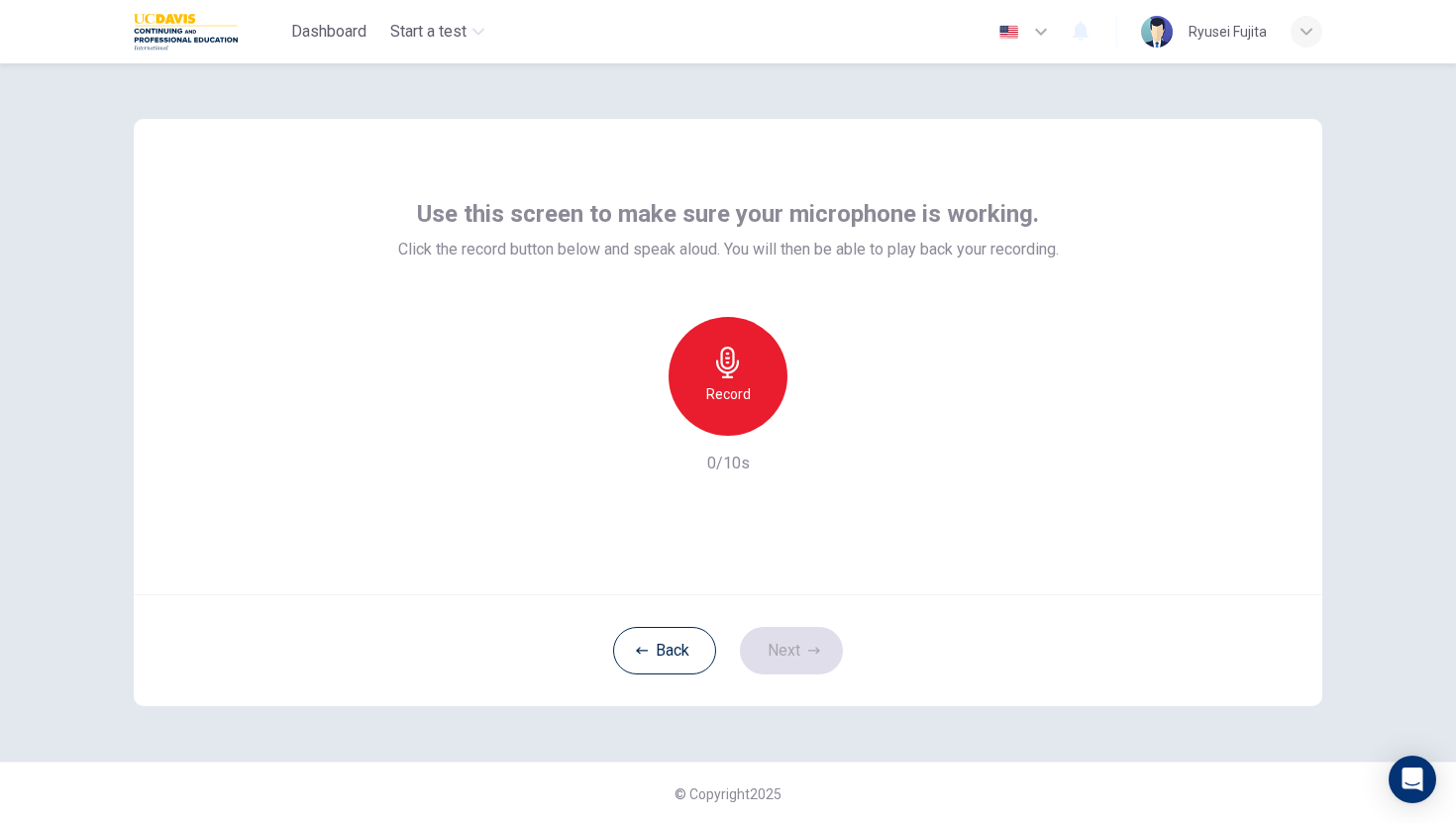 click on "Record" at bounding box center (728, 376) 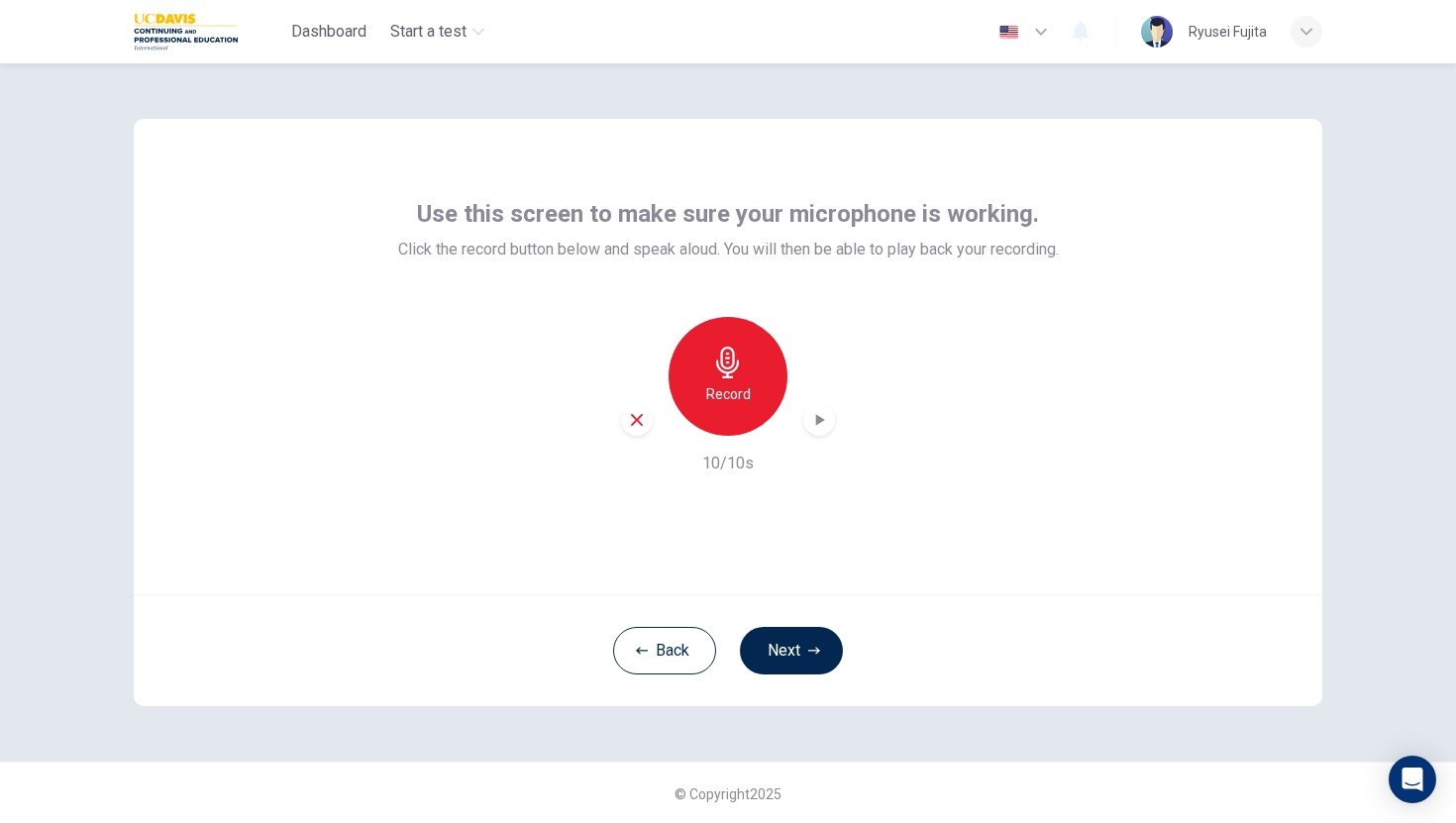 click 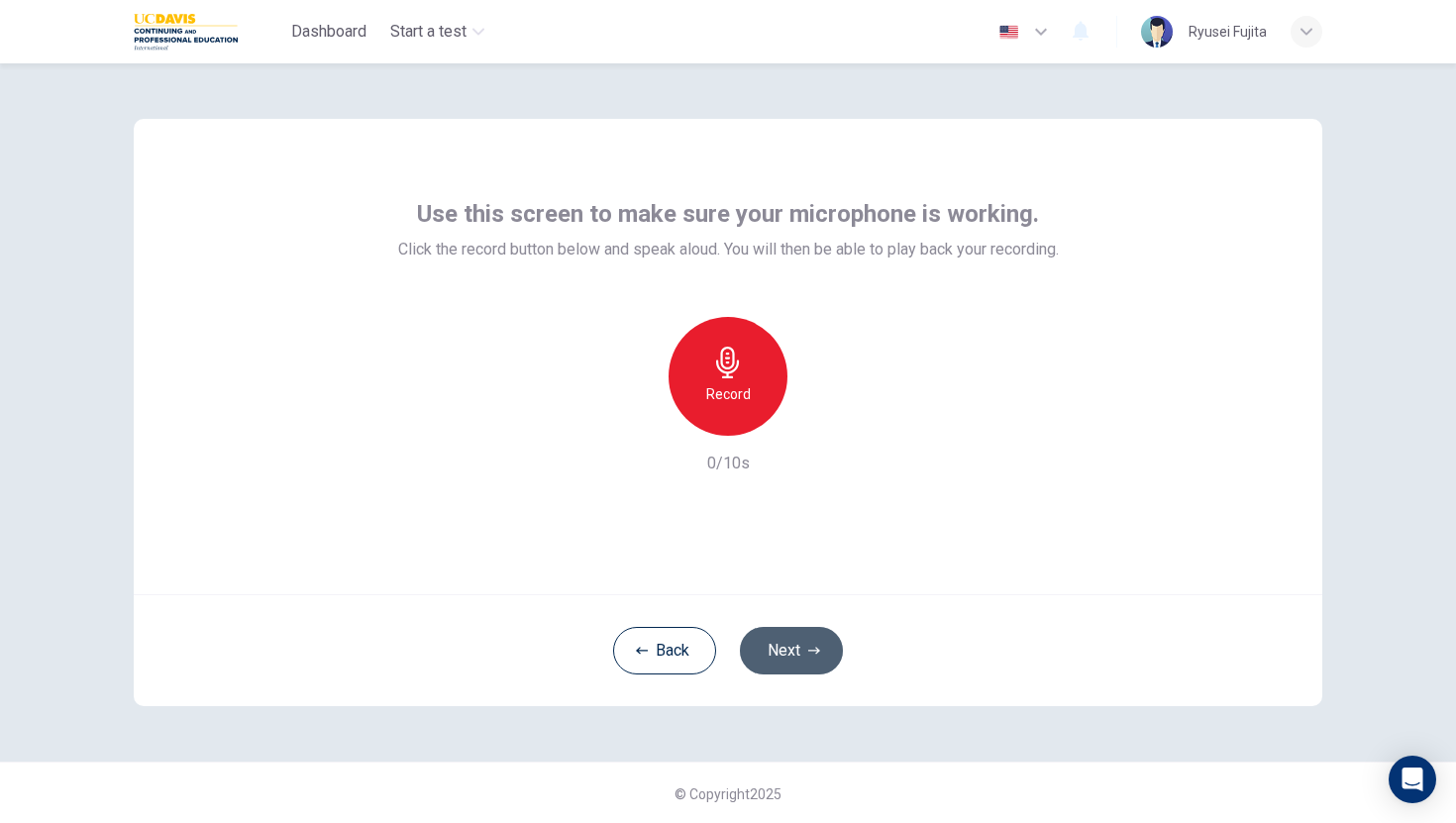 click on "Next" at bounding box center [791, 651] 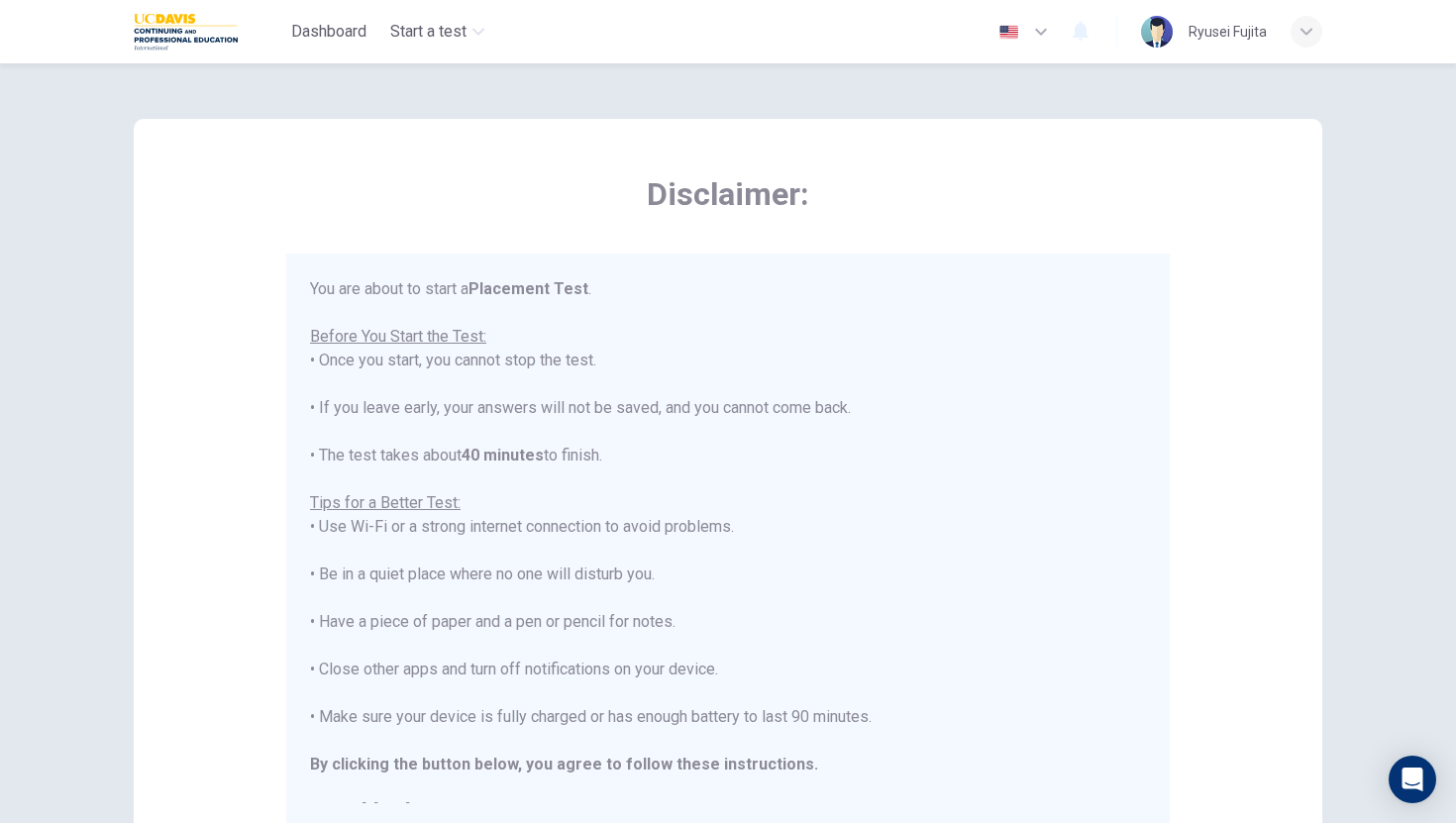 scroll, scrollTop: 1, scrollLeft: 0, axis: vertical 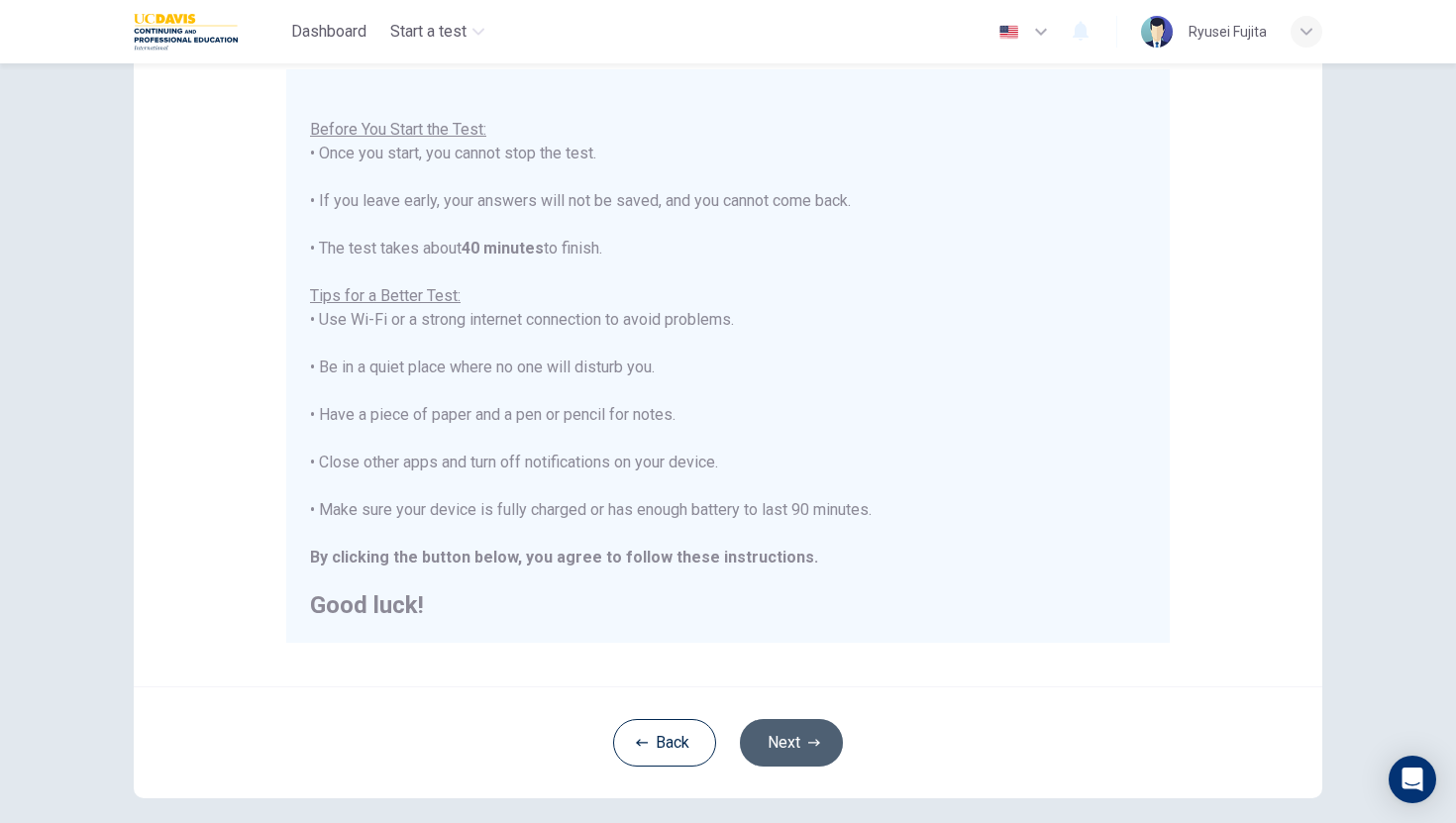 click on "Next" at bounding box center (791, 743) 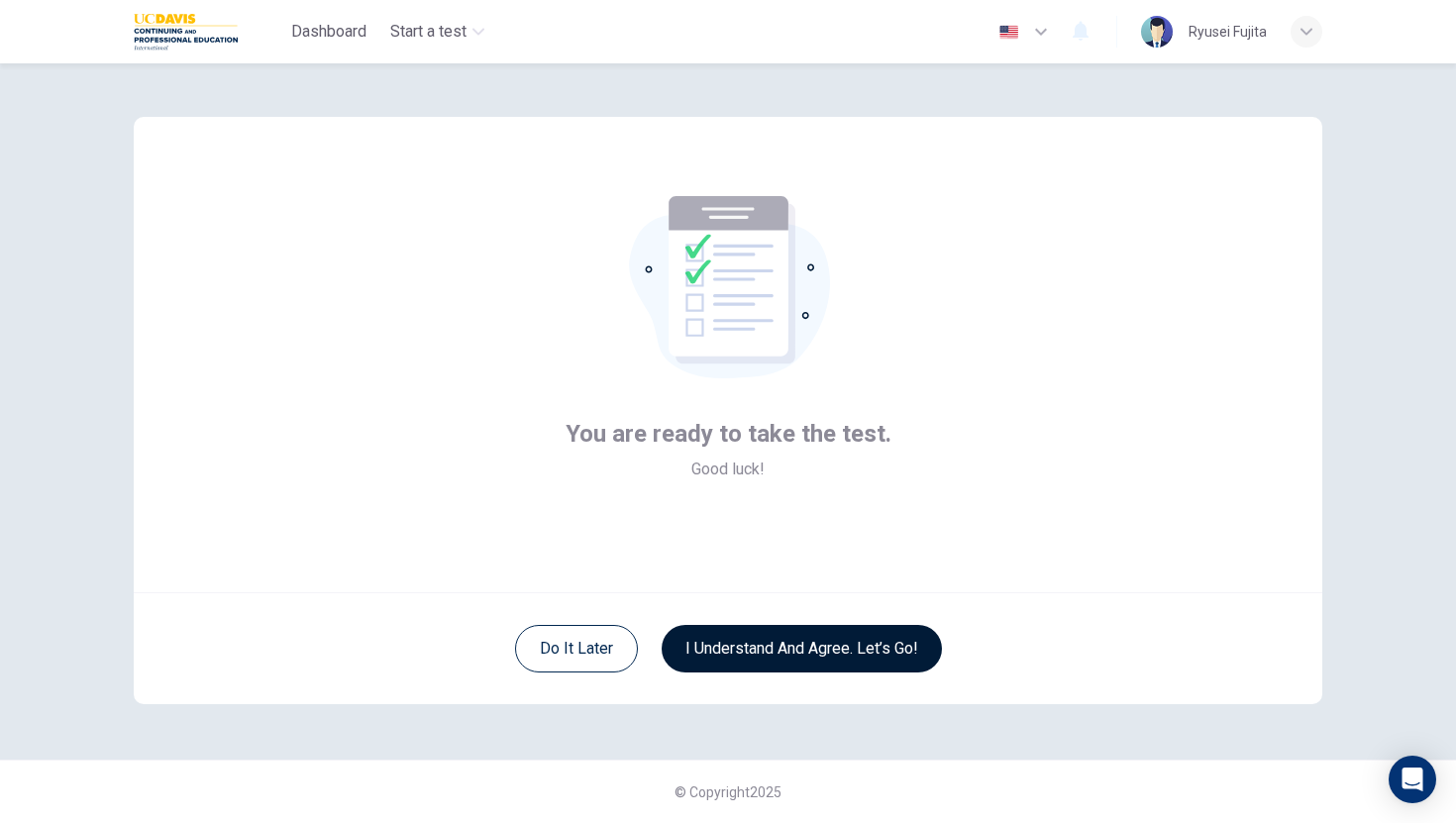 scroll, scrollTop: 2, scrollLeft: 0, axis: vertical 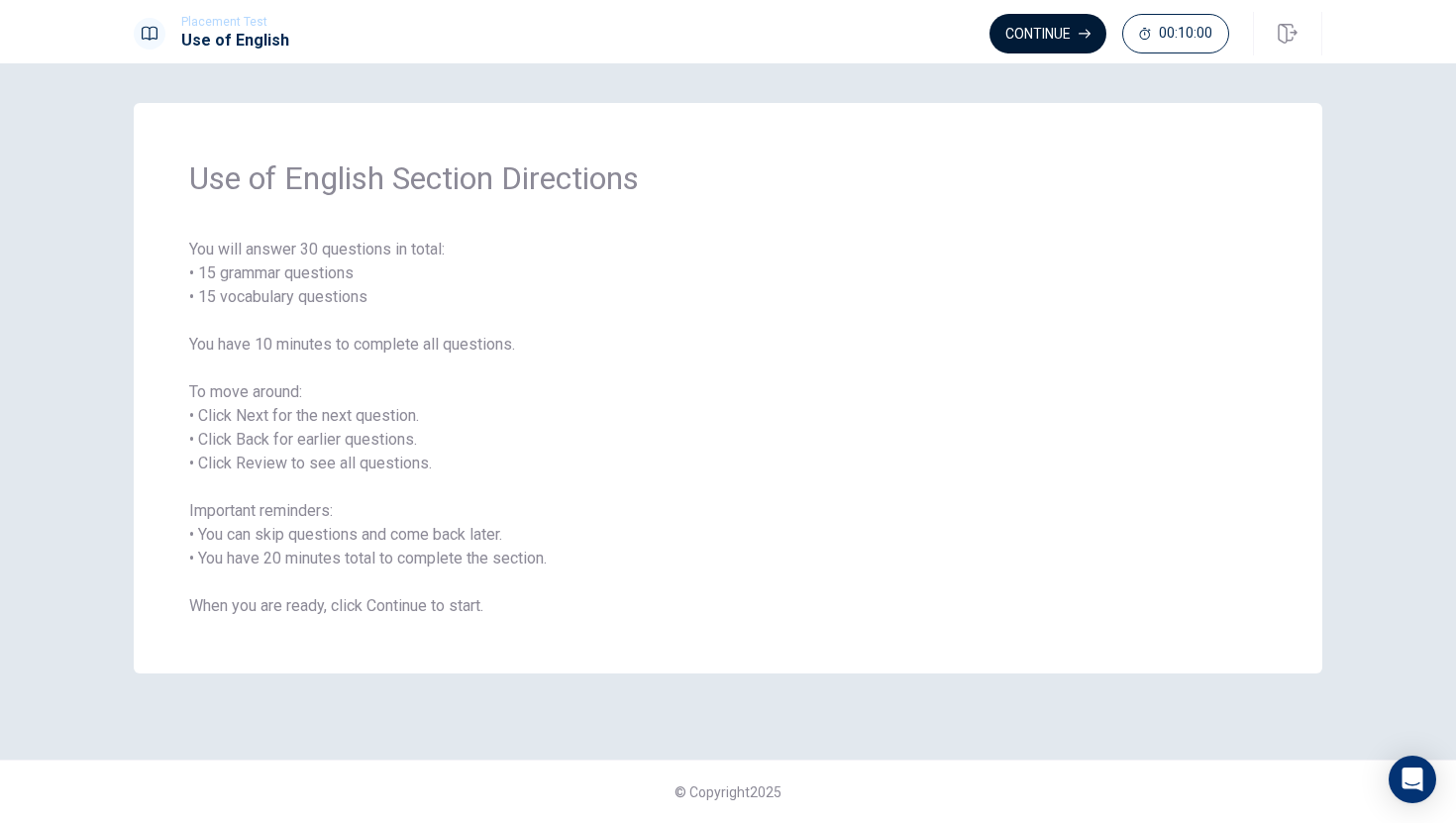 click on "Continue" at bounding box center [1048, 34] 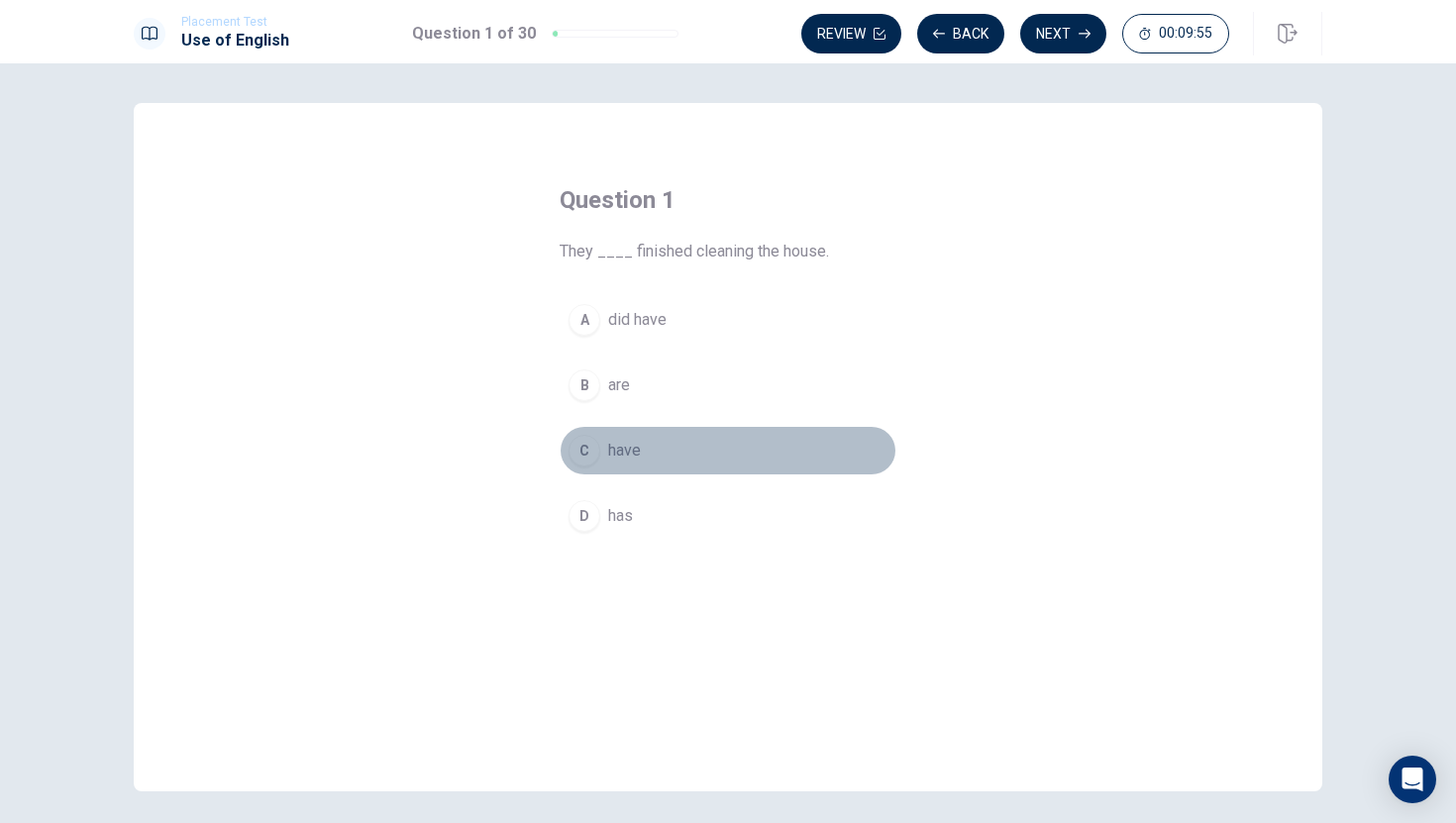 click on "C" at bounding box center [584, 451] 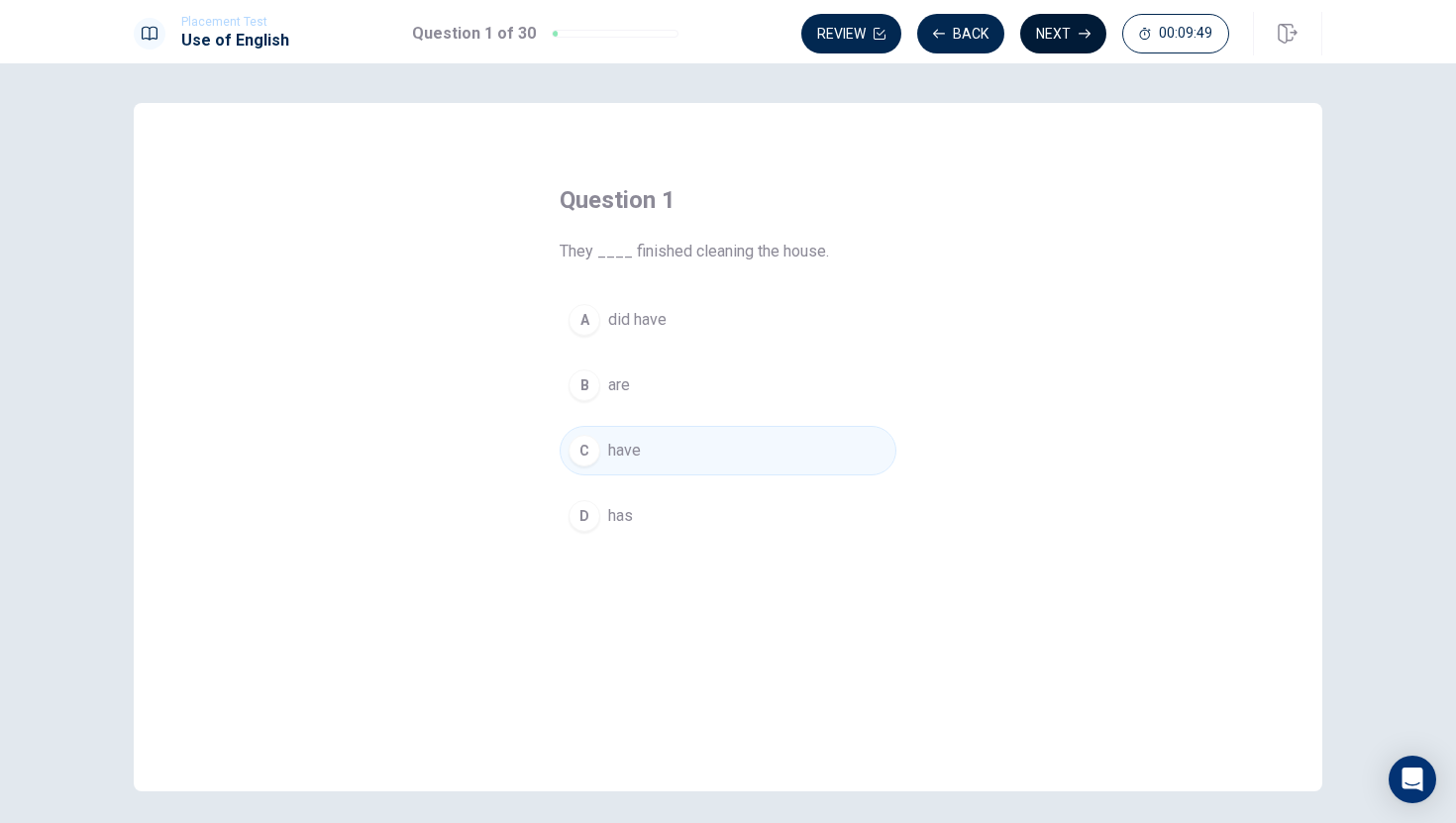 click on "Next" at bounding box center [1063, 34] 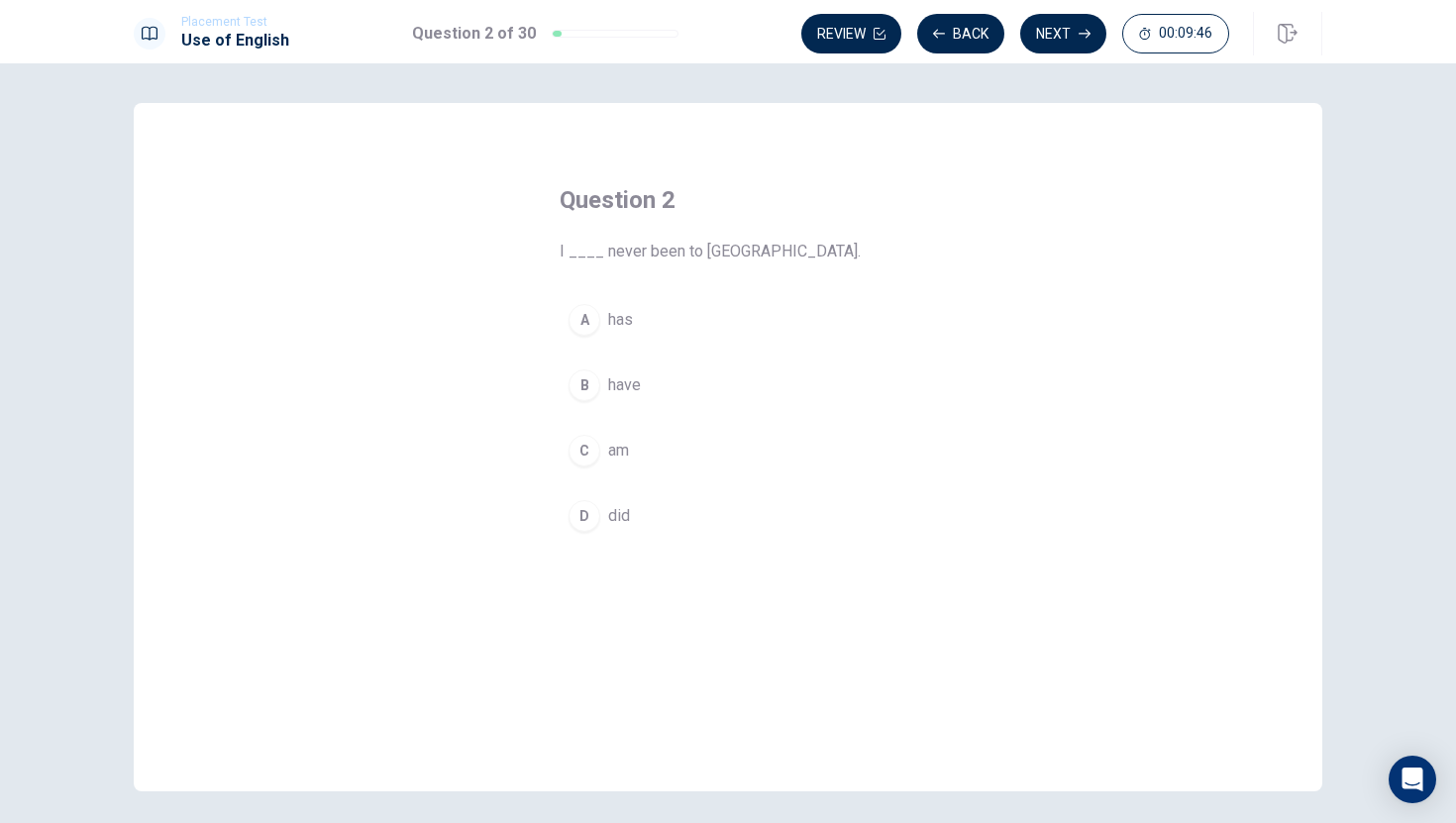 click on "B" at bounding box center [584, 385] 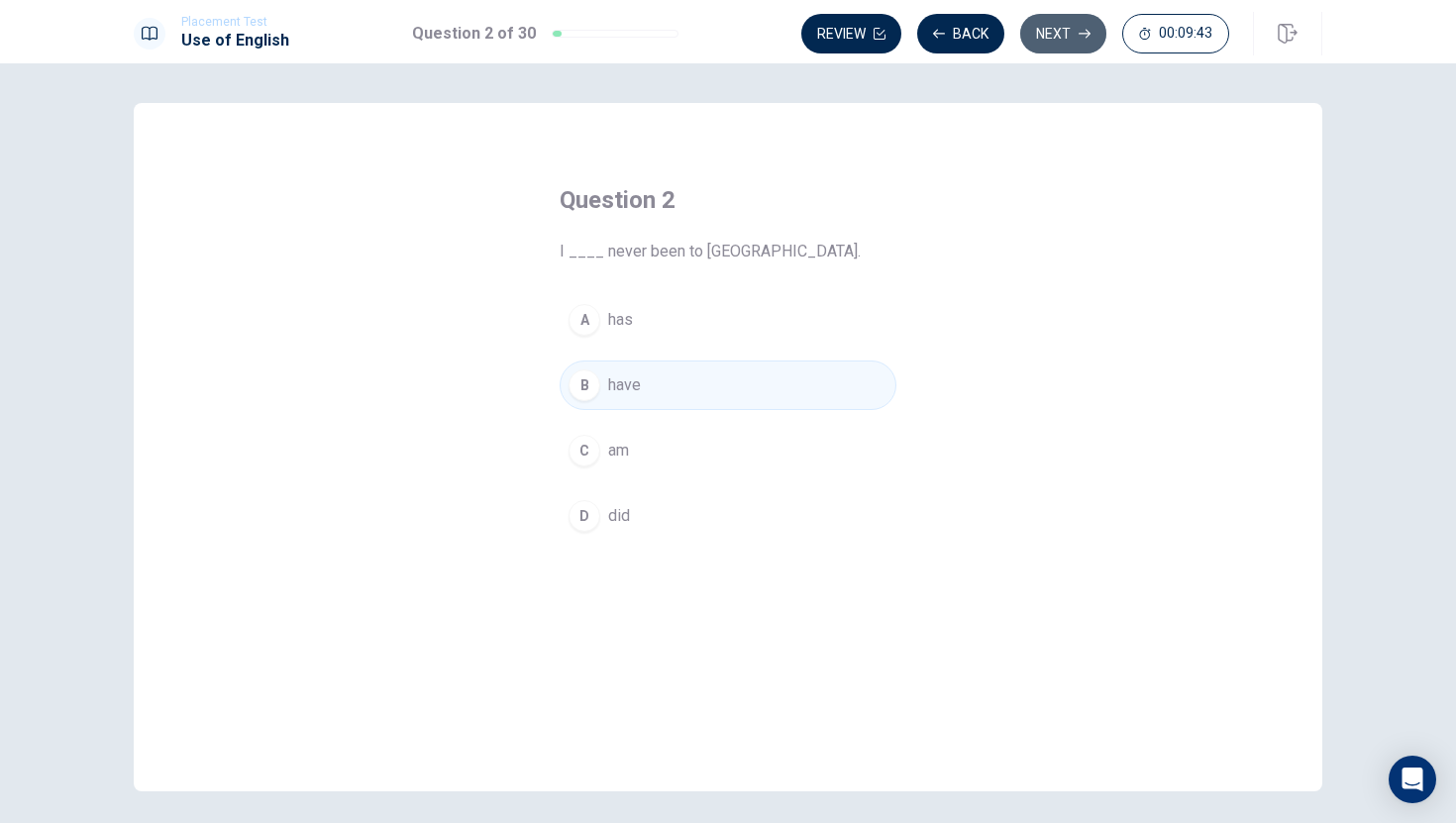 click on "Next" at bounding box center [1063, 34] 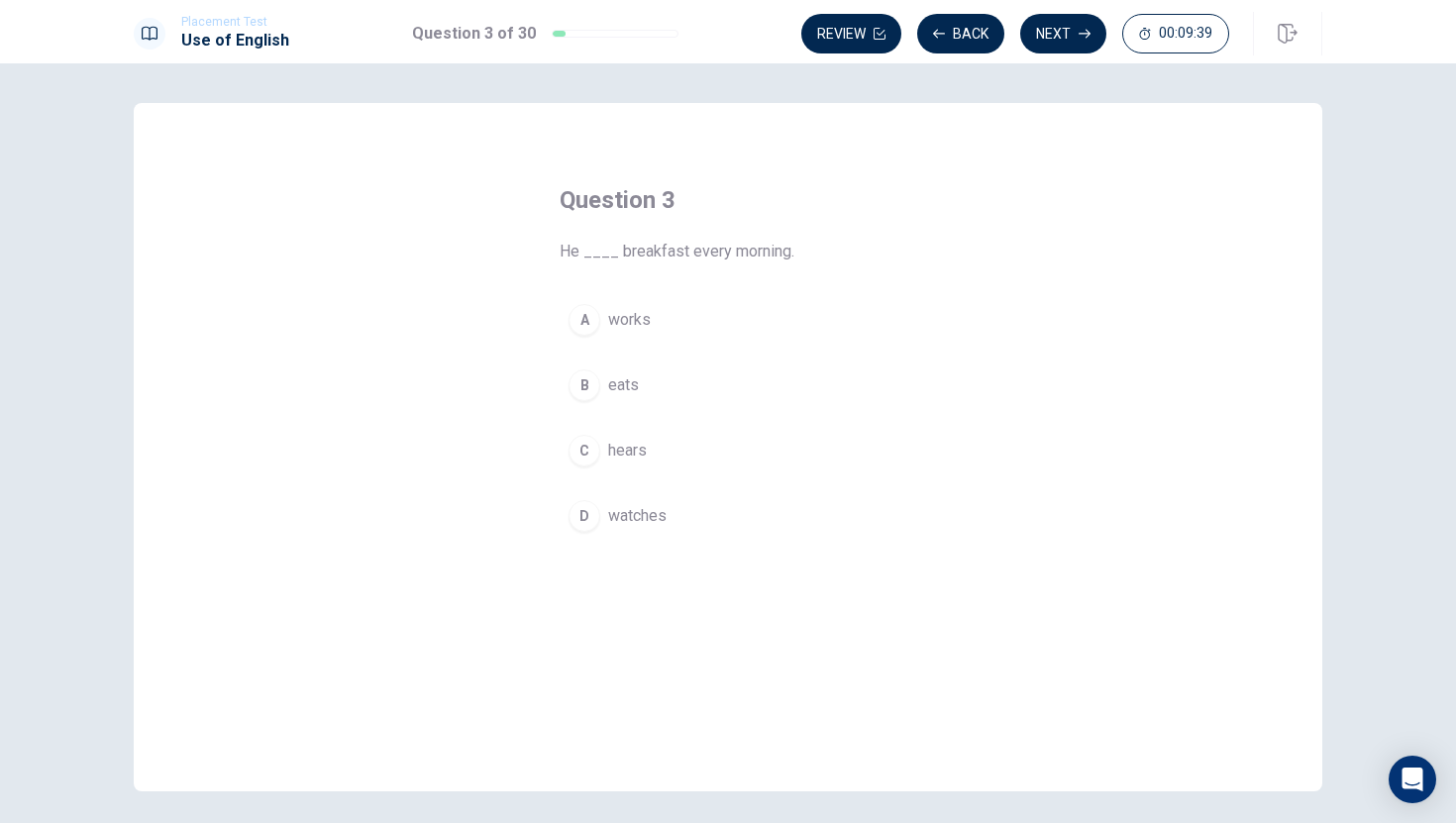 click on "B" at bounding box center [584, 385] 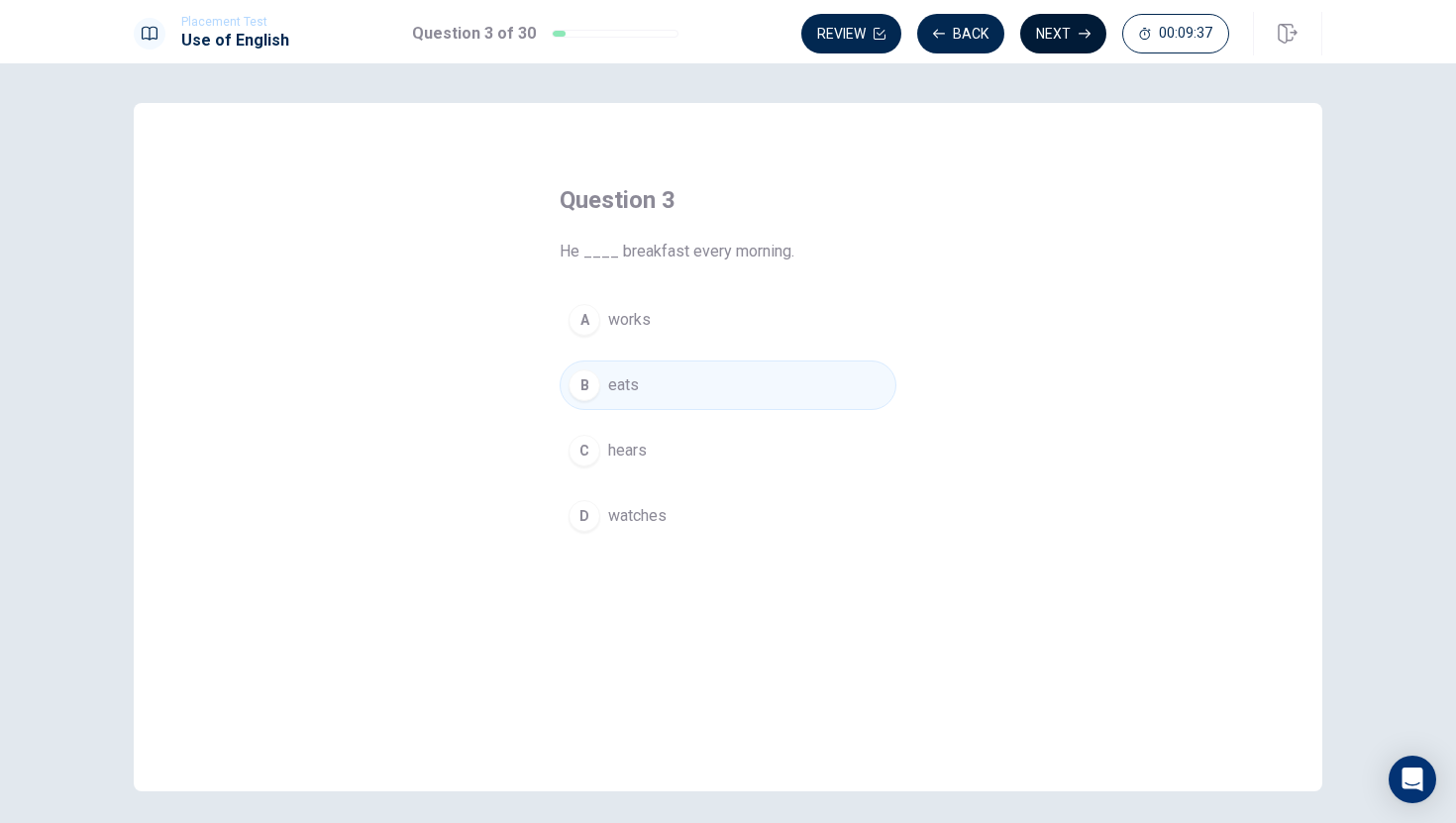 click on "Next" at bounding box center [1063, 34] 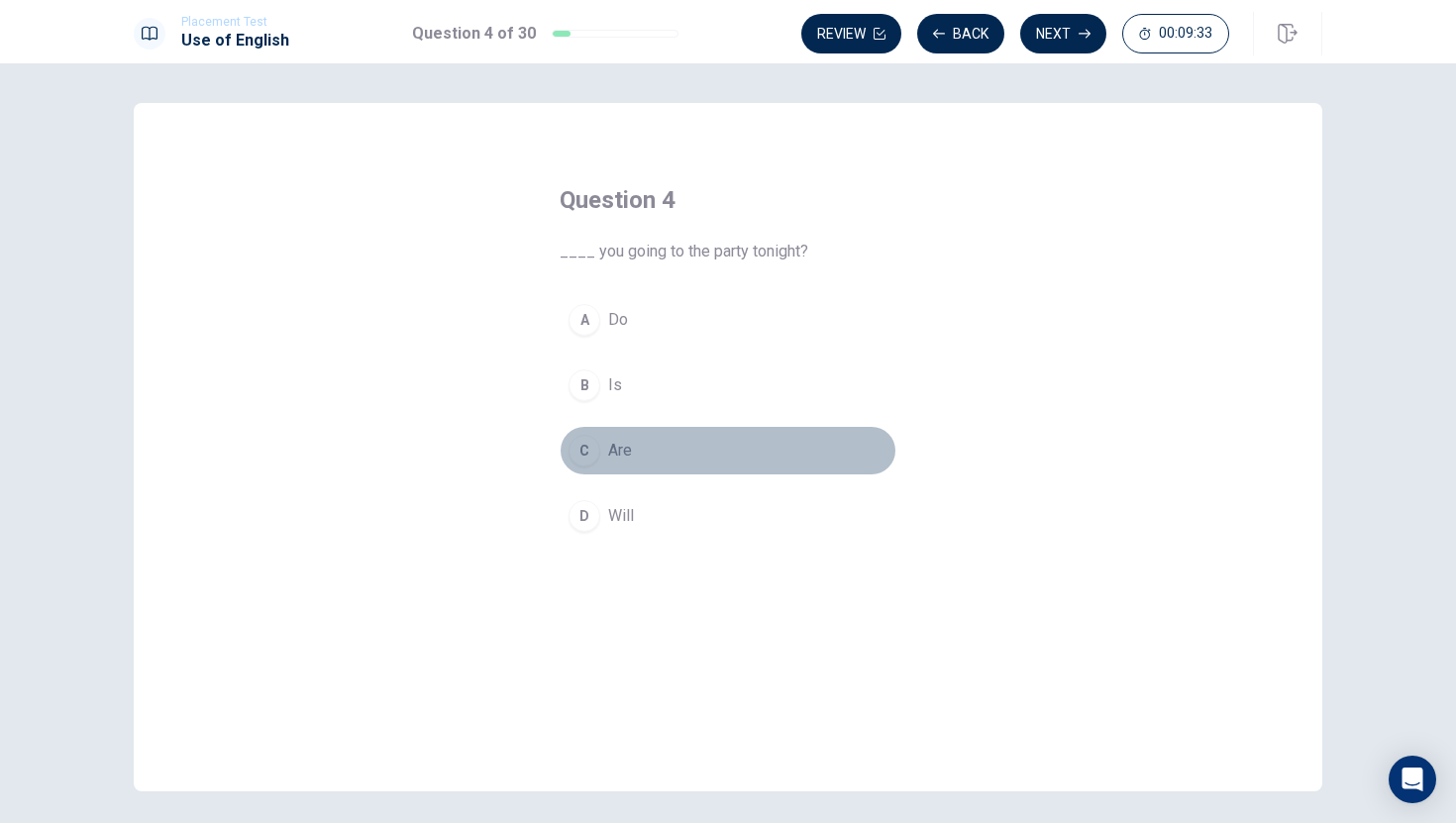 click on "C" at bounding box center (584, 451) 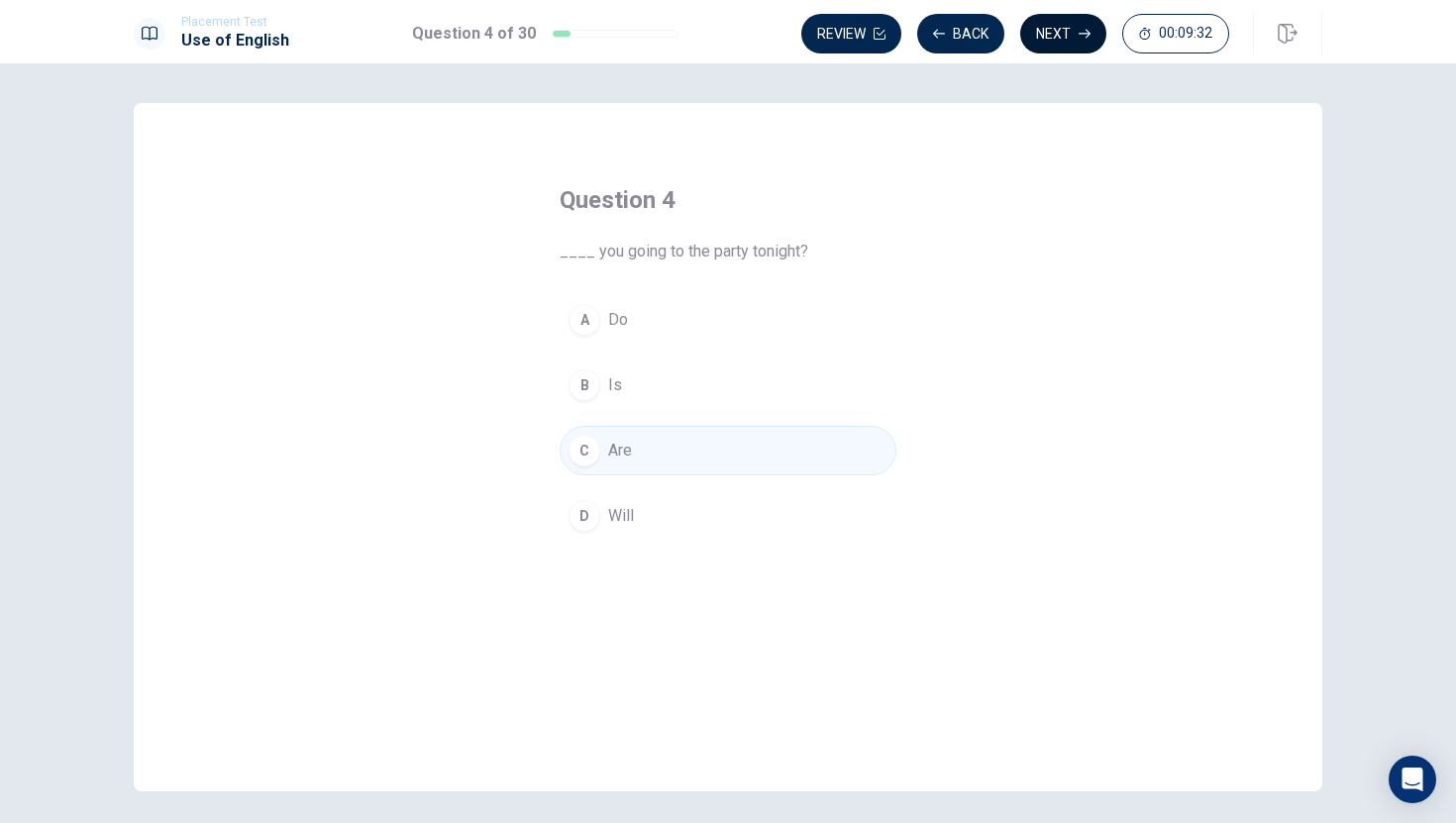 click on "Next" at bounding box center (1063, 34) 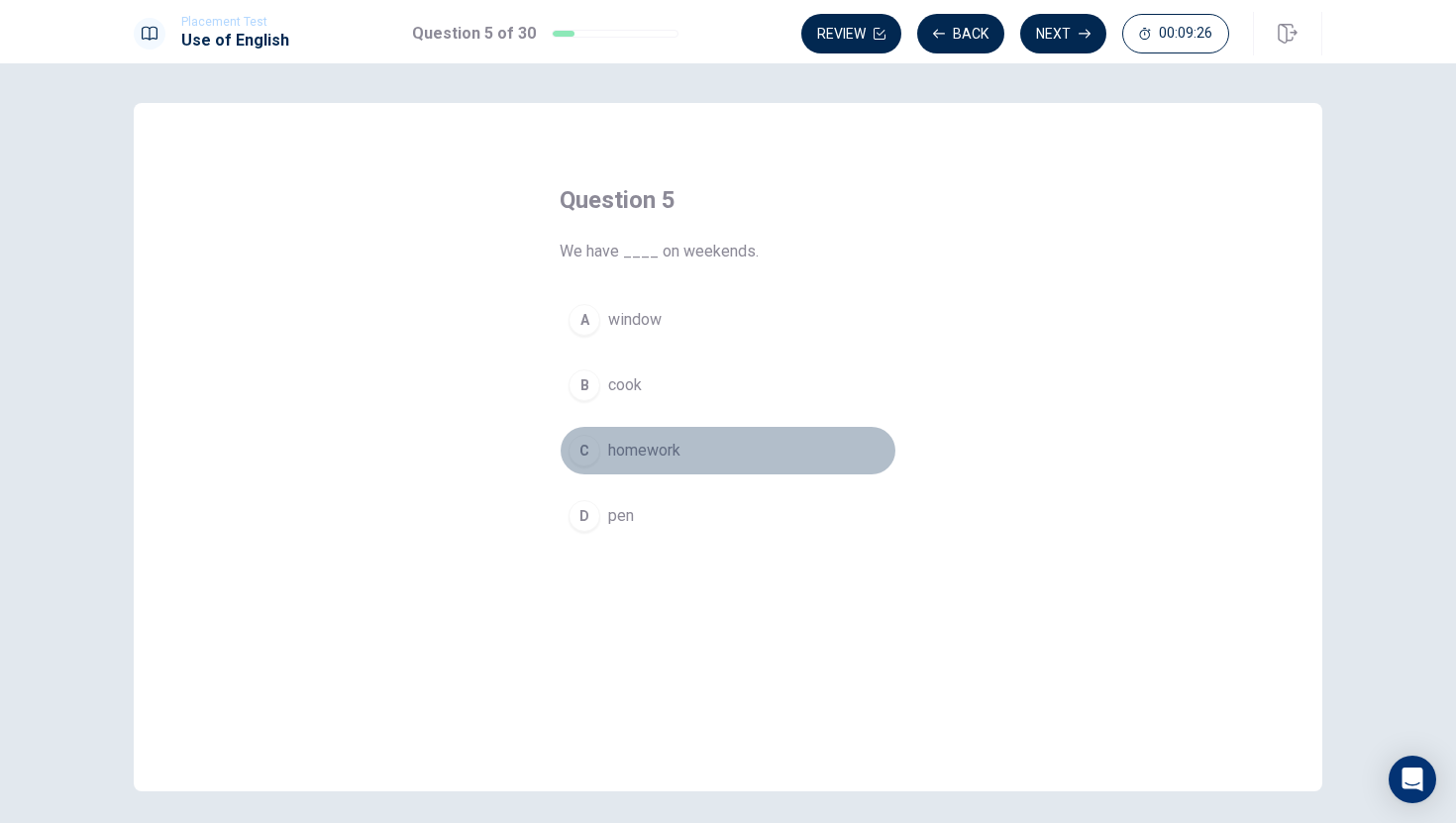 click on "C" at bounding box center [584, 451] 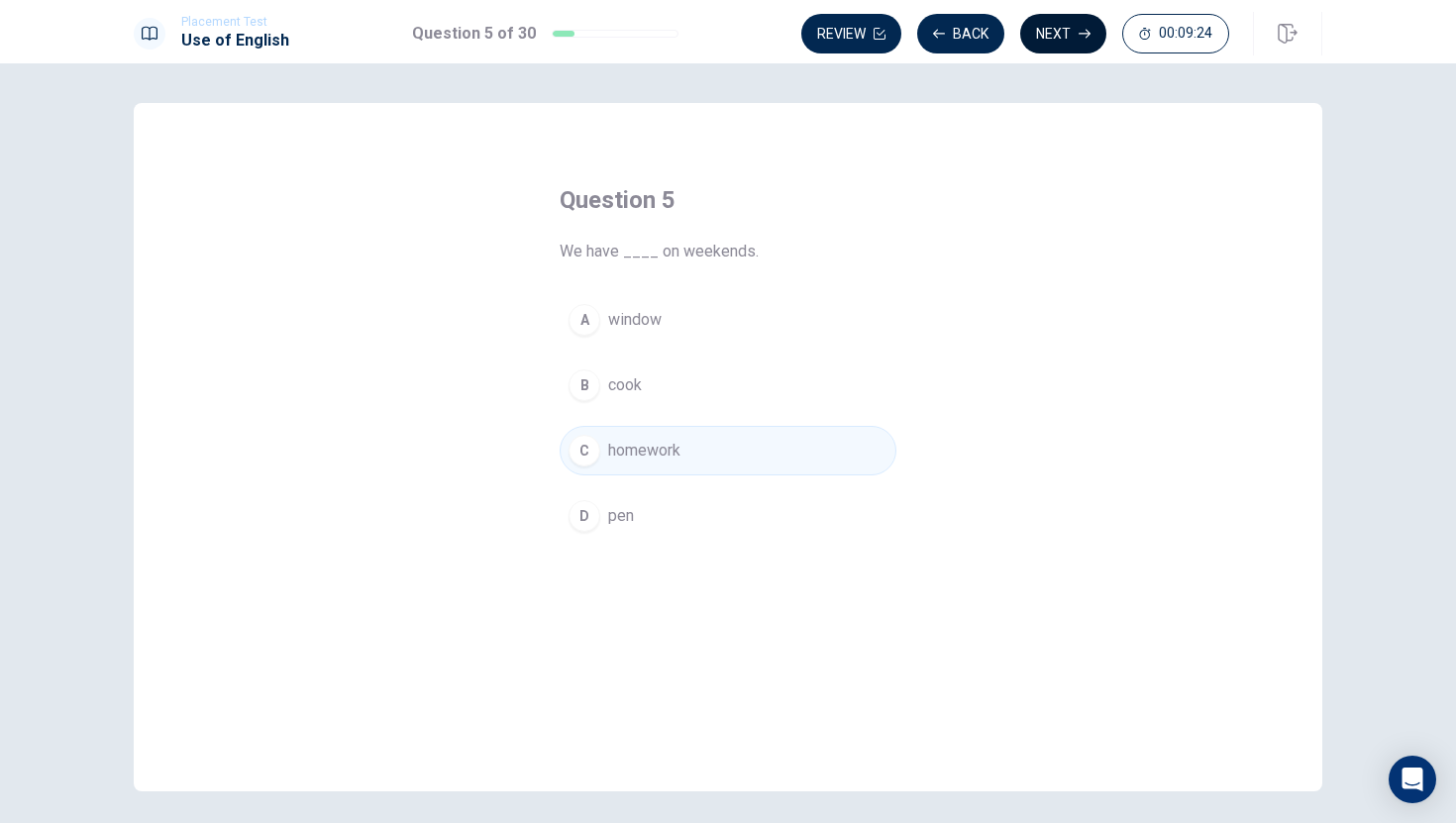click on "Next" at bounding box center (1063, 34) 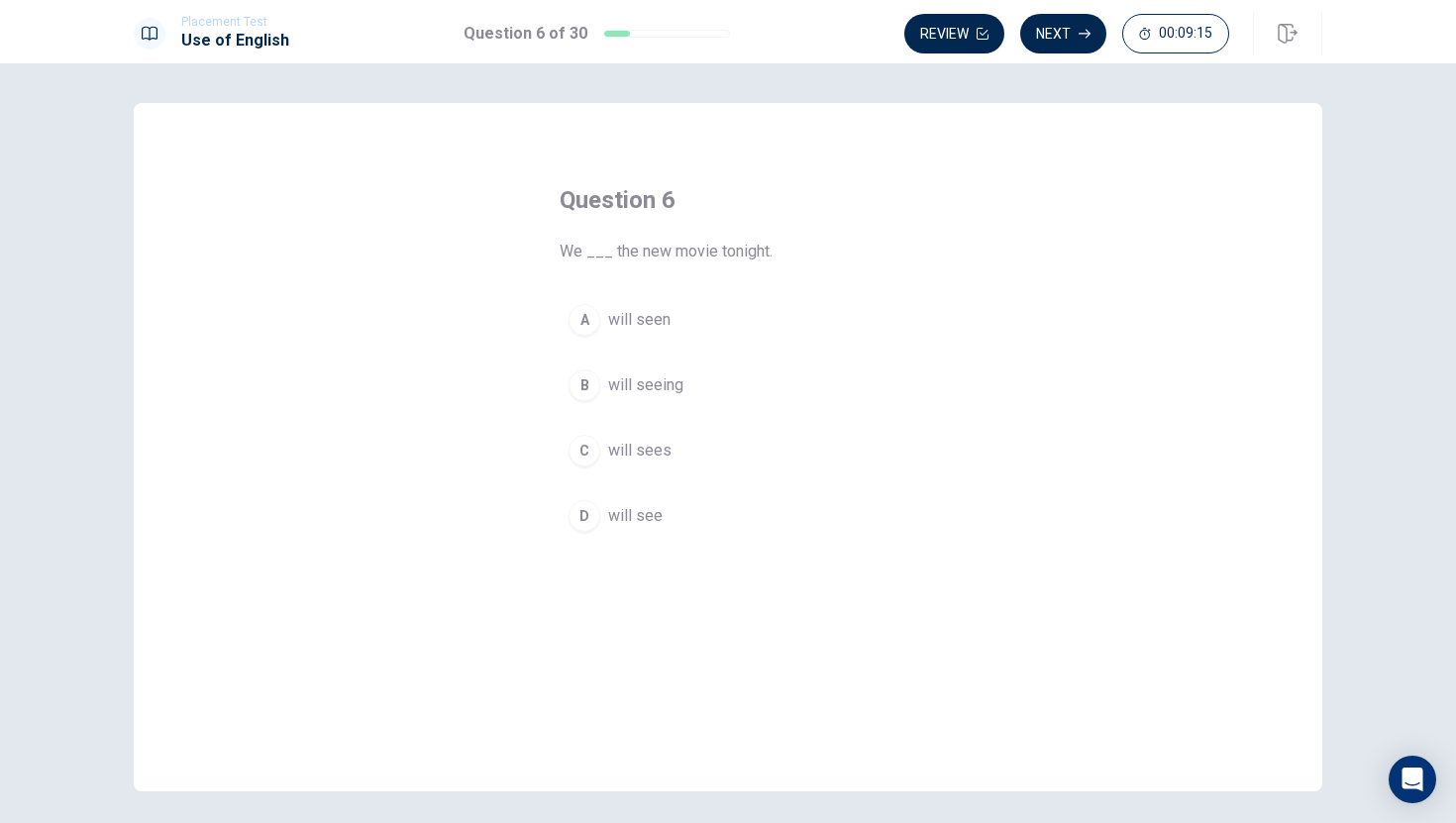 click on "D" at bounding box center [584, 516] 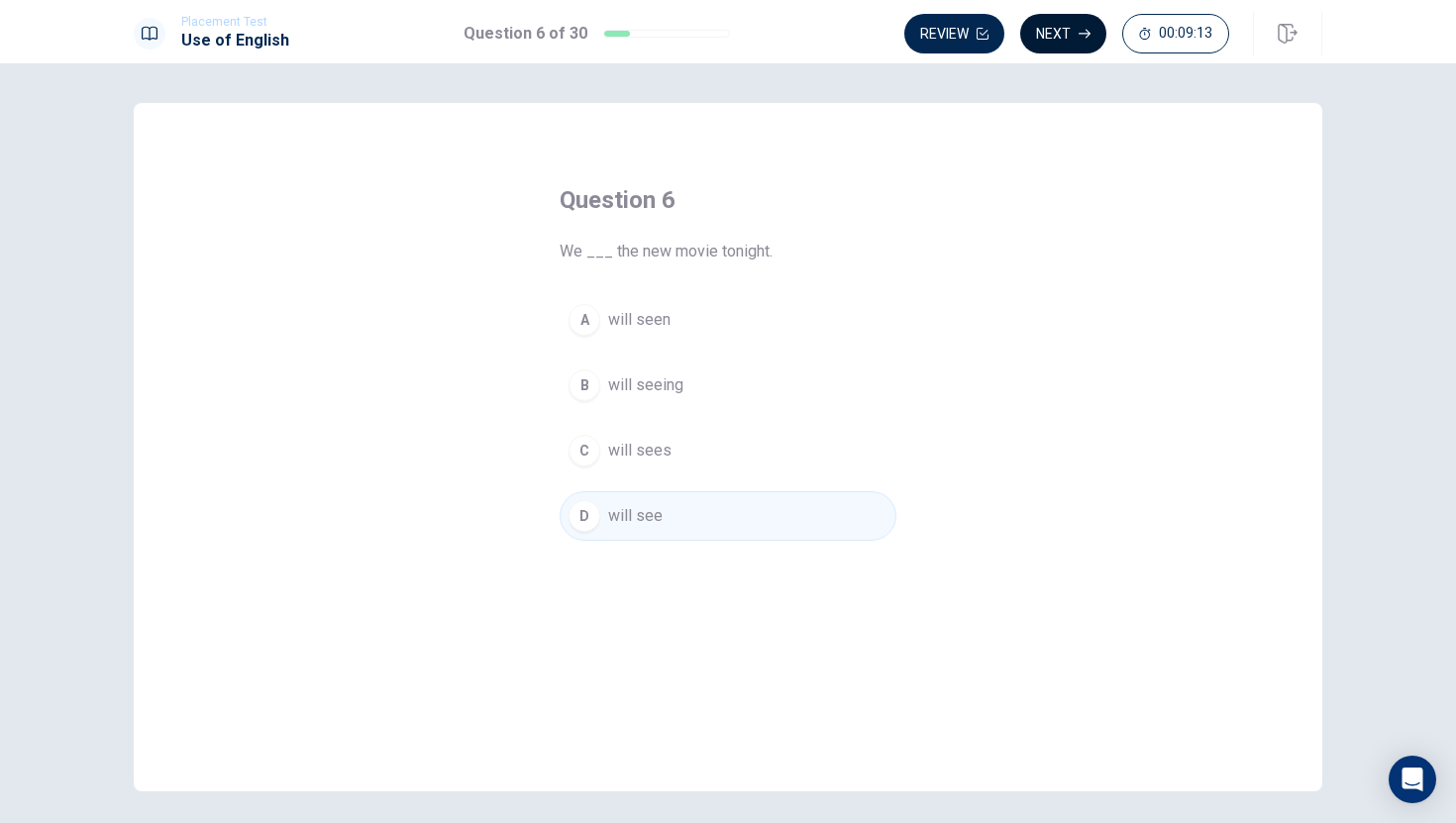 click on "Next" at bounding box center (1063, 34) 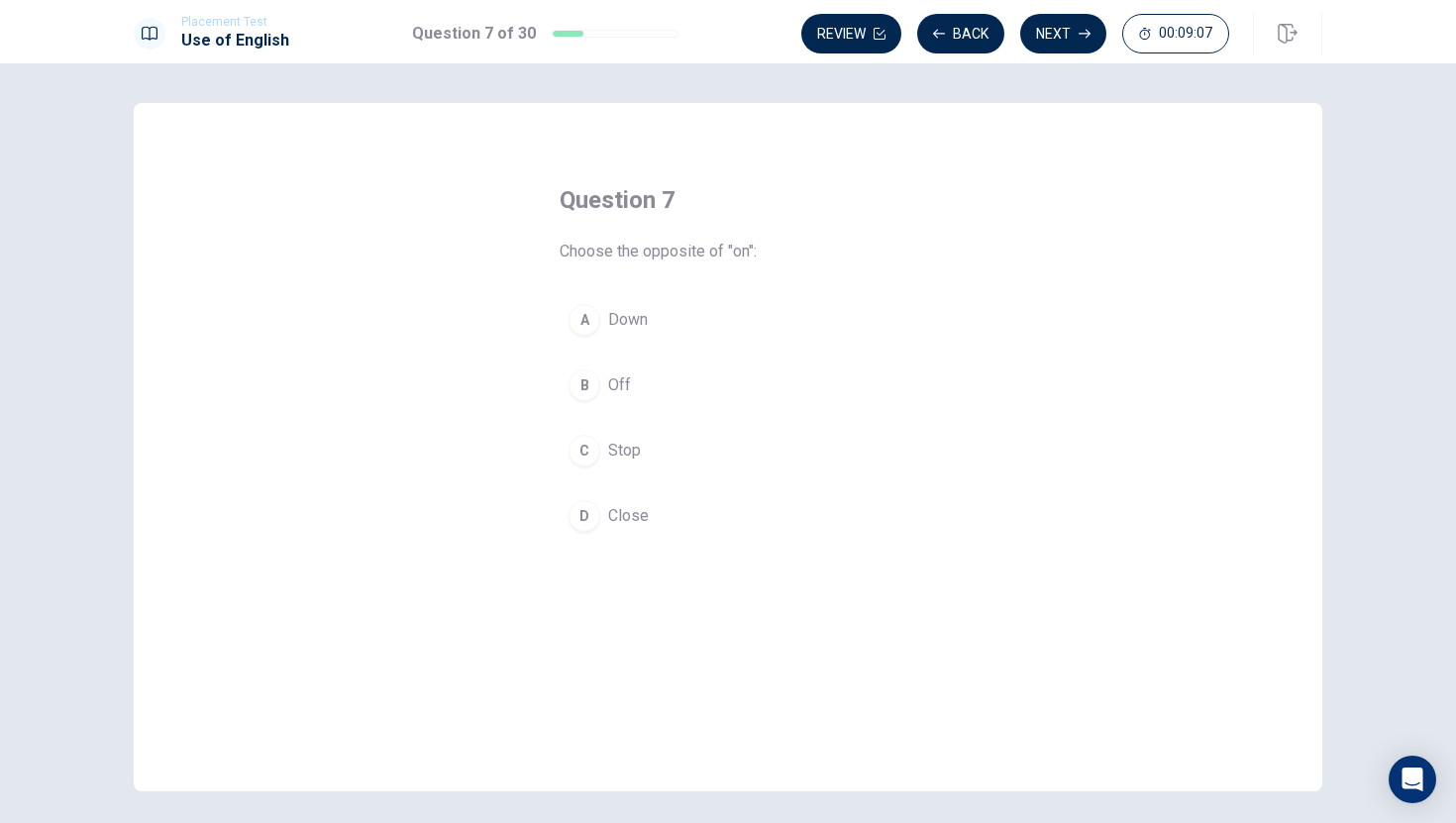 click on "B" at bounding box center [584, 385] 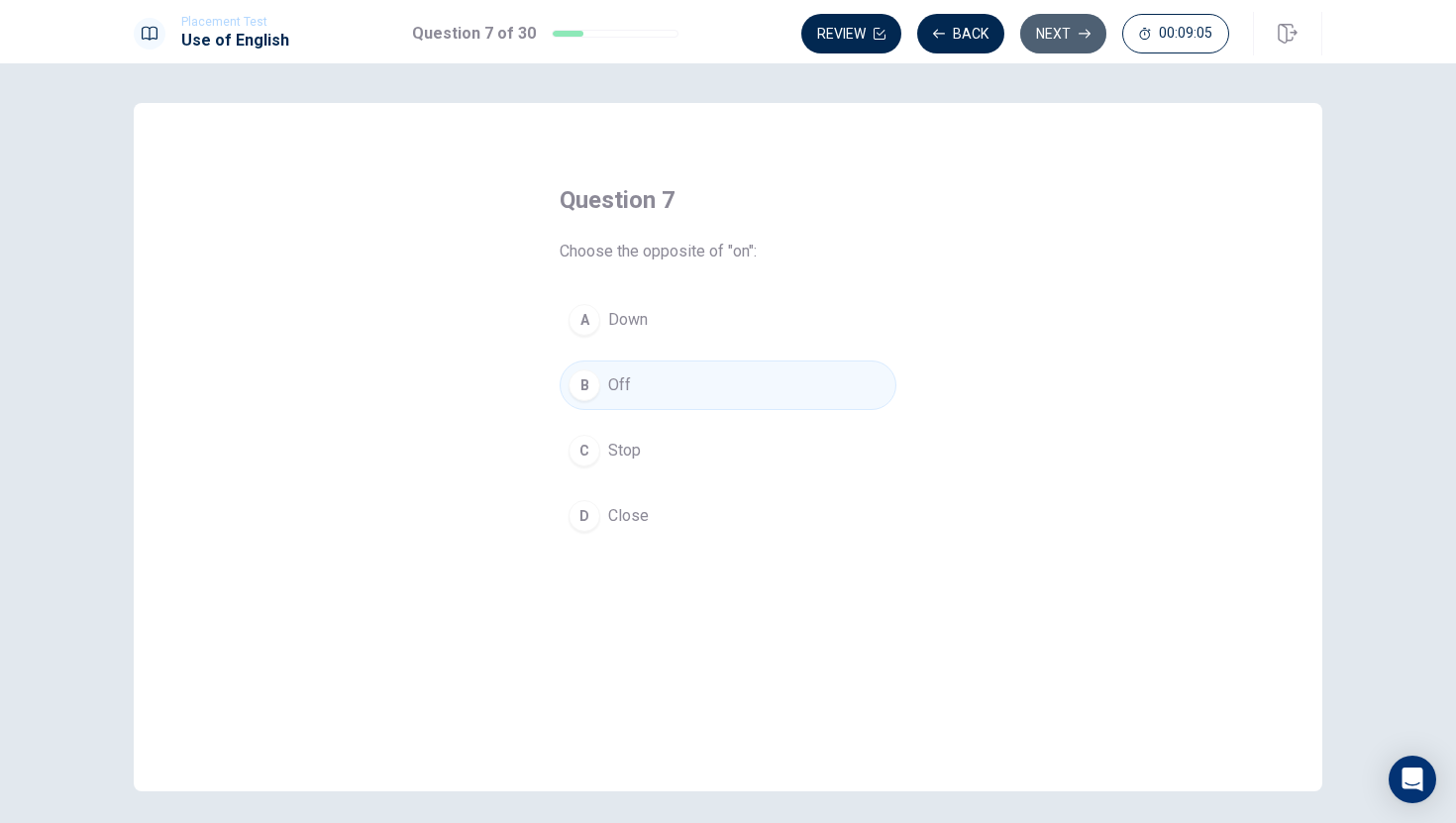 click on "Next" at bounding box center [1063, 34] 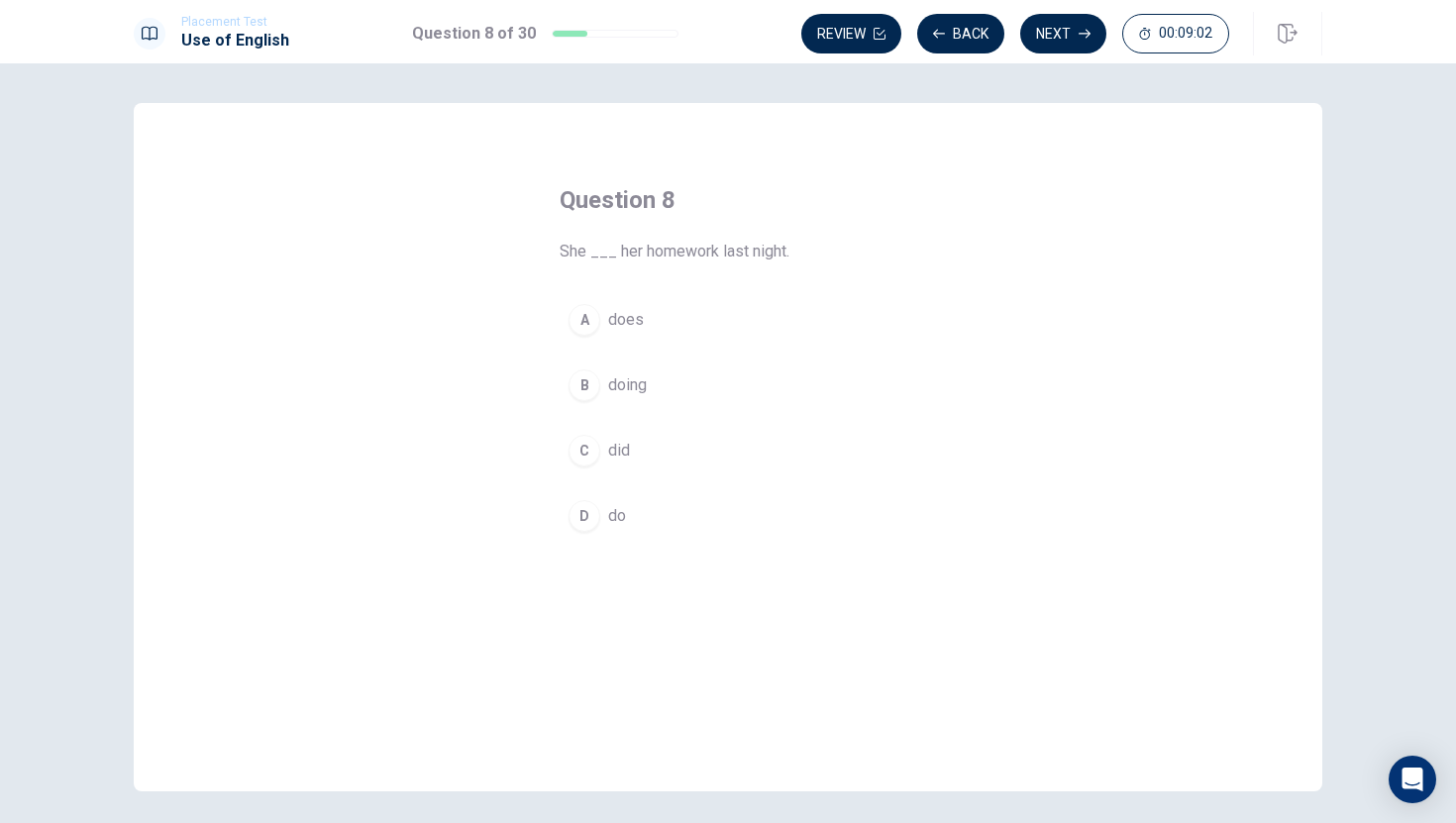 click on "C" at bounding box center [584, 451] 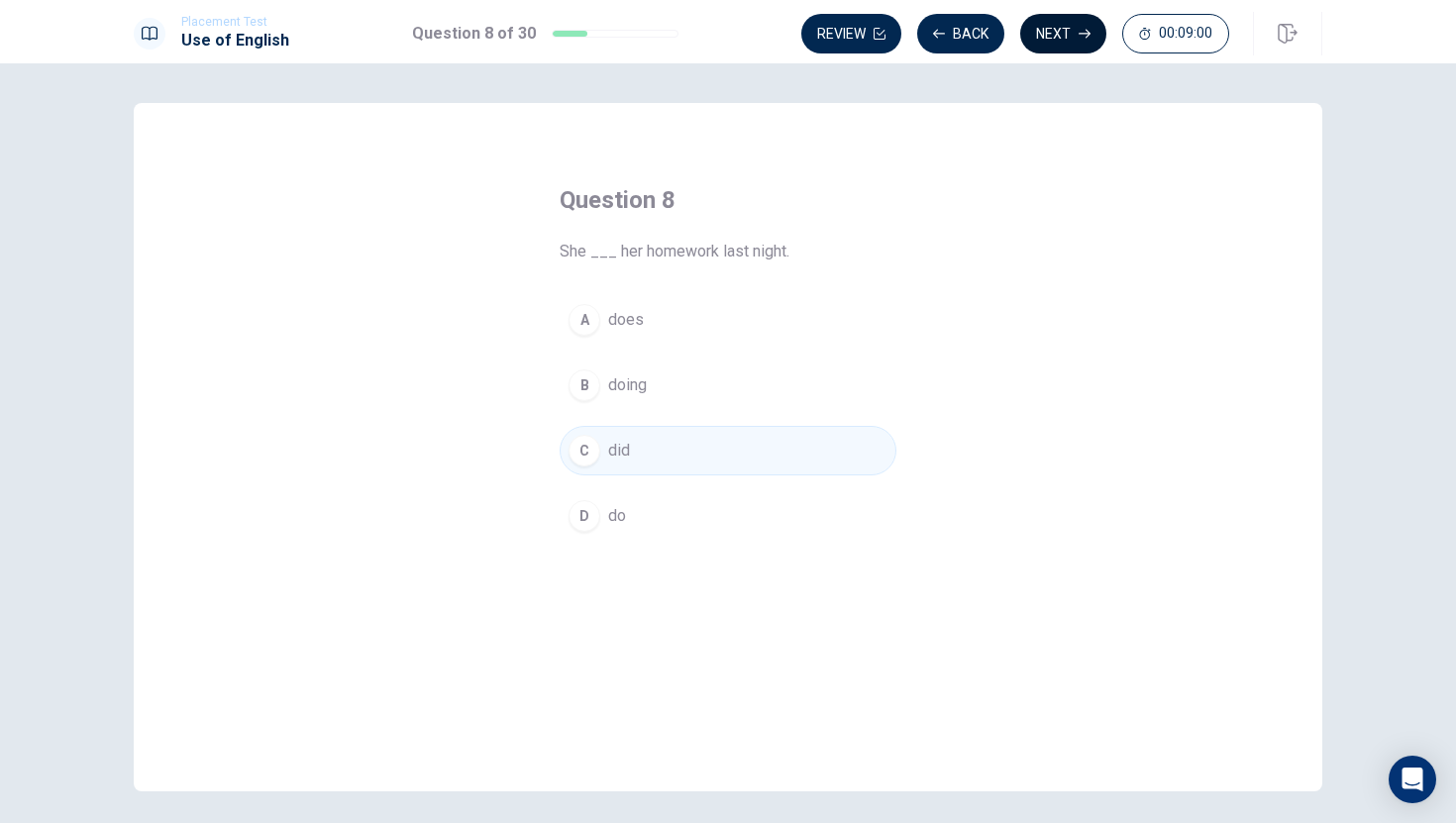 click on "Next" at bounding box center (1063, 34) 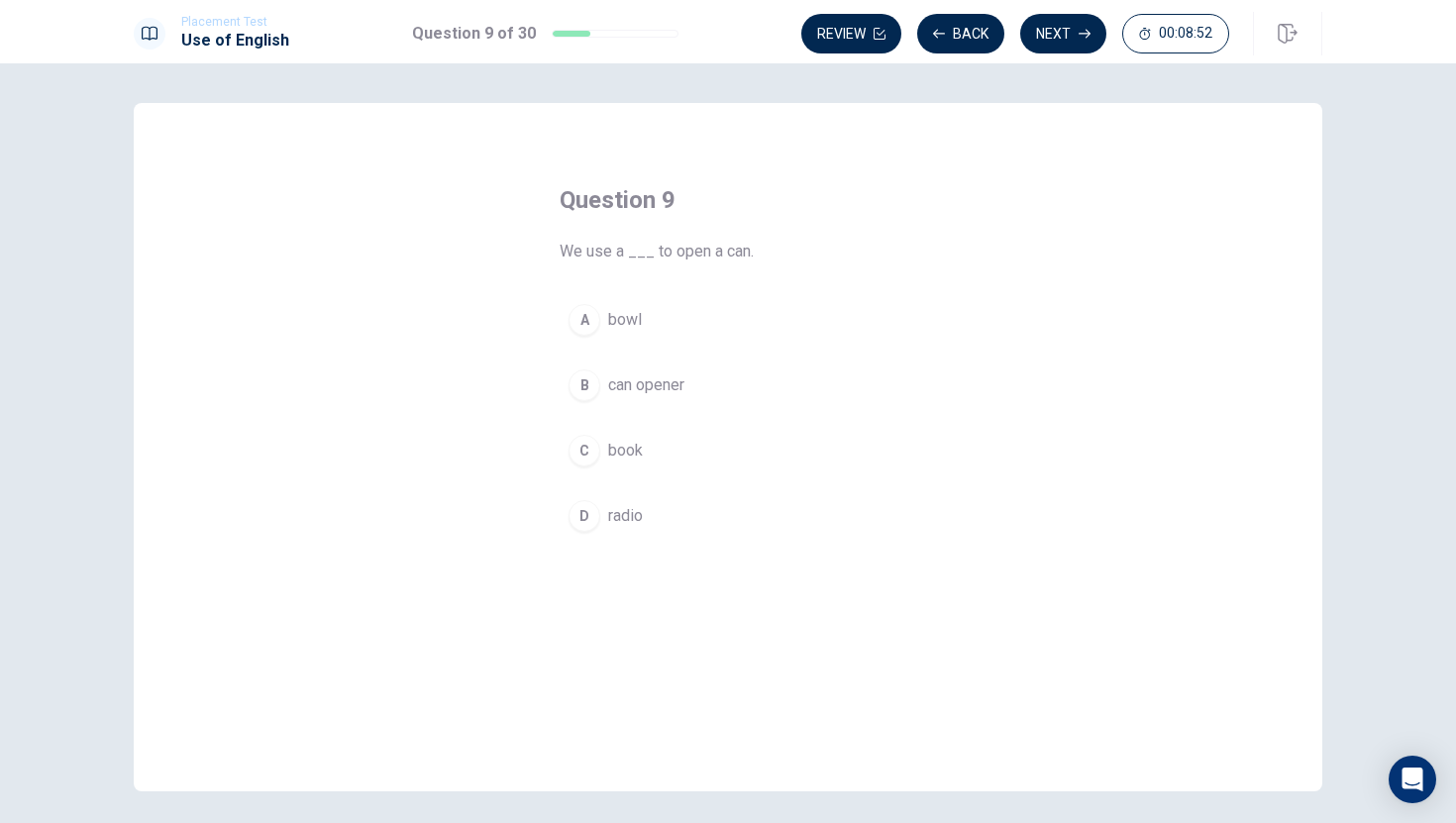 click on "B" at bounding box center [584, 385] 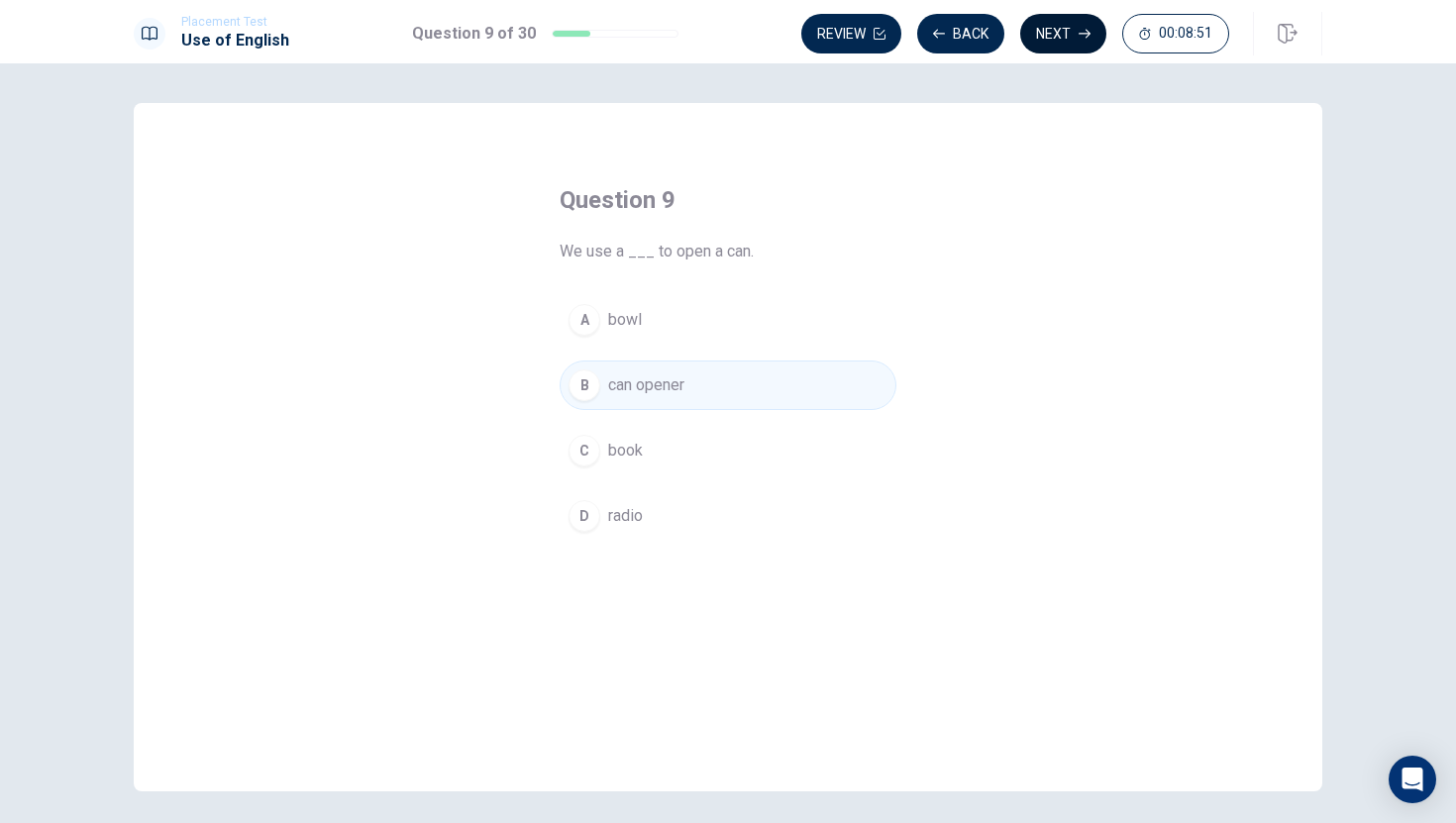 click on "Next" at bounding box center (1063, 34) 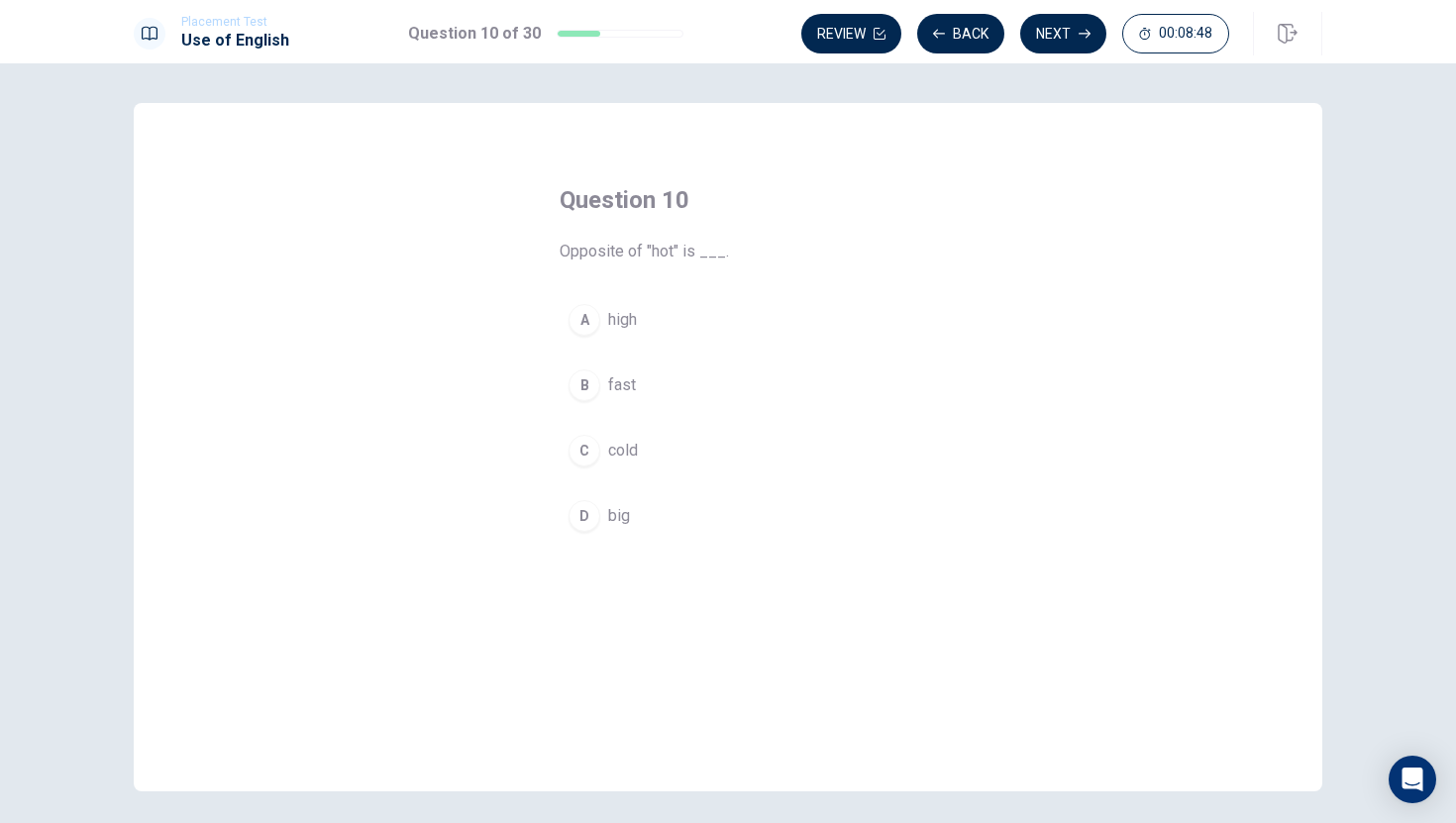 click on "C" at bounding box center [584, 451] 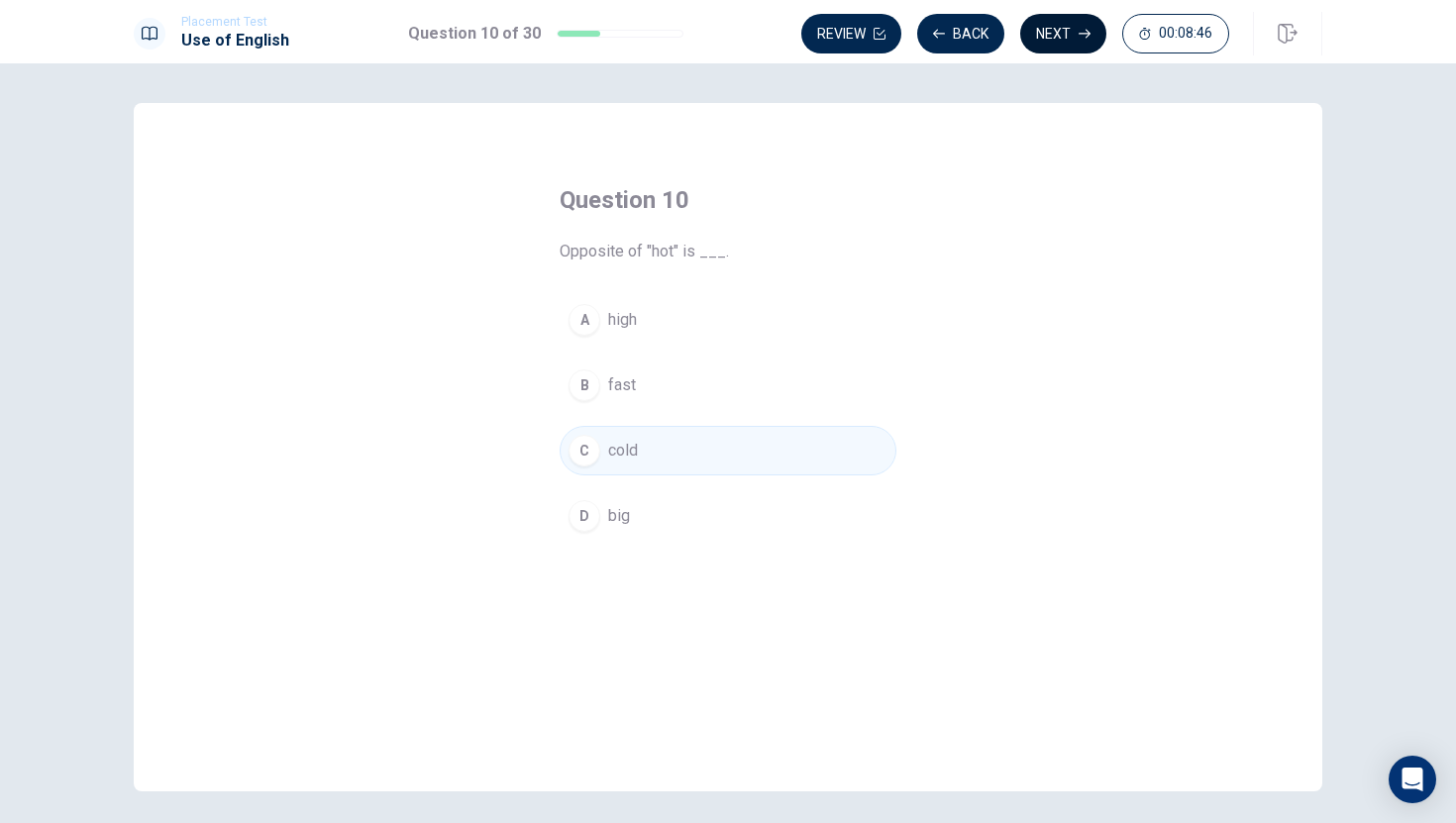 click on "Next" at bounding box center (1063, 34) 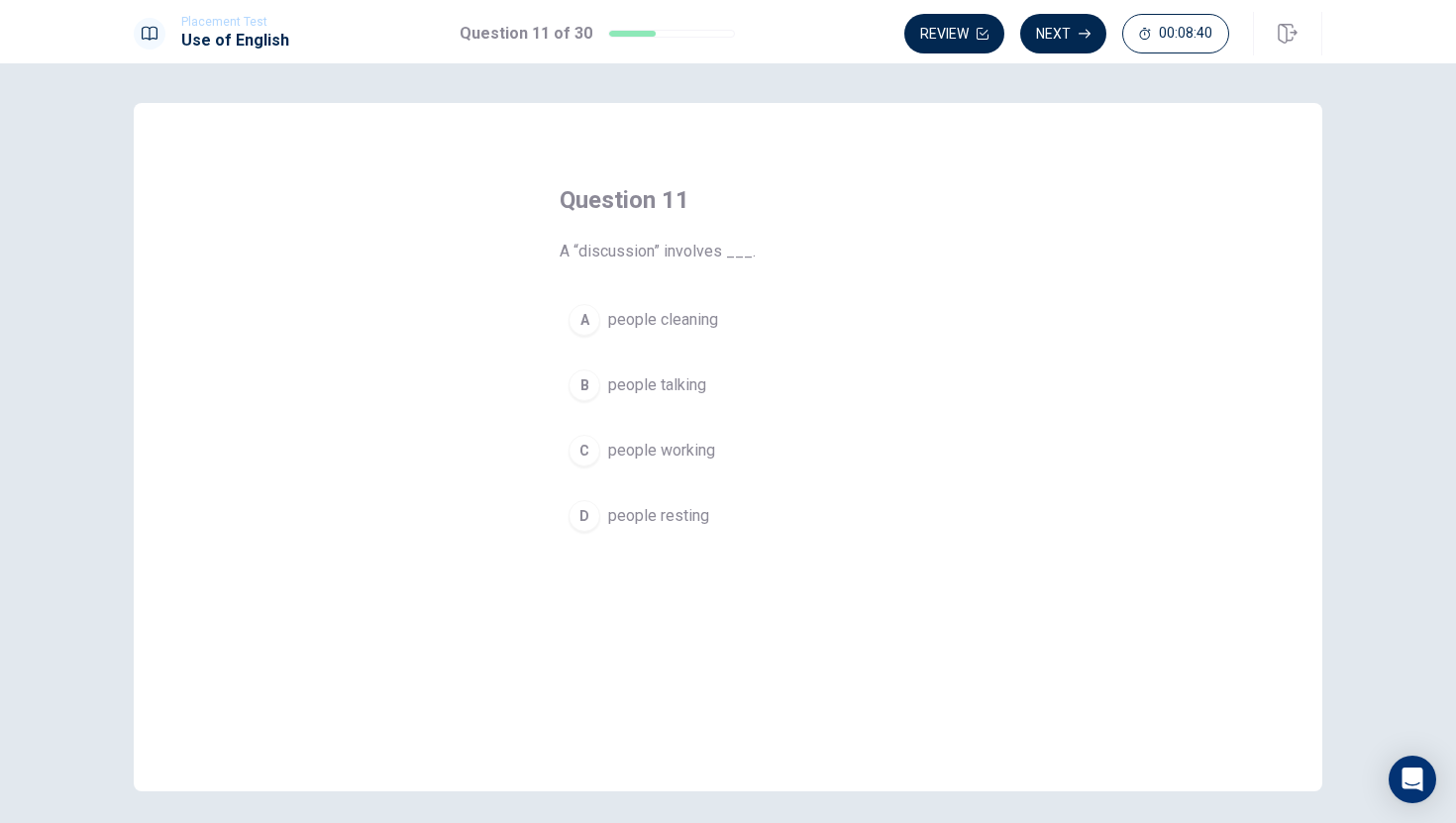 click on "B" at bounding box center (584, 385) 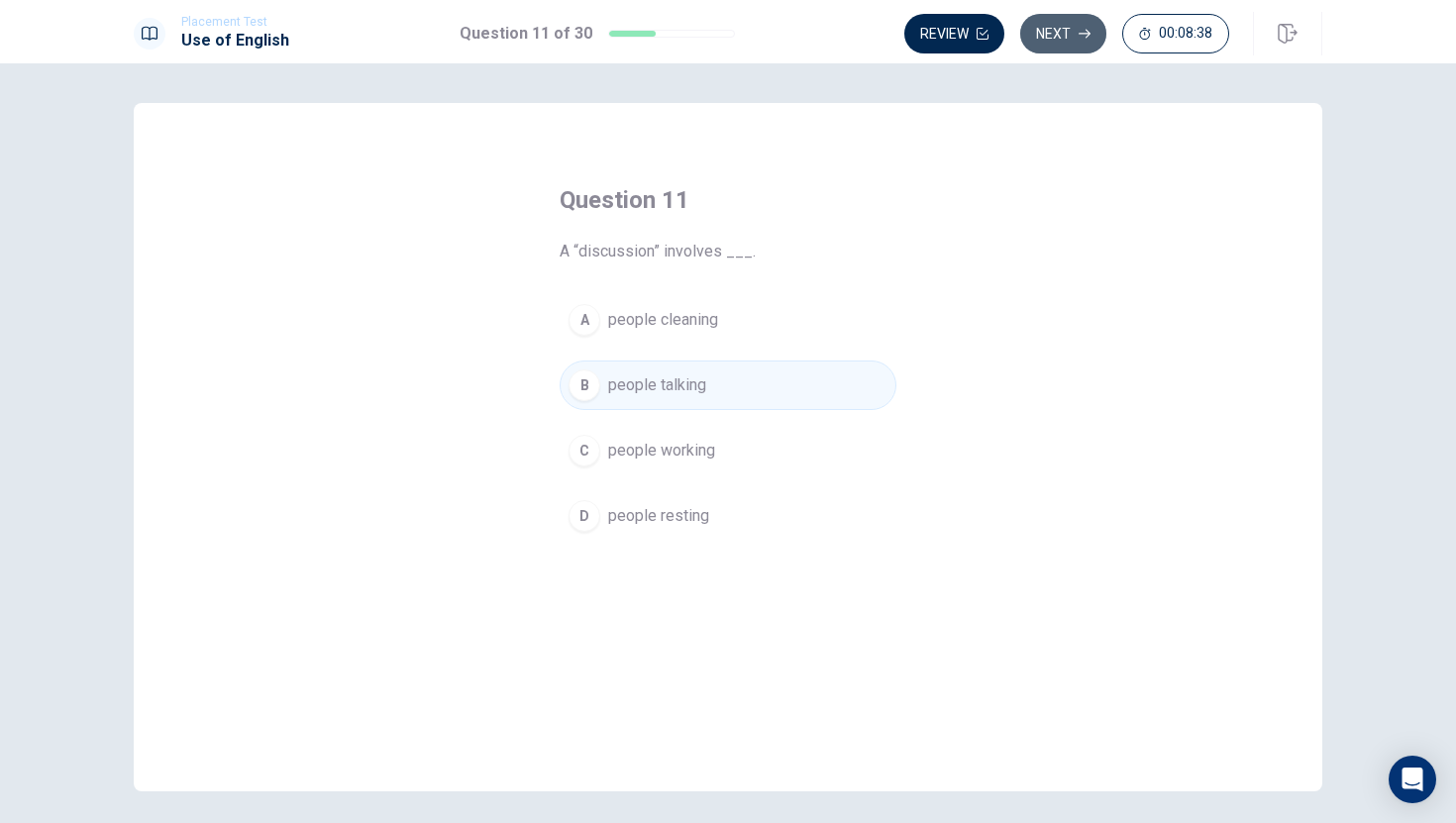 click on "Next" at bounding box center [1063, 34] 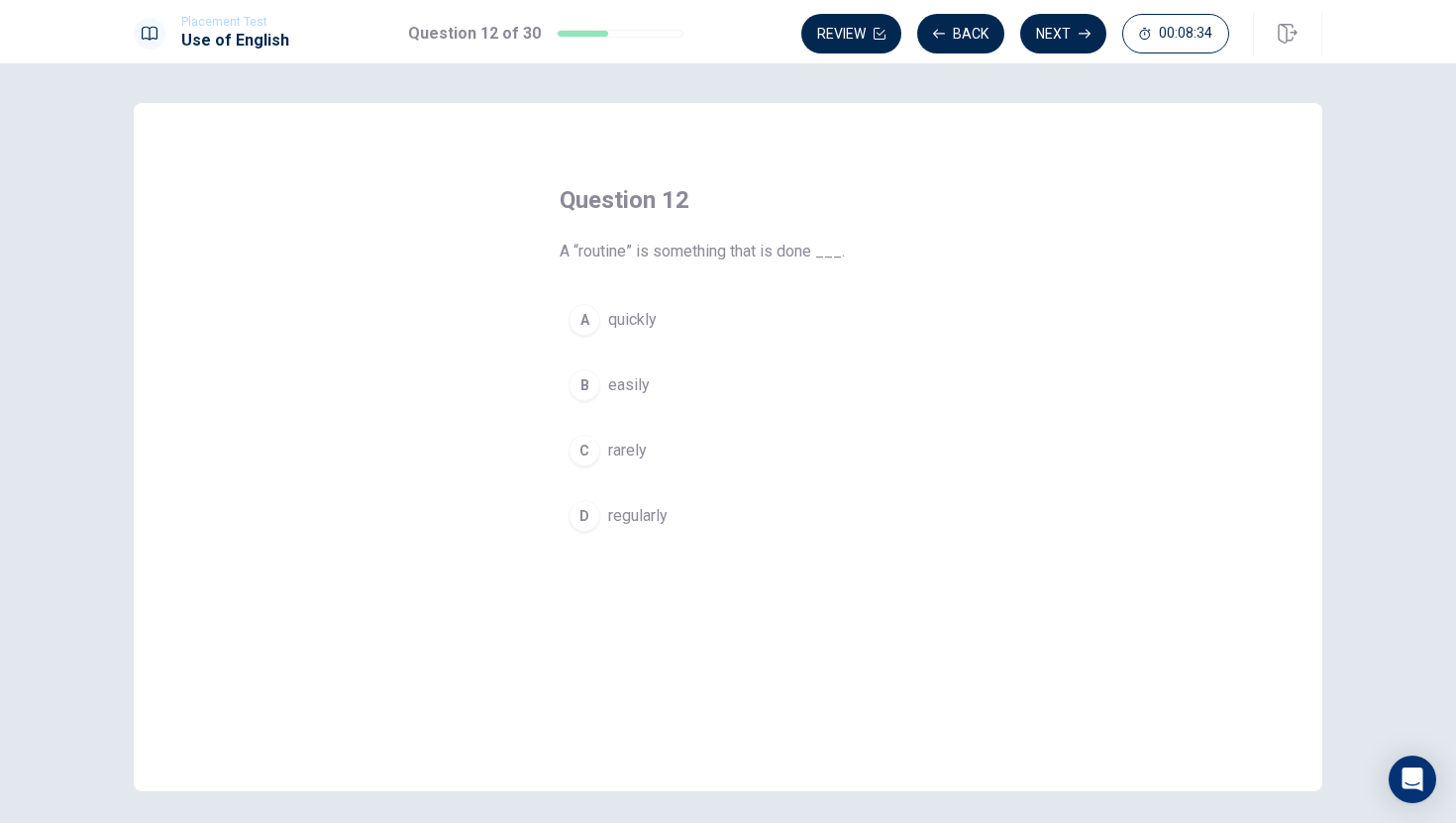 click on "D" at bounding box center [584, 516] 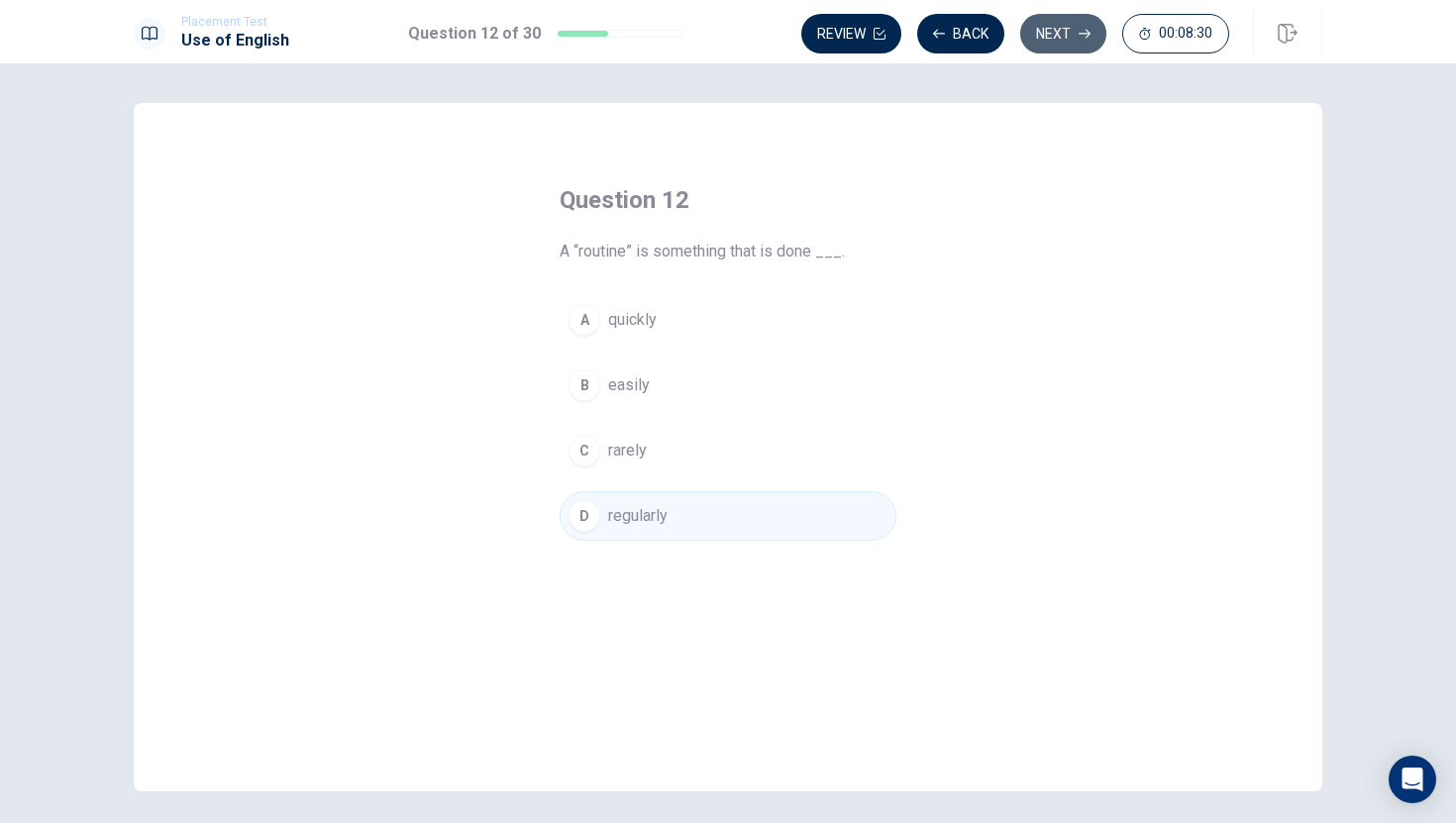 click on "Next" at bounding box center (1063, 34) 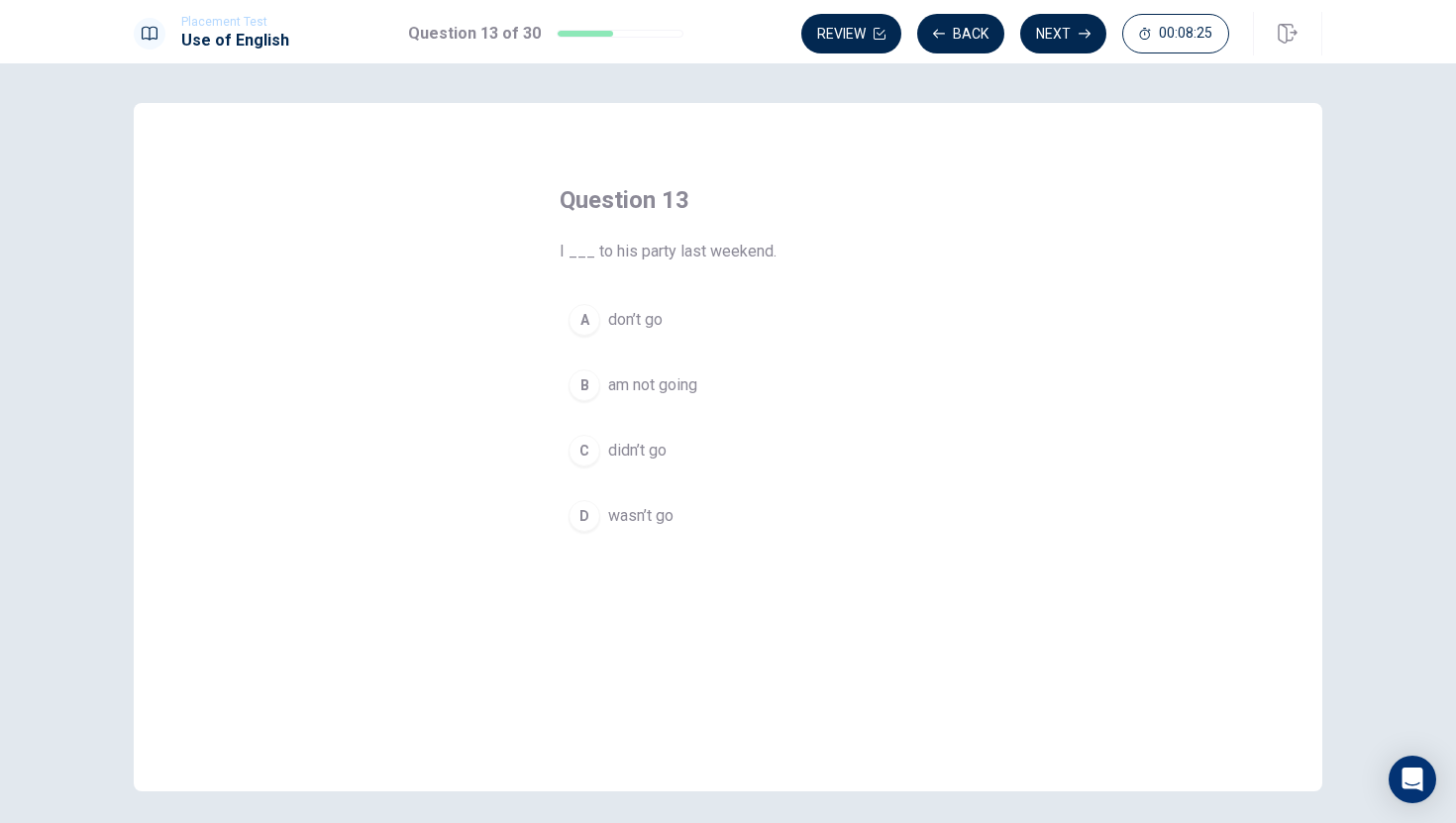click on "C" at bounding box center (584, 451) 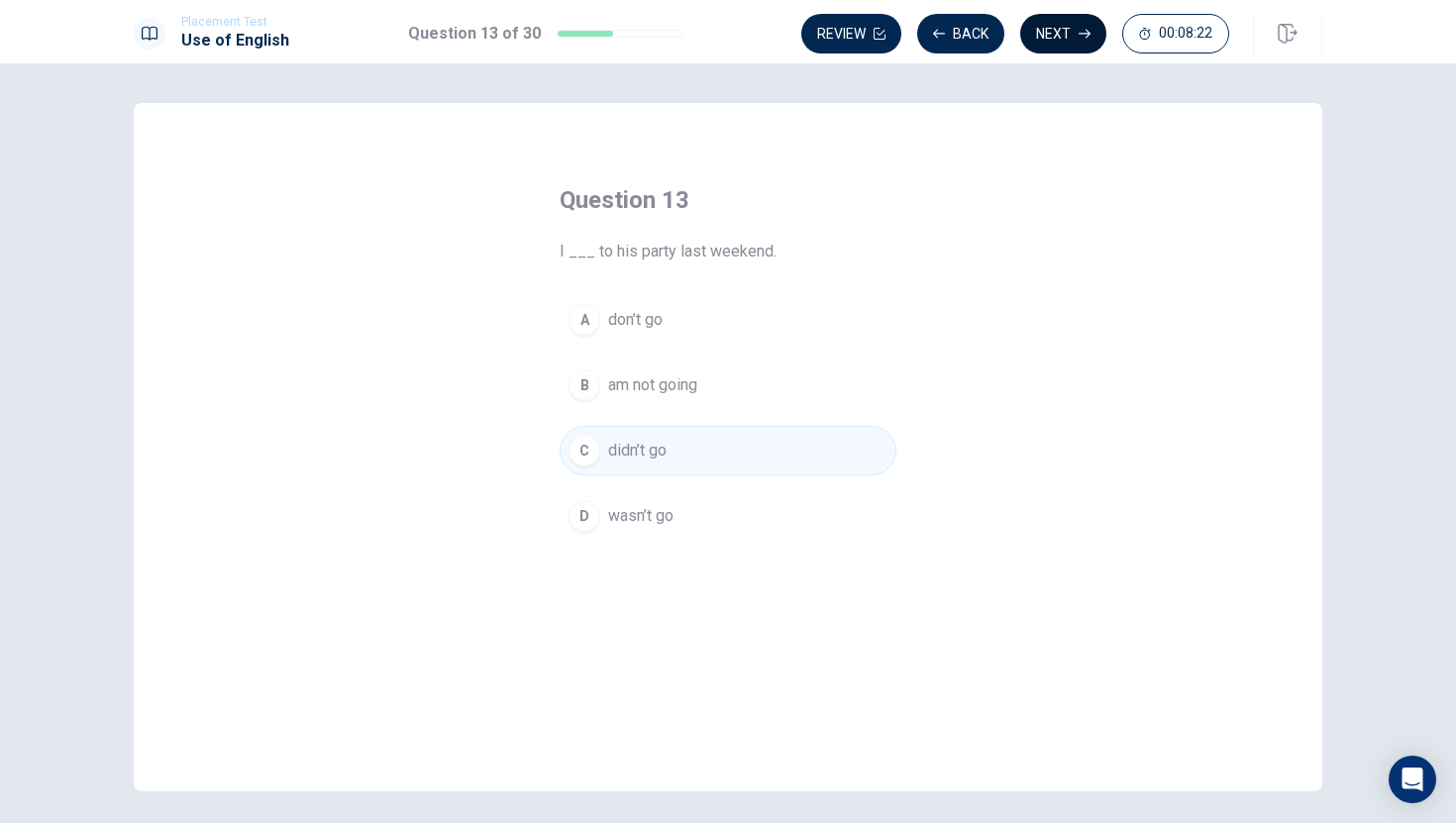 click on "Next" at bounding box center [1063, 34] 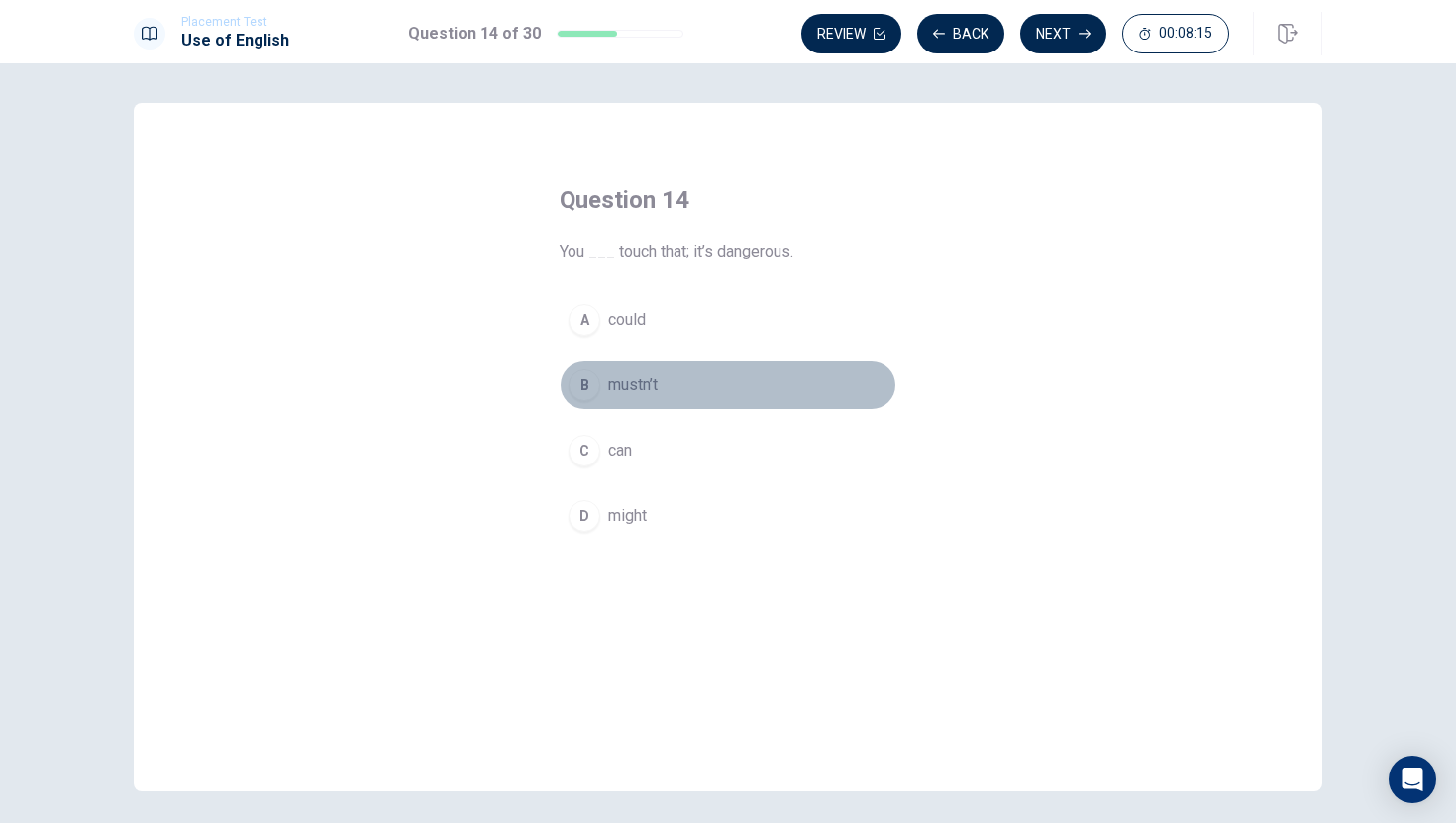 click on "B" at bounding box center [584, 385] 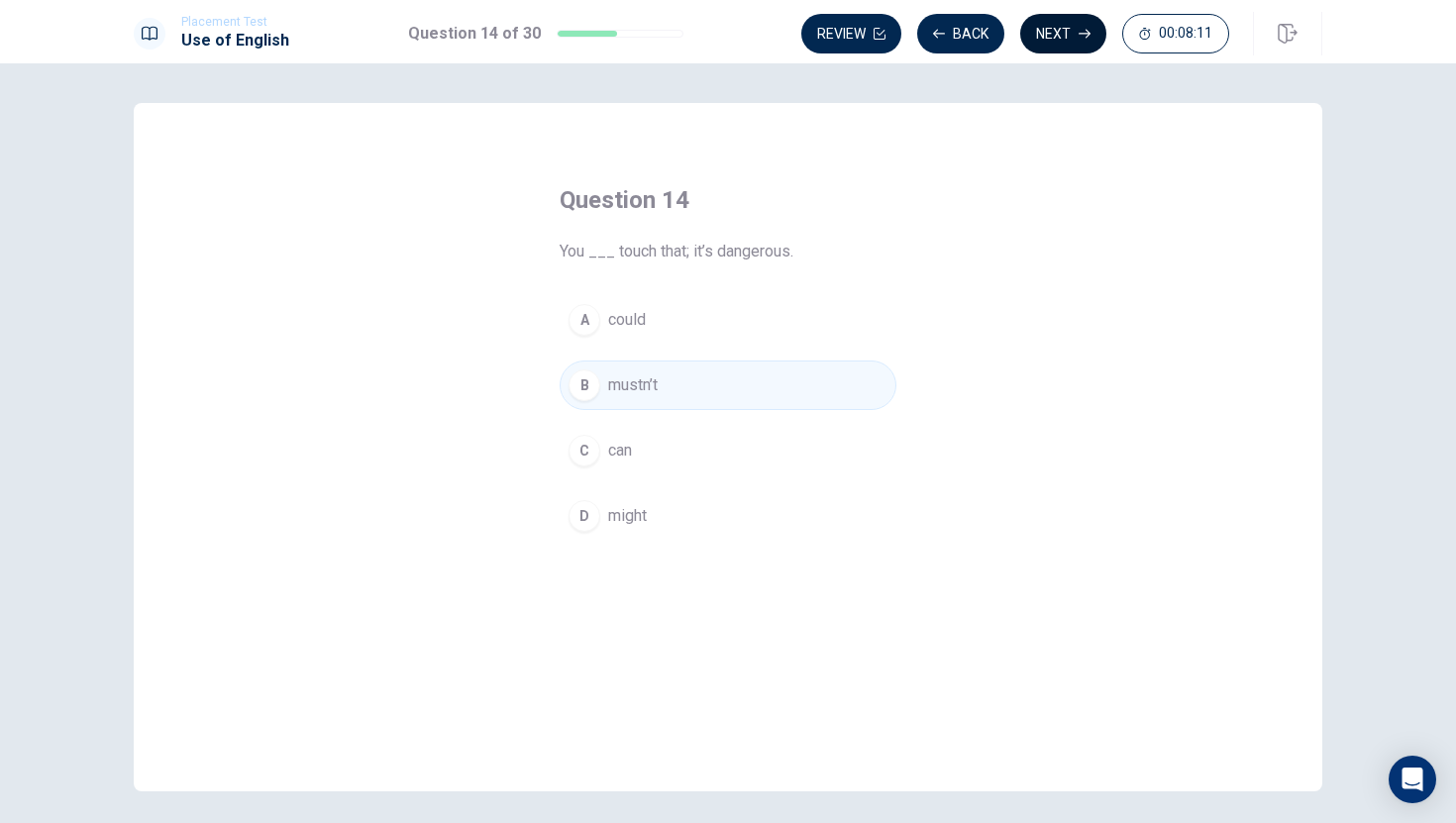 click on "Next" at bounding box center (1063, 34) 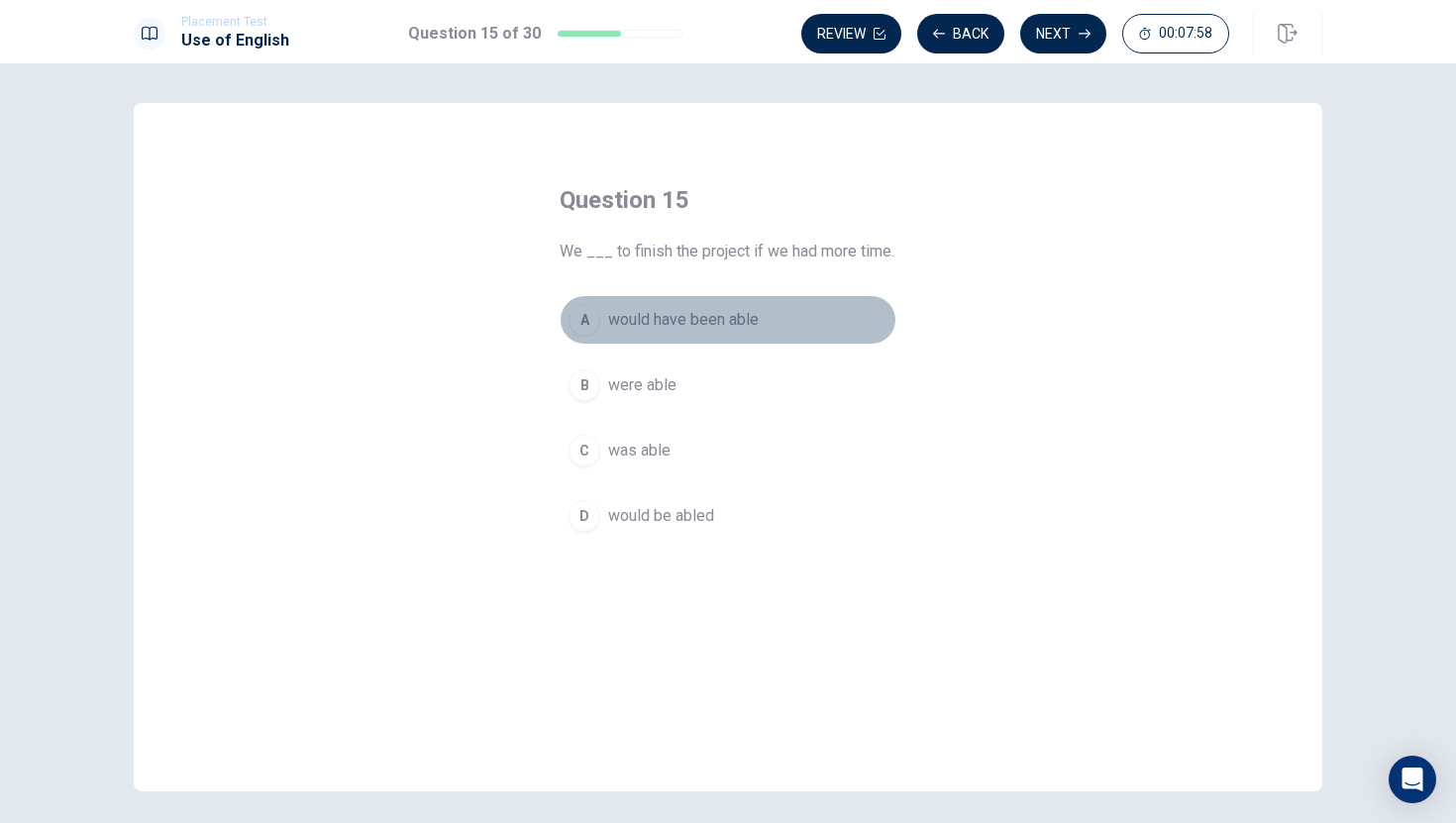 click on "A" at bounding box center (584, 320) 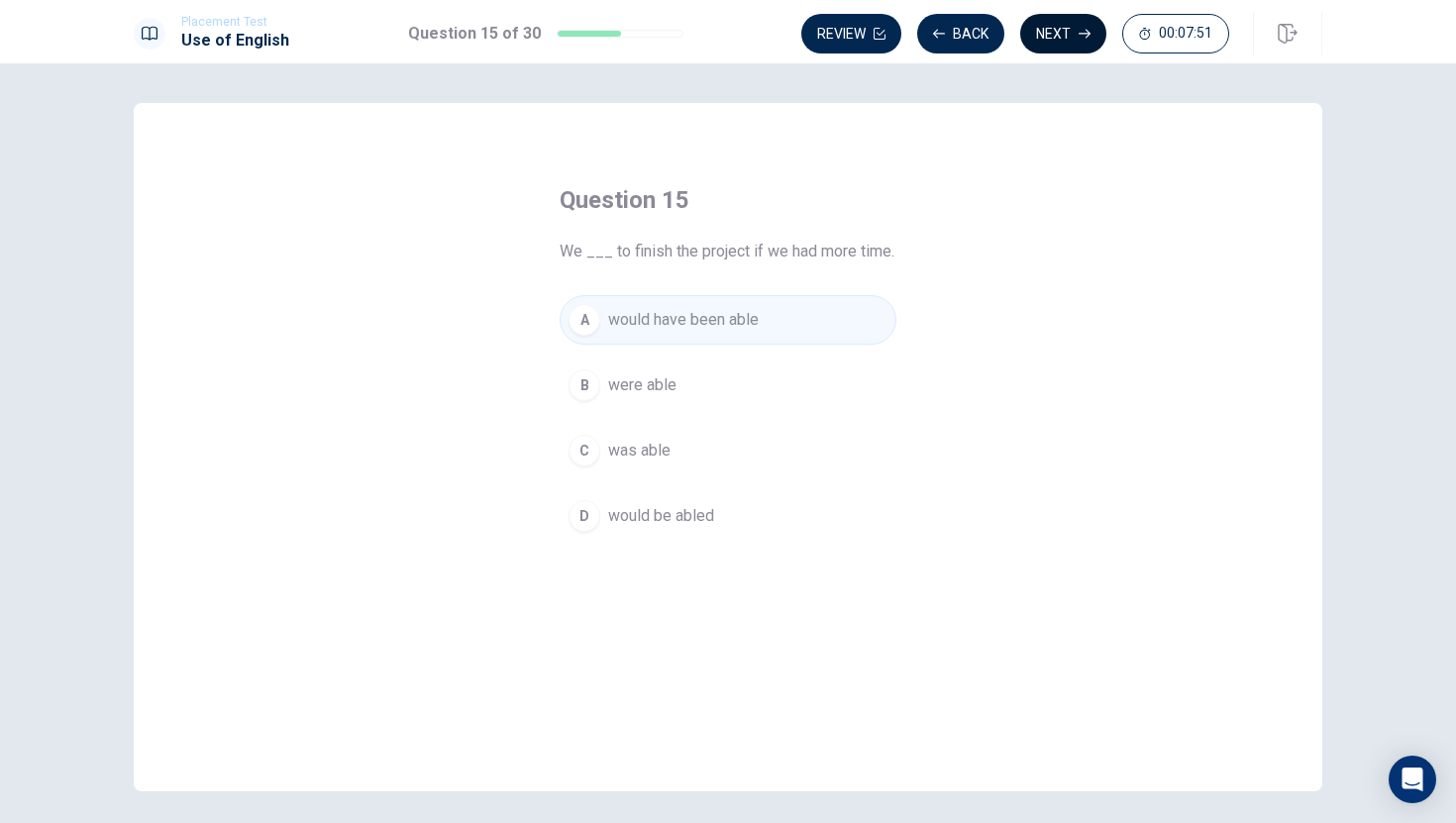 click 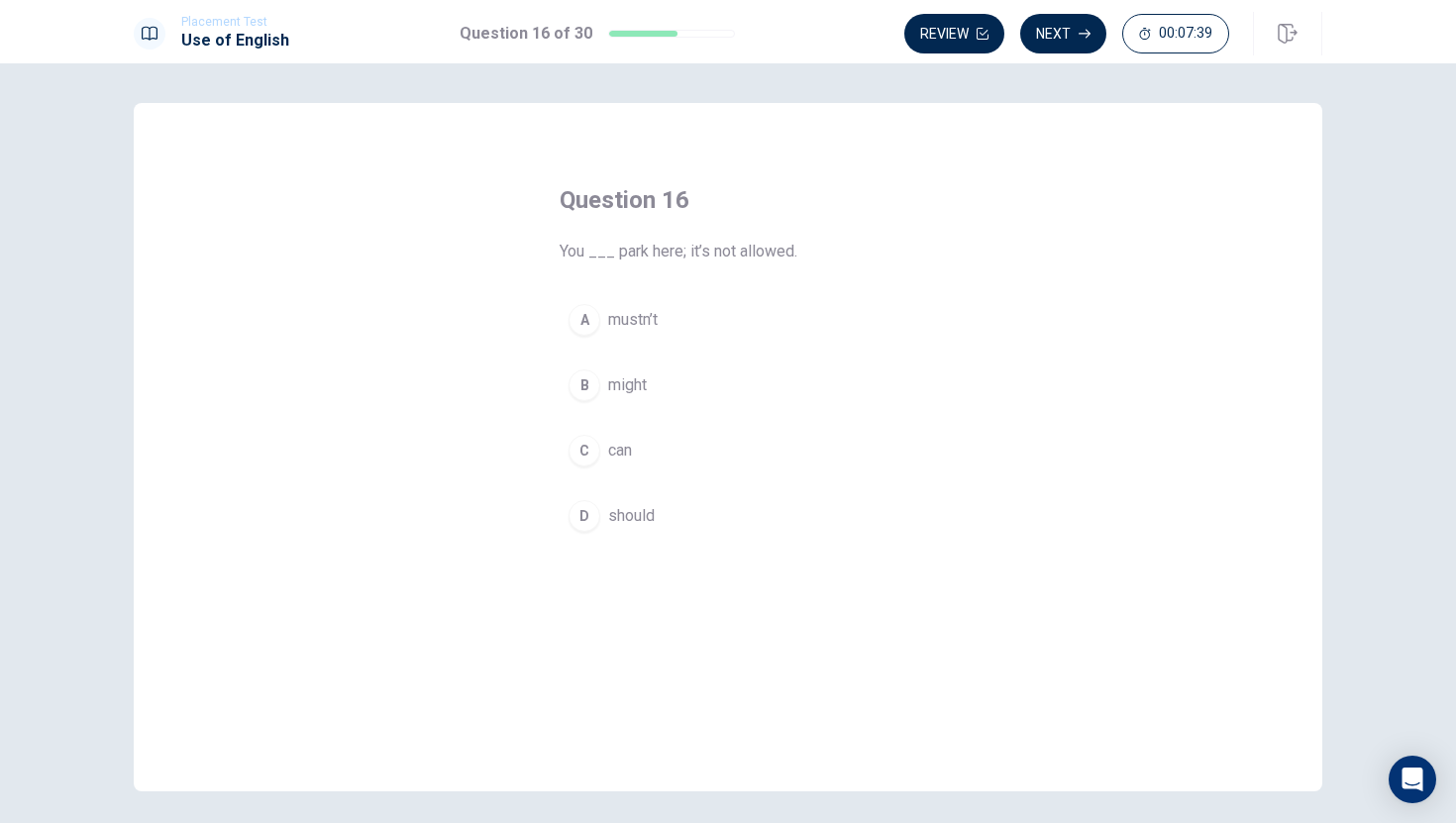 click on "A" at bounding box center (584, 320) 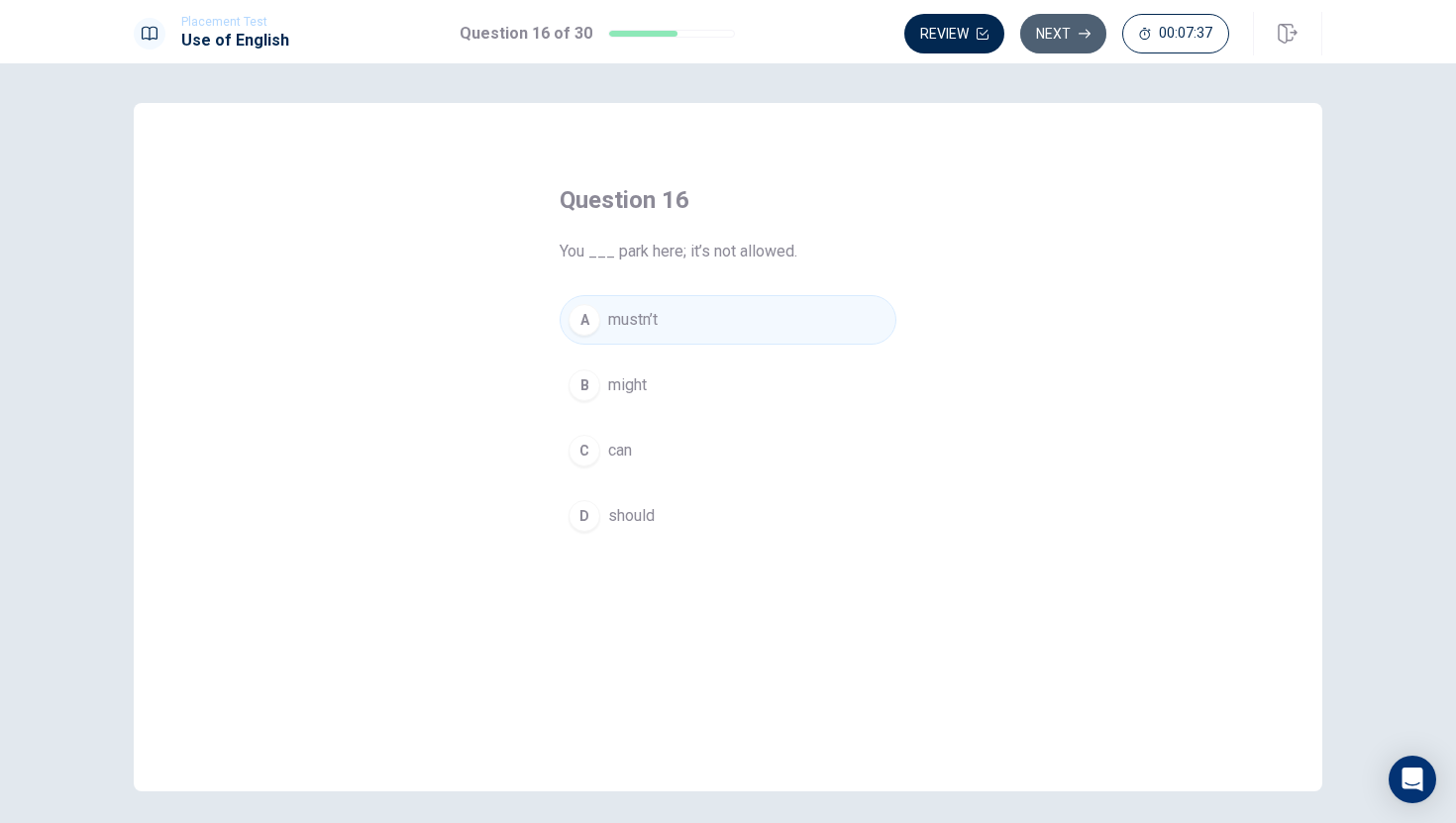 click 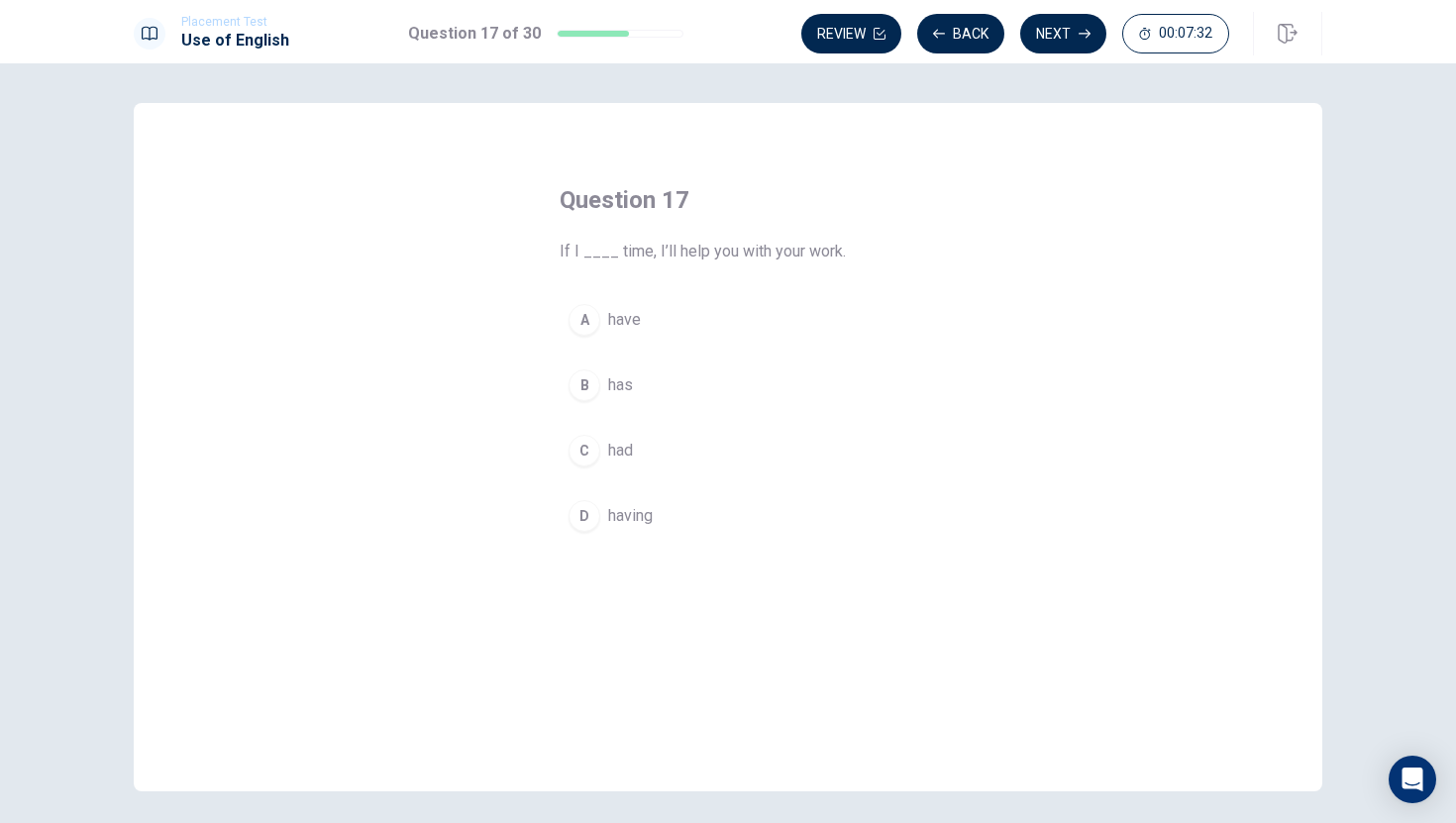 click on "A" at bounding box center (584, 320) 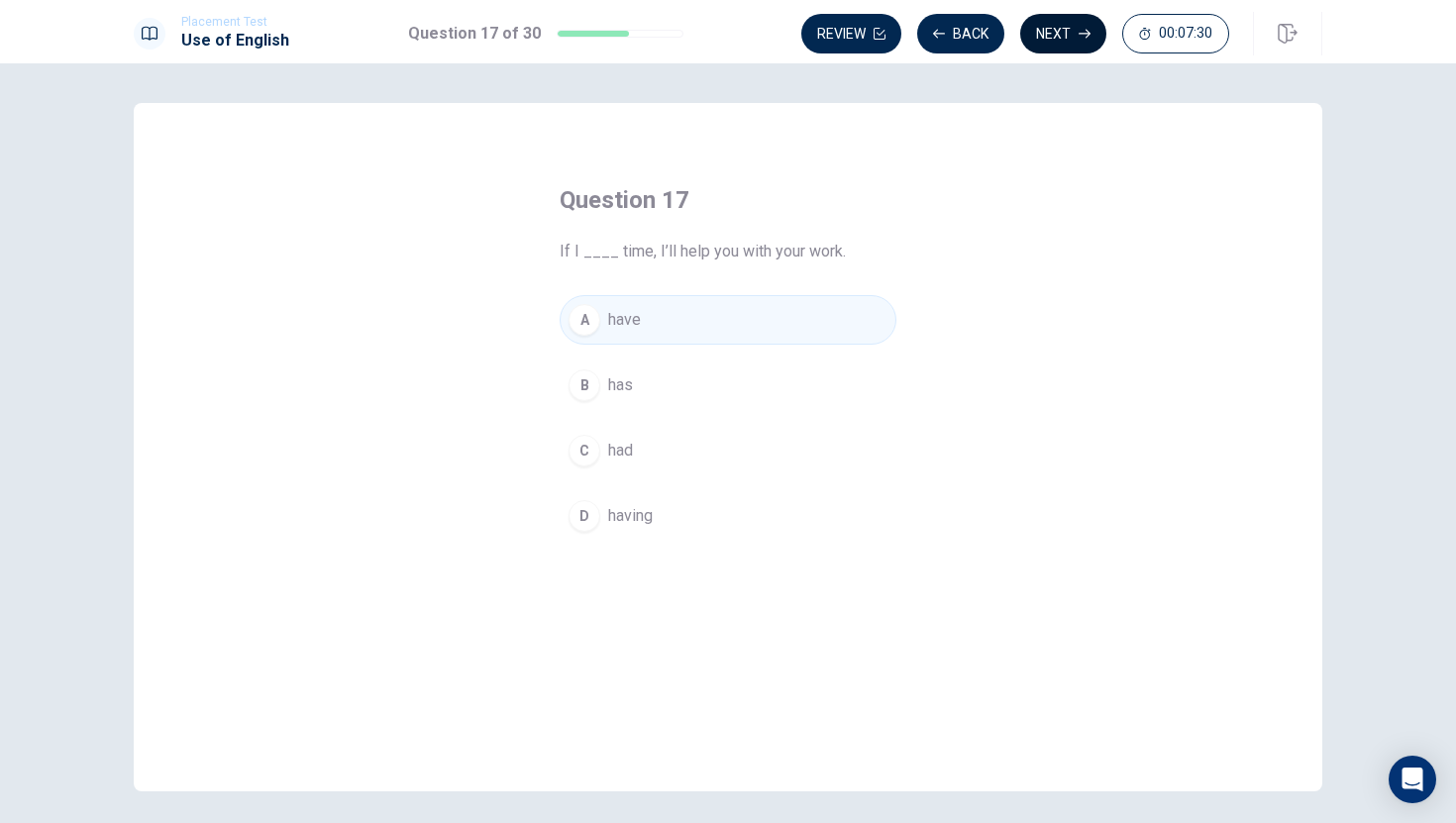 click on "Next" at bounding box center [1063, 34] 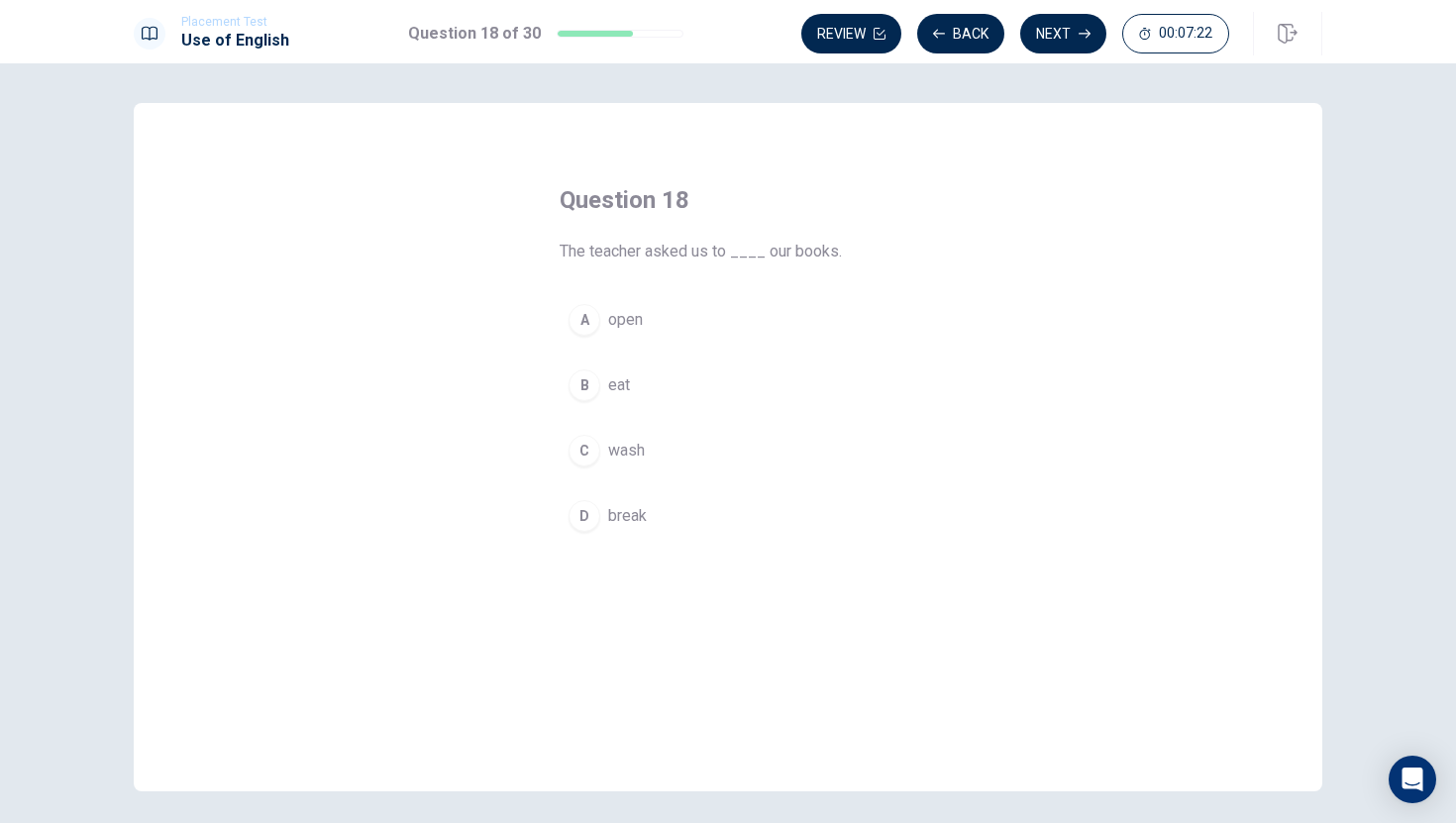 click on "A" at bounding box center [584, 320] 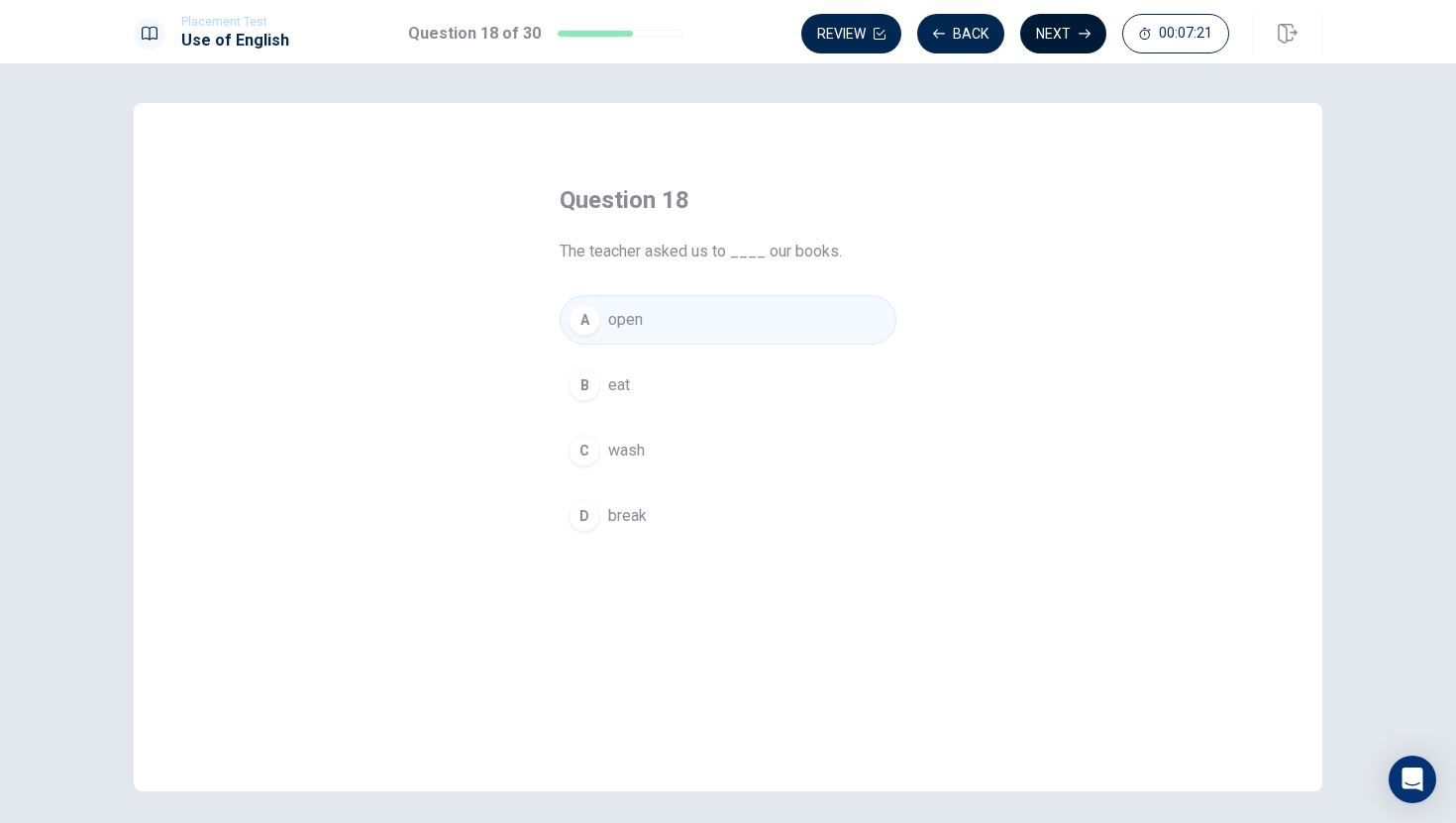 click on "Next" at bounding box center (1063, 34) 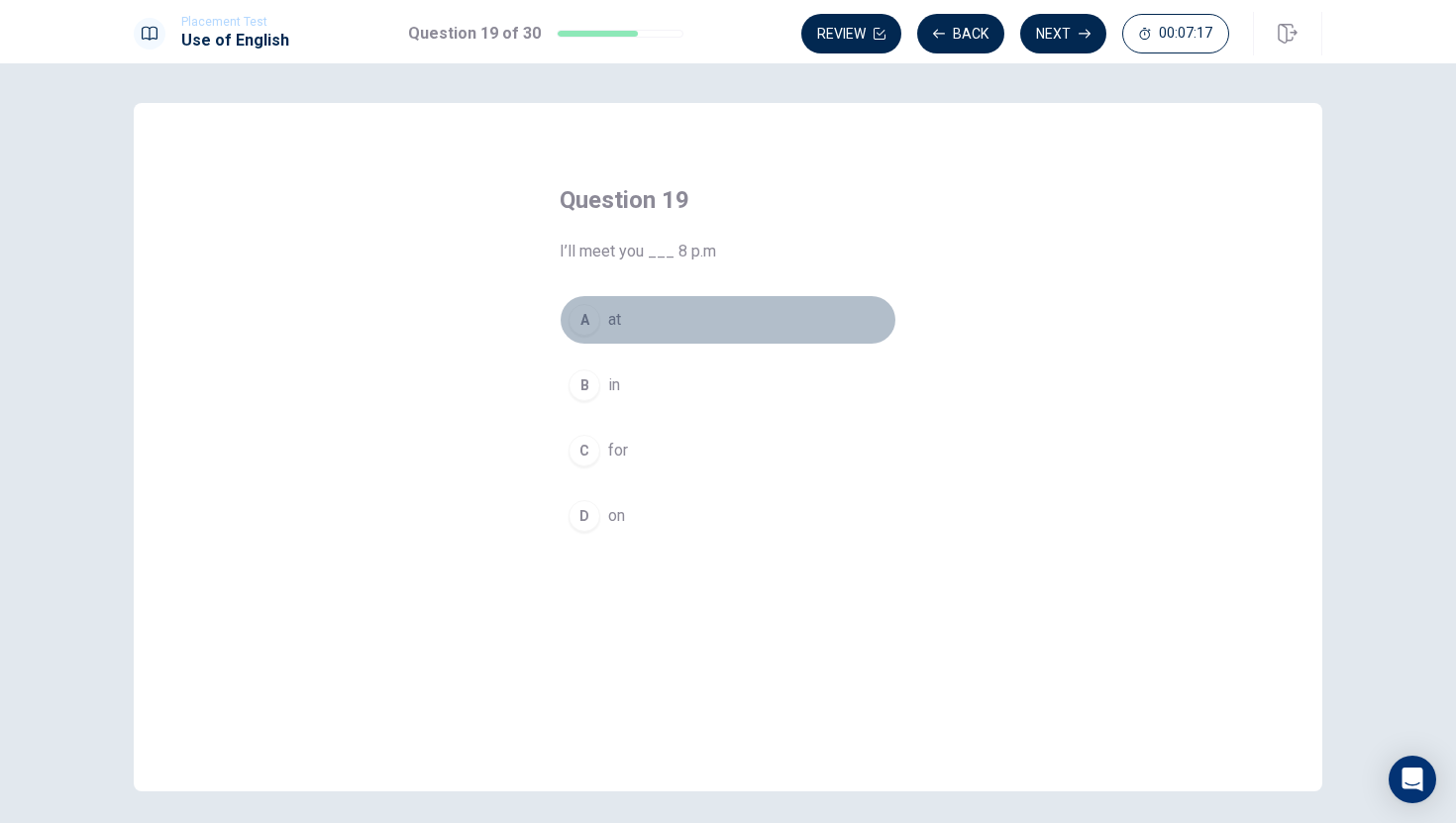 click on "A" at bounding box center [584, 320] 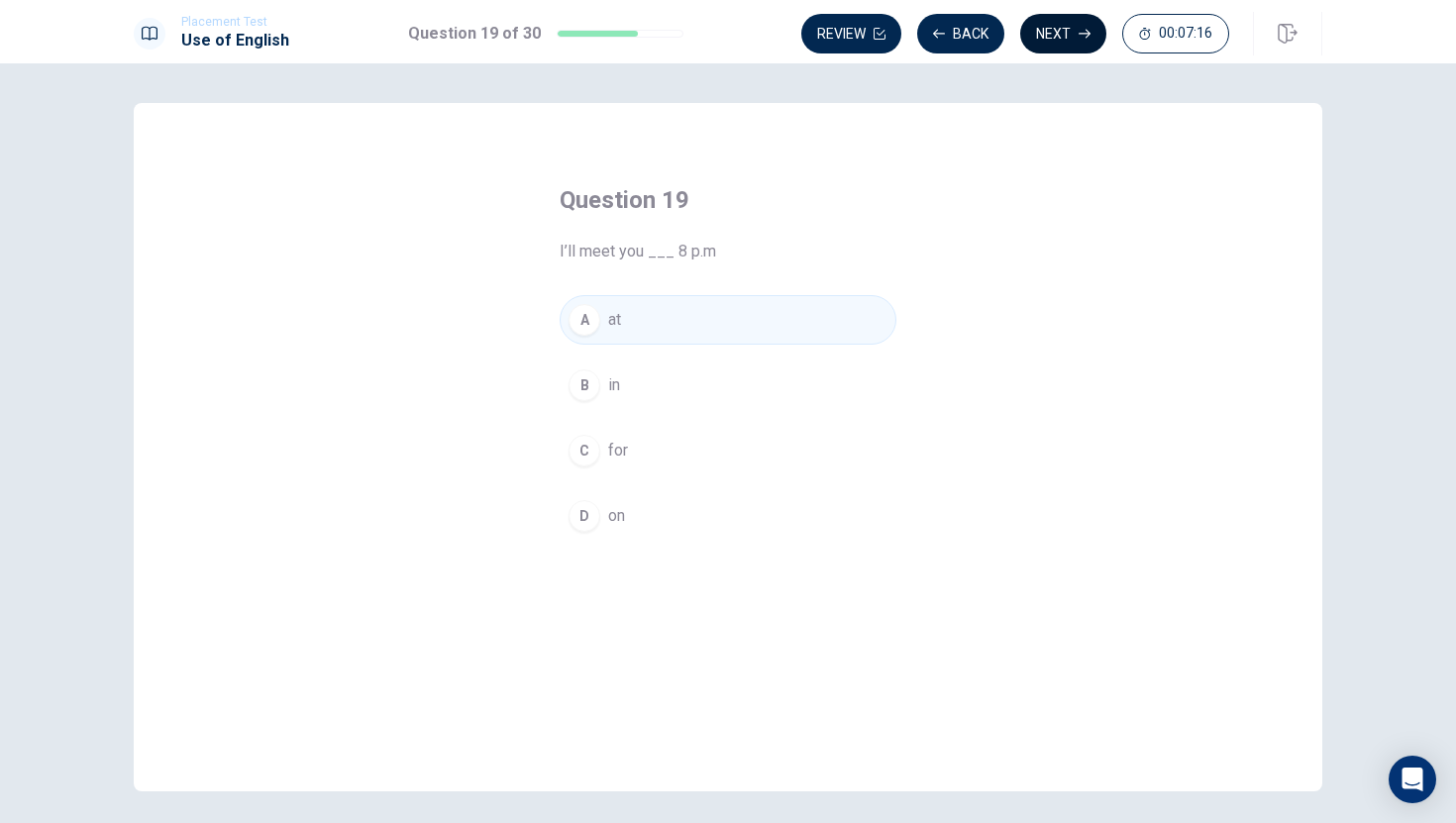 click on "Next" at bounding box center [1063, 34] 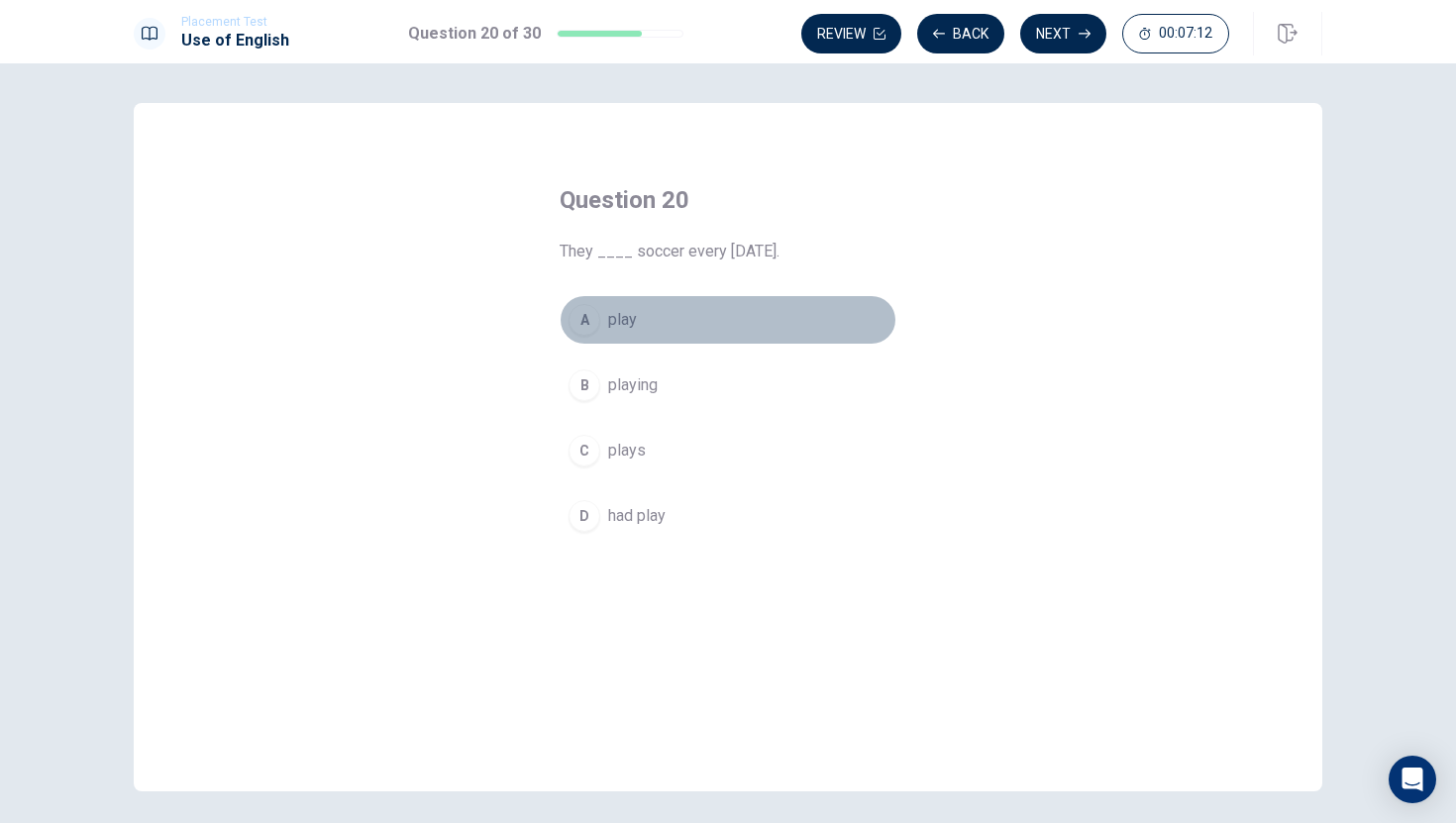 click on "A" at bounding box center (584, 320) 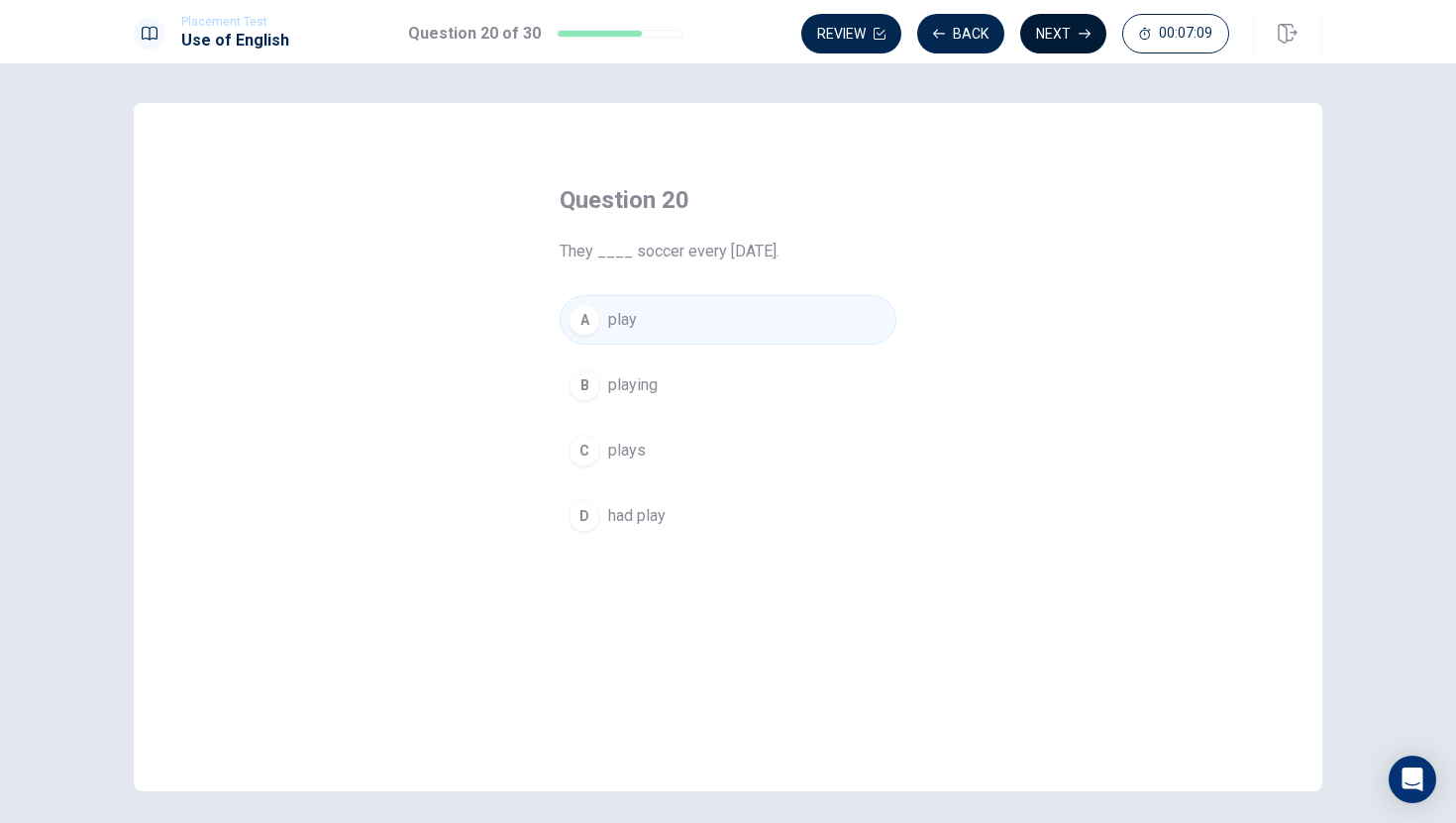 click 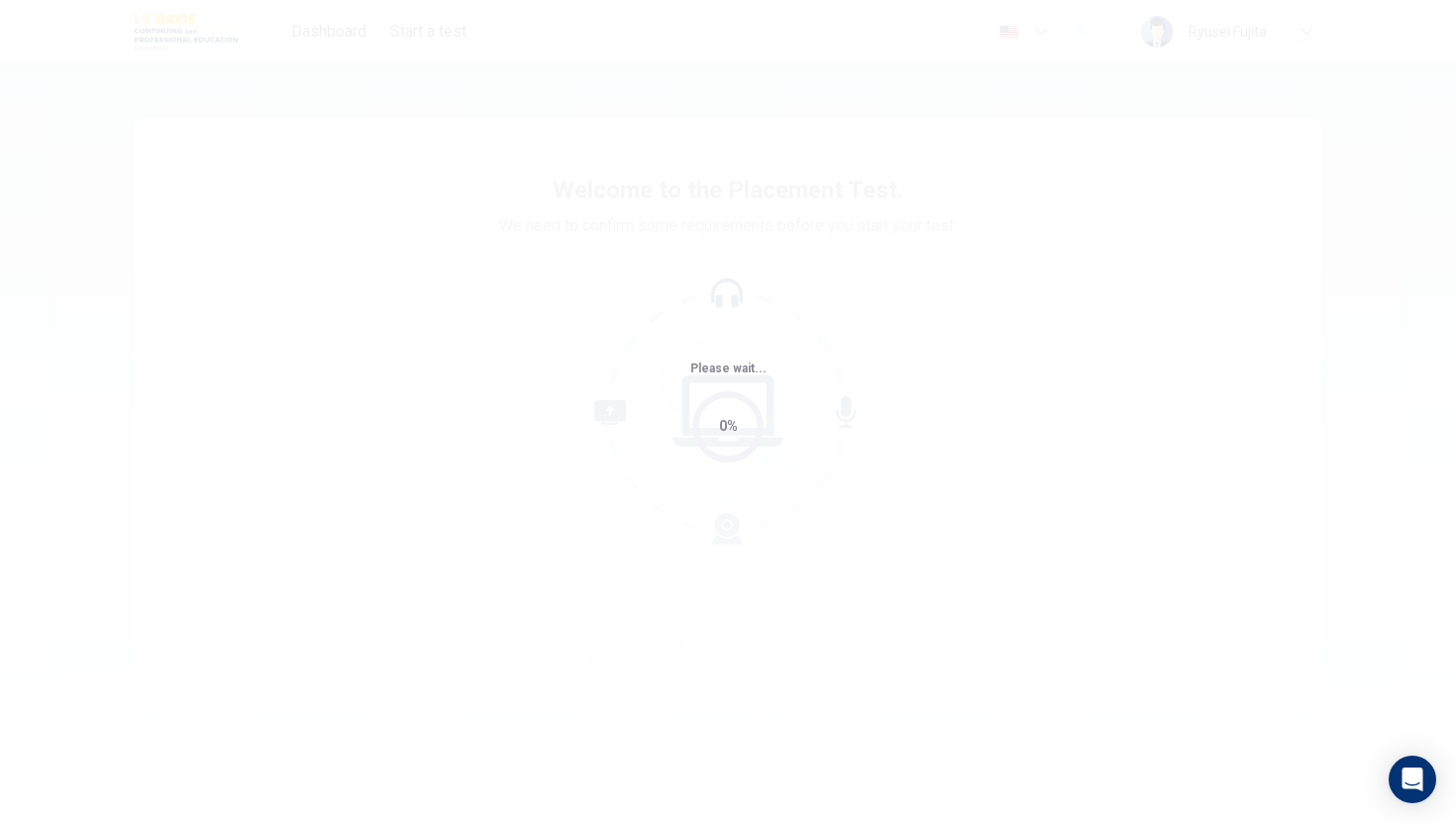 scroll, scrollTop: 0, scrollLeft: 0, axis: both 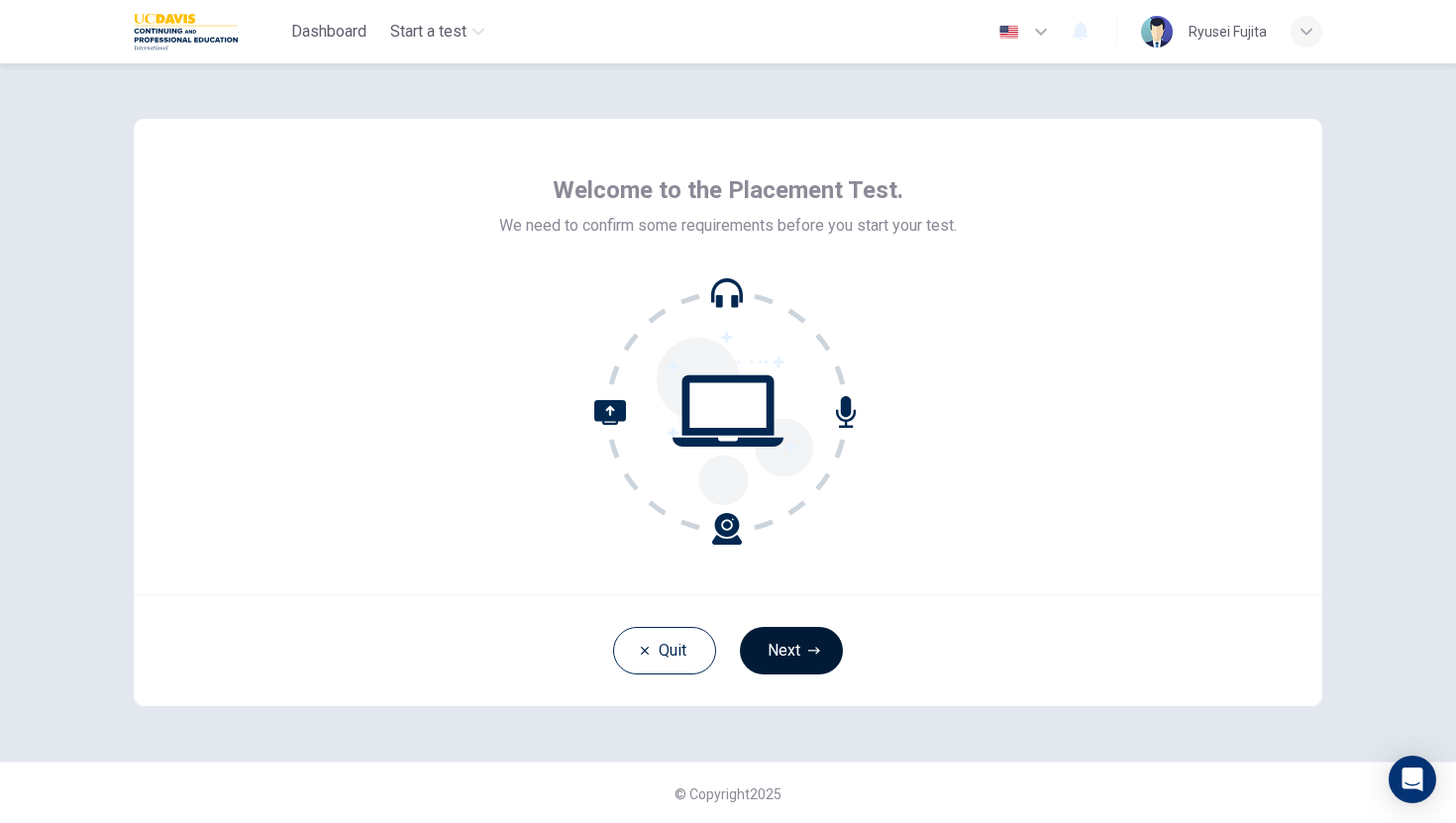 click on "Next" at bounding box center (791, 651) 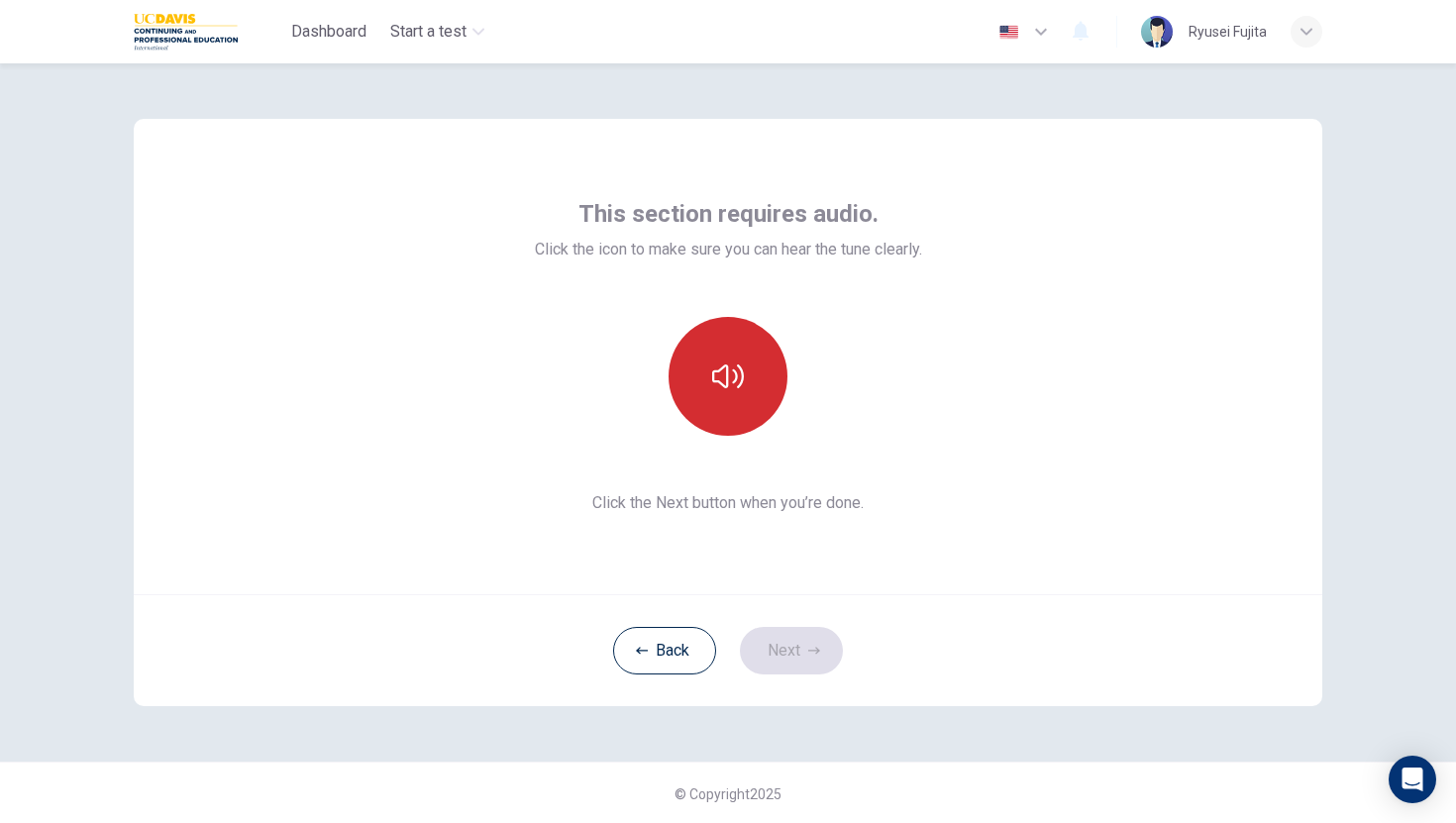 click at bounding box center [728, 376] 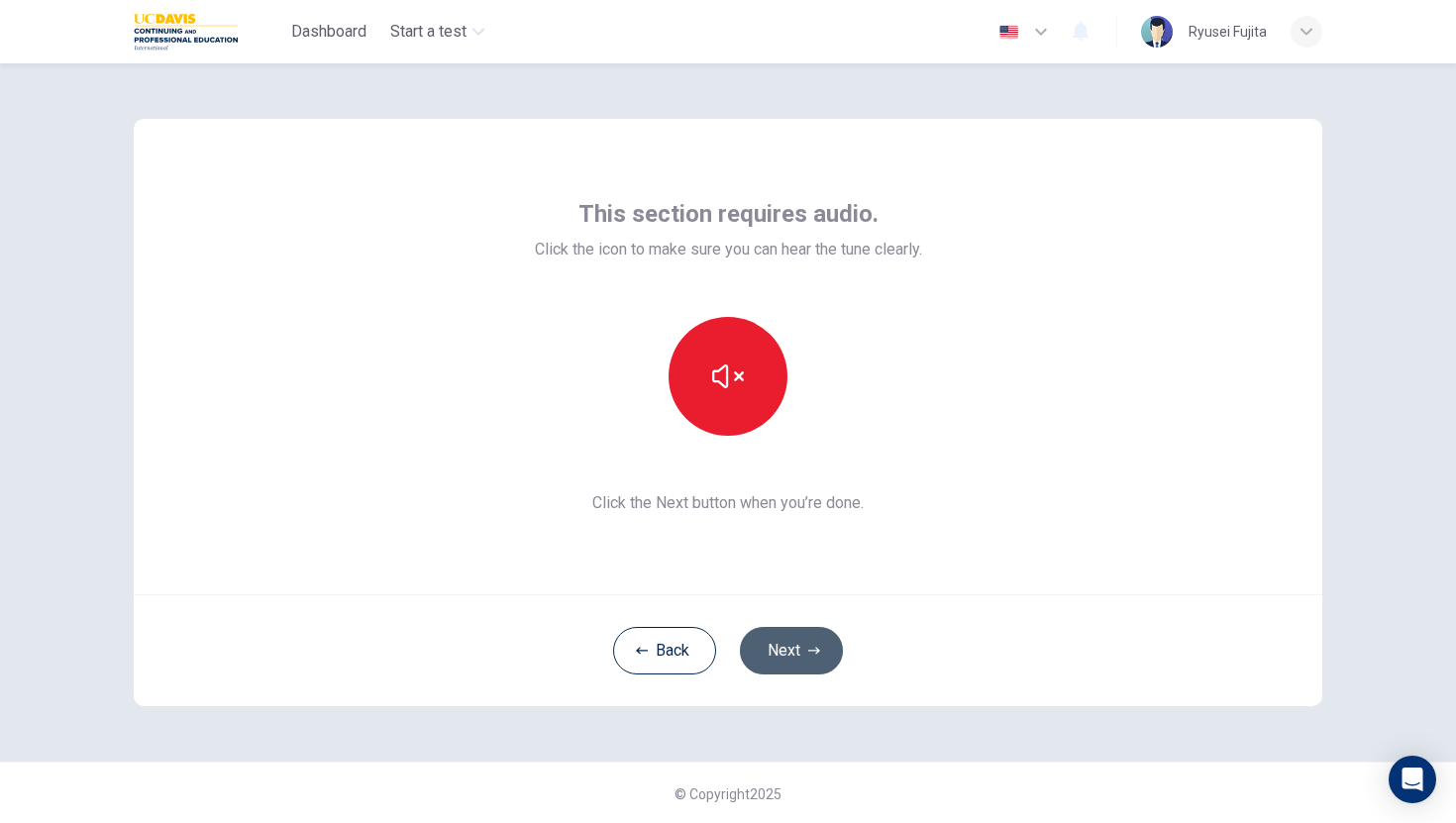 click 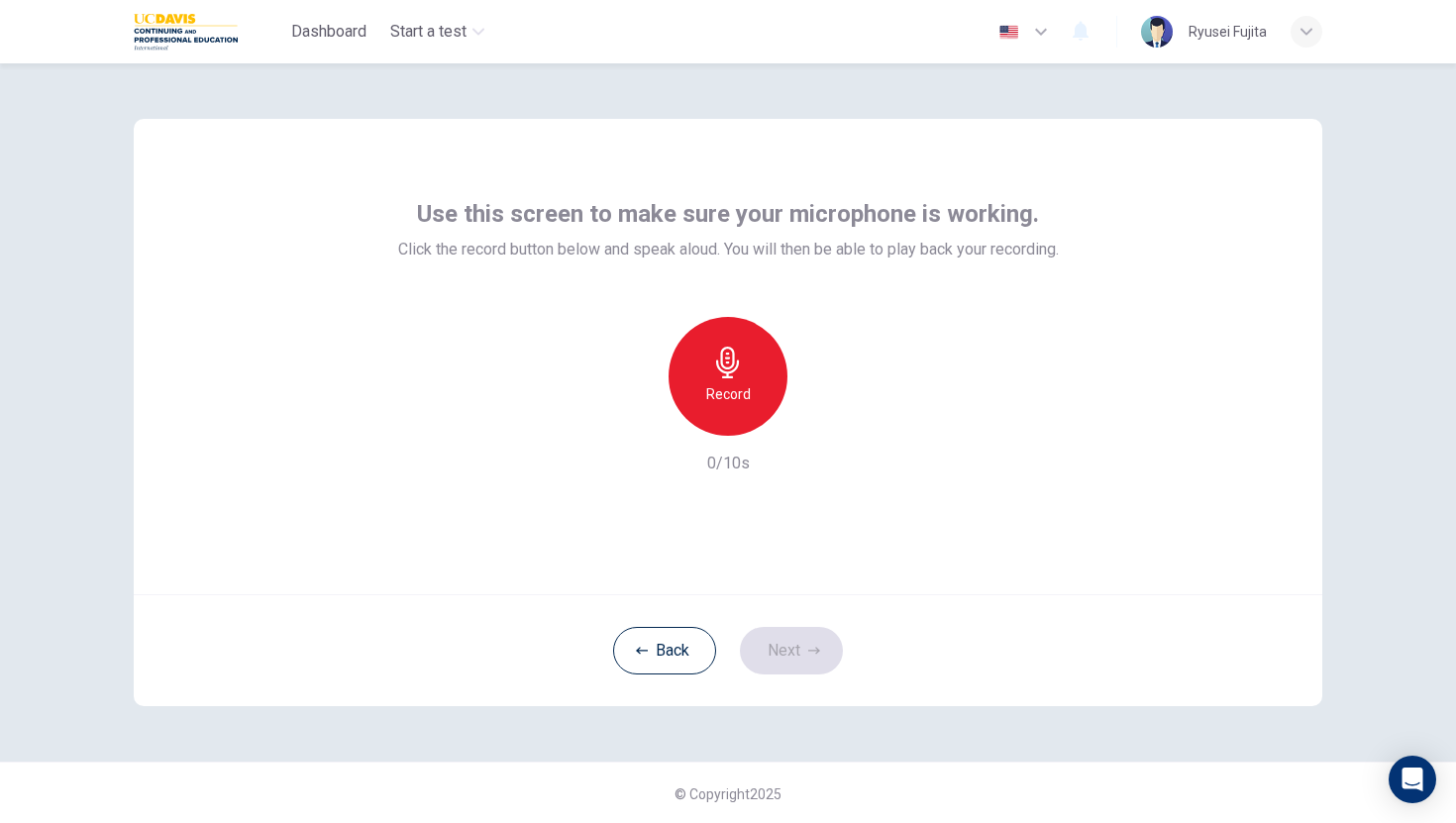 click on "Record" at bounding box center [728, 394] 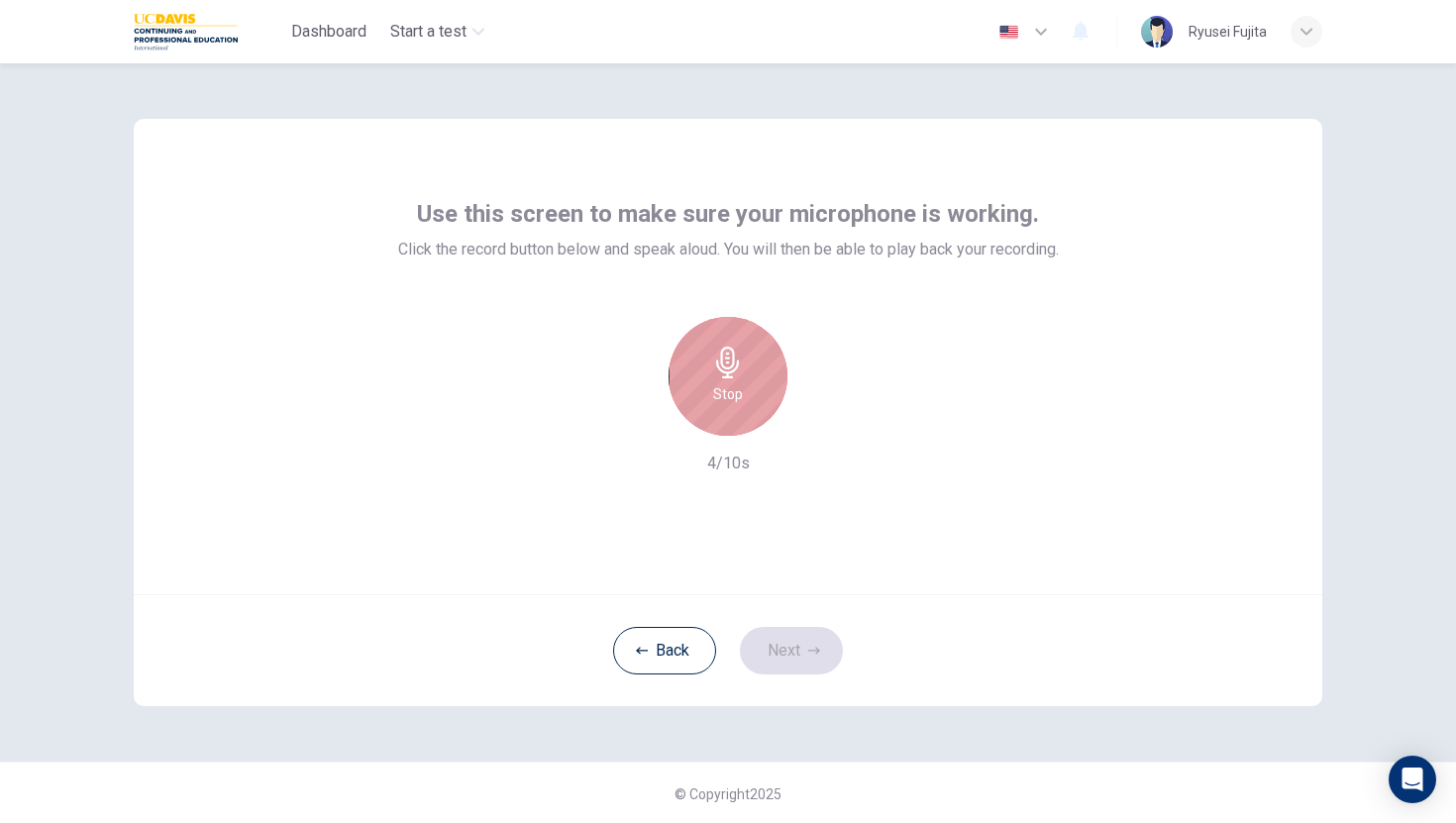 click on "Stop" at bounding box center [728, 394] 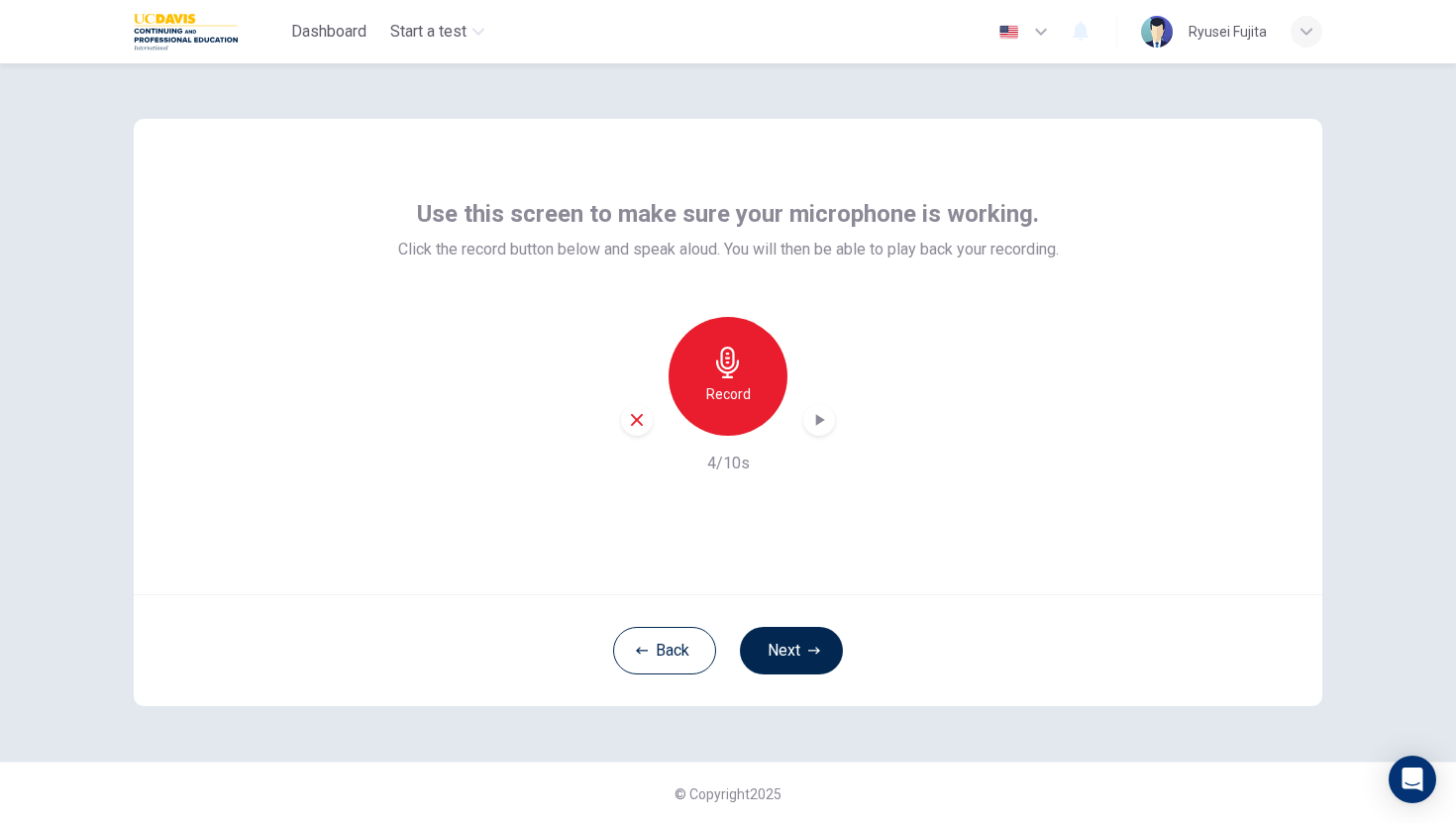 click at bounding box center [819, 420] 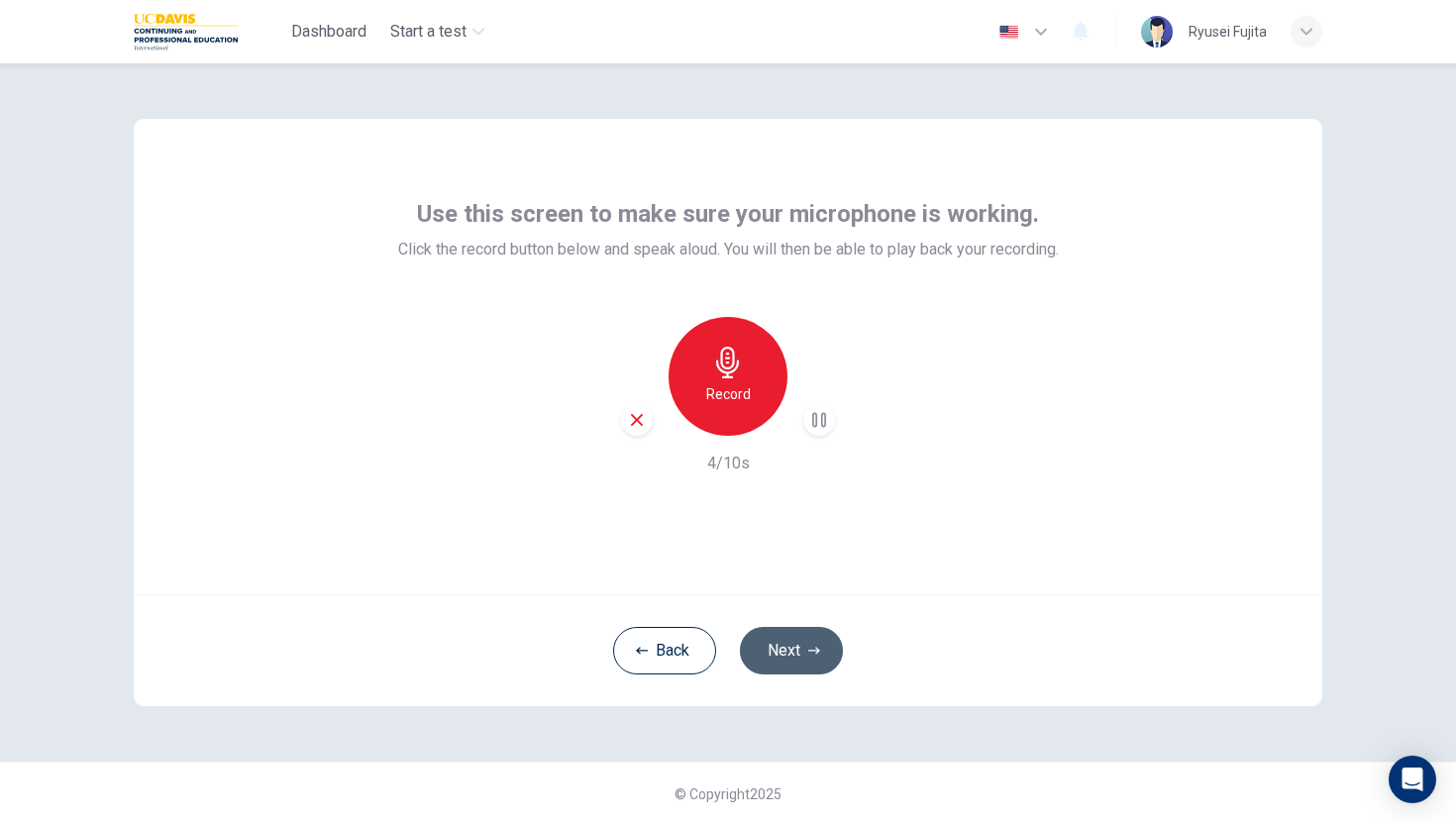 click on "Next" at bounding box center [791, 651] 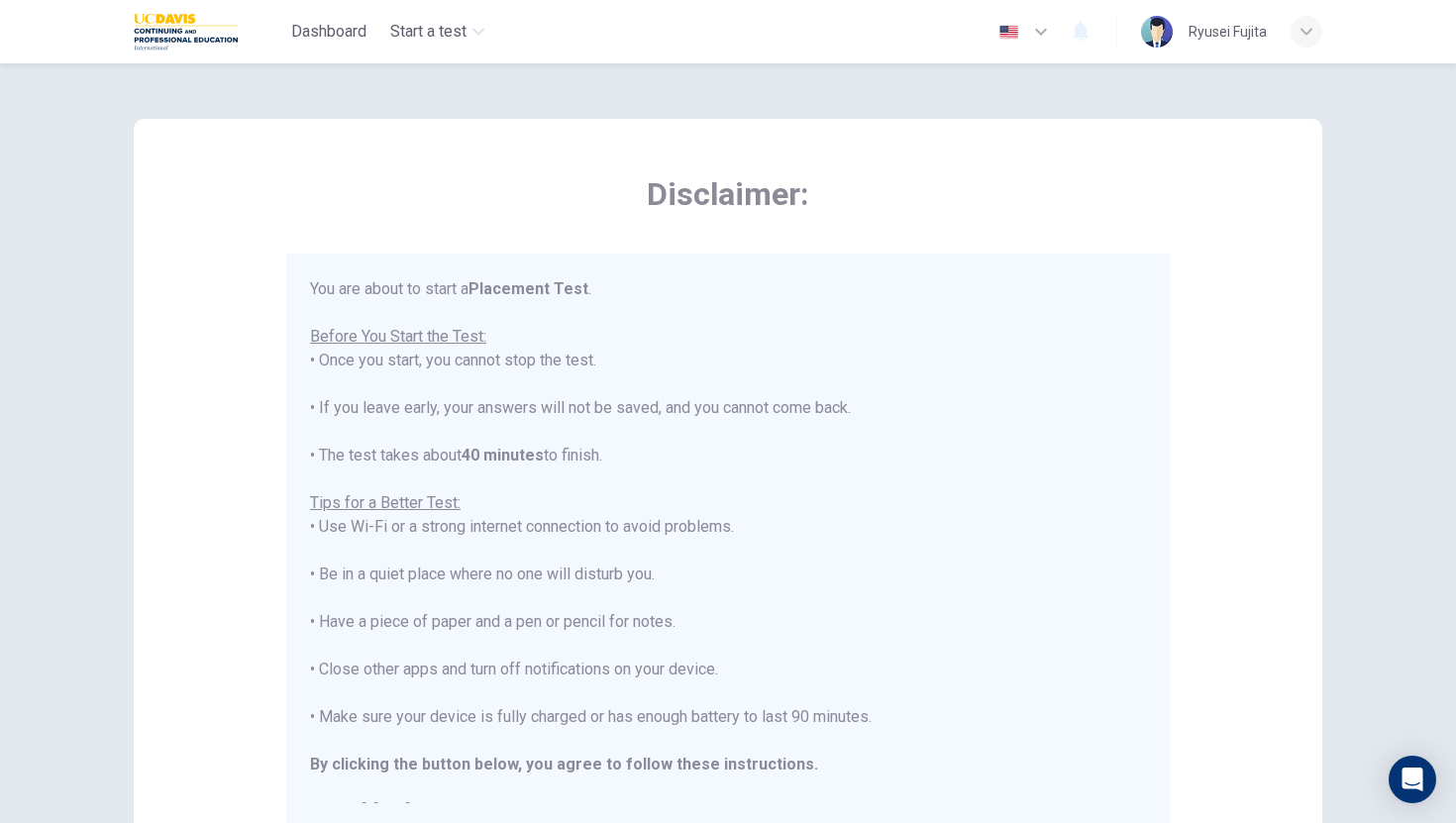 scroll, scrollTop: 23, scrollLeft: 0, axis: vertical 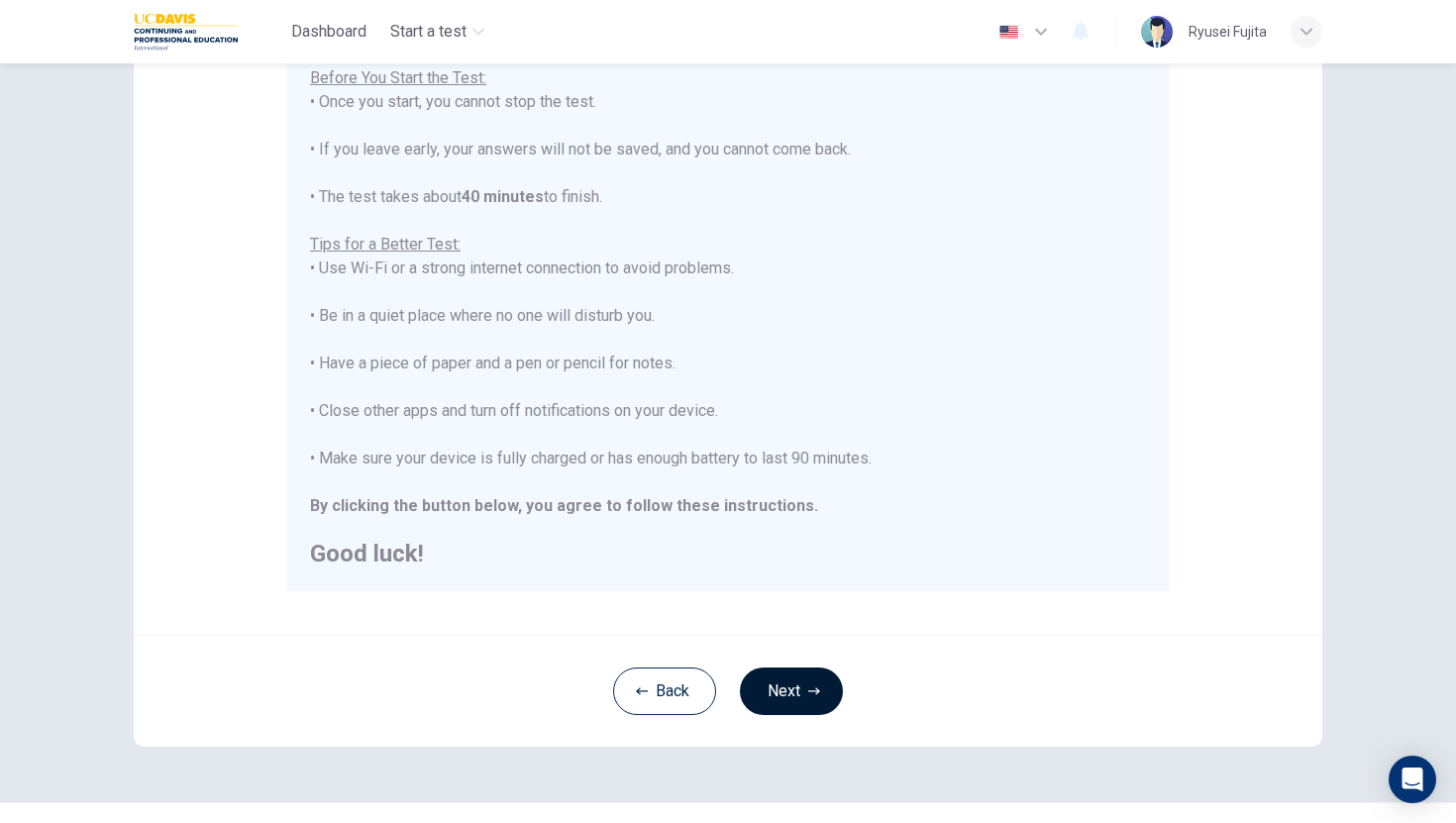 click on "Next" at bounding box center (791, 691) 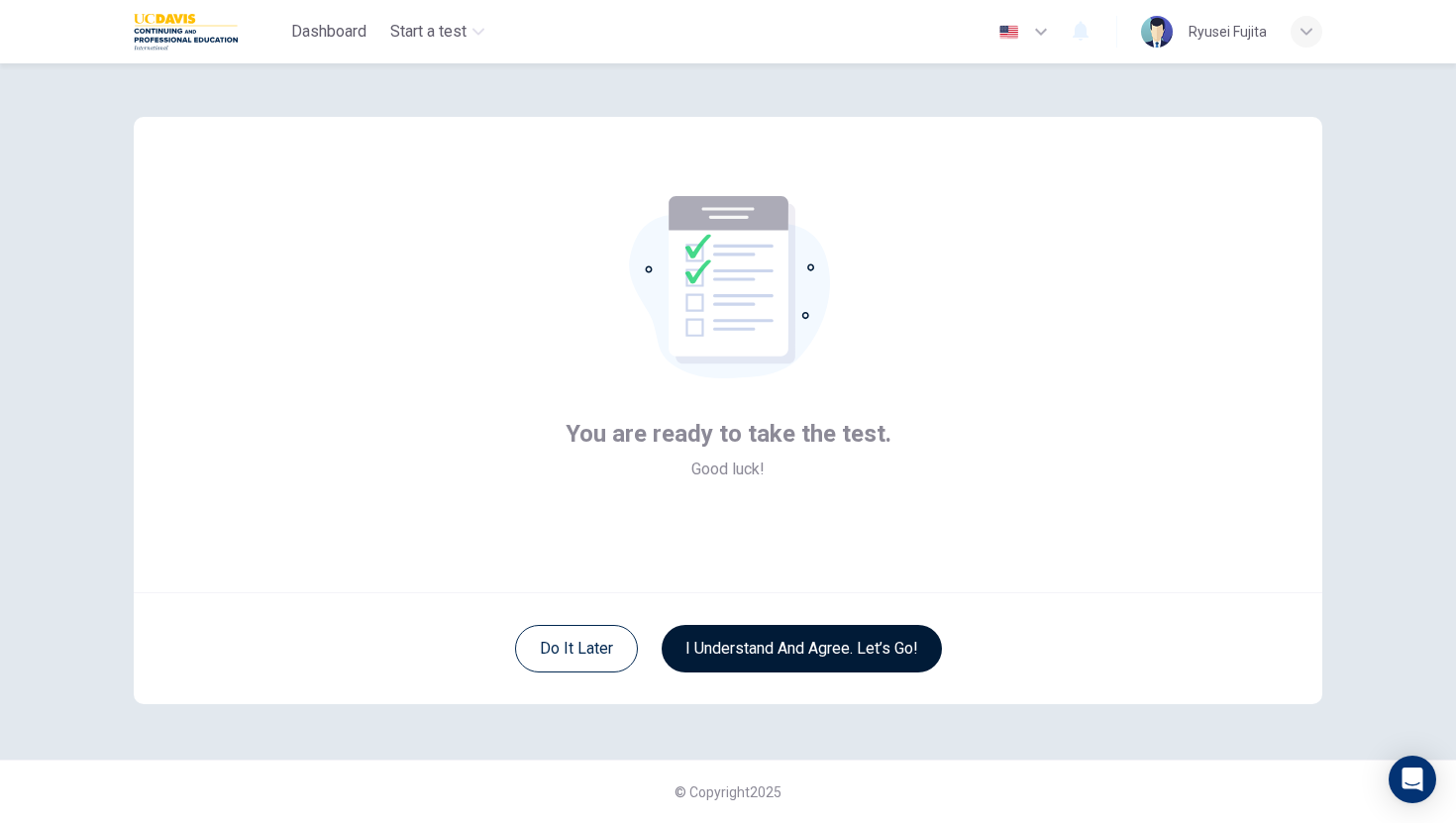 click on "I understand and agree. Let’s go!" at bounding box center (801, 649) 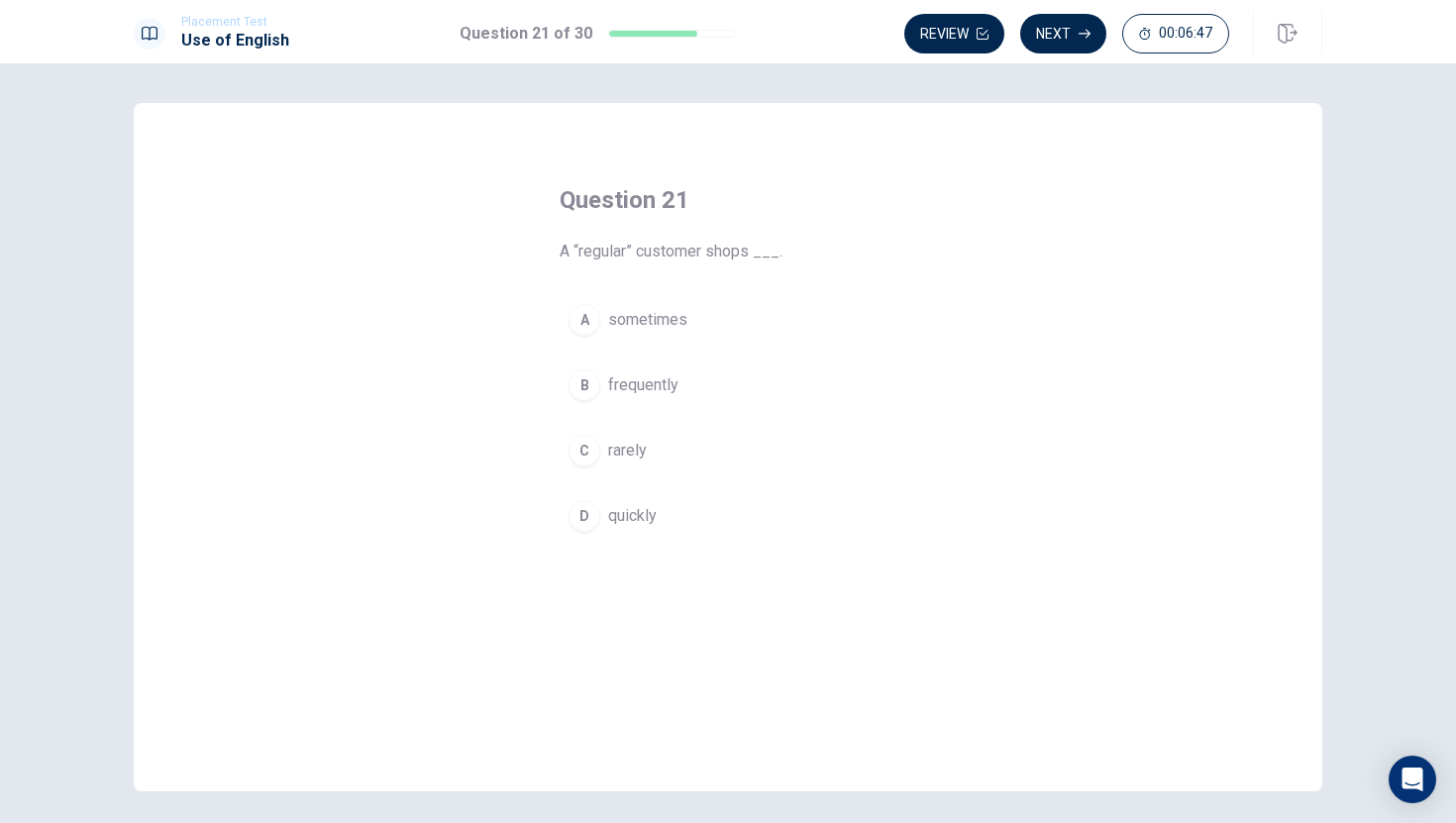click on "B" at bounding box center [584, 385] 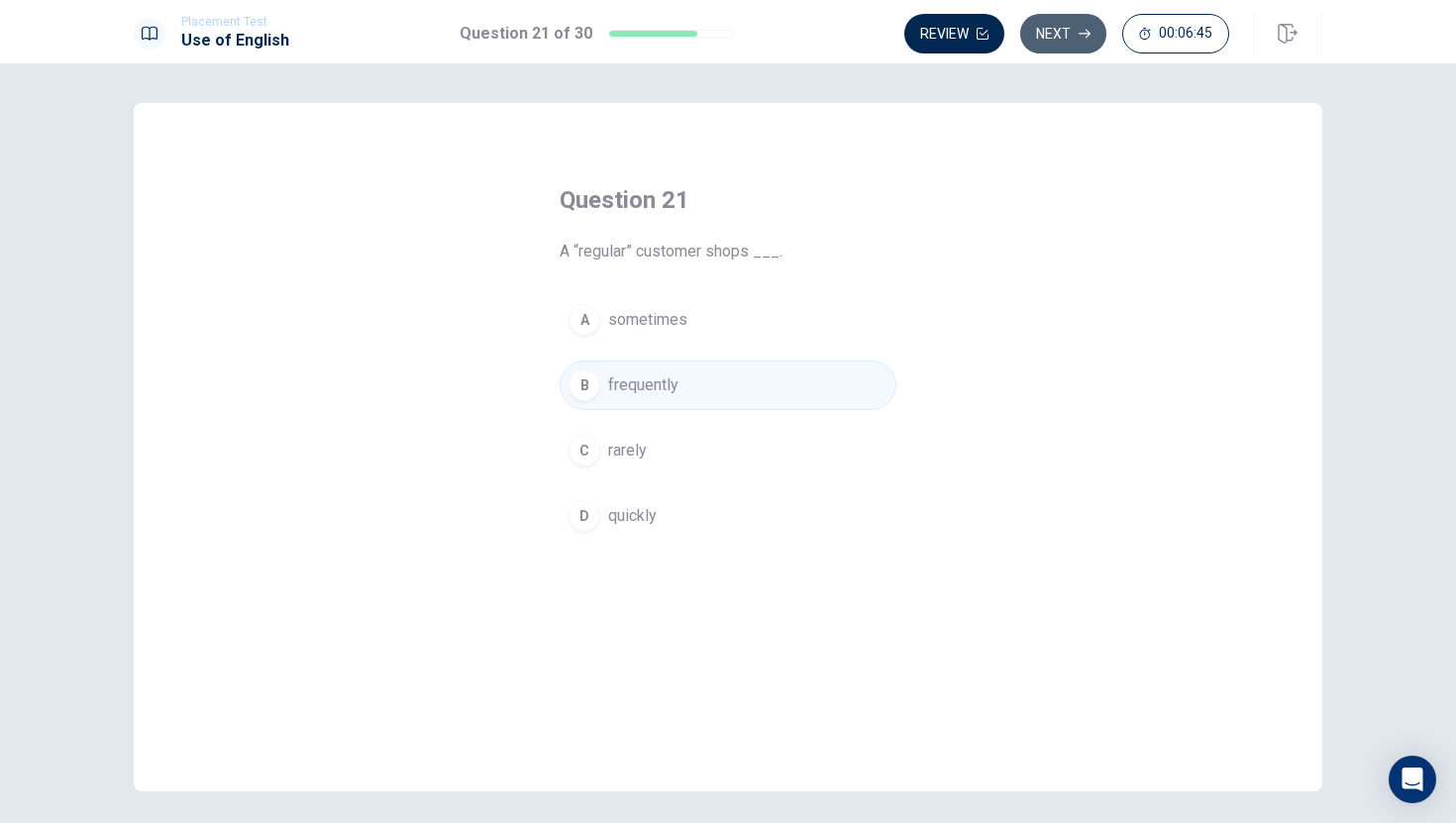 click on "Next" at bounding box center (1063, 34) 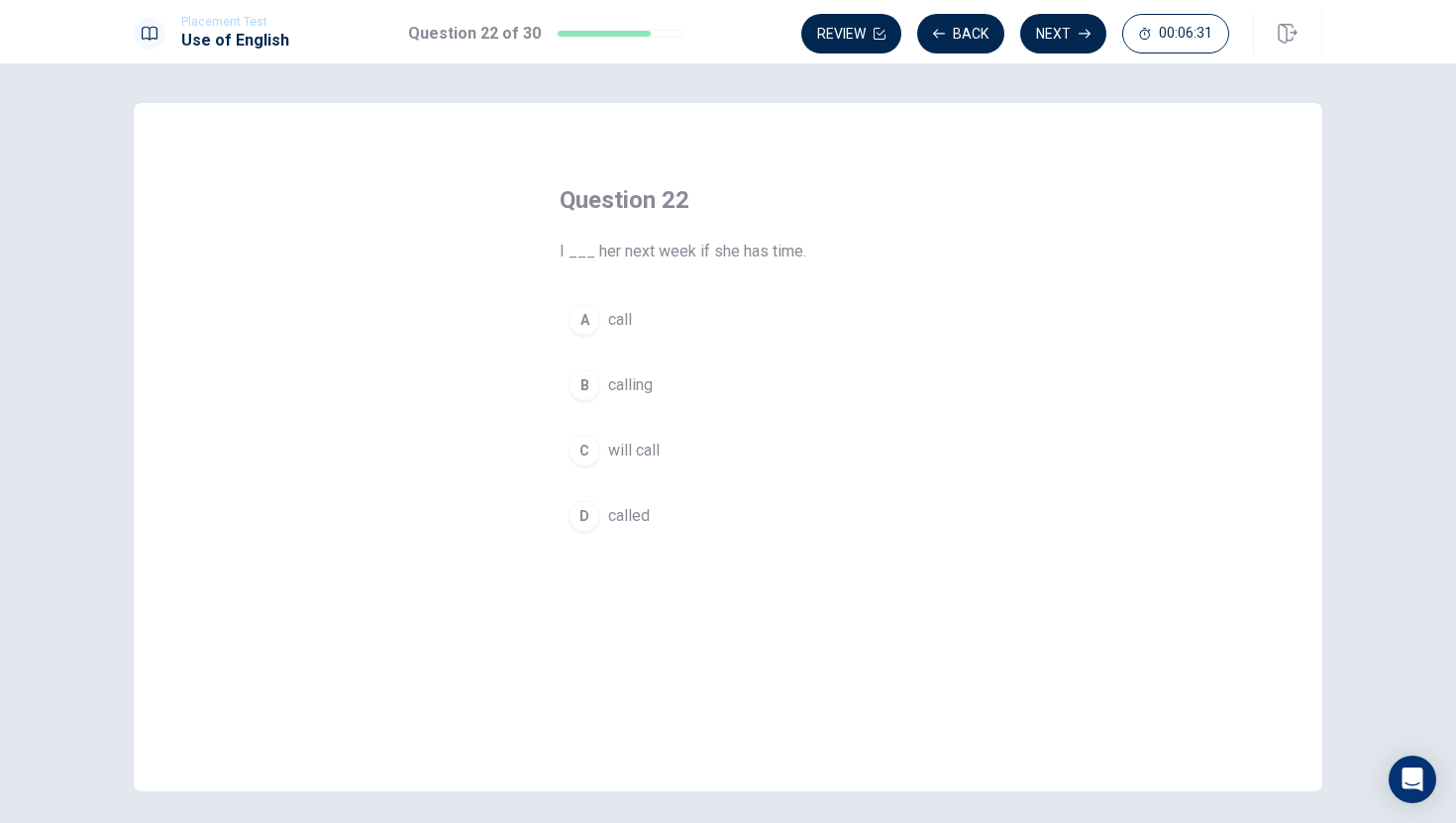 click on "C" at bounding box center [584, 451] 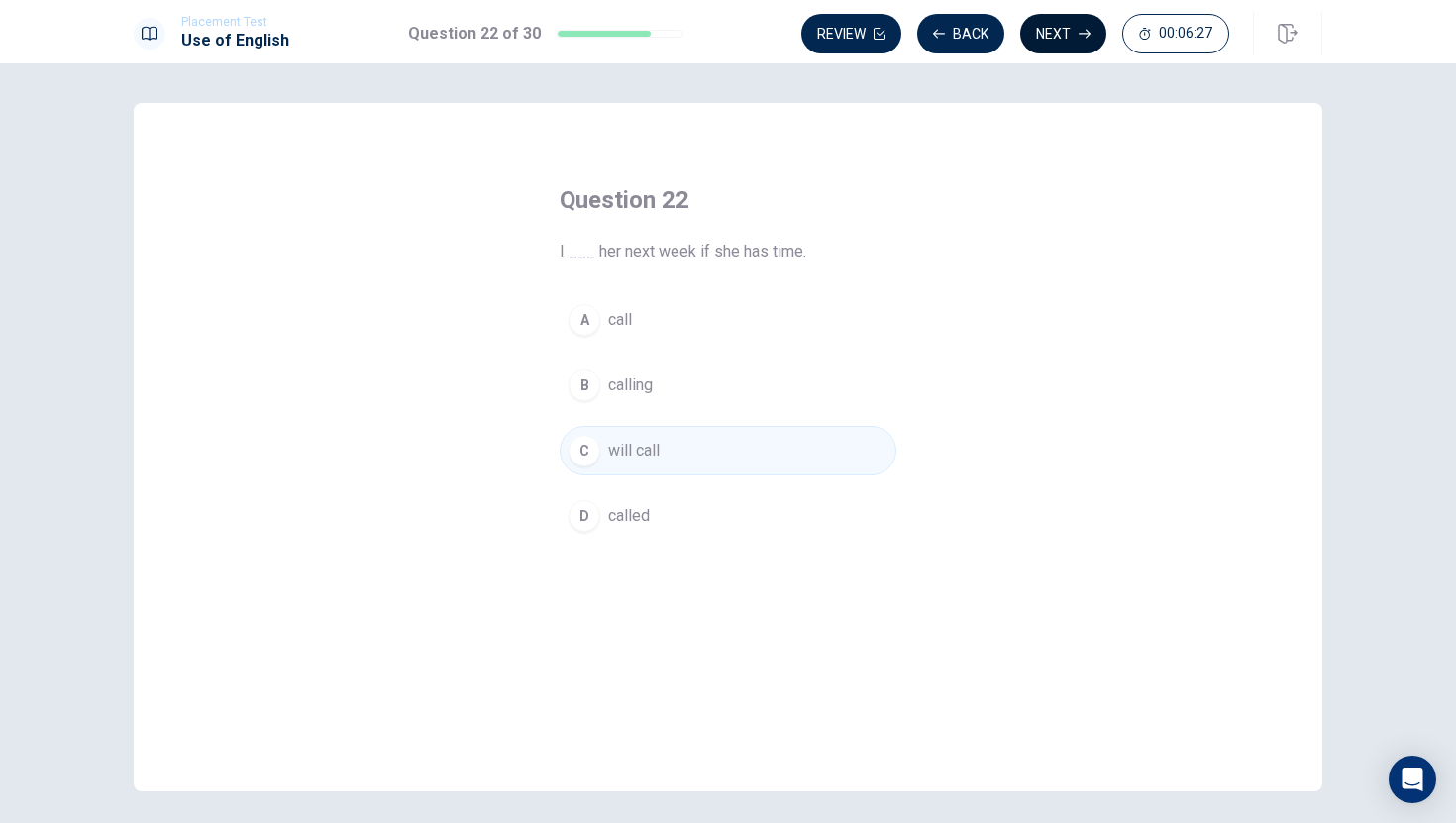 click on "Next" at bounding box center [1063, 34] 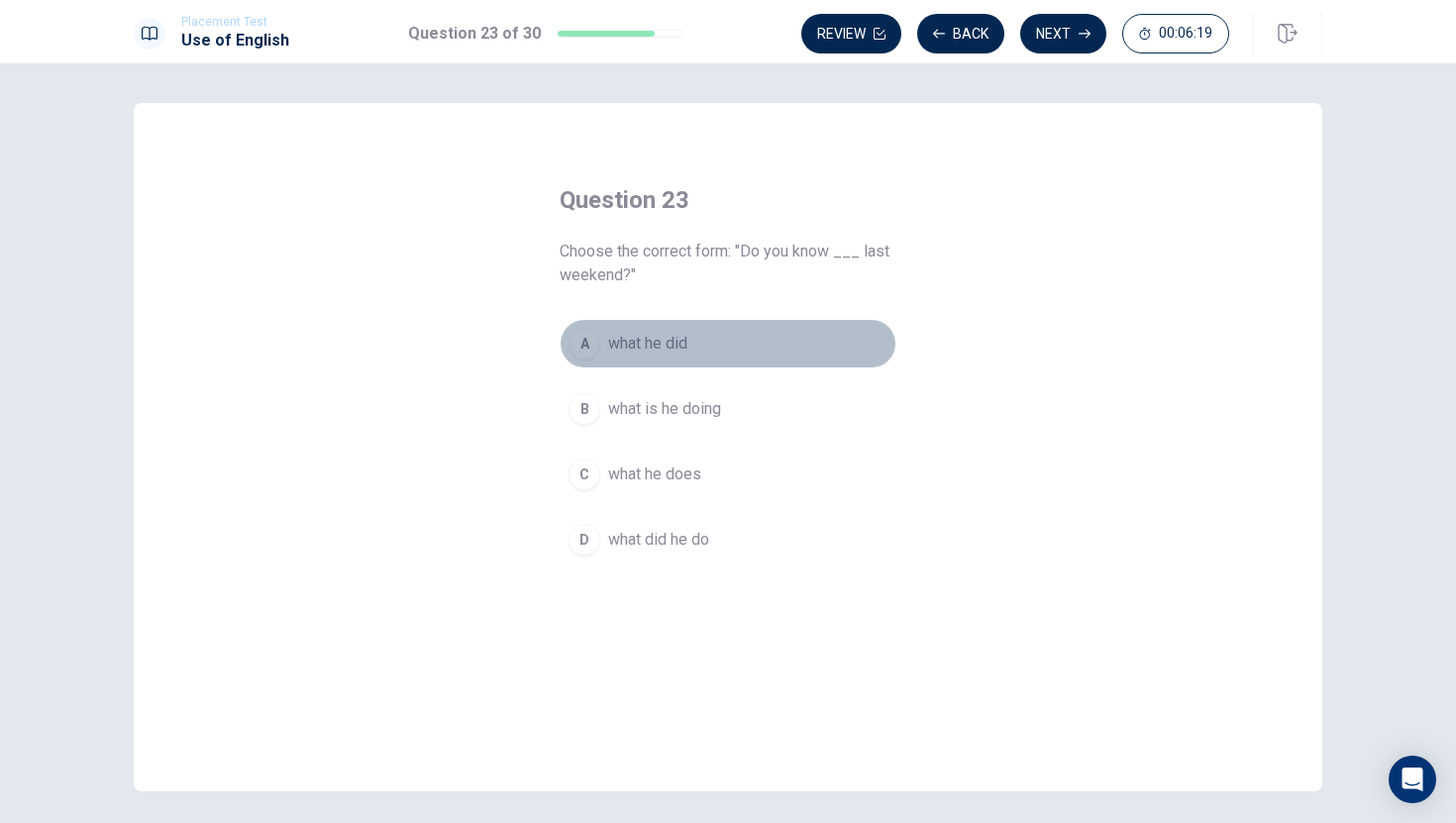 click on "A" at bounding box center (584, 344) 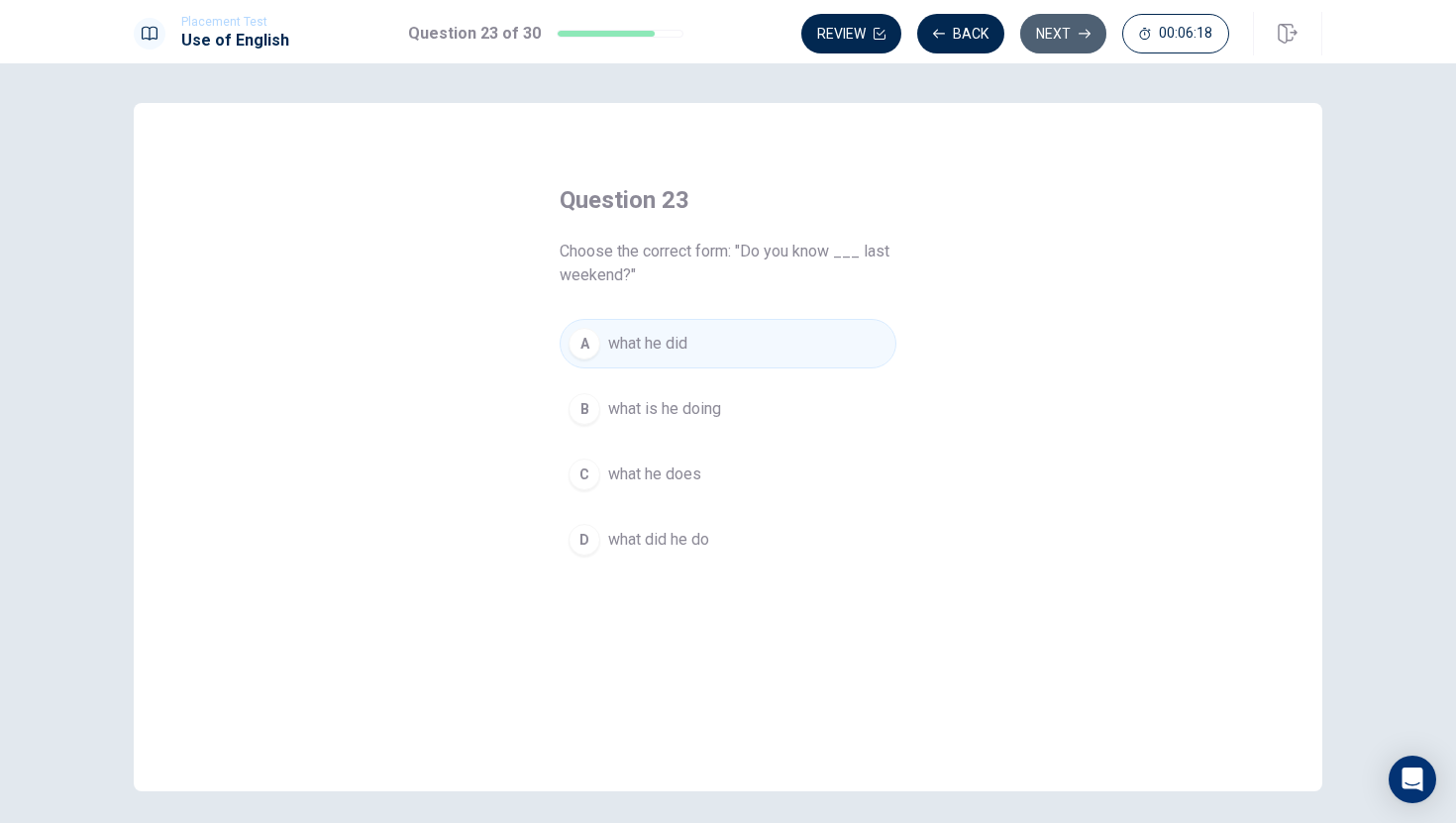 click 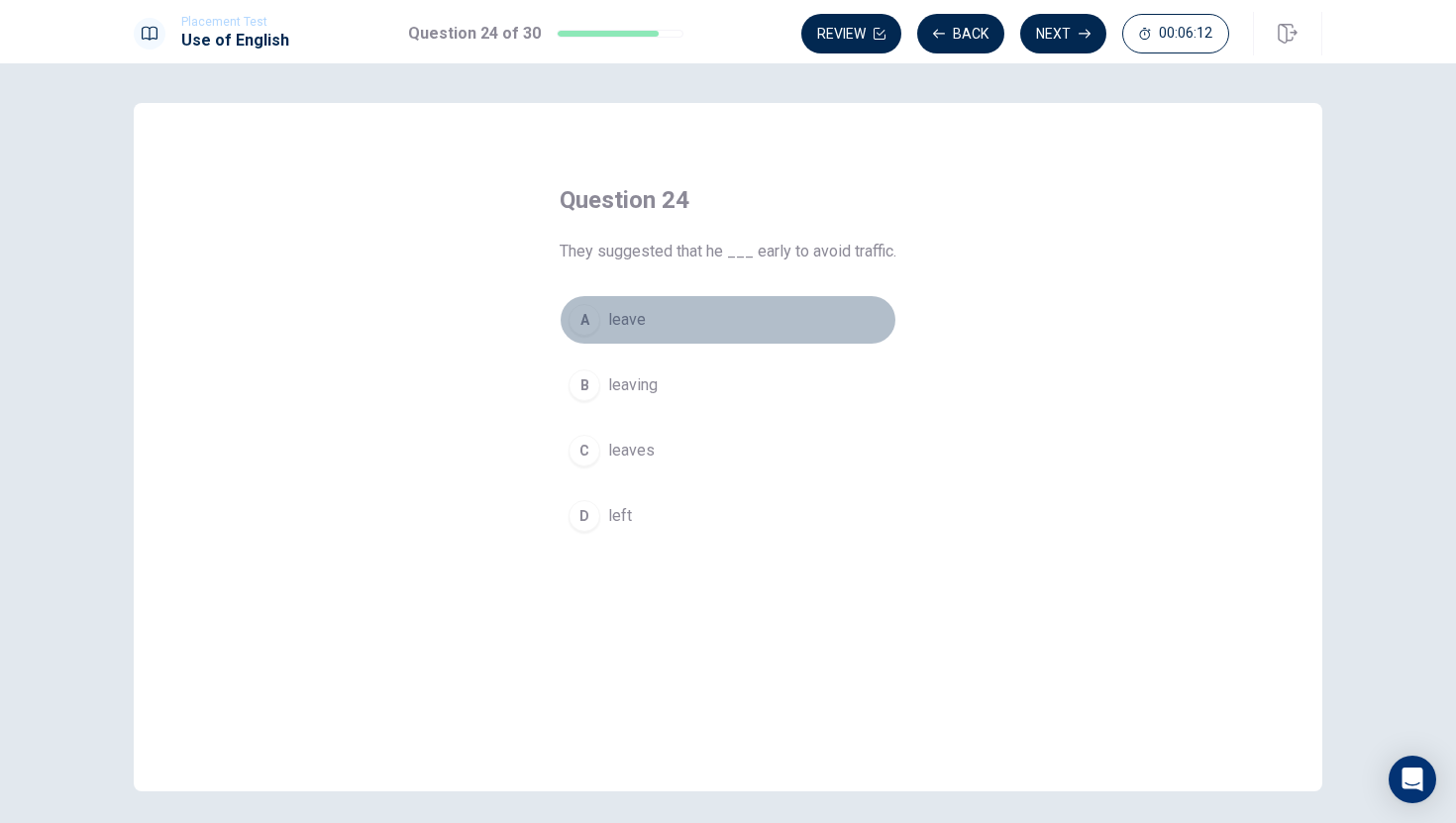 click on "A" at bounding box center (584, 320) 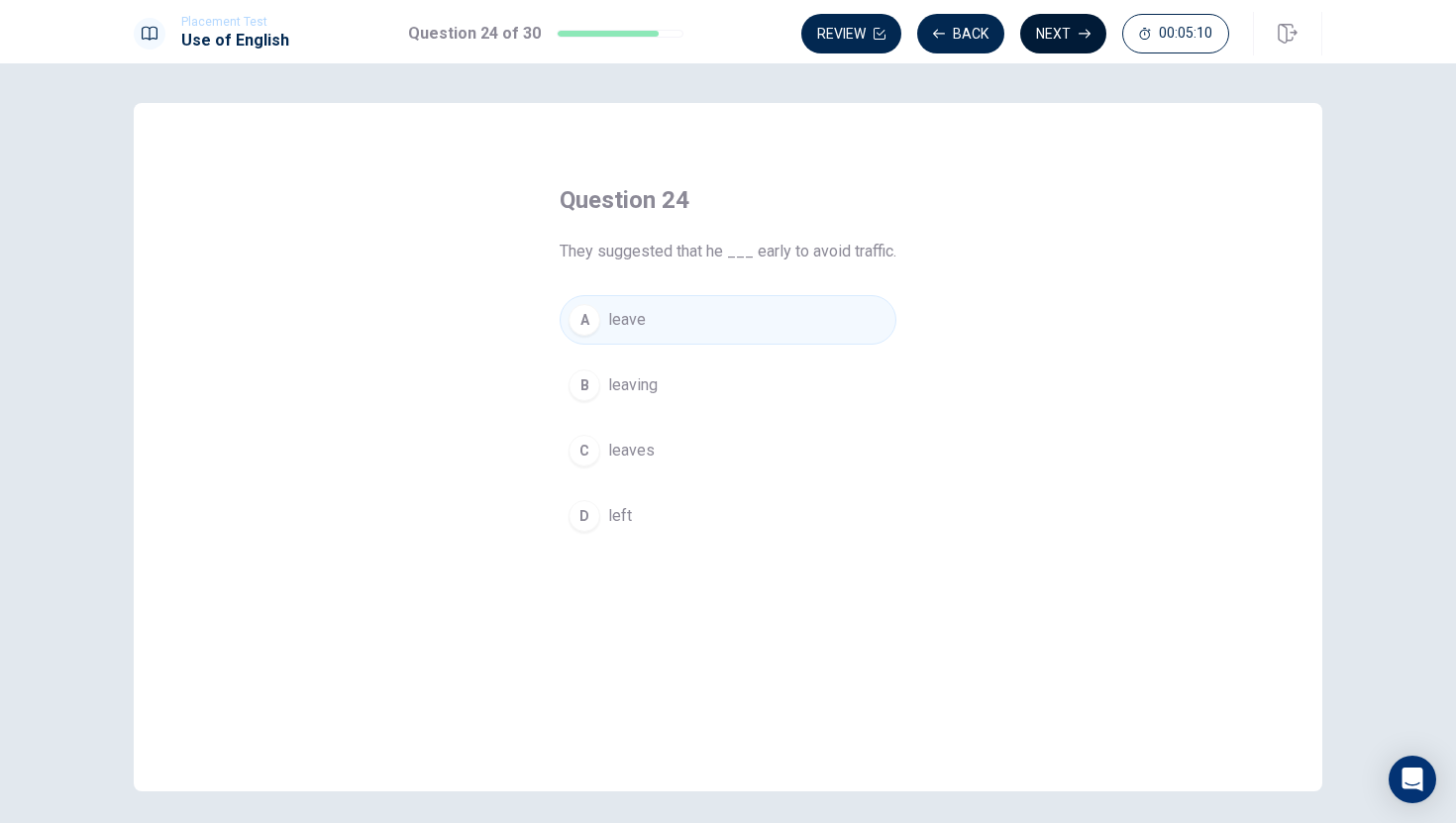 click on "Next" at bounding box center (1063, 34) 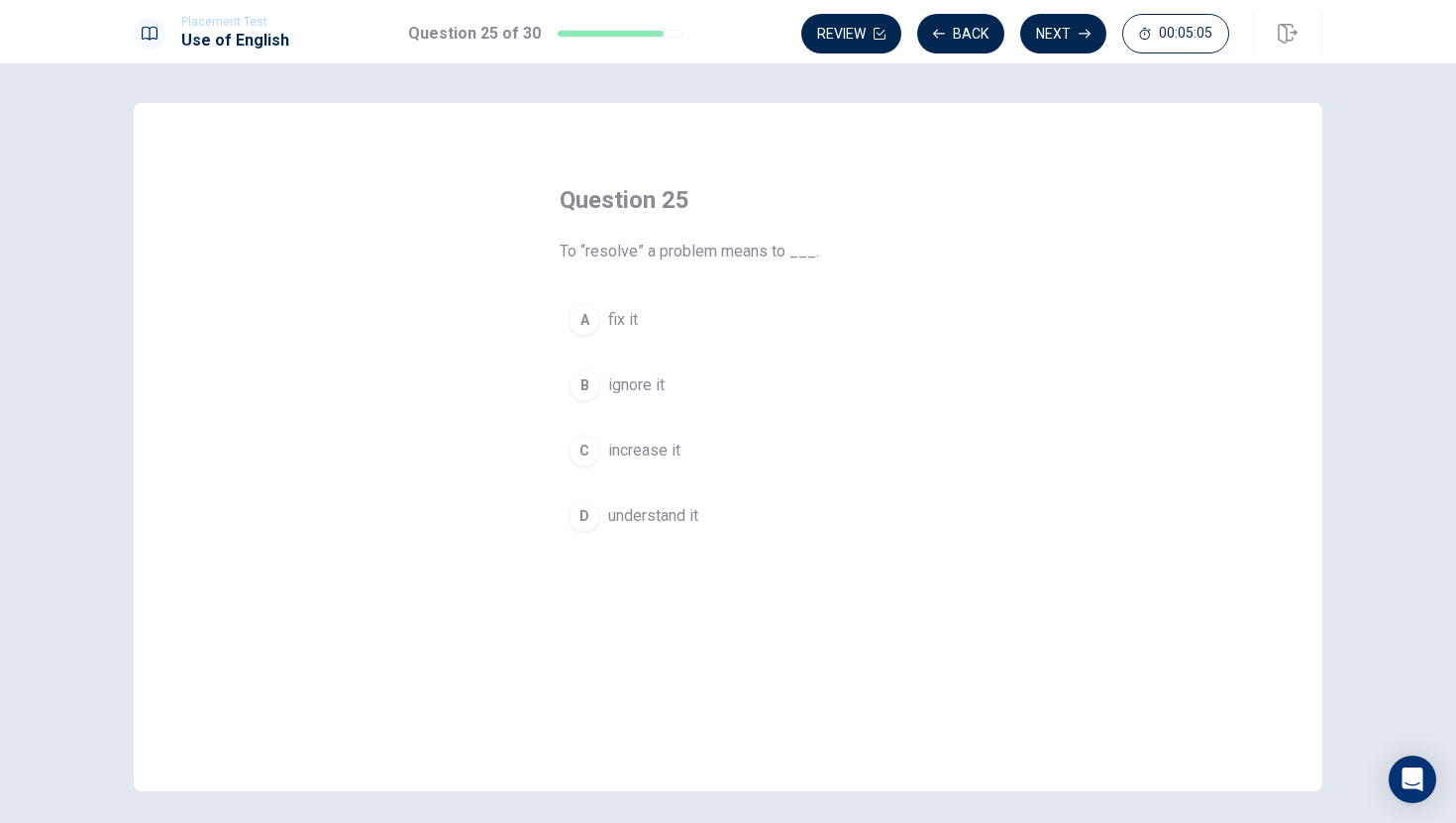 click on "A" at bounding box center (584, 320) 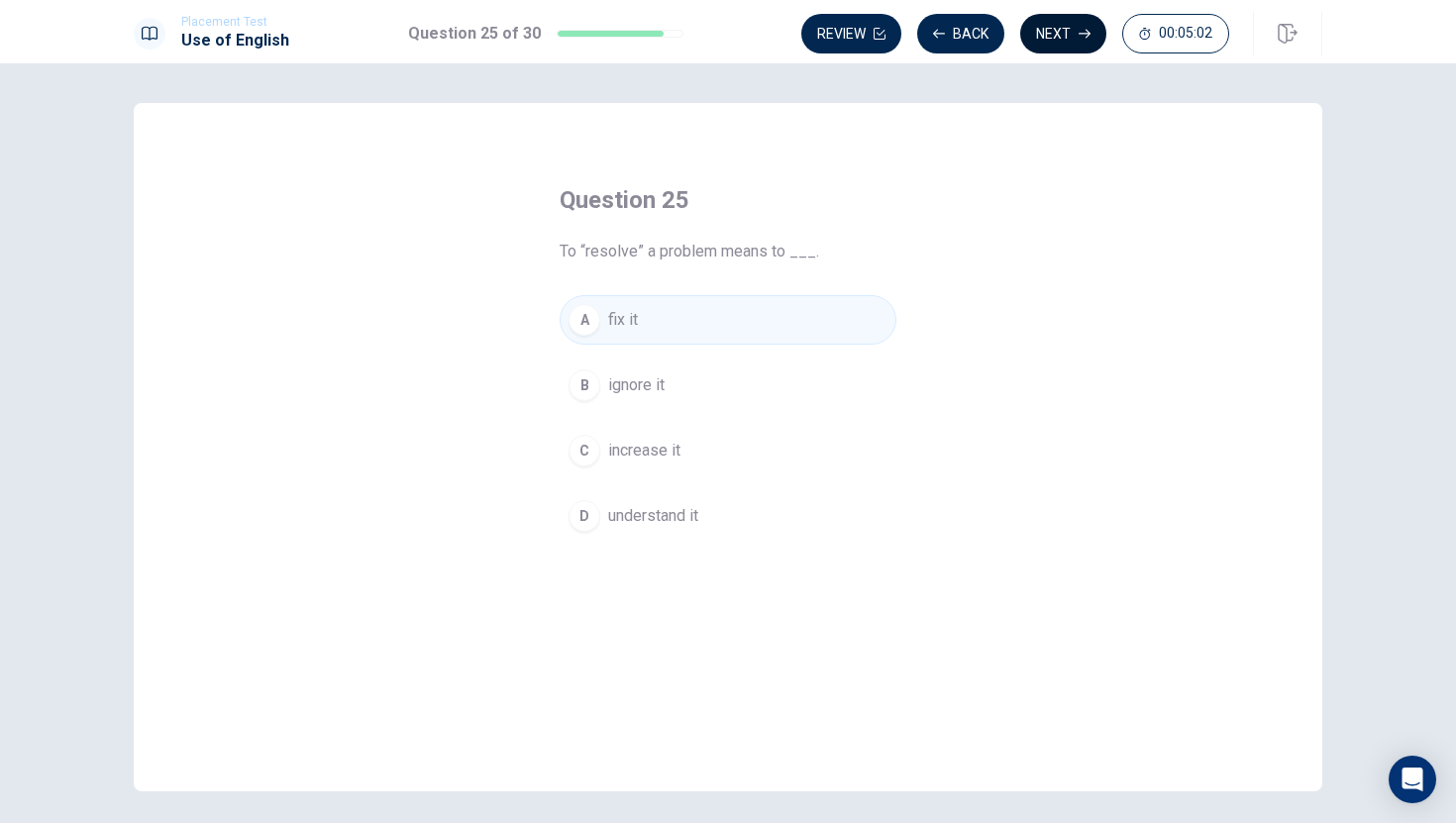 click on "Next" at bounding box center [1063, 34] 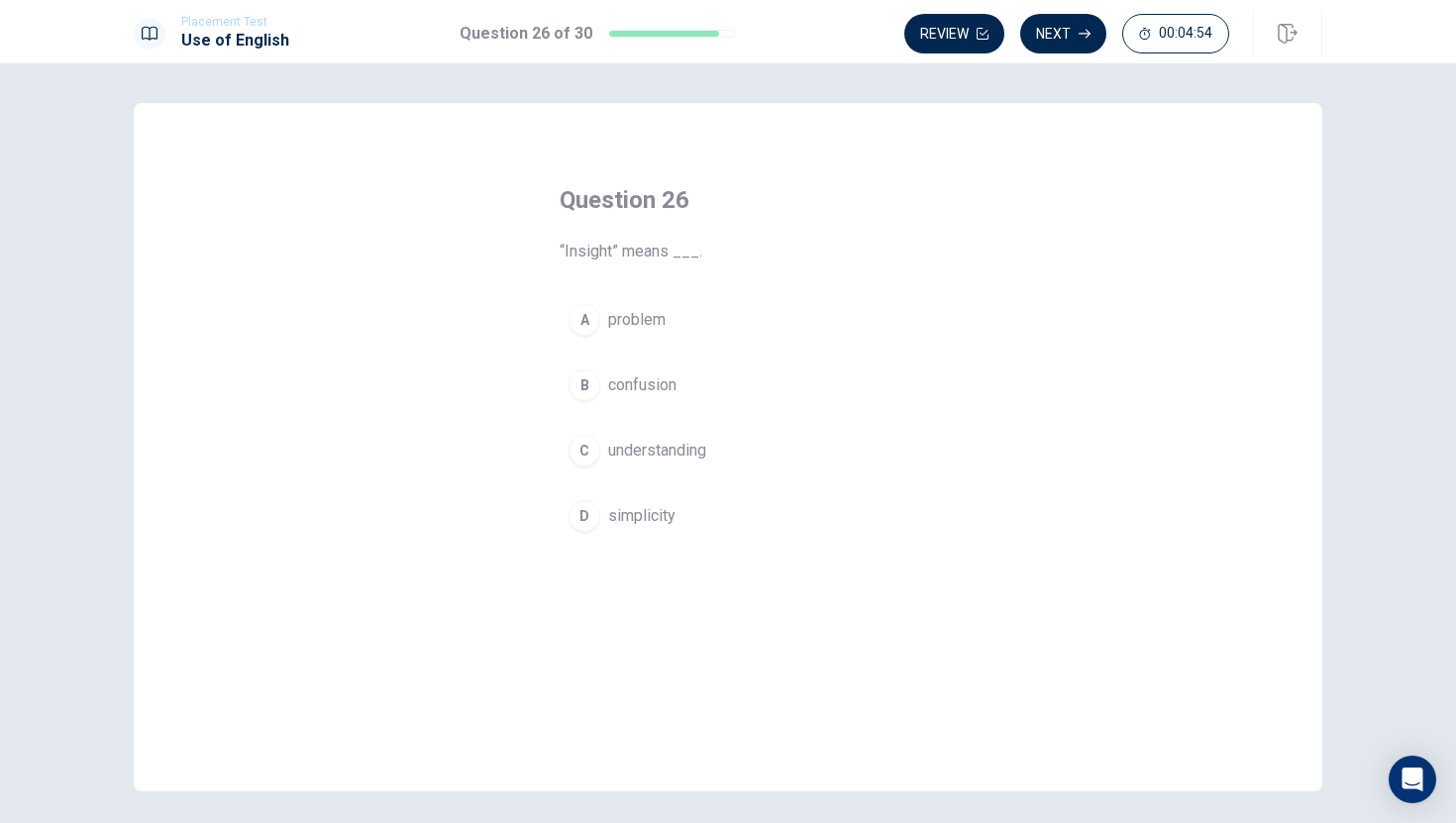 click on "C" at bounding box center (584, 451) 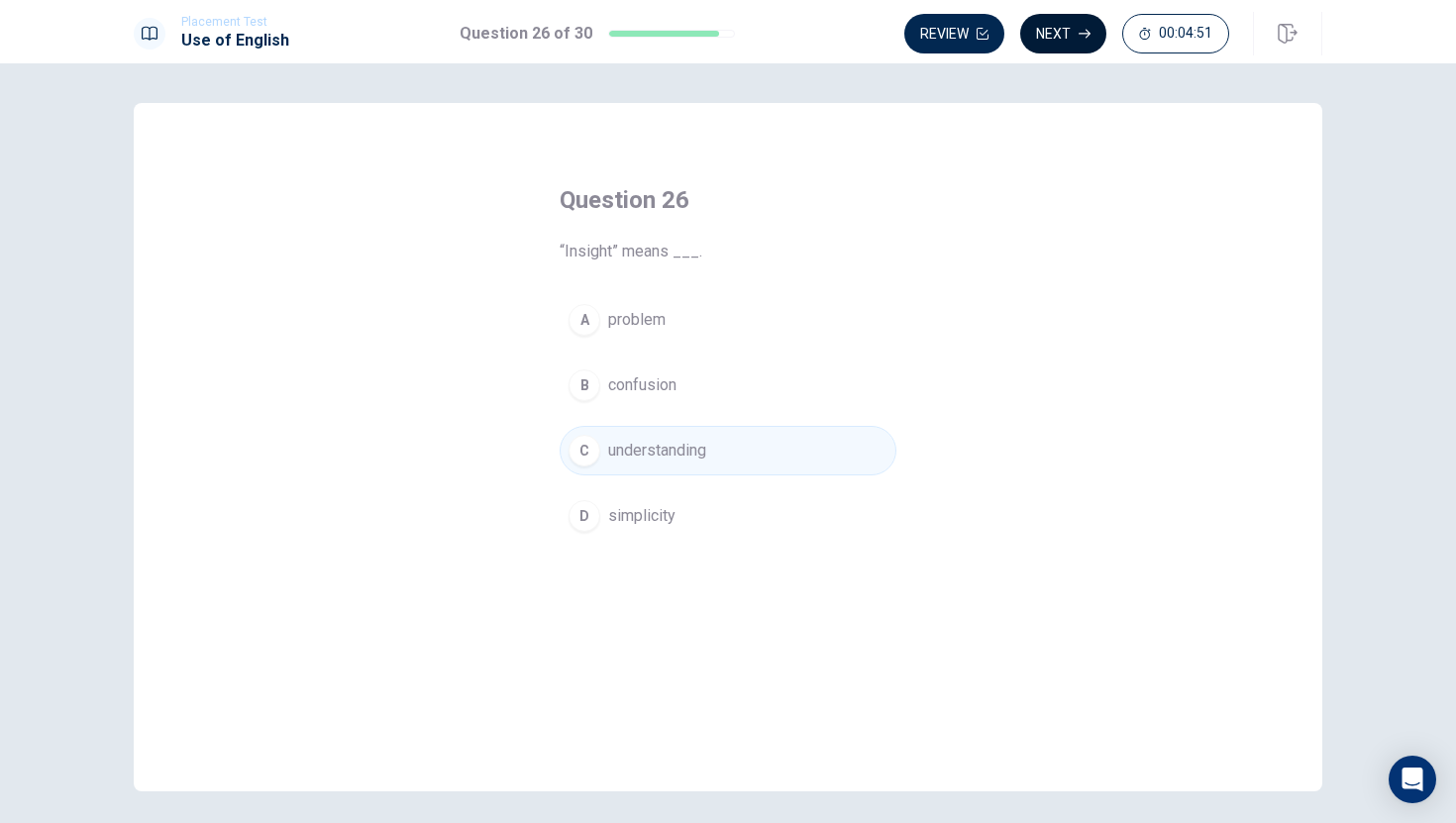 click on "Next" at bounding box center [1063, 34] 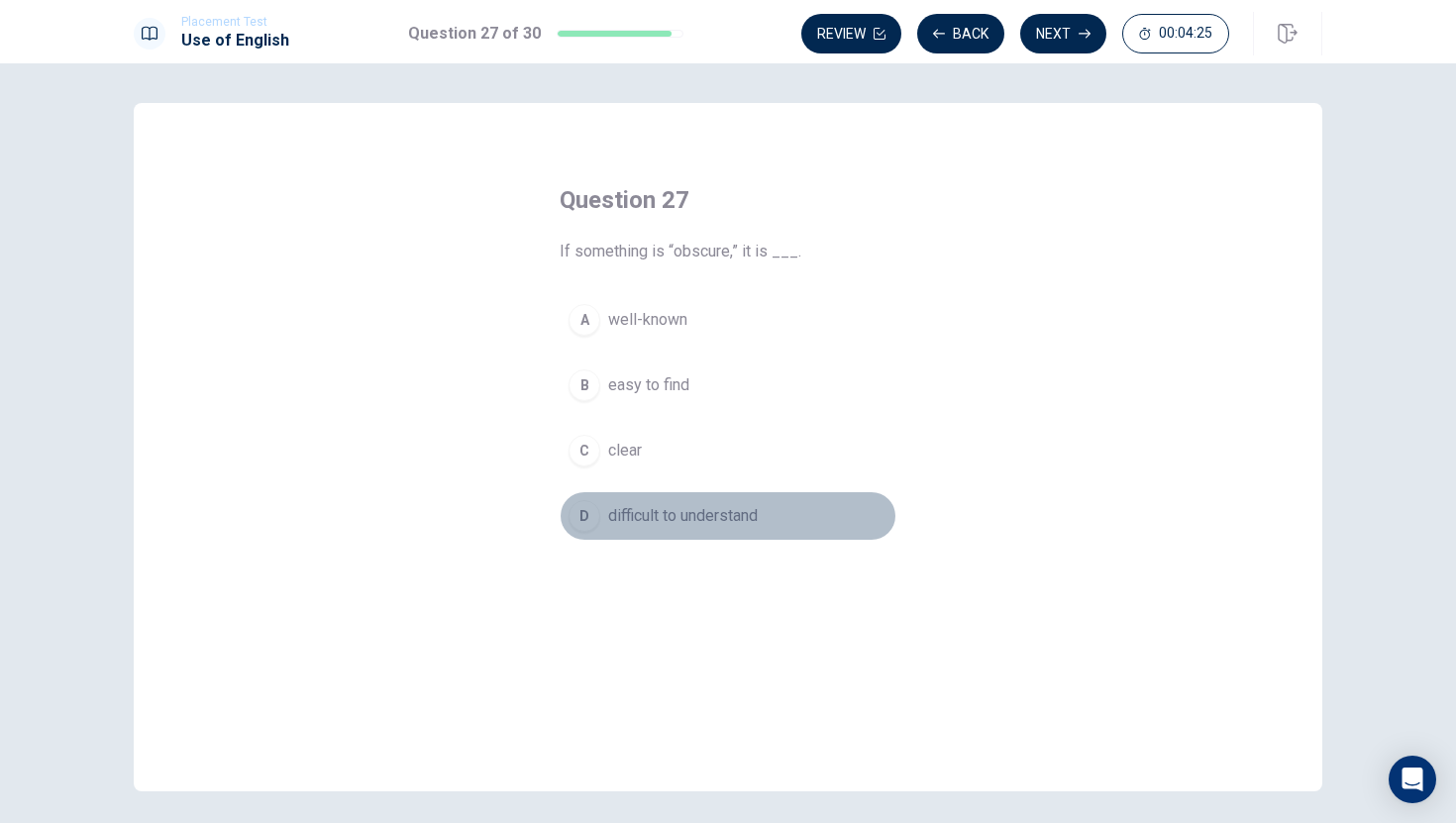 click on "D" at bounding box center [584, 516] 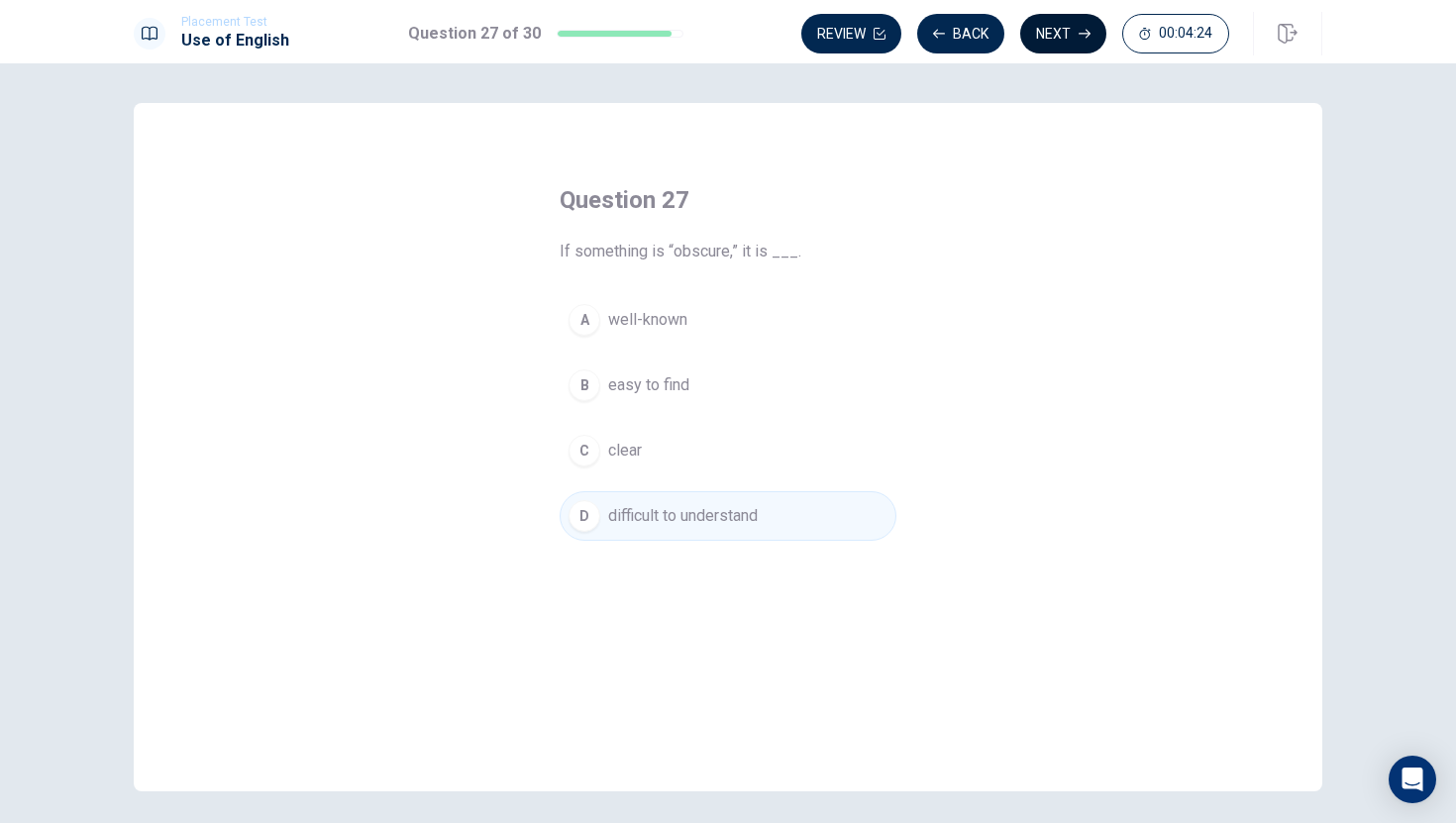 click on "Next" at bounding box center [1063, 34] 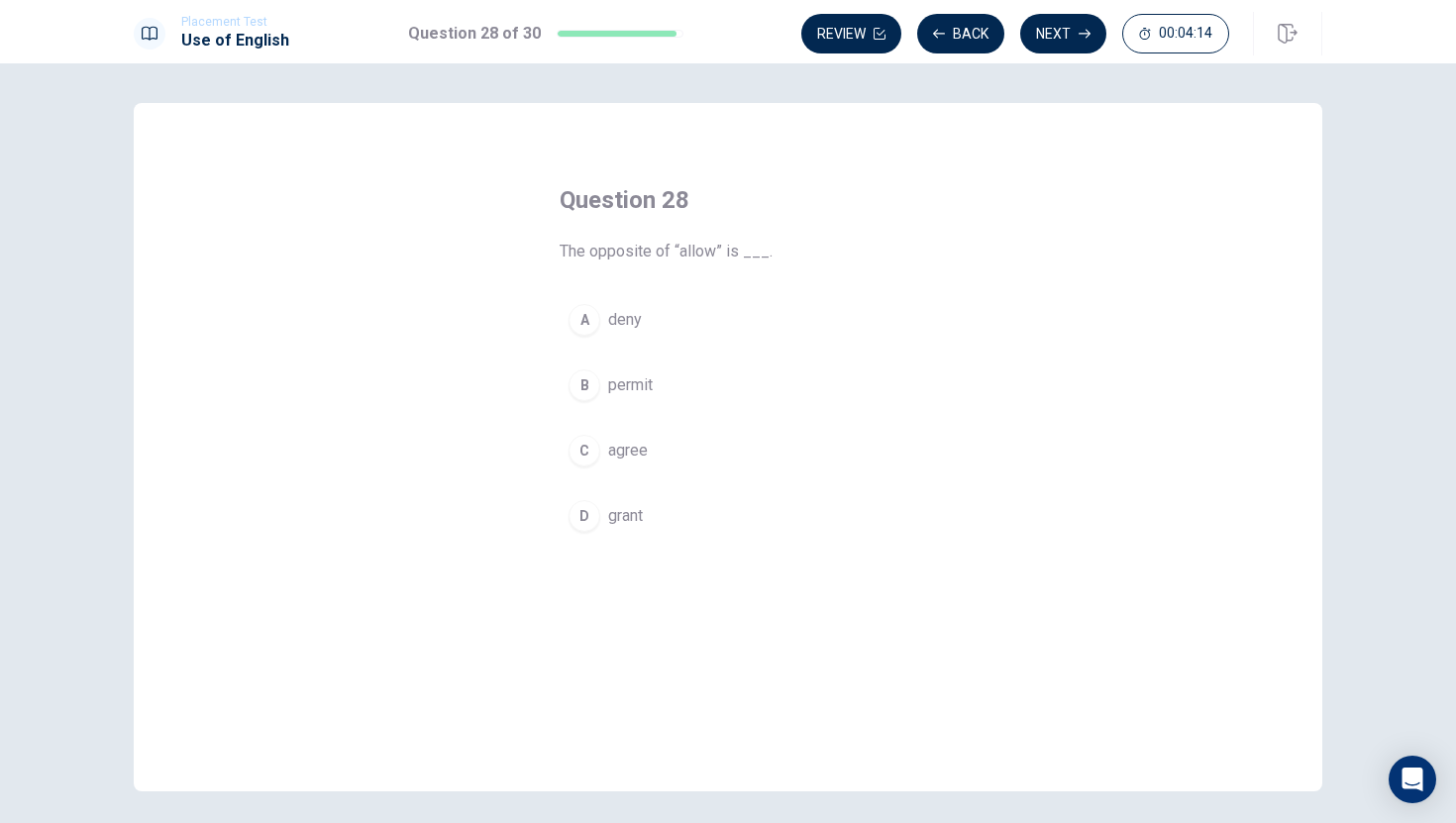 click on "A" at bounding box center (584, 320) 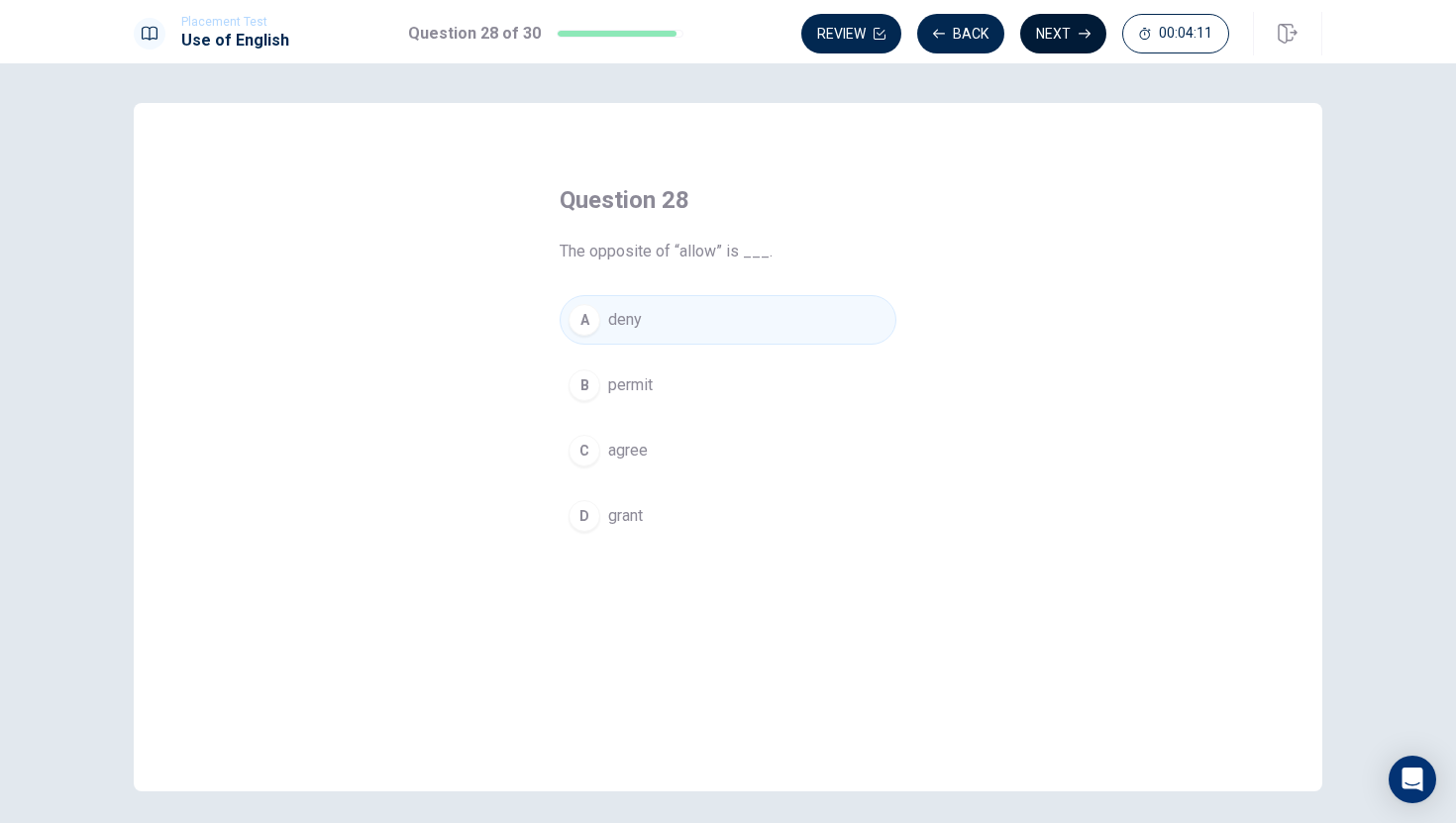 click 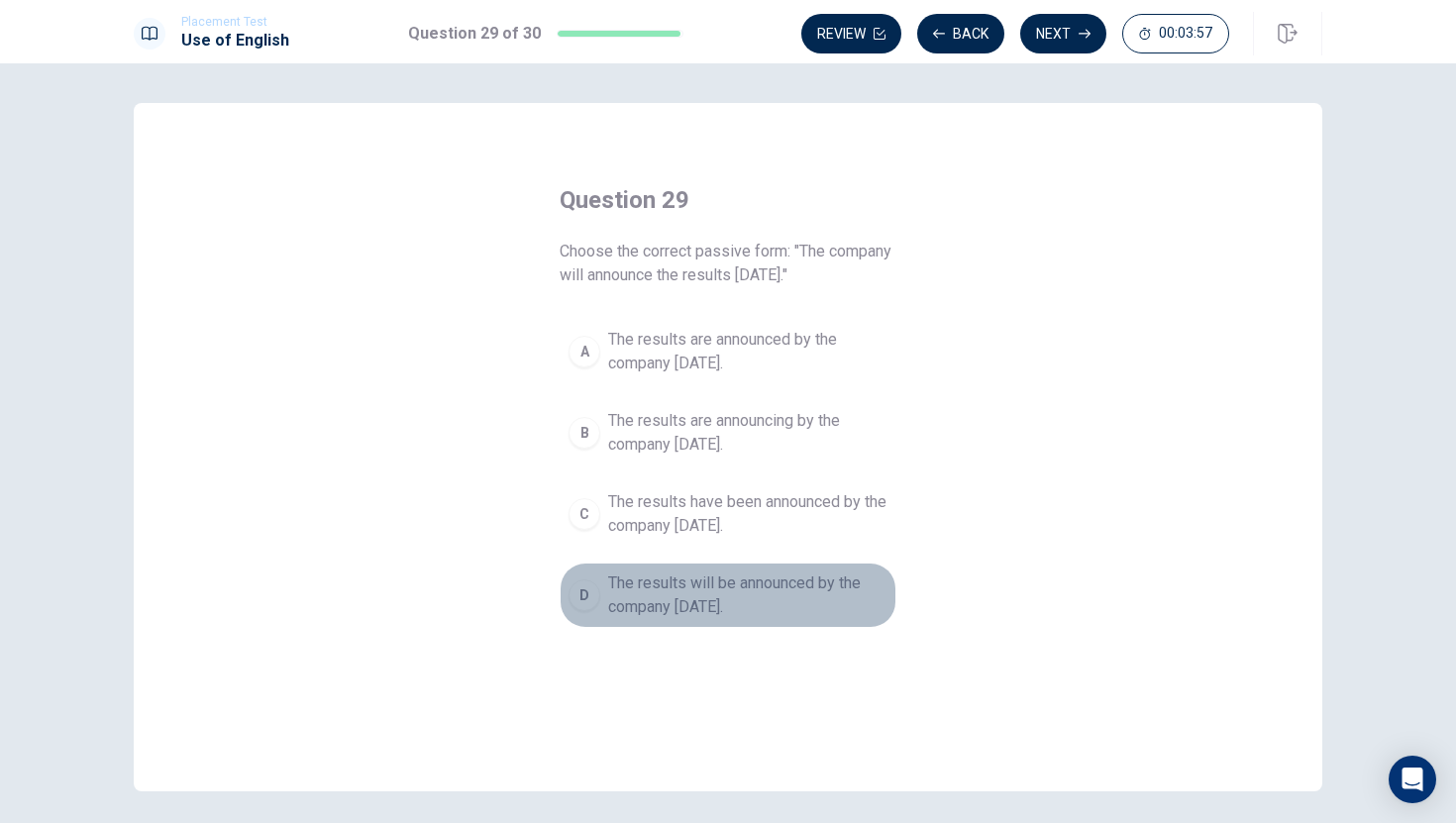 click on "D" at bounding box center (584, 595) 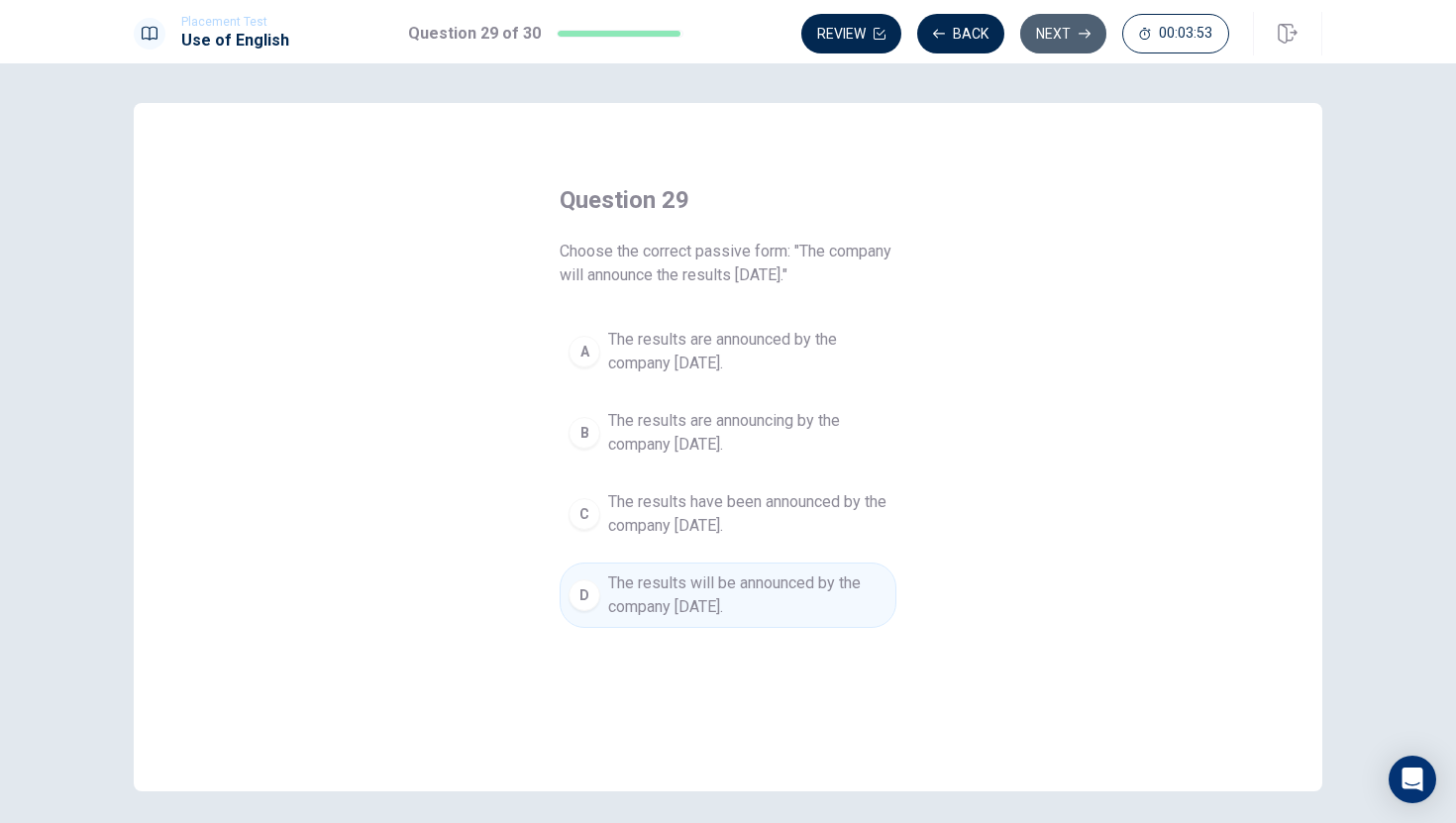 click on "Next" at bounding box center [1063, 34] 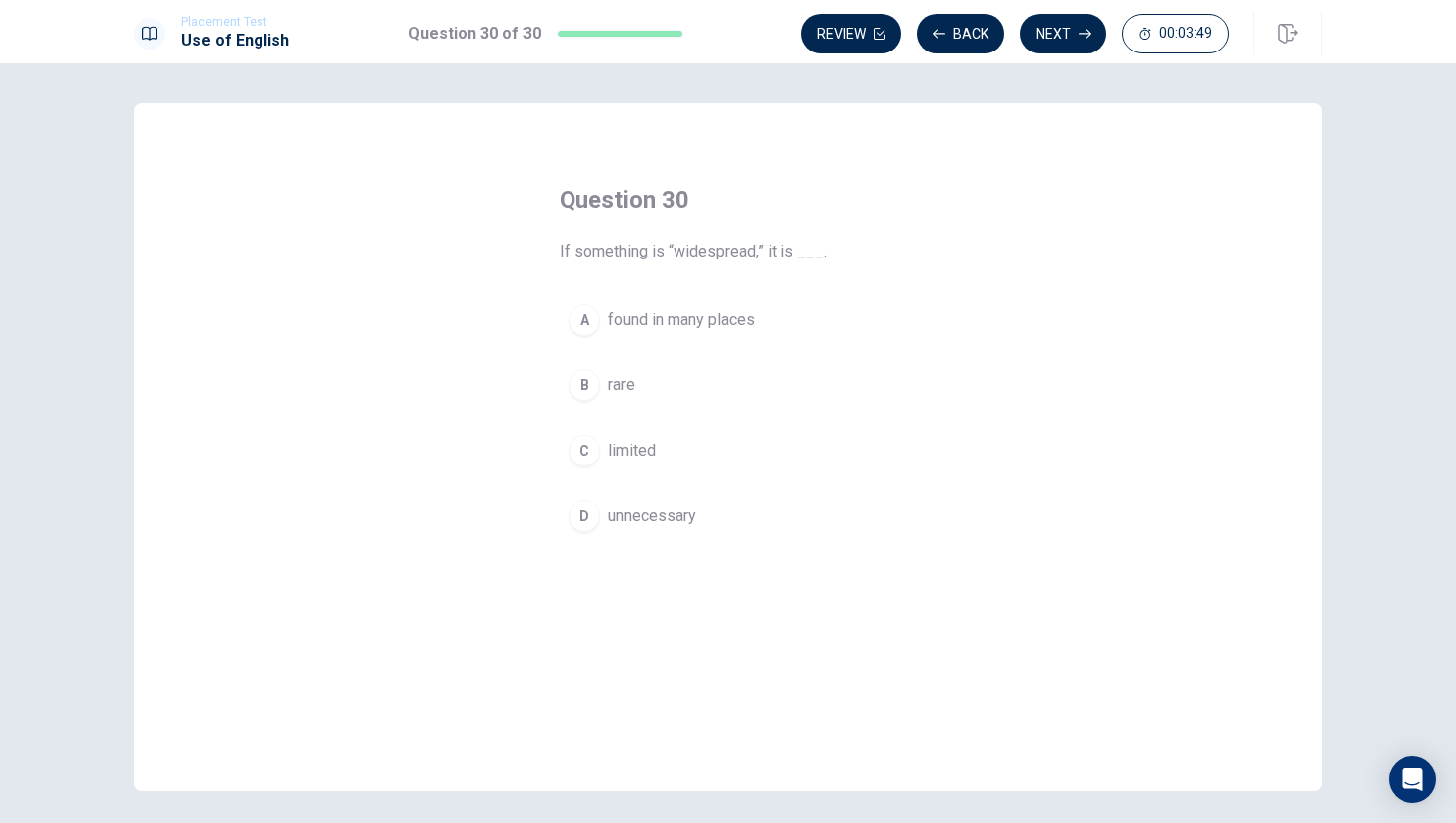 click on "A" at bounding box center (584, 320) 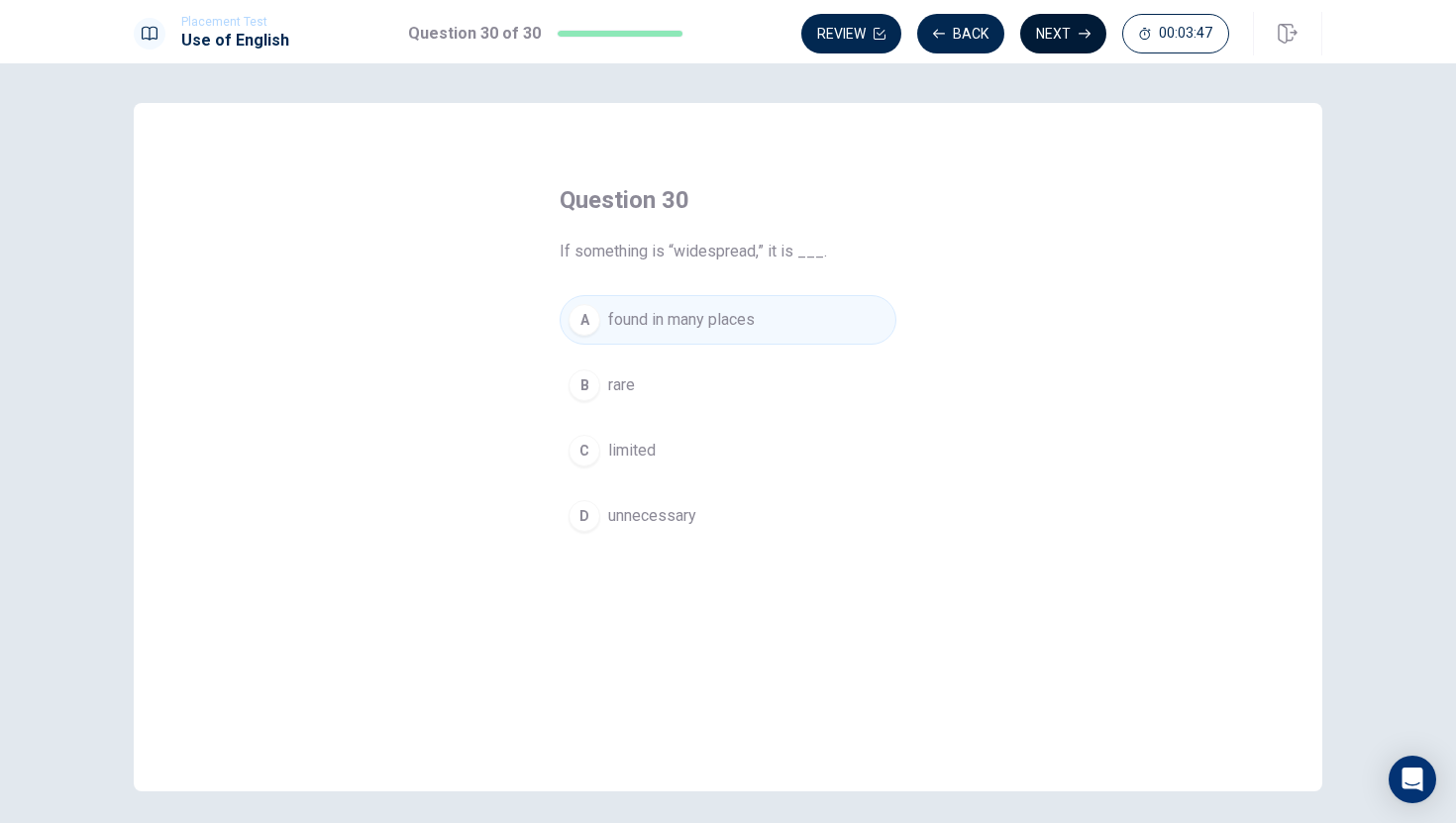 click on "Next" at bounding box center [1063, 34] 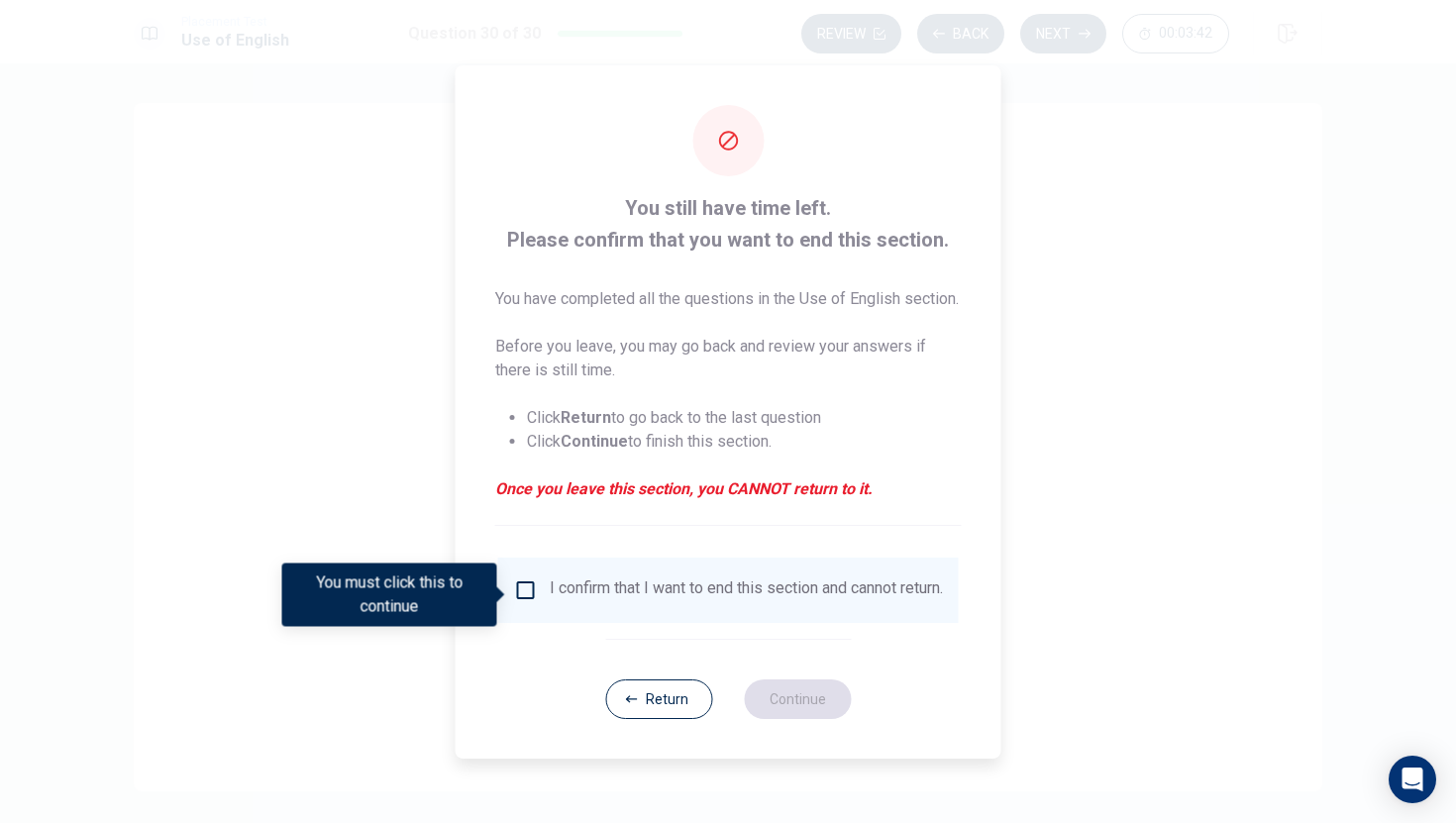 click at bounding box center (526, 590) 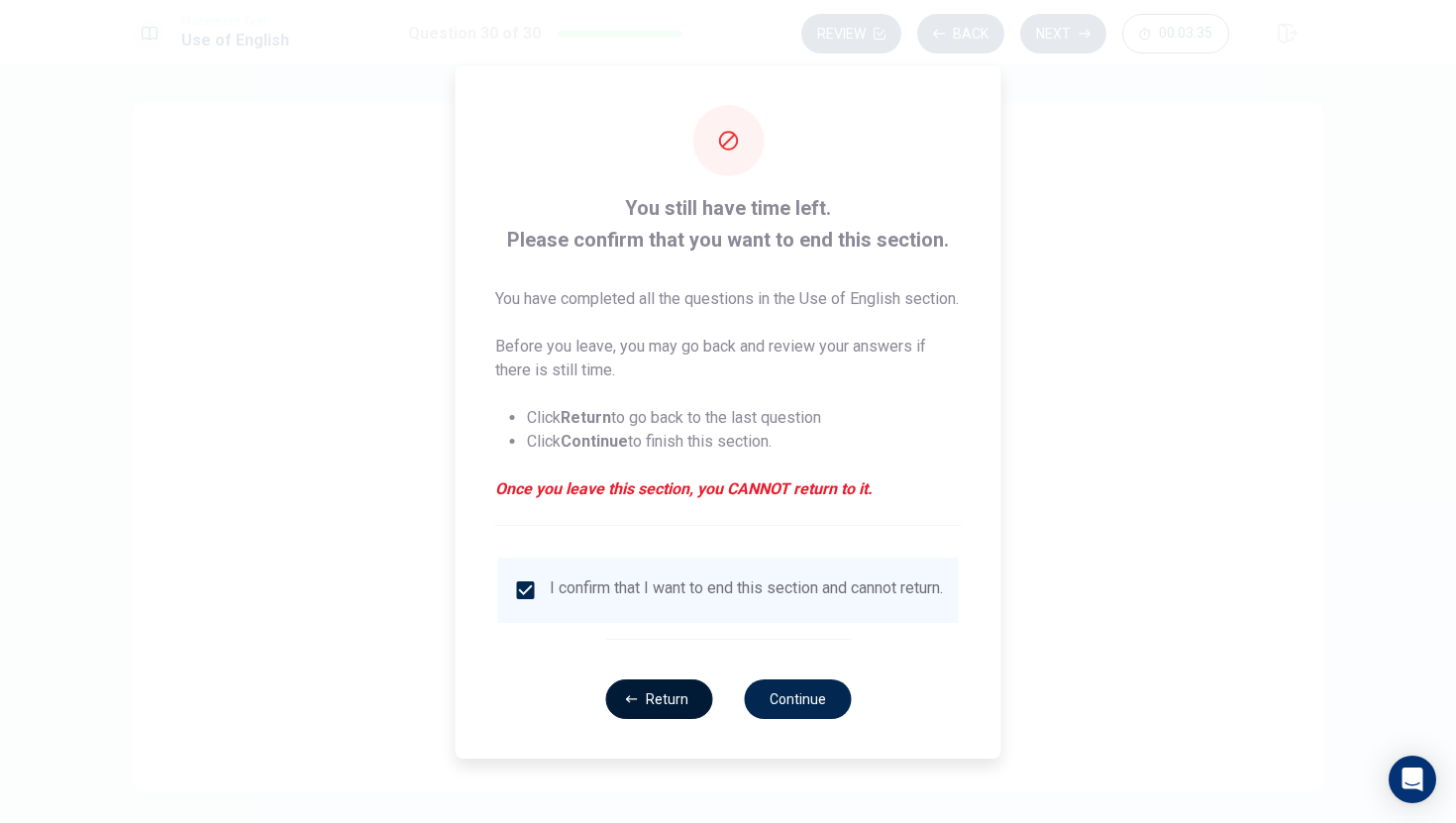 click on "Return" at bounding box center [659, 699] 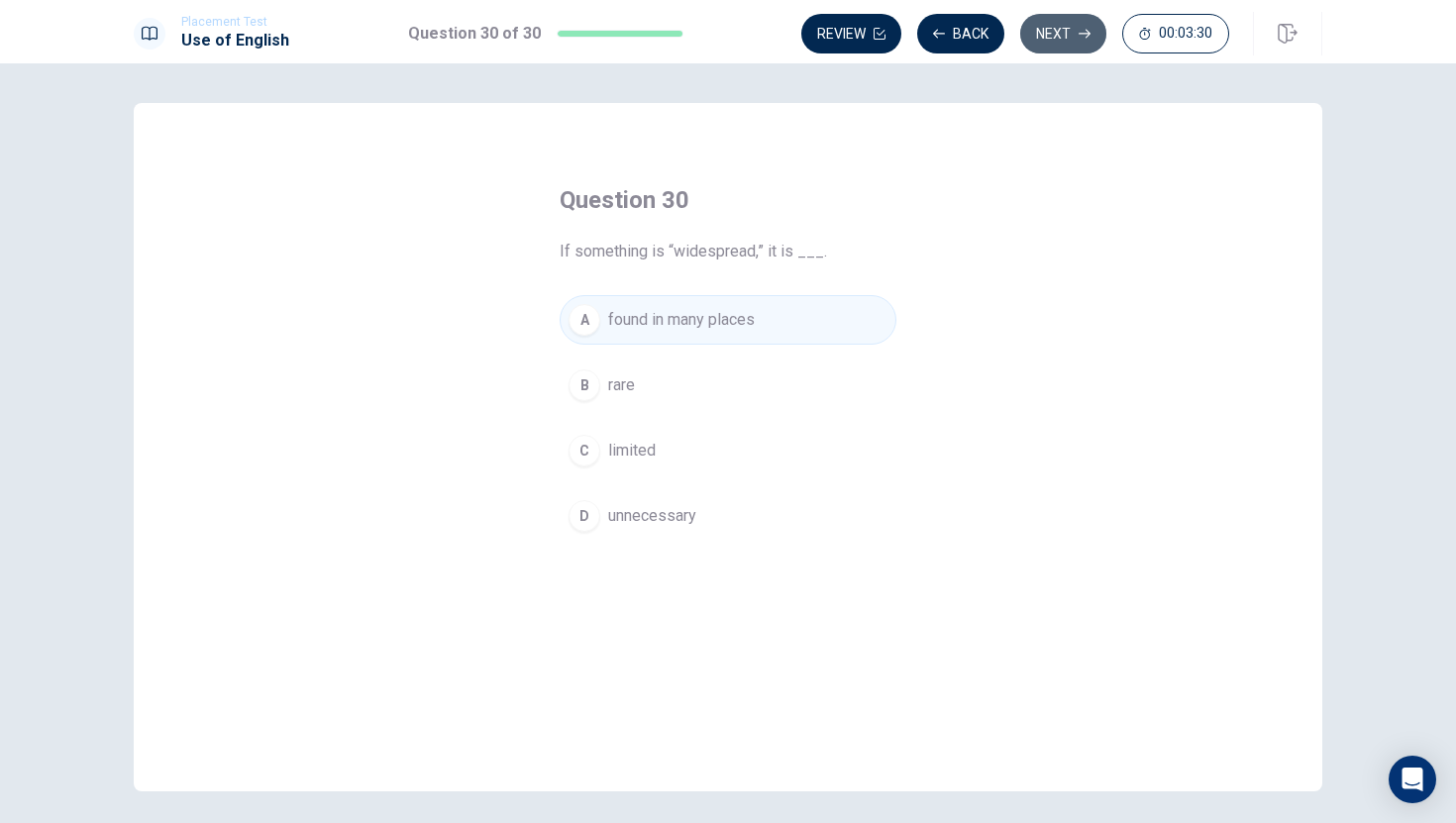 click on "Next" at bounding box center (1063, 34) 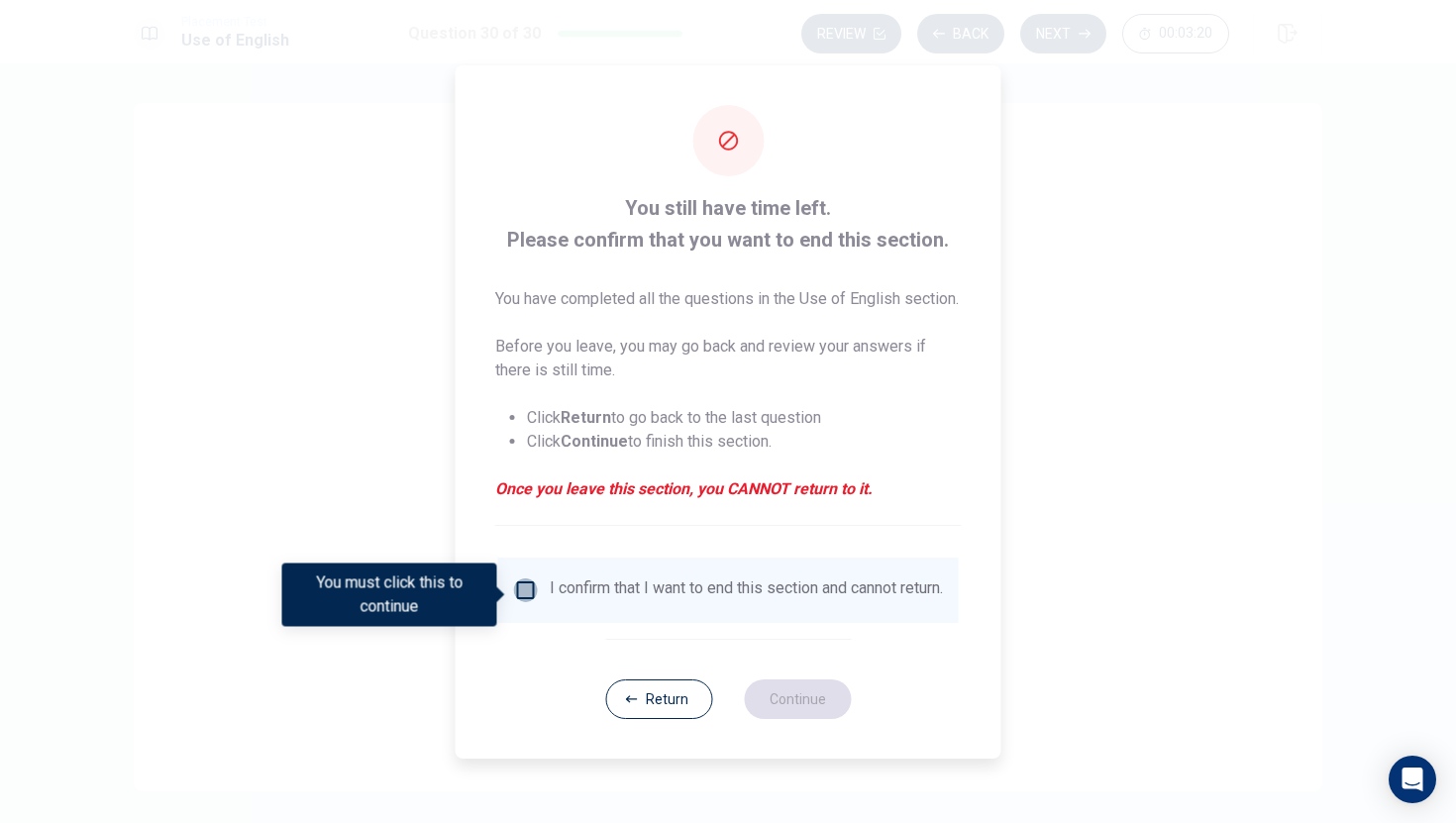 click at bounding box center [526, 590] 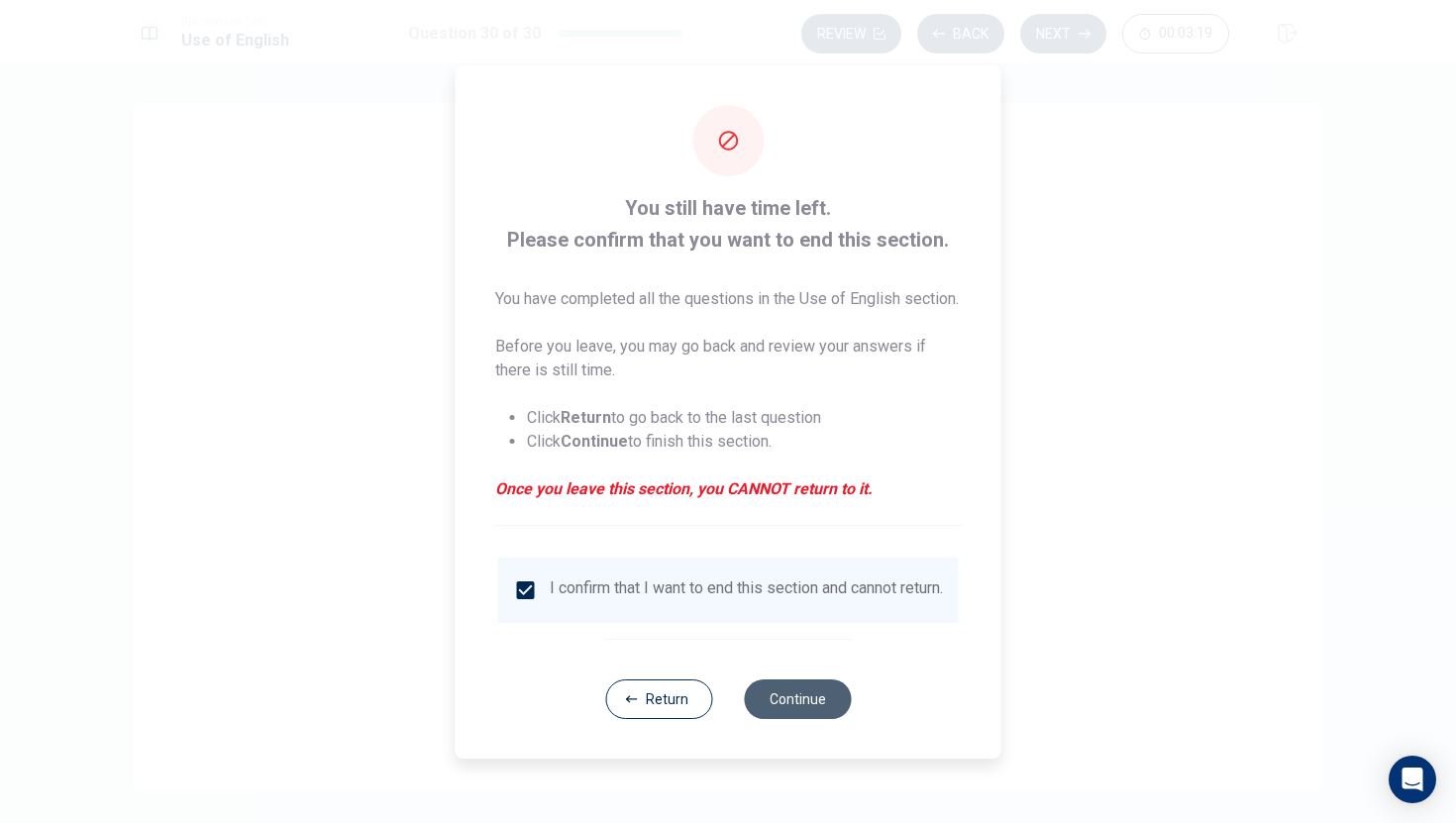 click on "Continue" at bounding box center (797, 699) 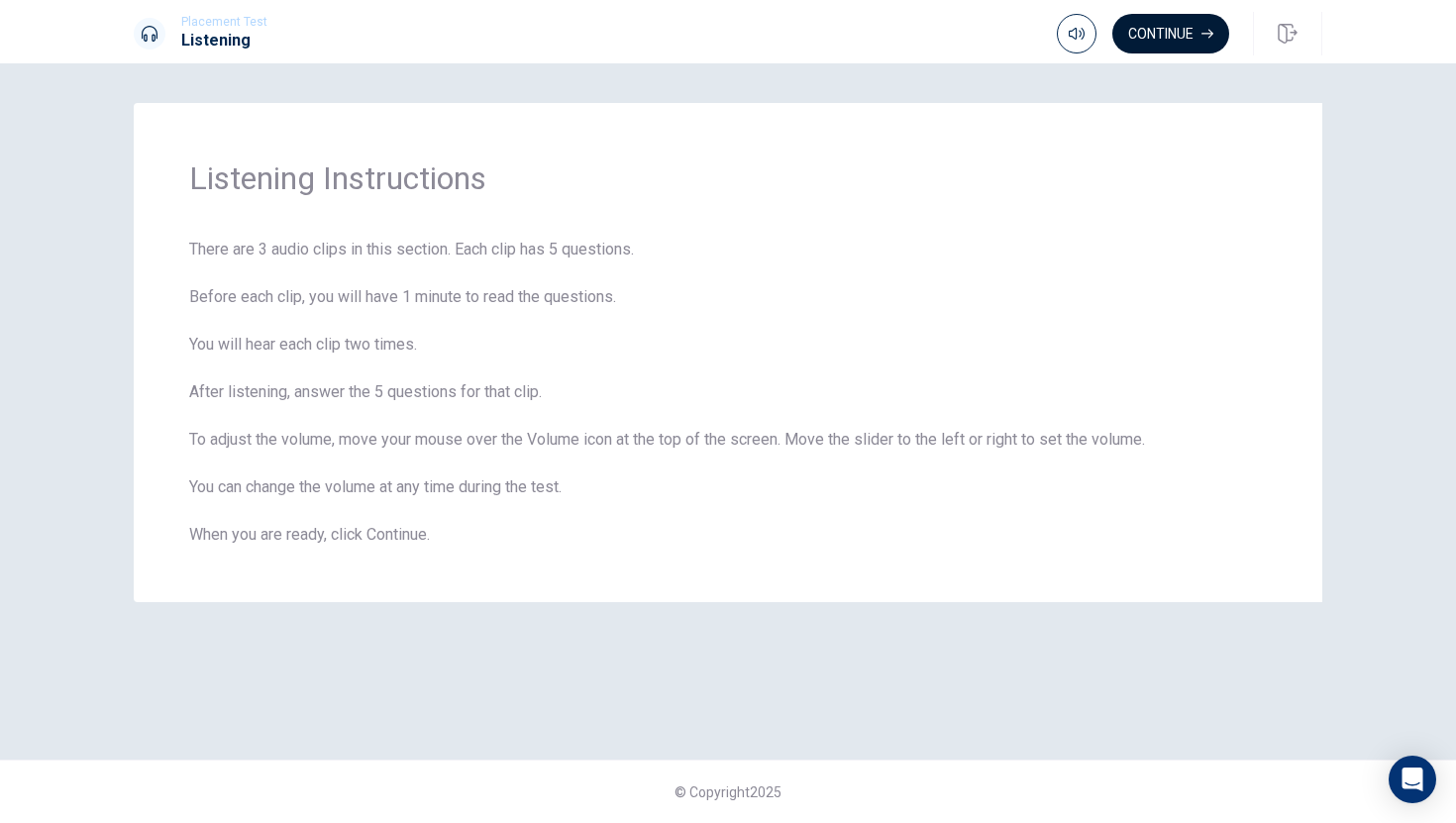click on "Continue" at bounding box center [1171, 34] 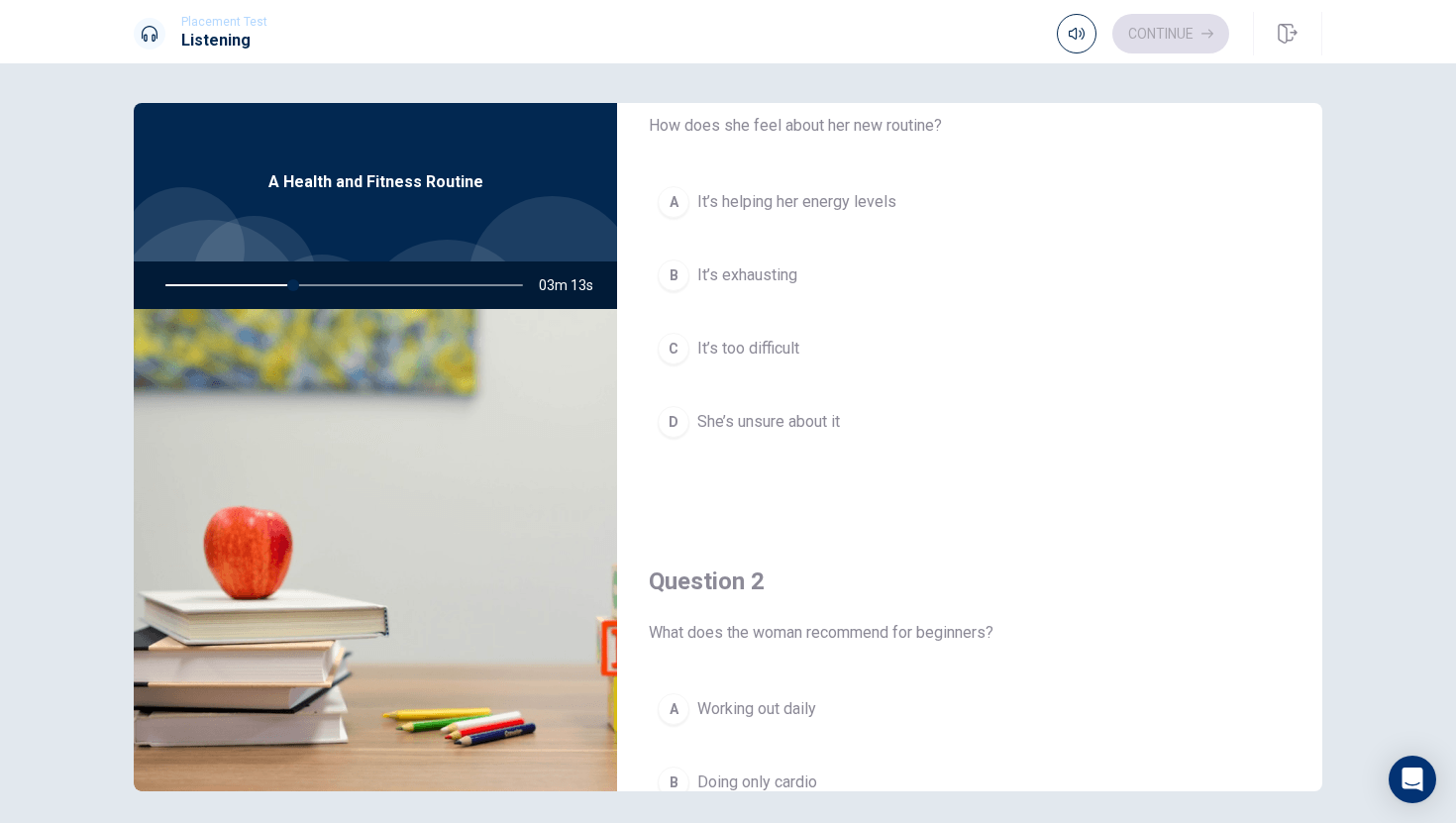 scroll, scrollTop: 83, scrollLeft: 0, axis: vertical 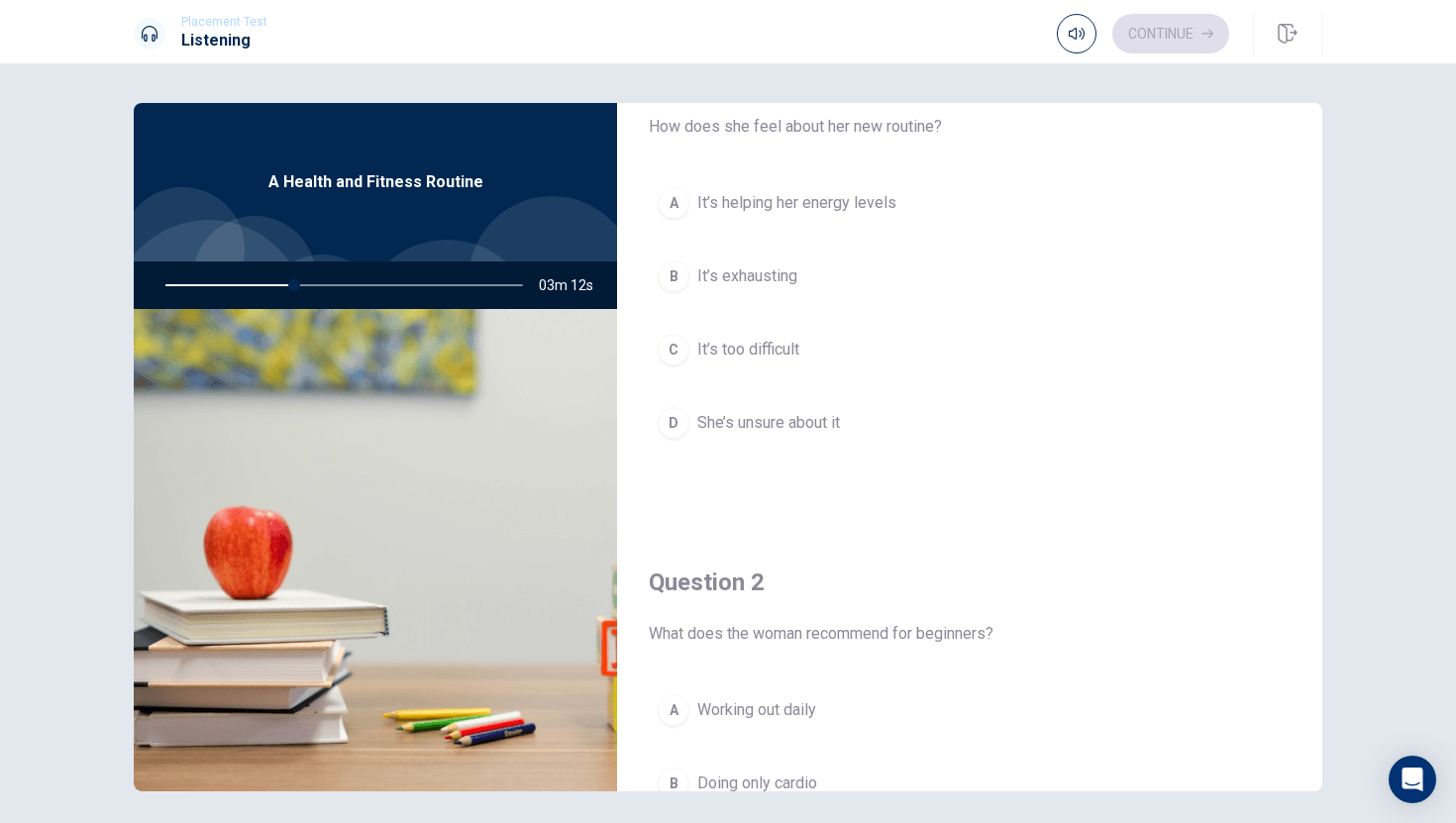 click on "A" at bounding box center (674, 203) 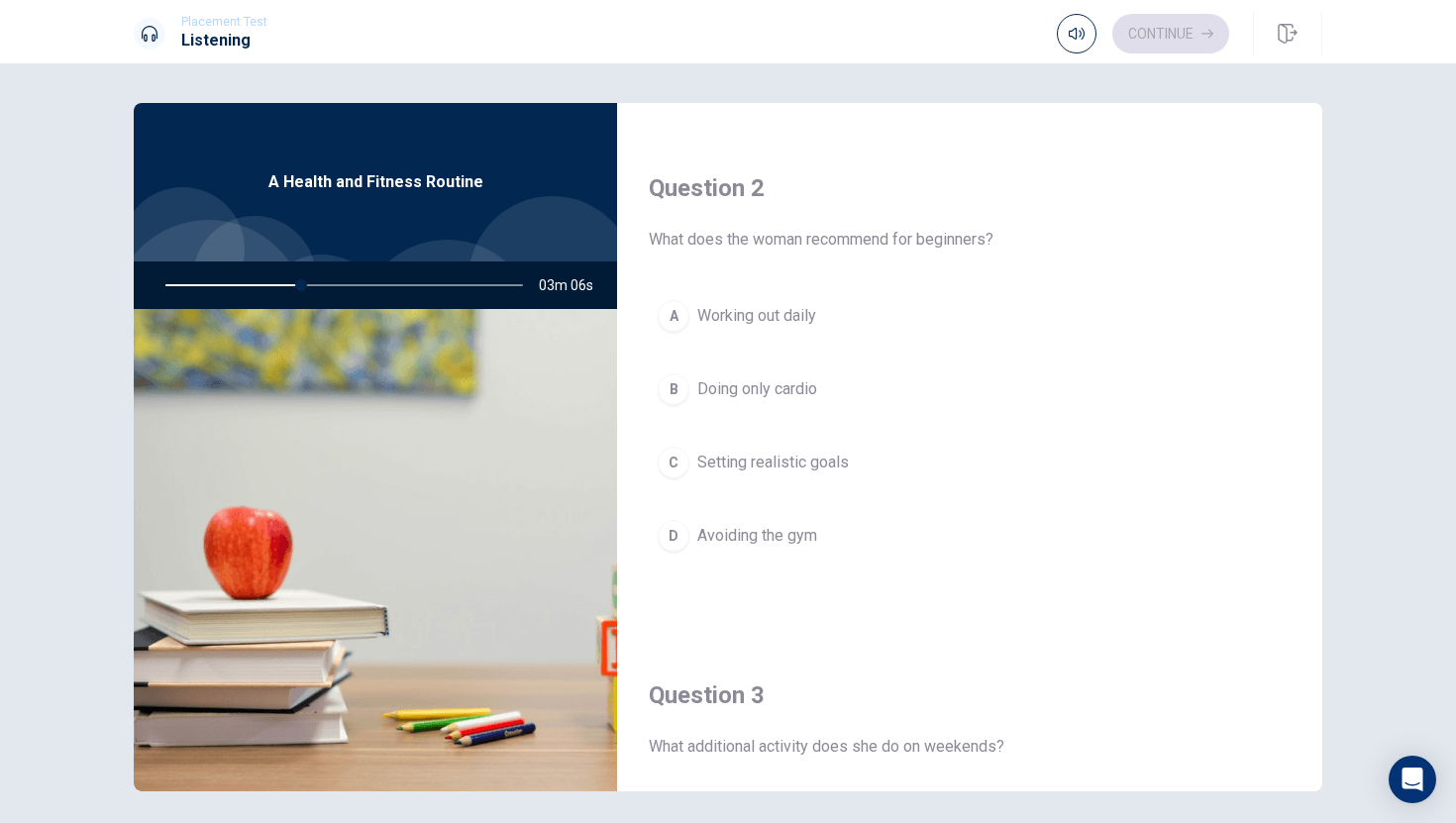 scroll, scrollTop: 484, scrollLeft: 0, axis: vertical 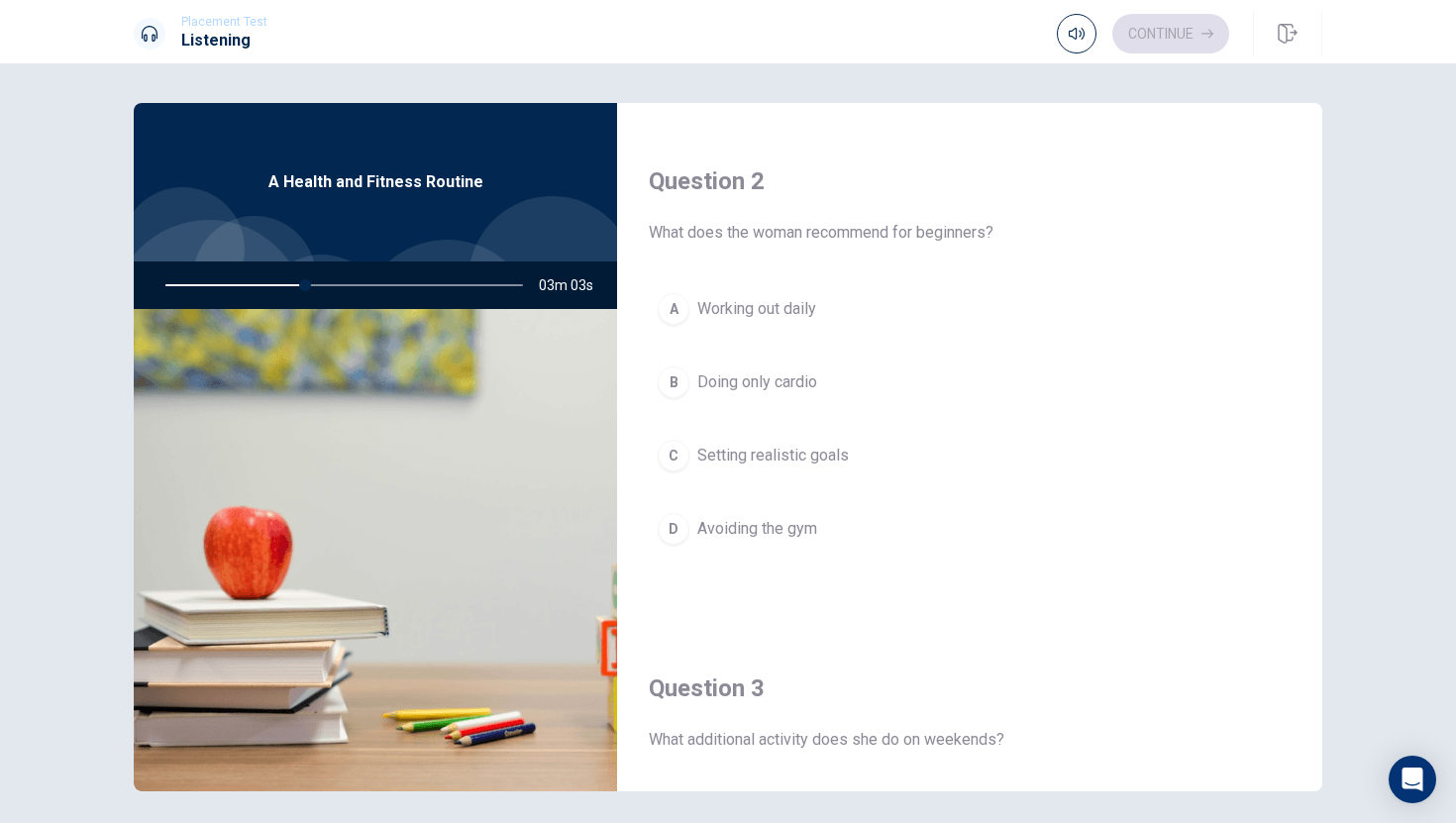 click on "C" at bounding box center (674, 456) 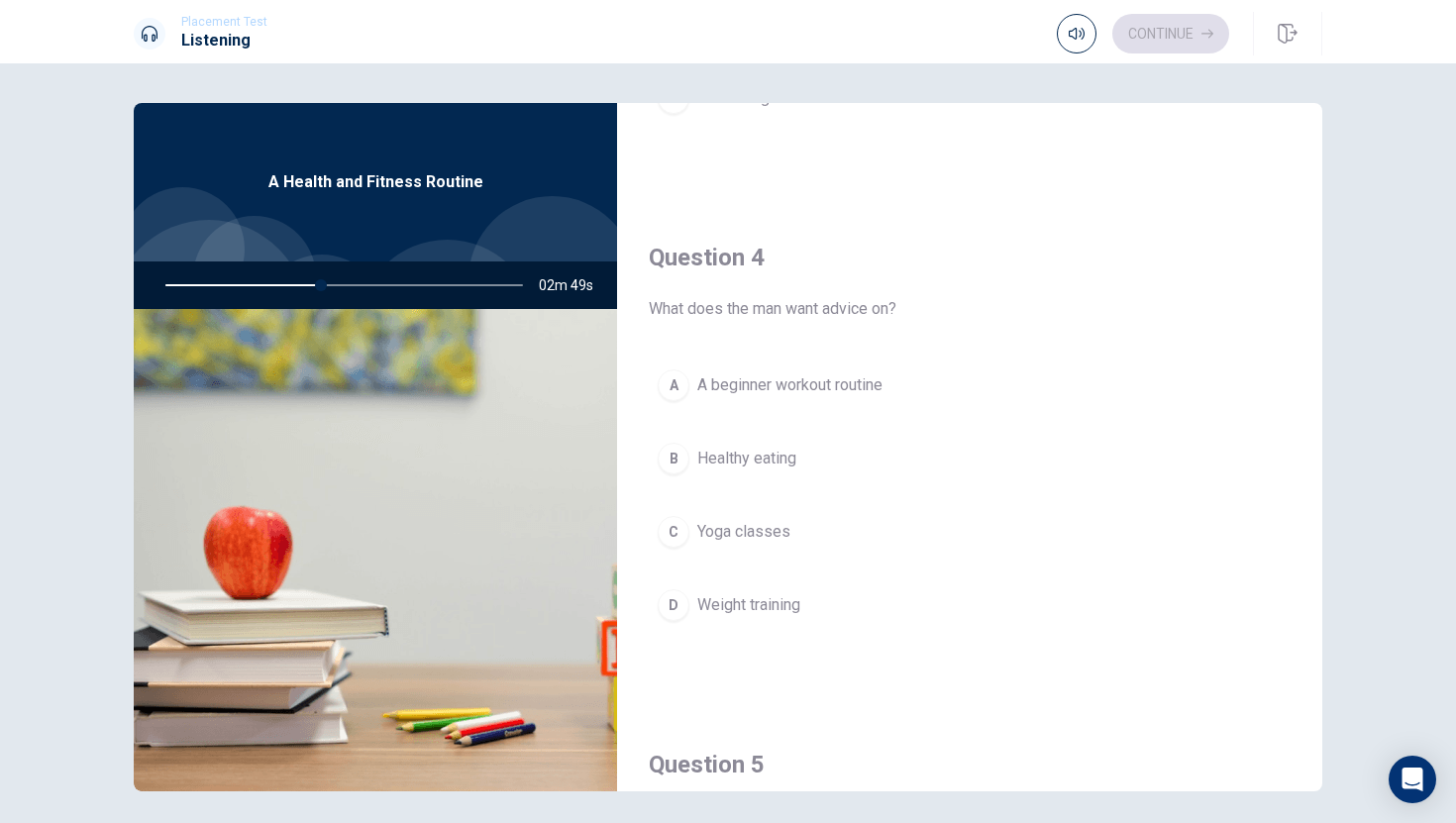 scroll, scrollTop: 1452, scrollLeft: 0, axis: vertical 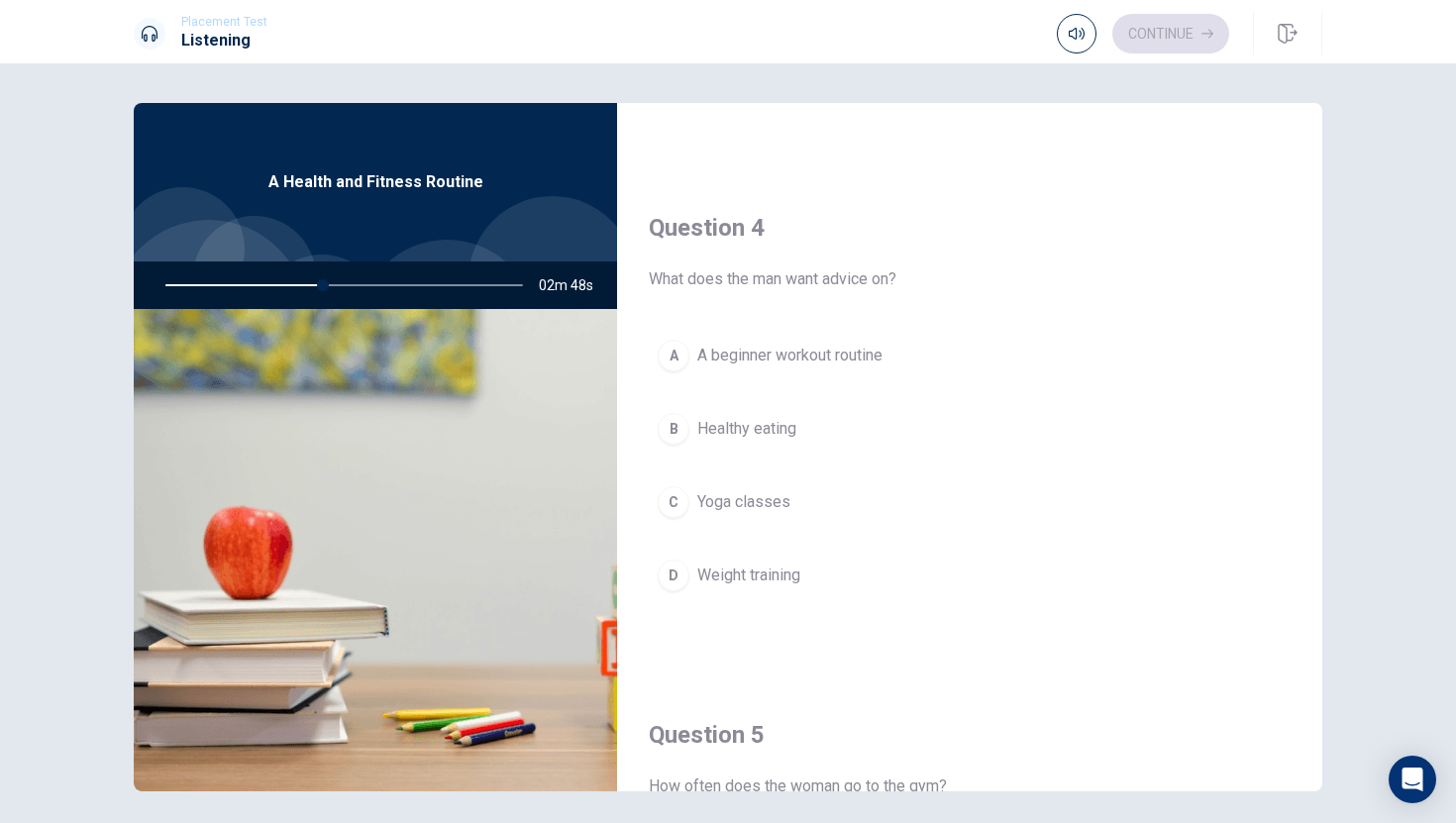 click on "A" at bounding box center [674, 356] 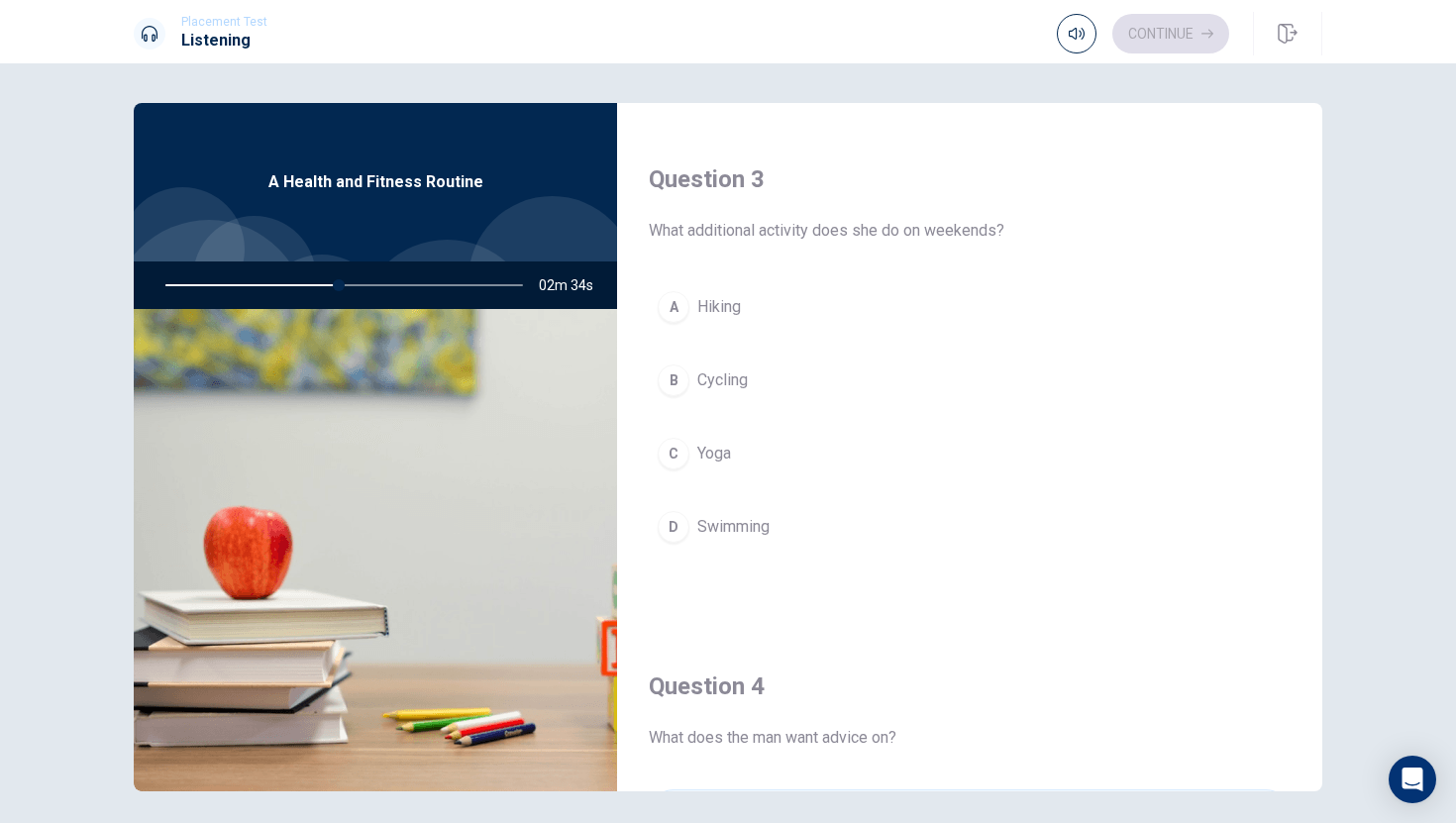 scroll, scrollTop: 998, scrollLeft: 0, axis: vertical 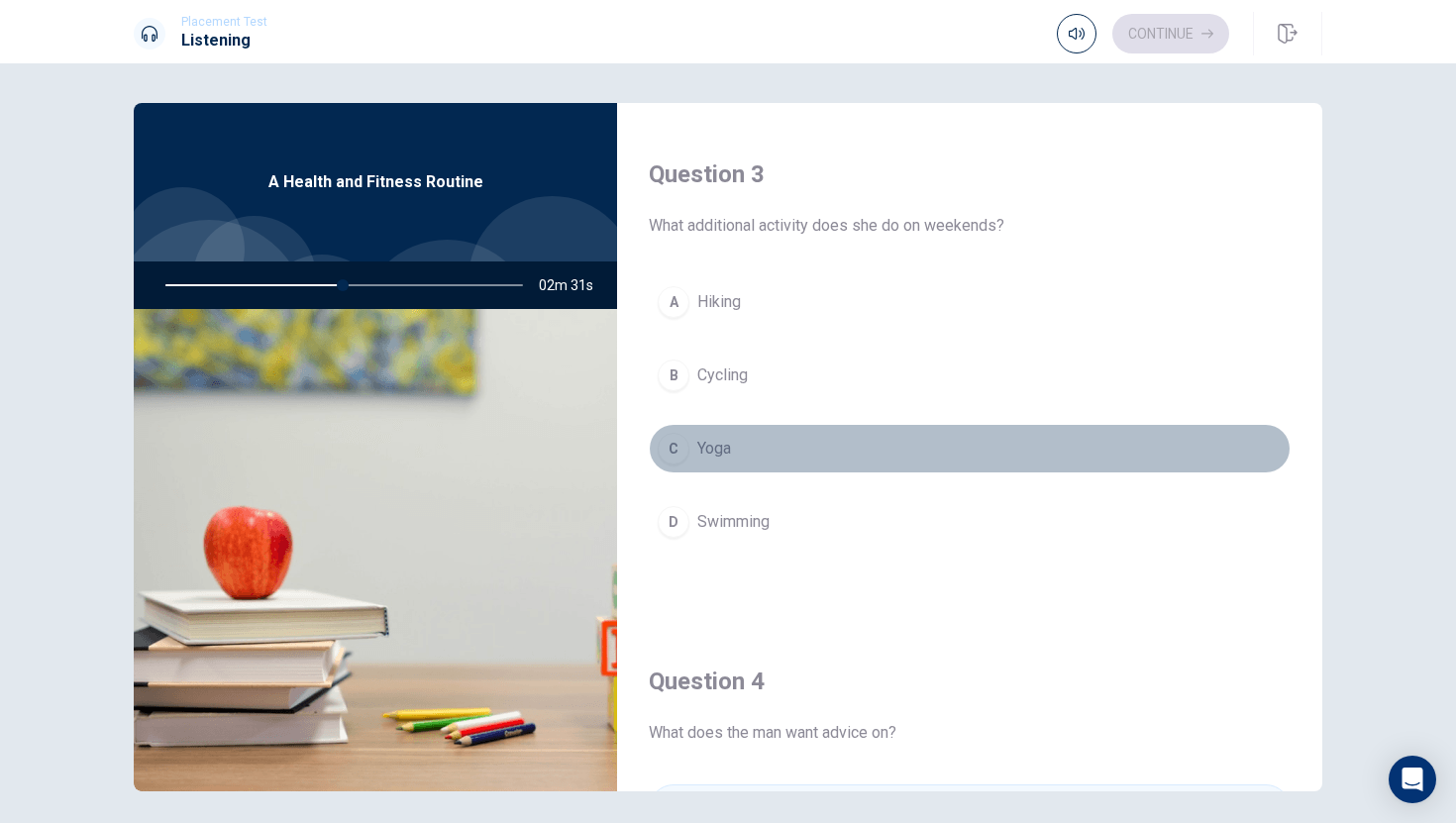 click on "C" at bounding box center [674, 449] 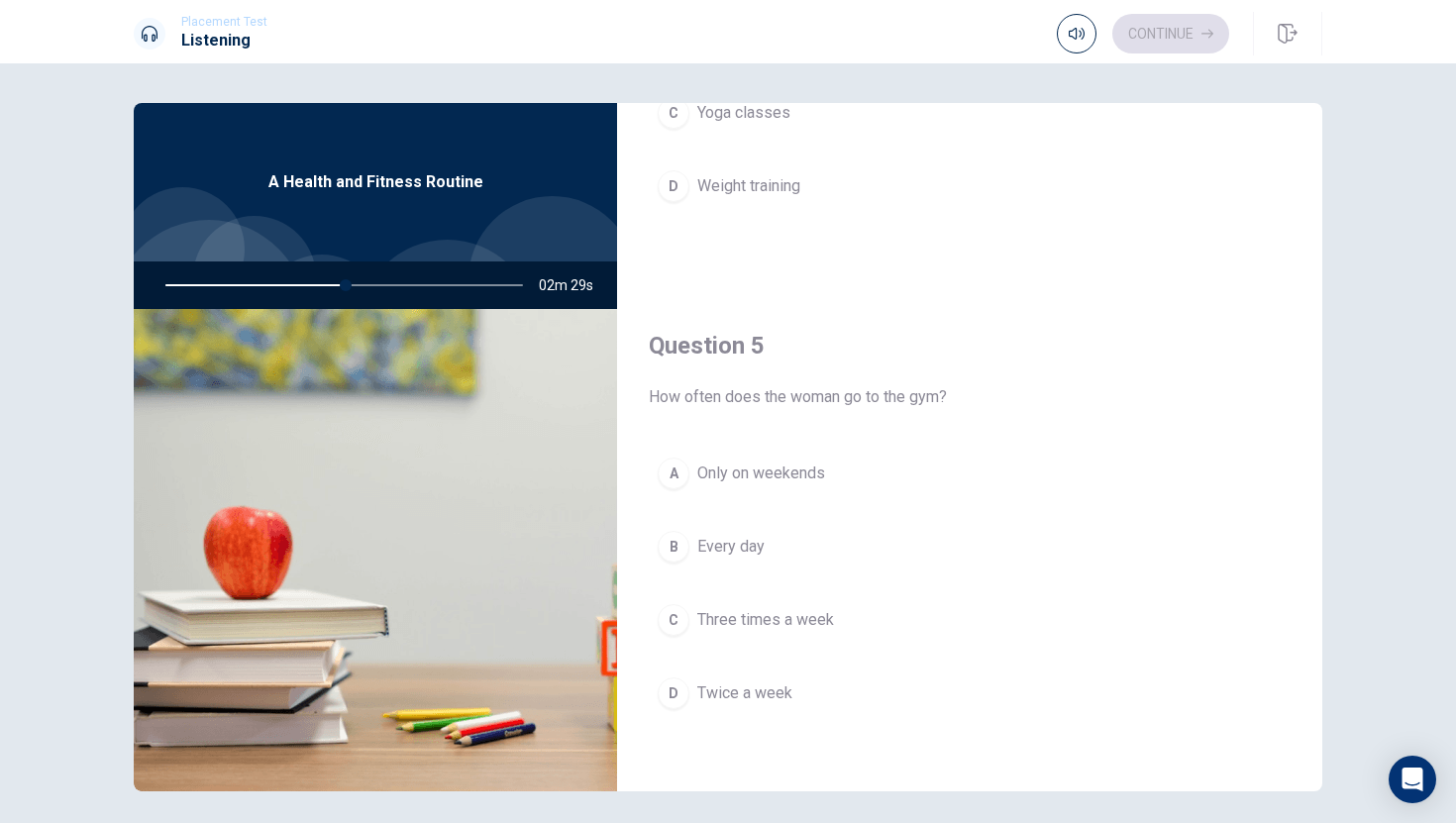 scroll, scrollTop: 1847, scrollLeft: 0, axis: vertical 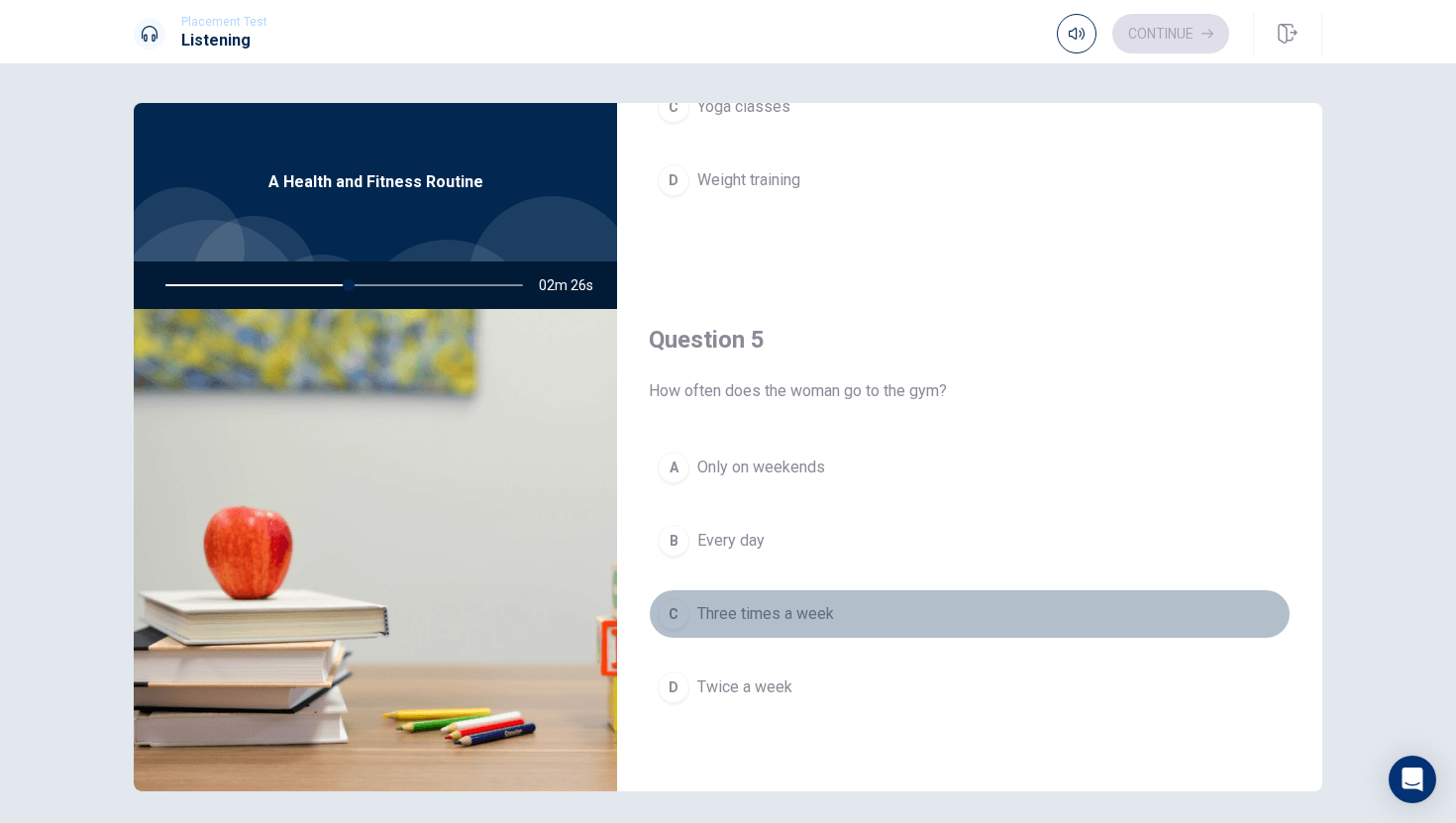 click on "C" at bounding box center [674, 614] 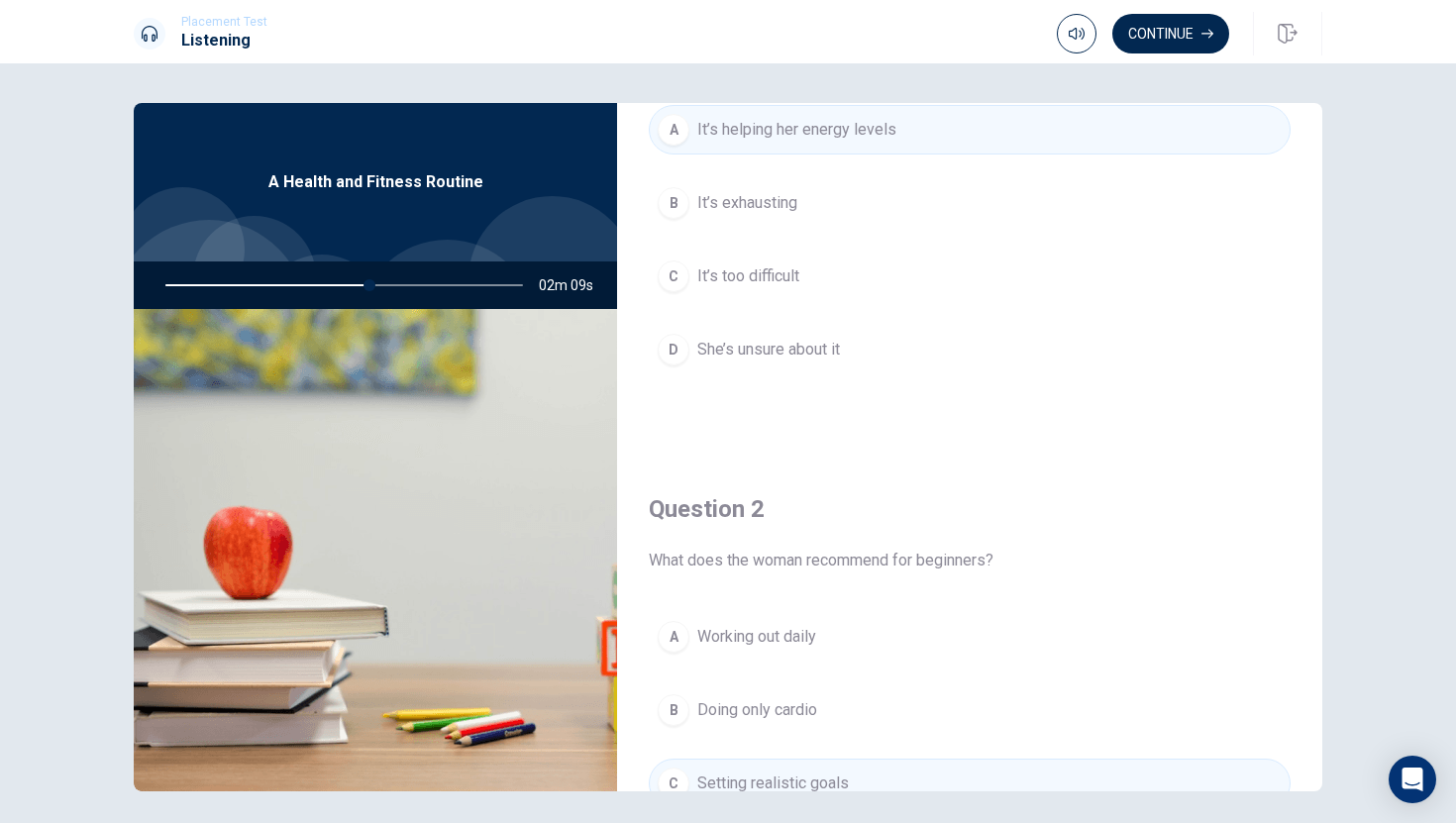 scroll, scrollTop: 0, scrollLeft: 0, axis: both 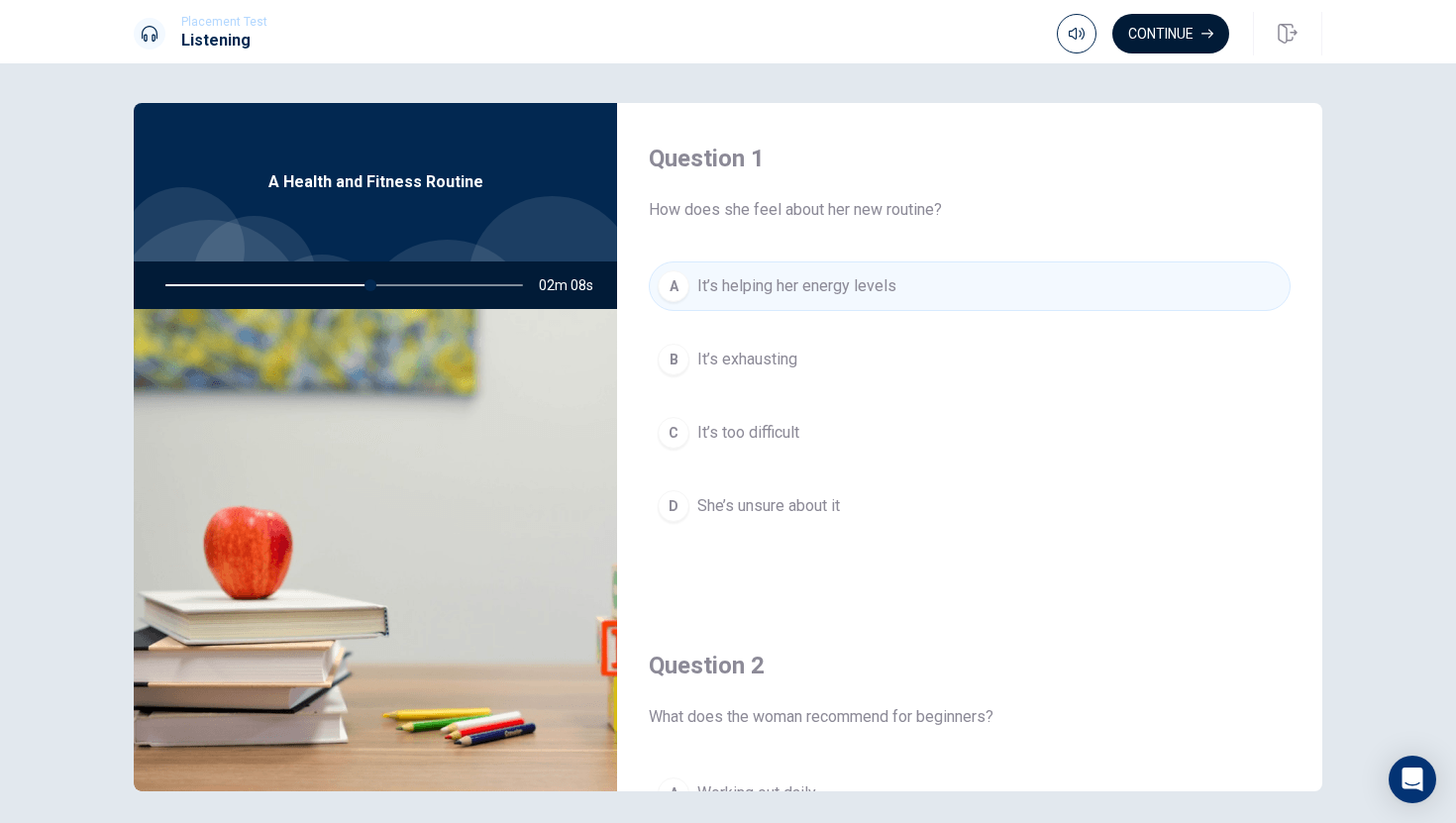 click on "Continue" at bounding box center [1171, 34] 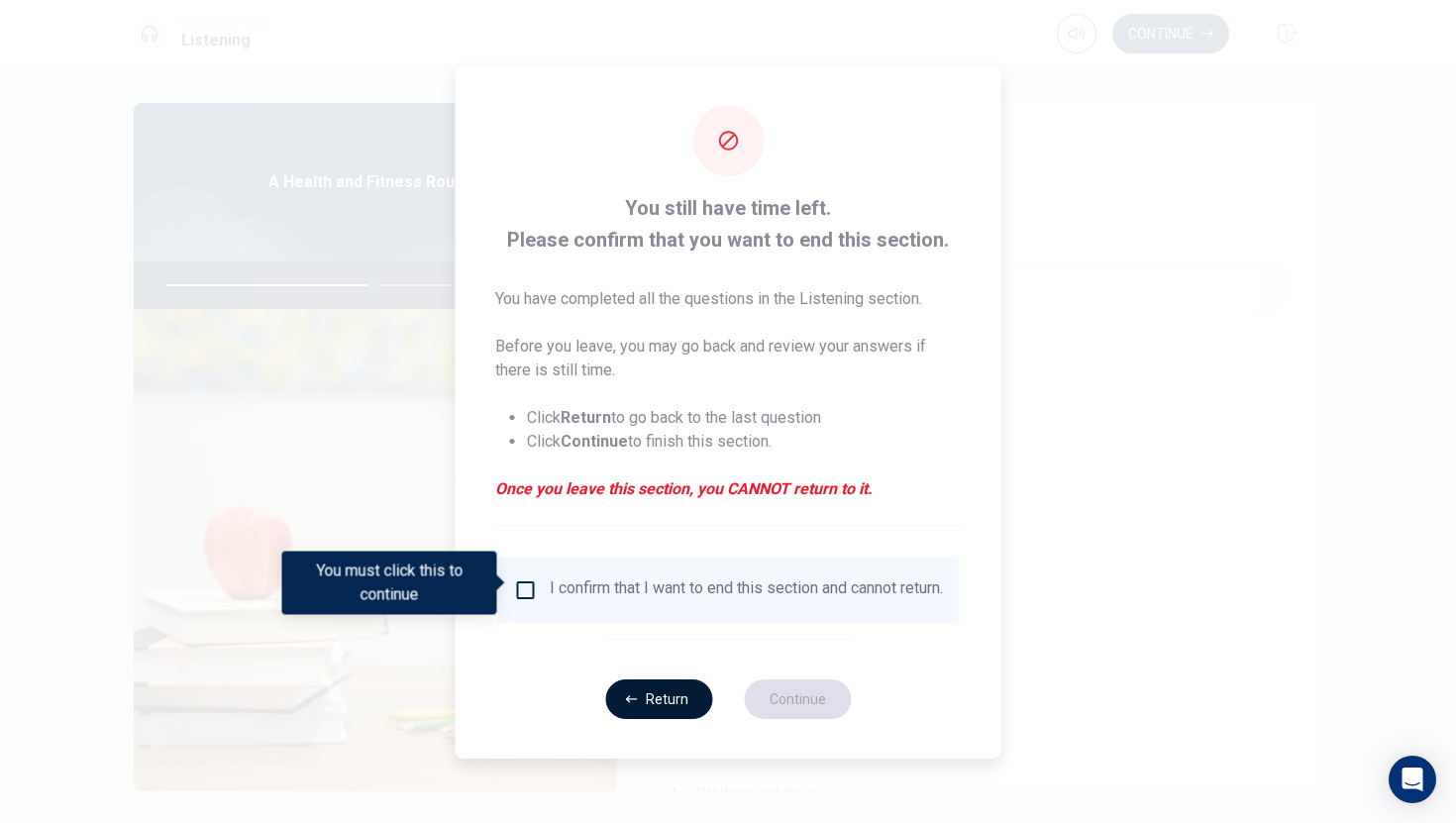 click on "Return" at bounding box center [659, 699] 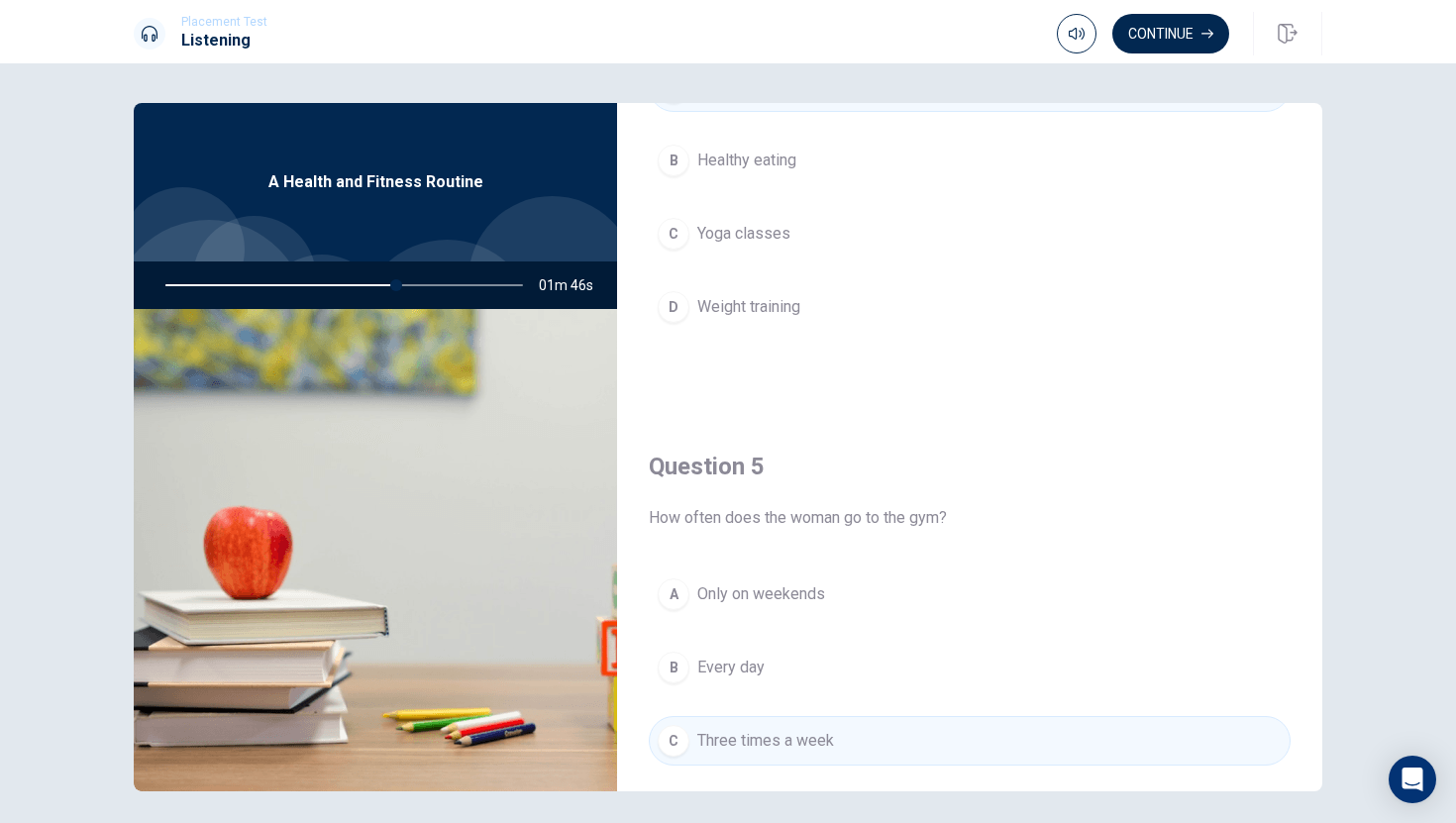 scroll, scrollTop: 1847, scrollLeft: 0, axis: vertical 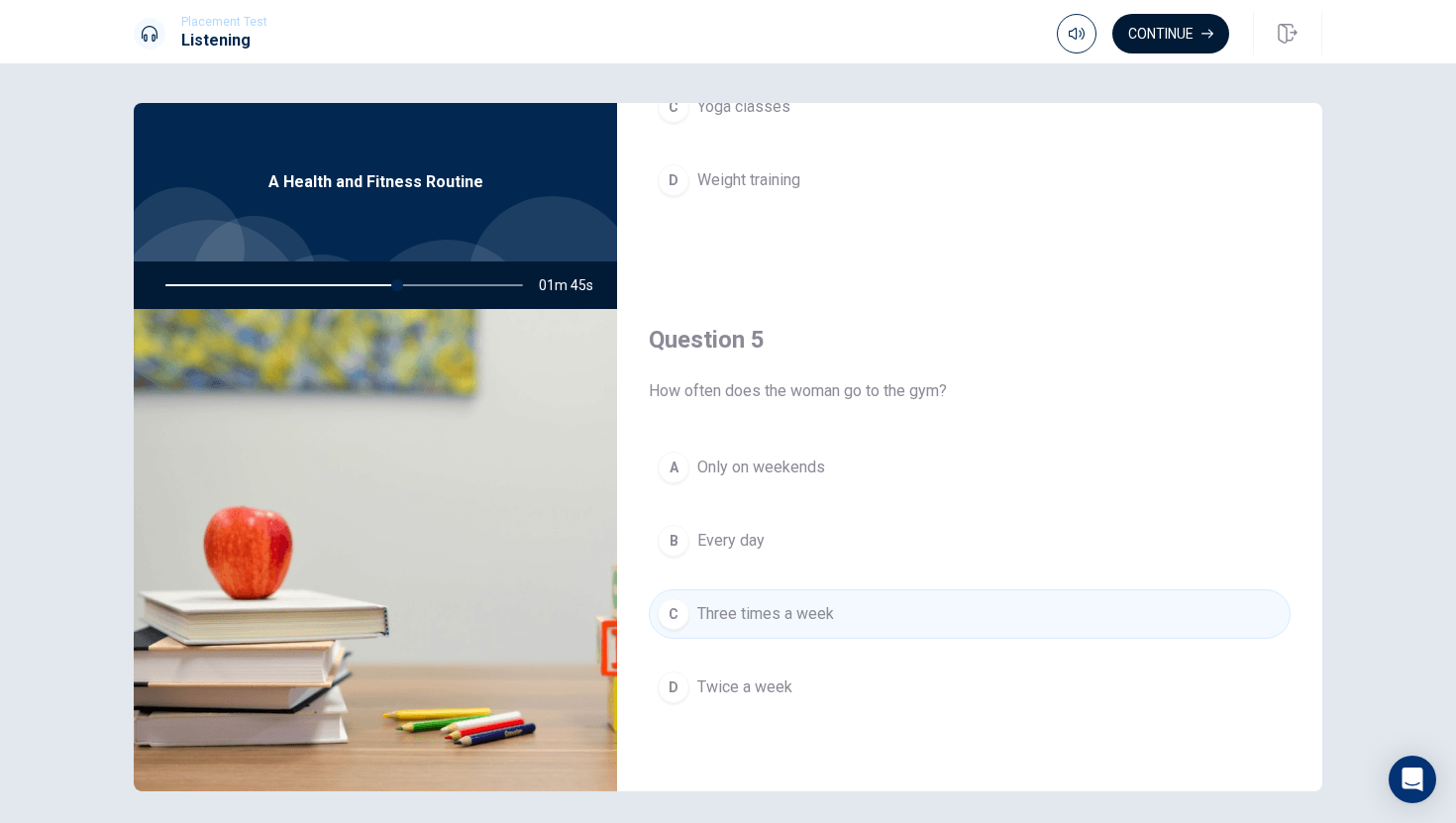 click on "Continue" at bounding box center (1171, 34) 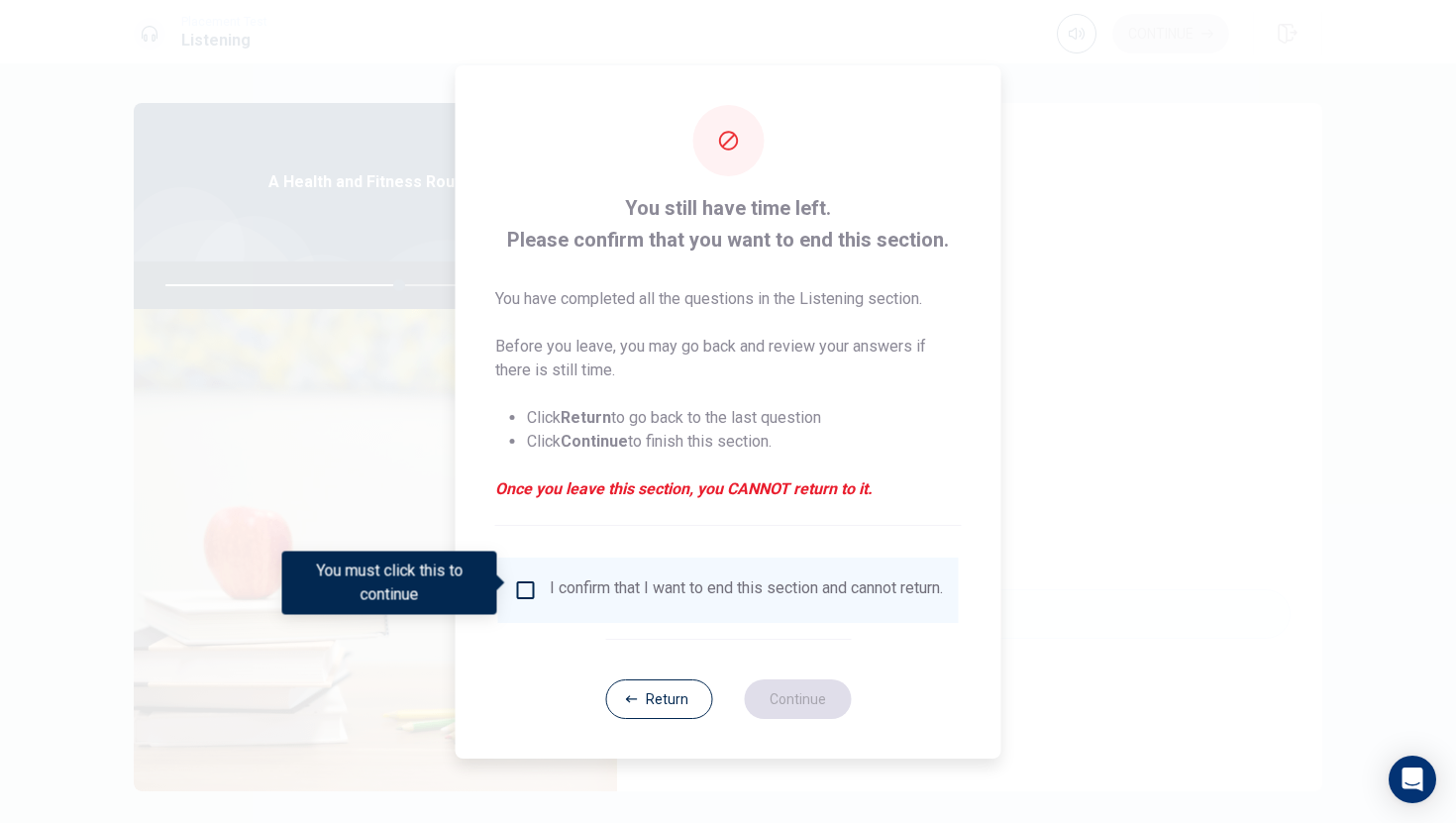 click on "I confirm that I want to end this section and cannot return." at bounding box center (728, 590) 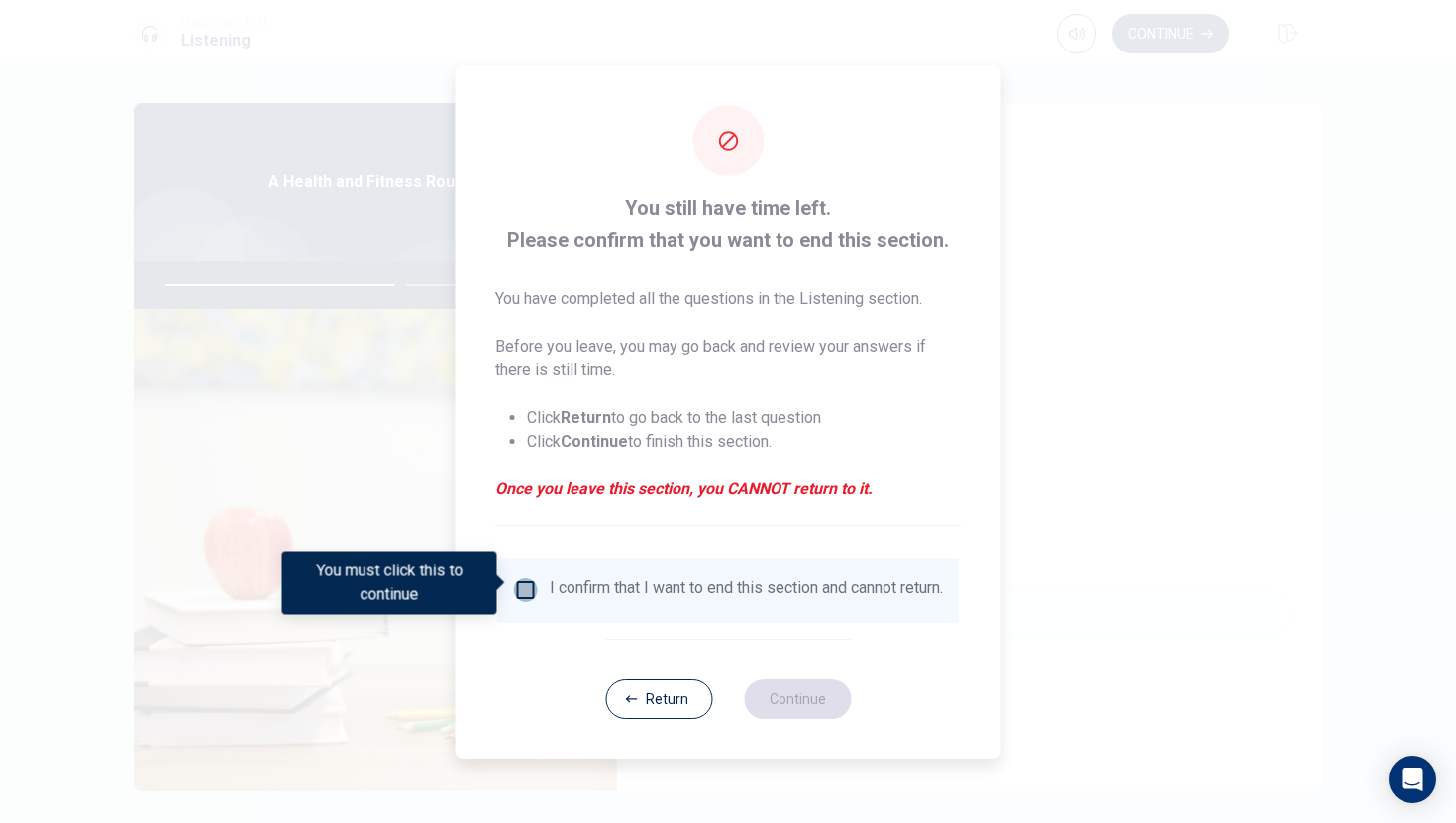 click at bounding box center [526, 590] 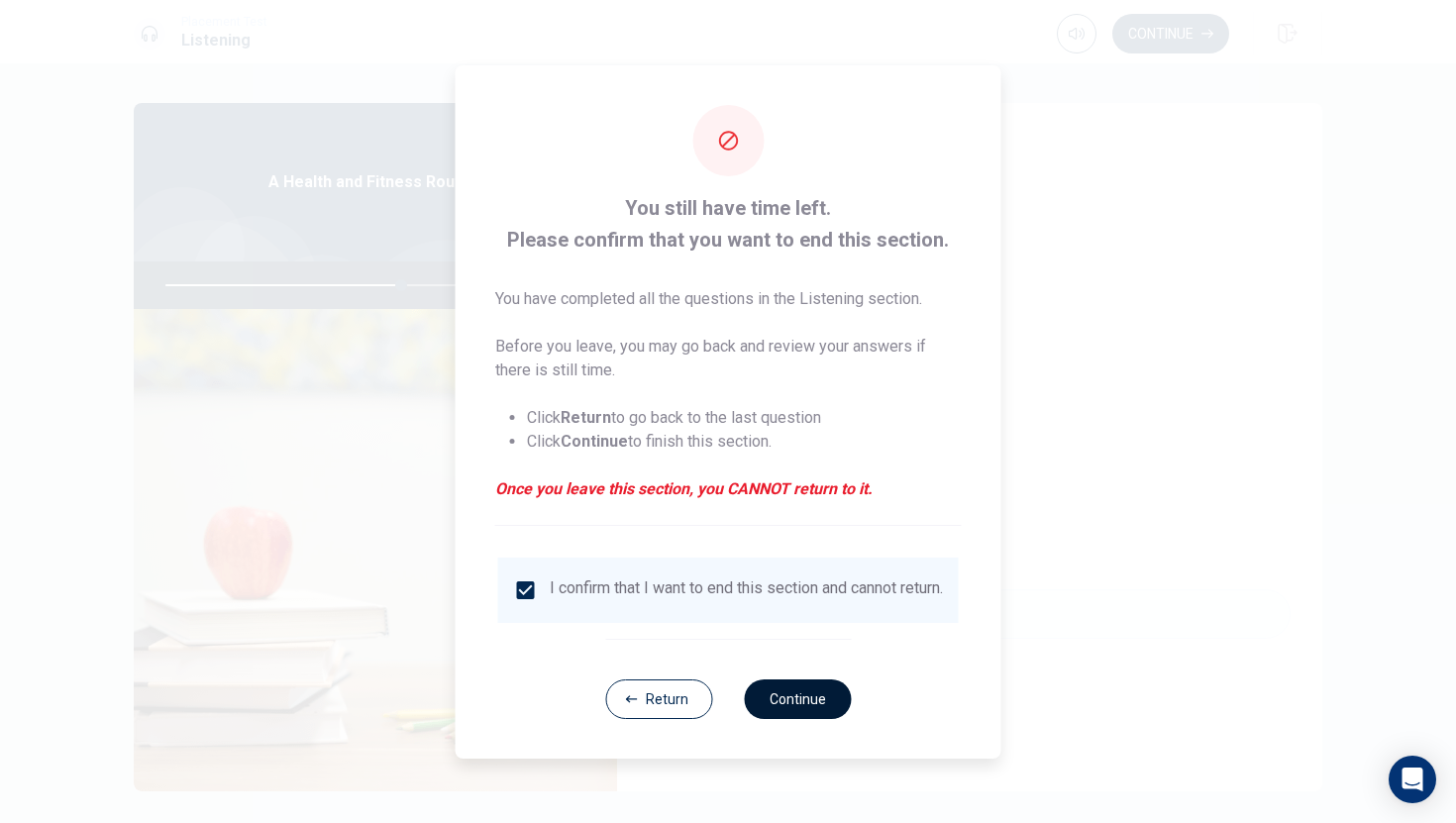 click on "Continue" at bounding box center [797, 699] 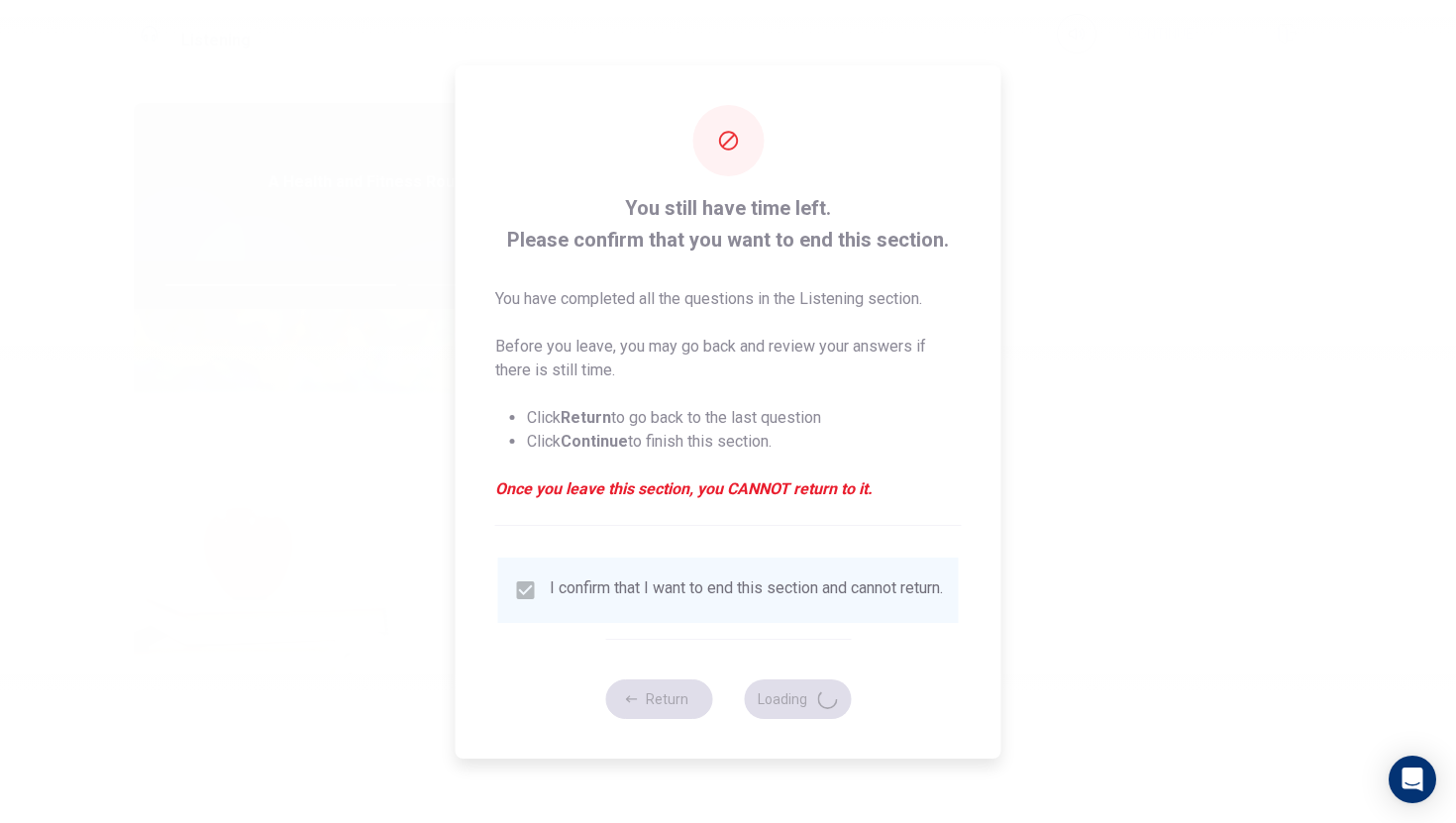 type on "67" 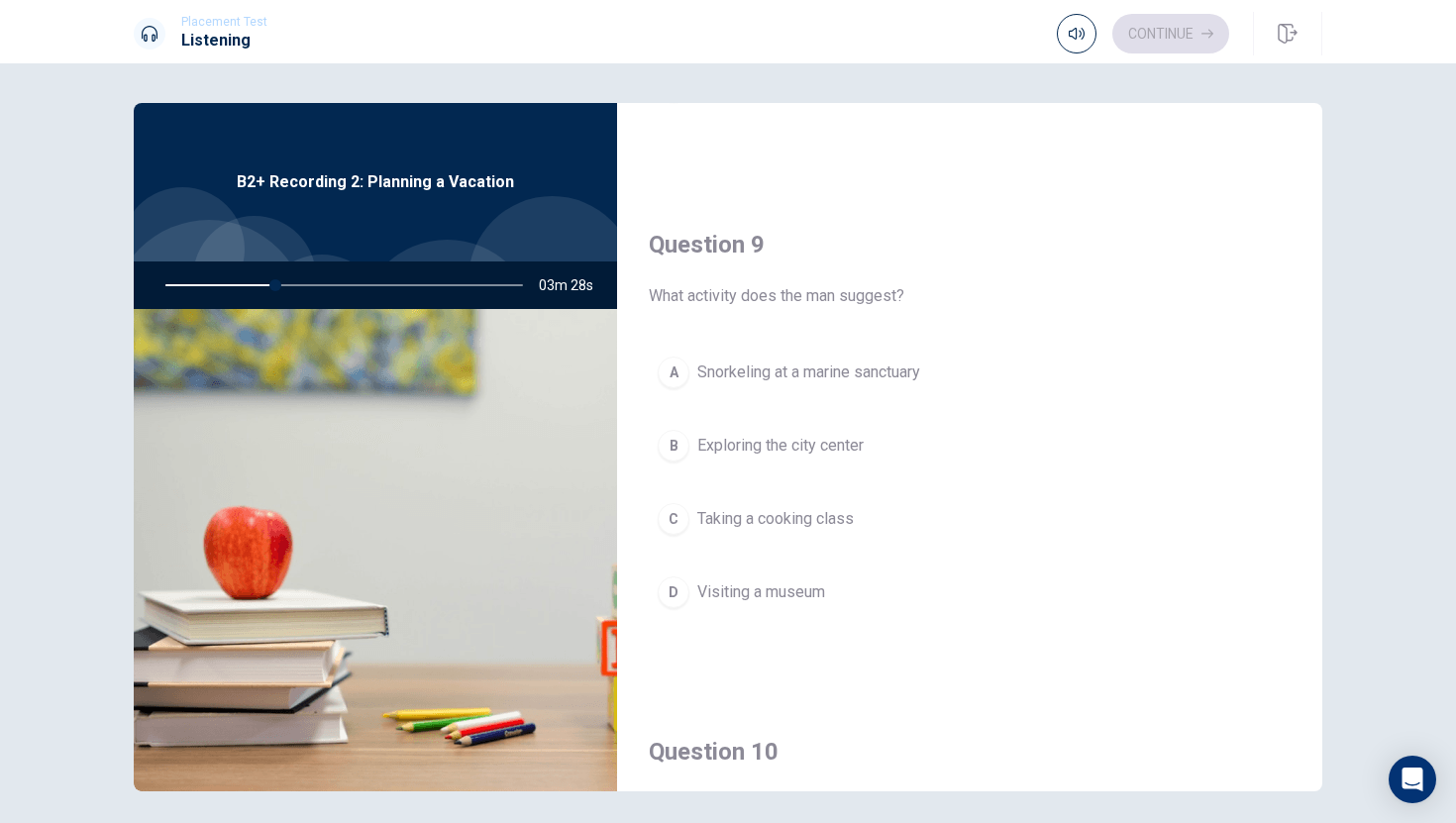 scroll, scrollTop: 1847, scrollLeft: 0, axis: vertical 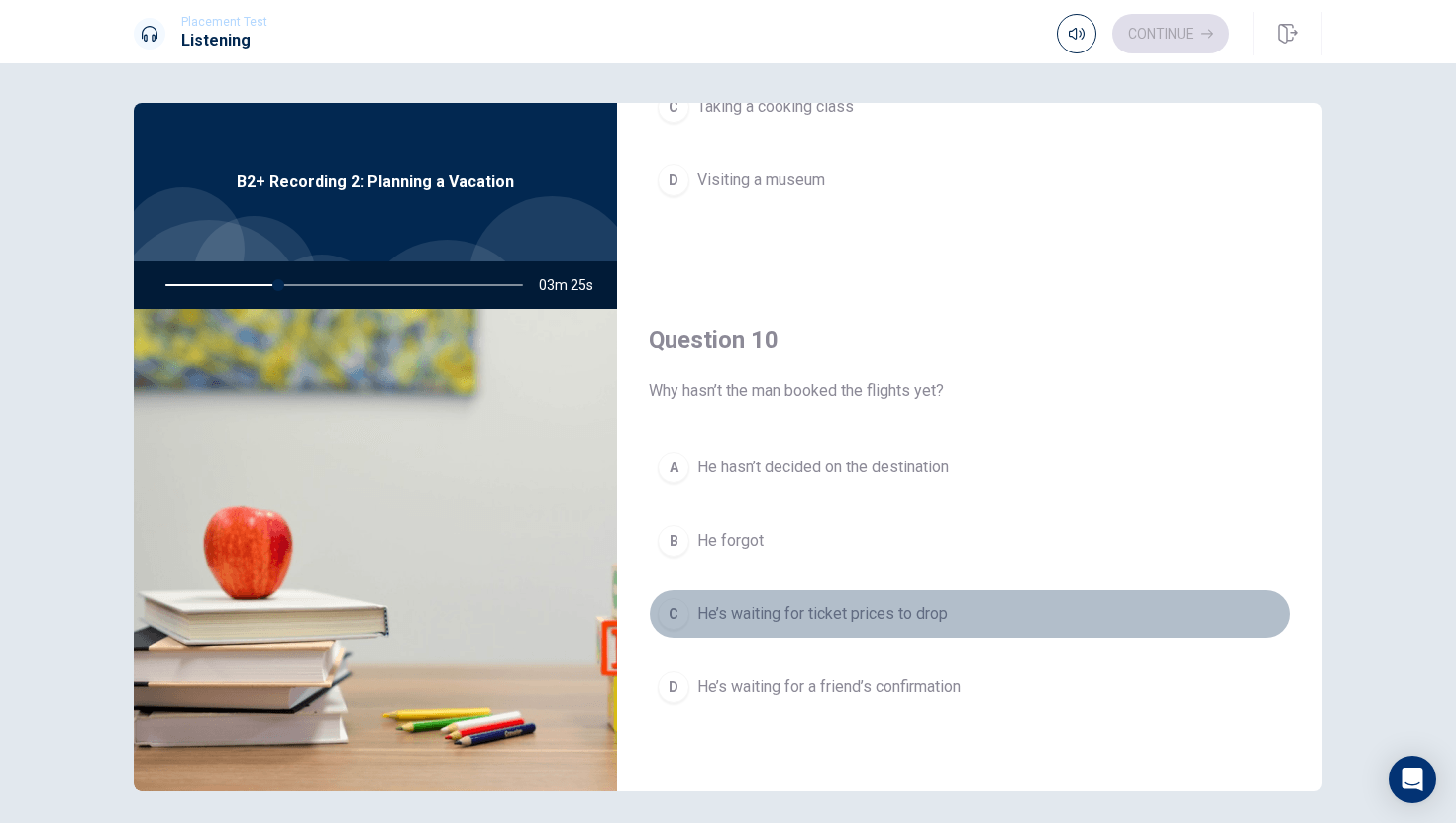 click on "C" at bounding box center [674, 614] 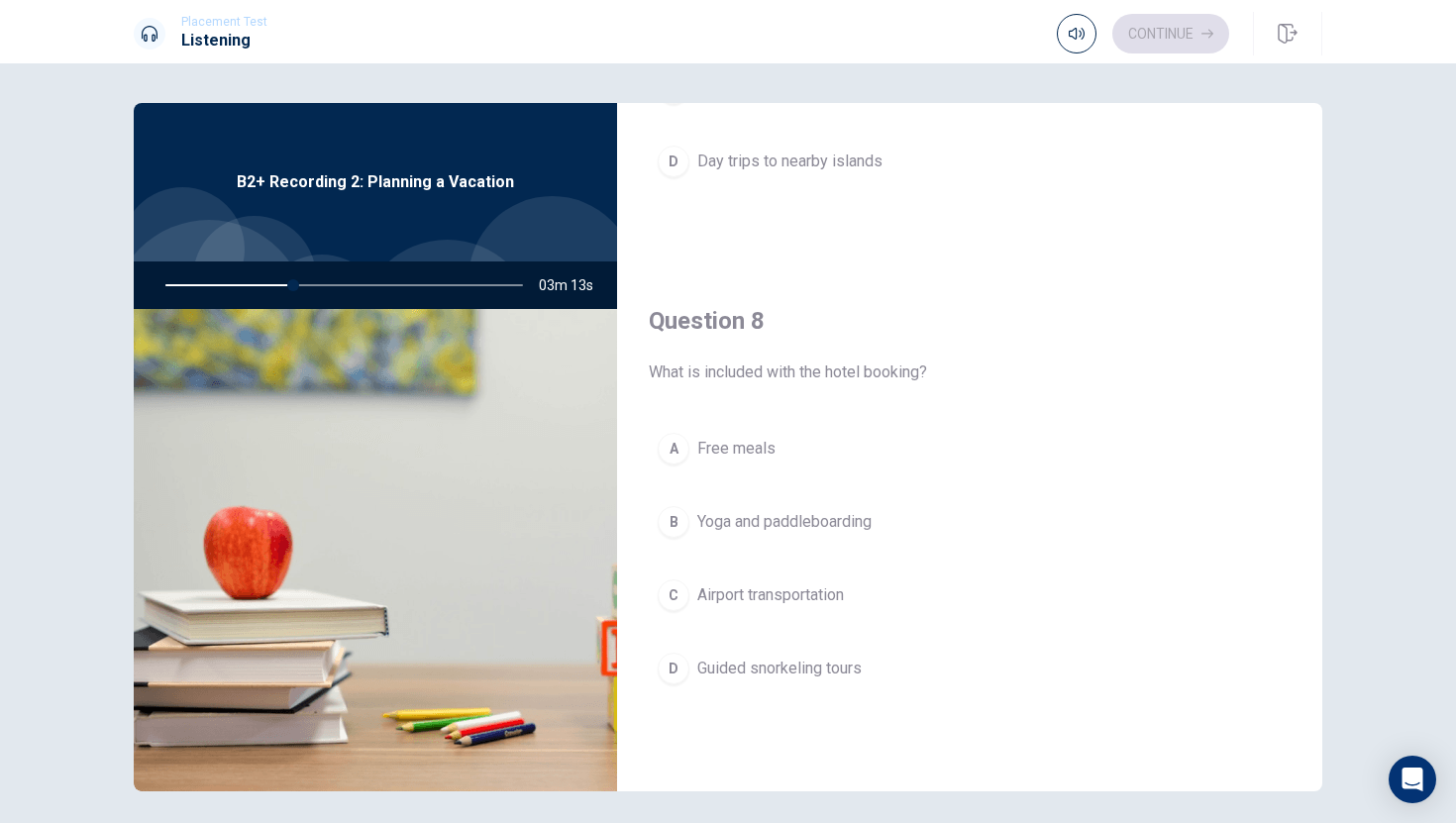 scroll, scrollTop: 883, scrollLeft: 0, axis: vertical 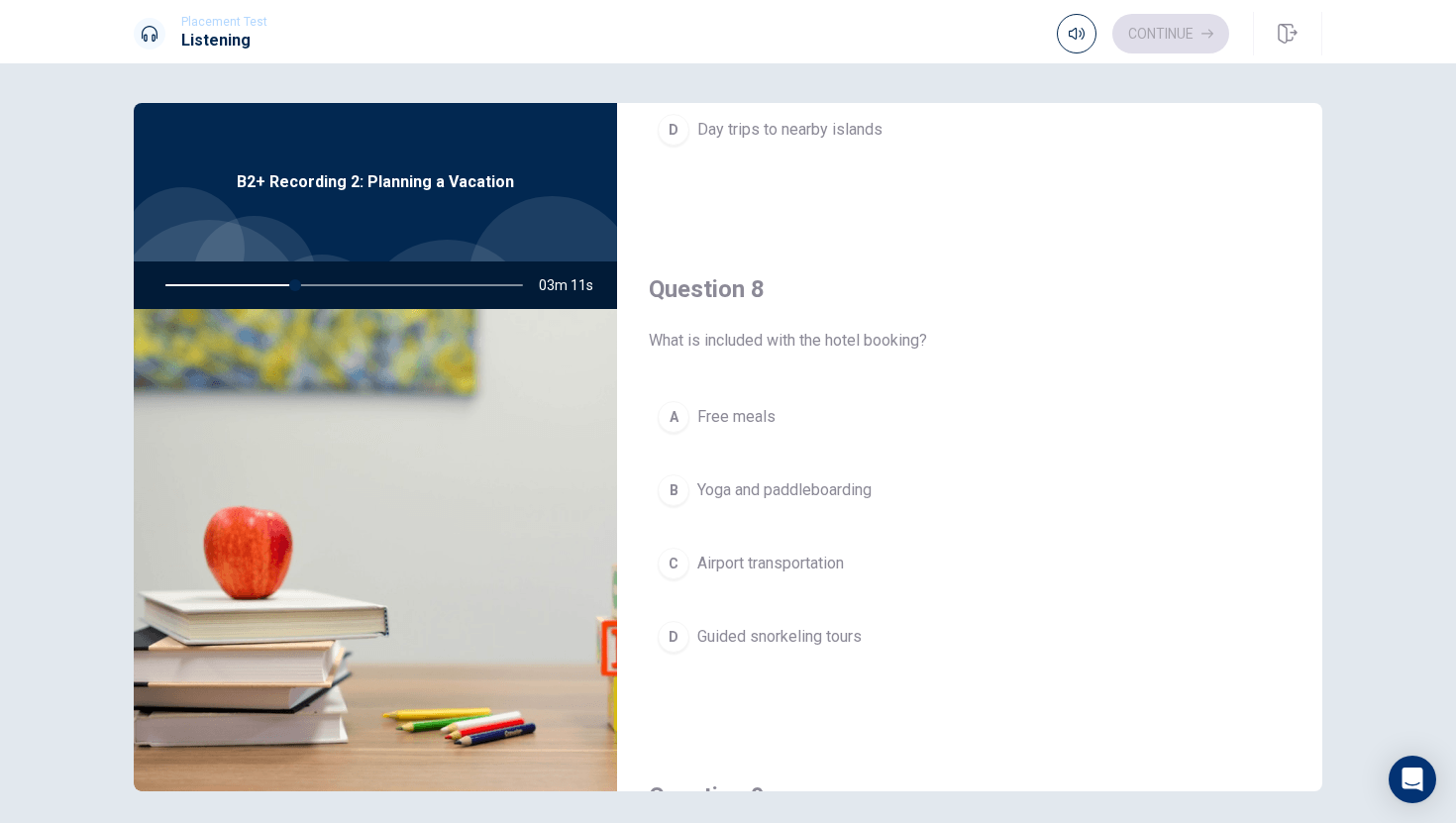 click on "B" at bounding box center [674, 490] 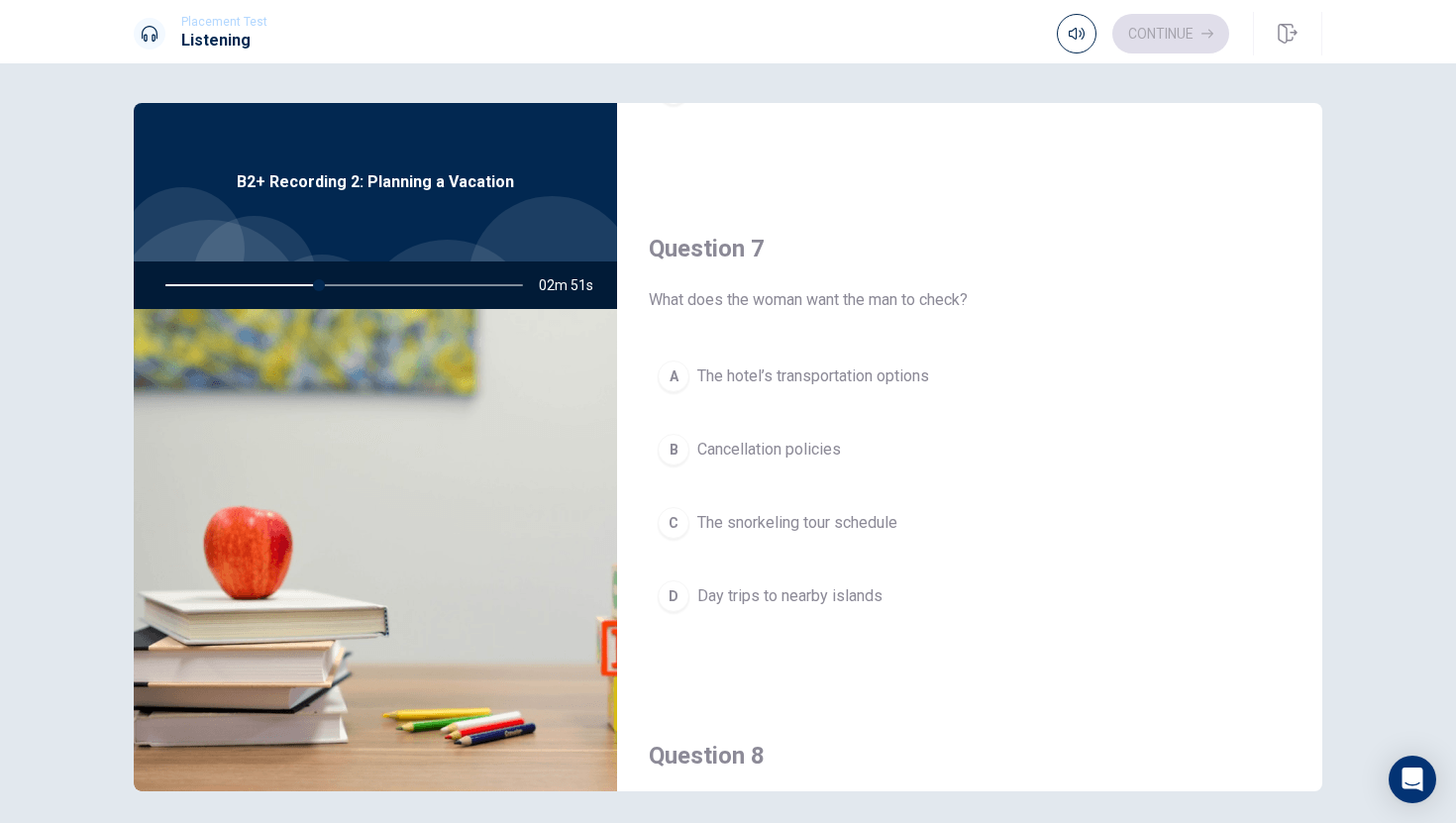scroll, scrollTop: 425, scrollLeft: 0, axis: vertical 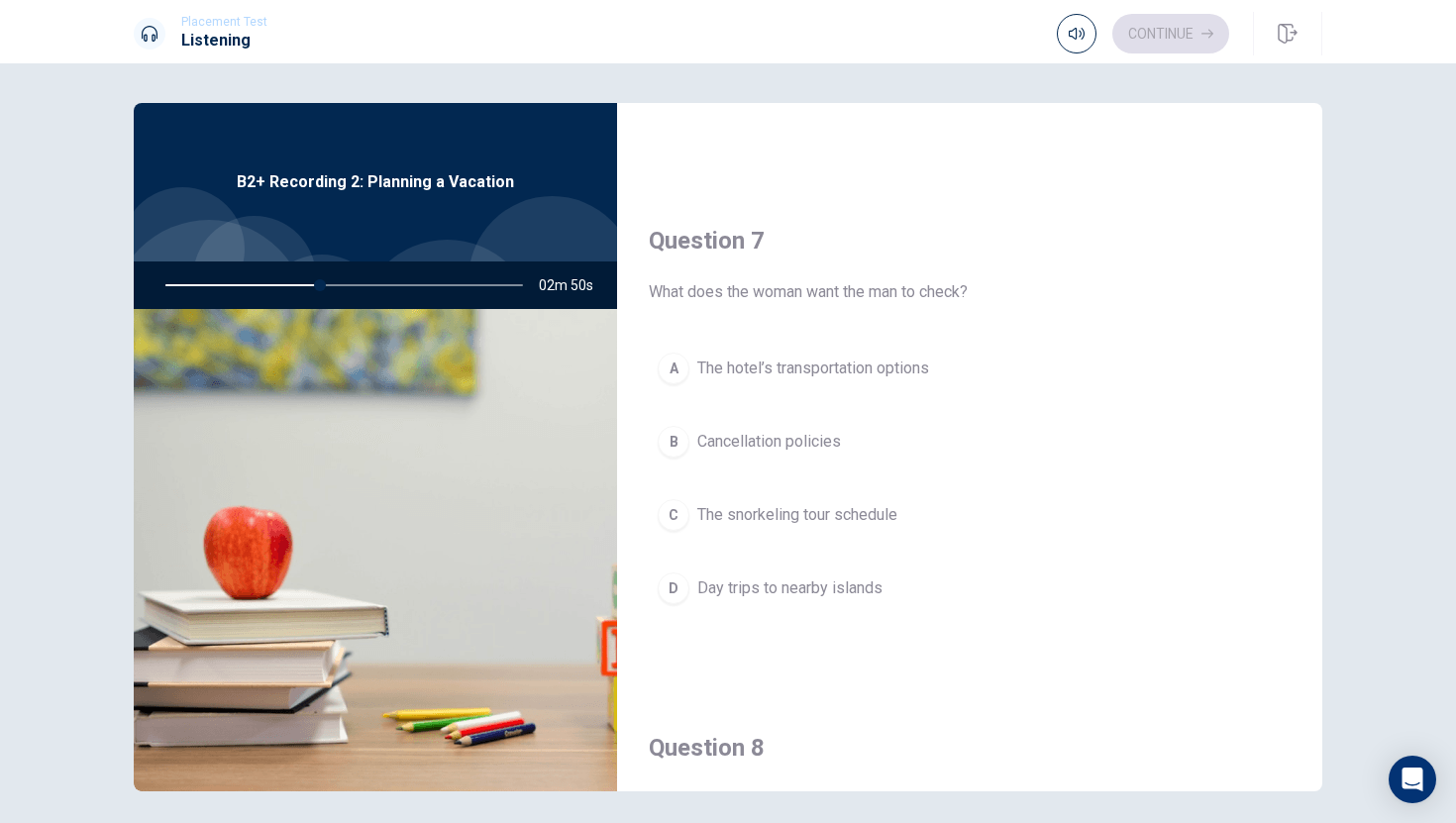 click on "A" at bounding box center (674, 368) 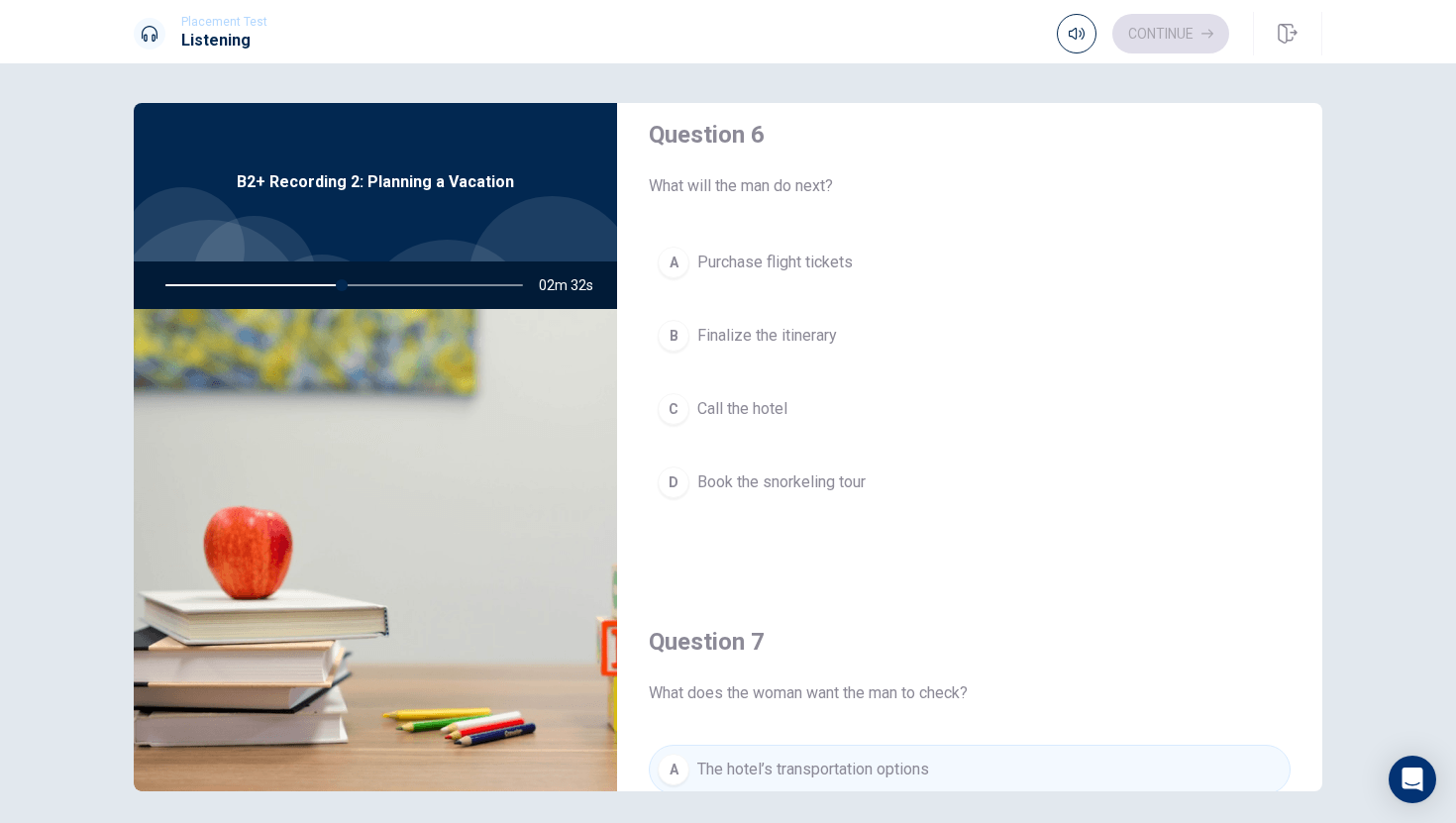 scroll, scrollTop: 49, scrollLeft: 0, axis: vertical 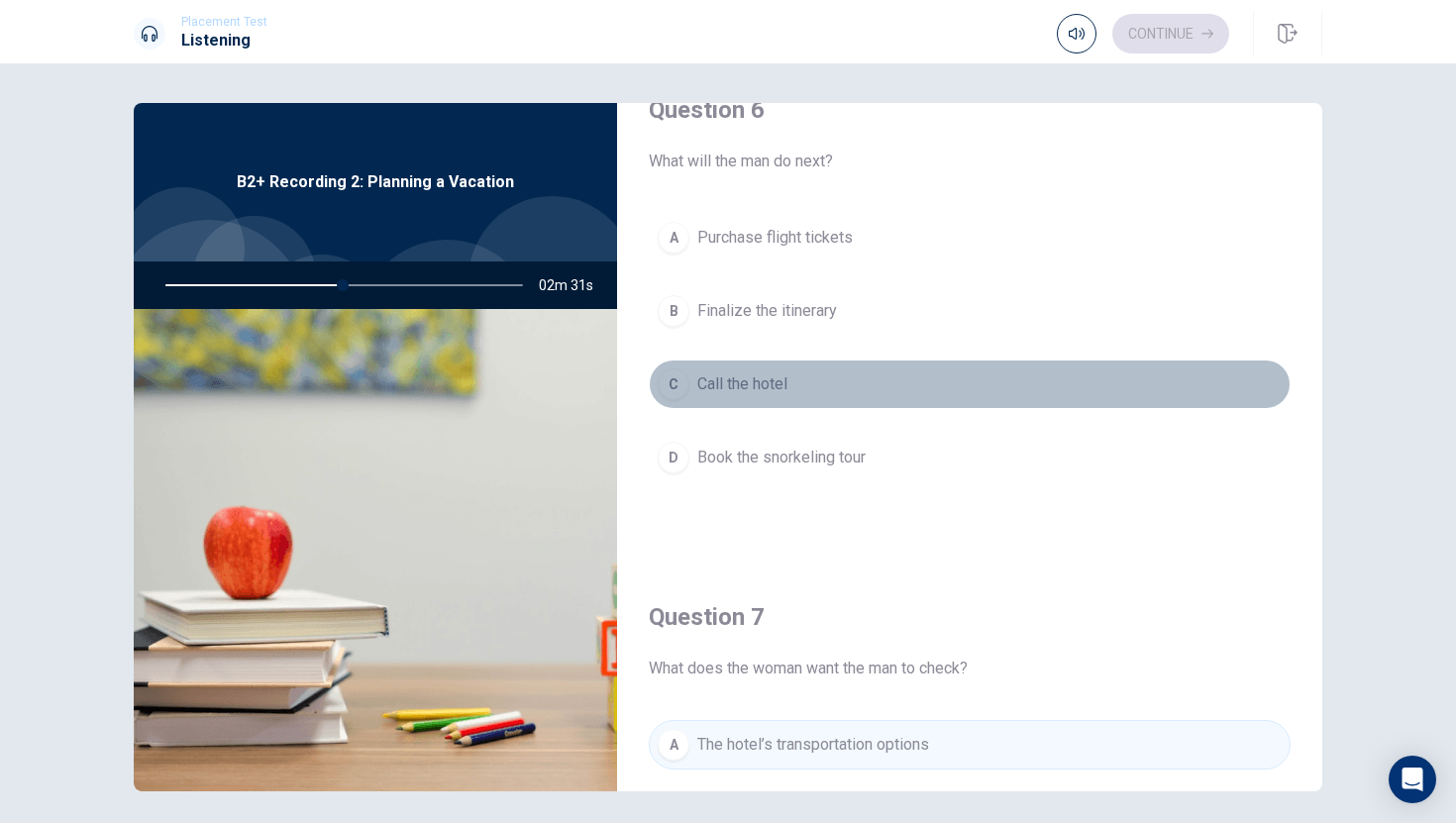 click on "C" at bounding box center (674, 384) 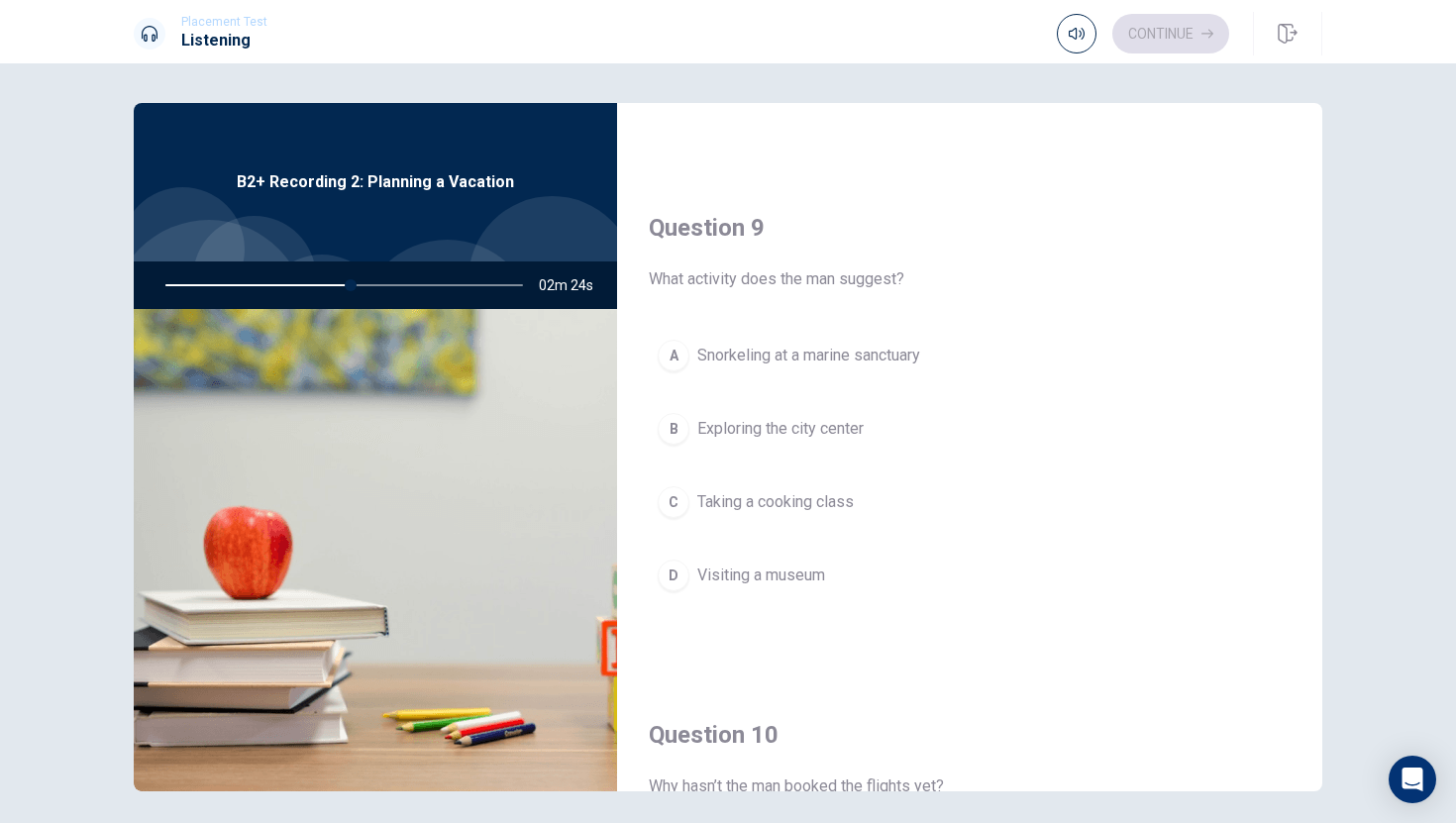 scroll, scrollTop: 1451, scrollLeft: 0, axis: vertical 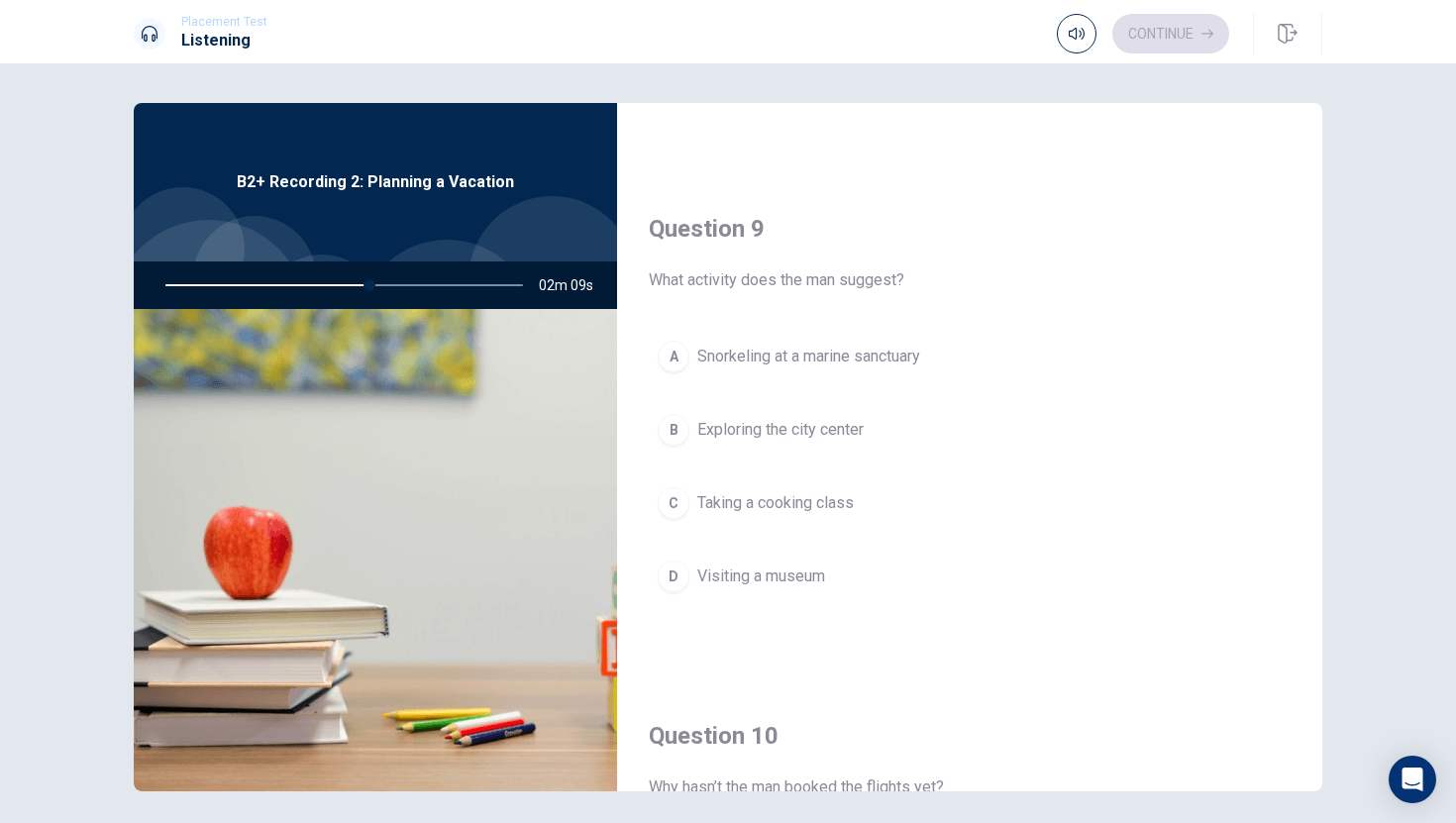 click on "A" at bounding box center [674, 357] 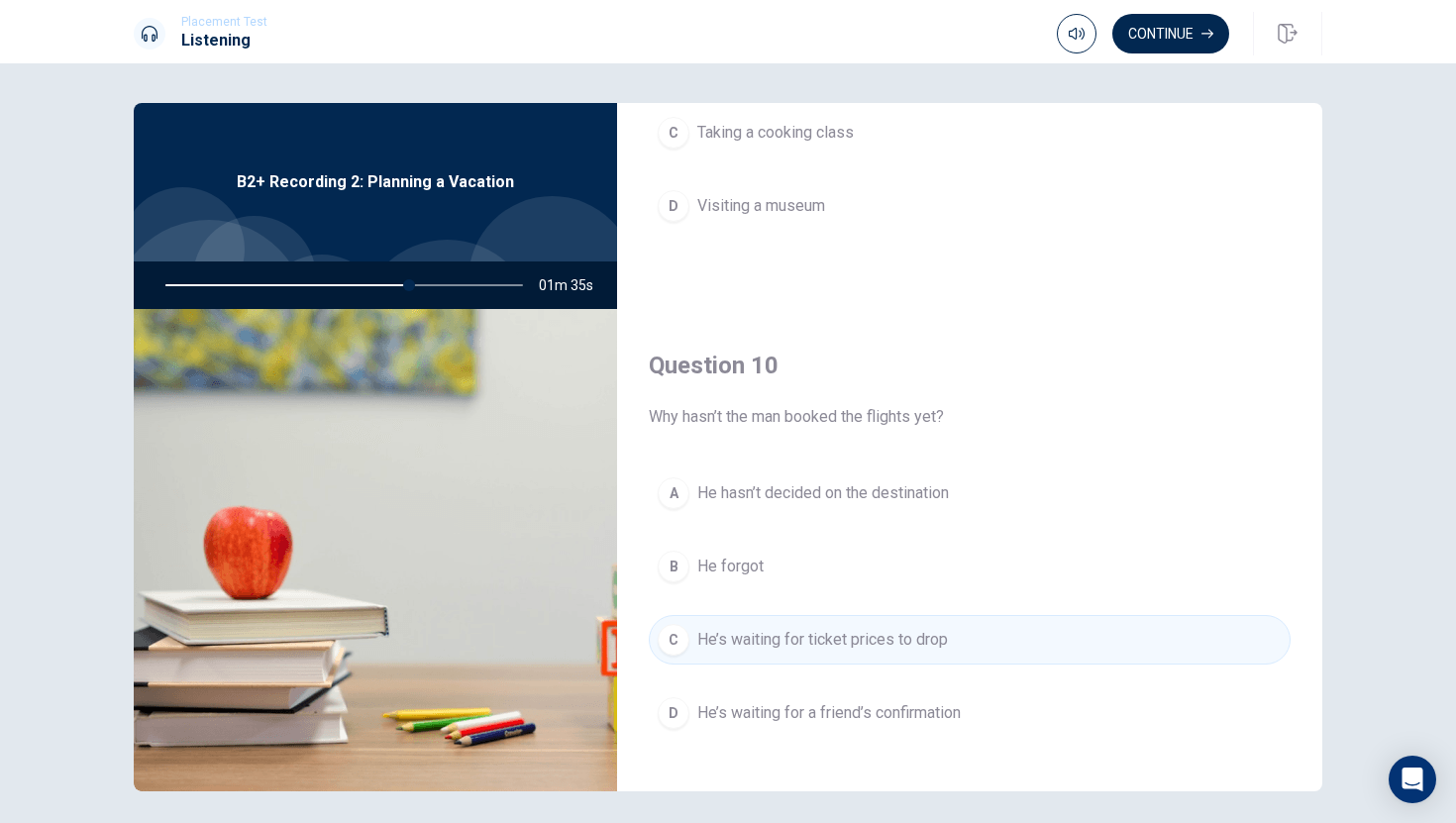 scroll, scrollTop: 1847, scrollLeft: 0, axis: vertical 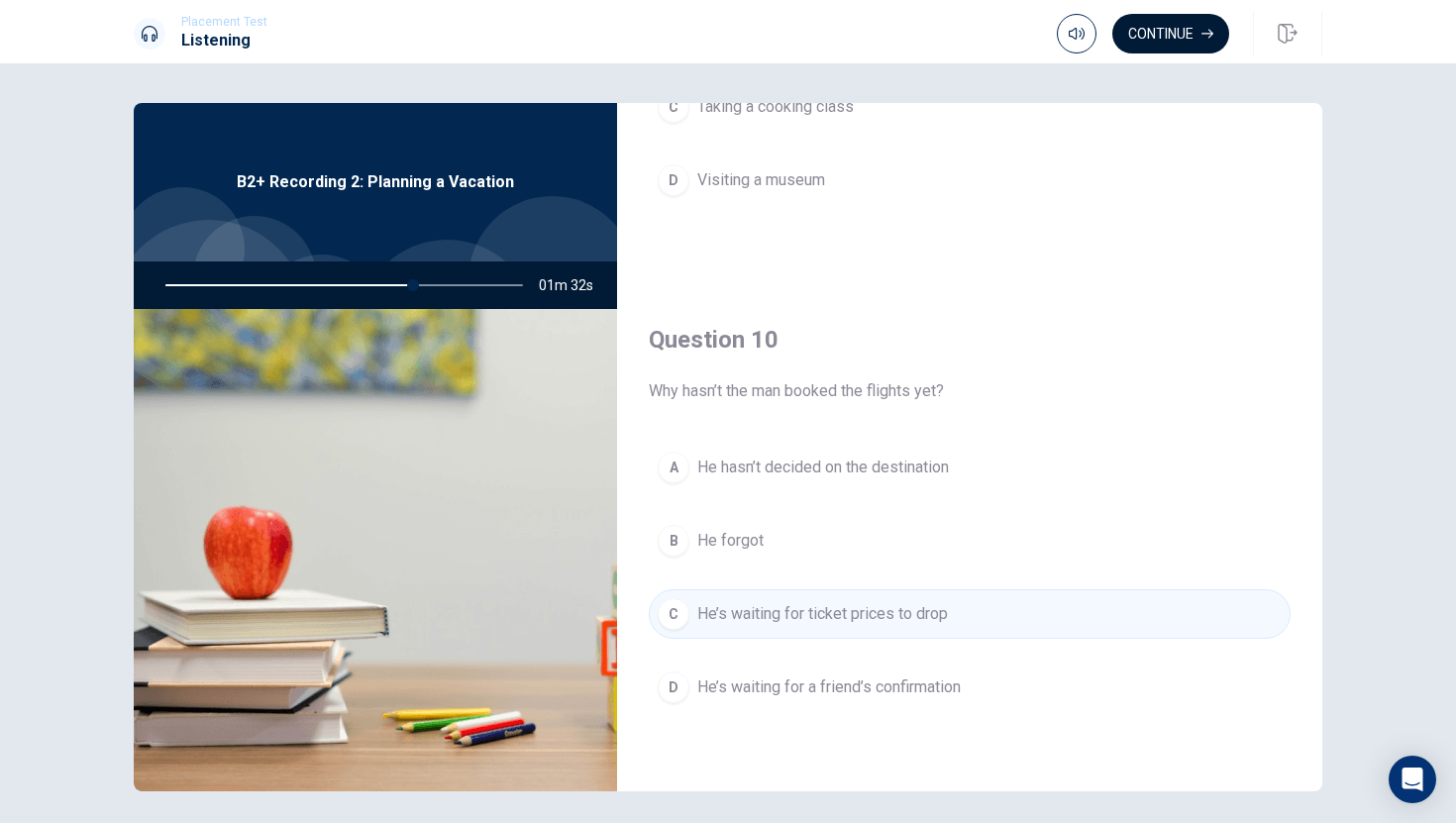 click on "Continue" at bounding box center (1171, 34) 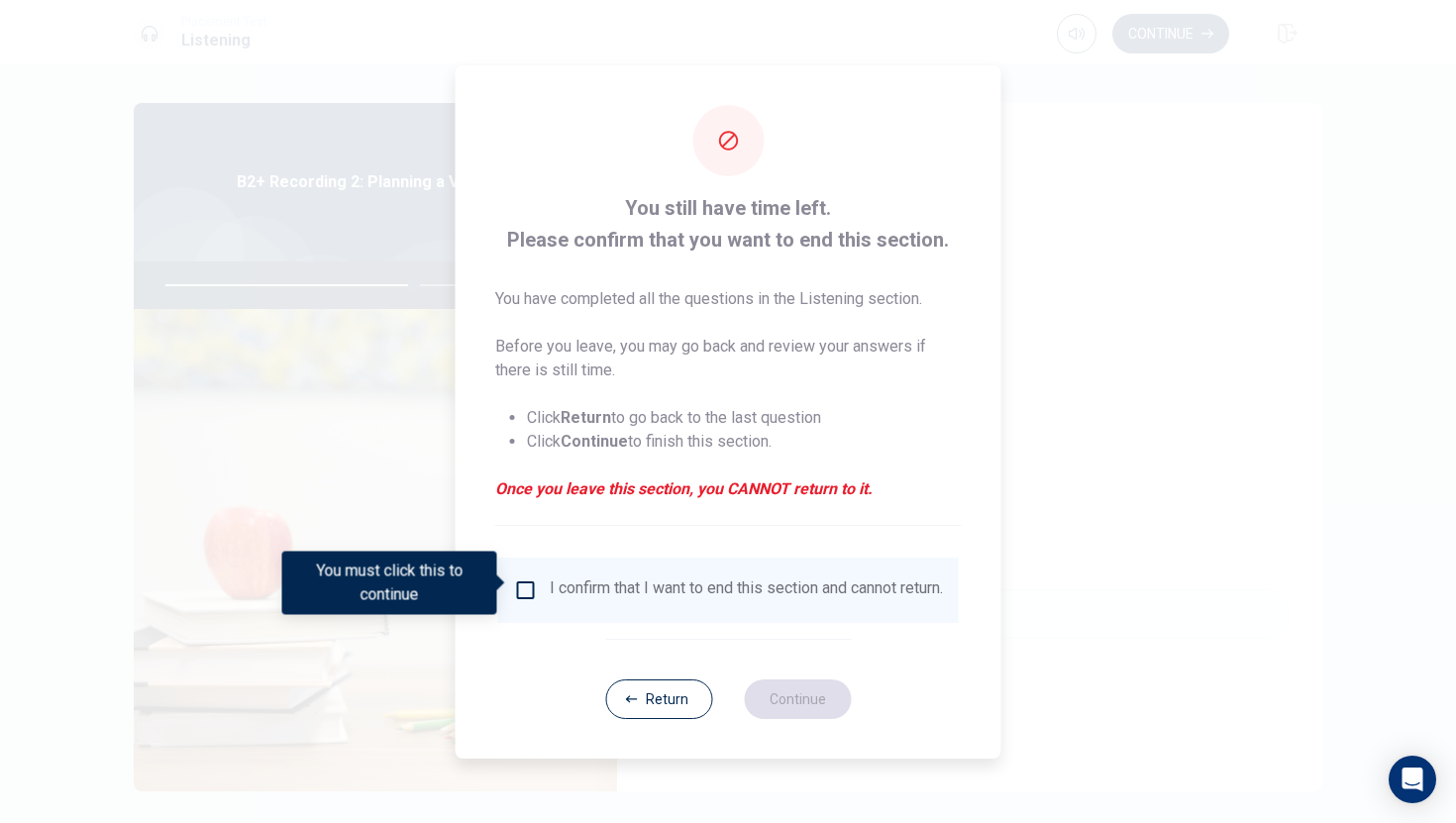 click at bounding box center [526, 590] 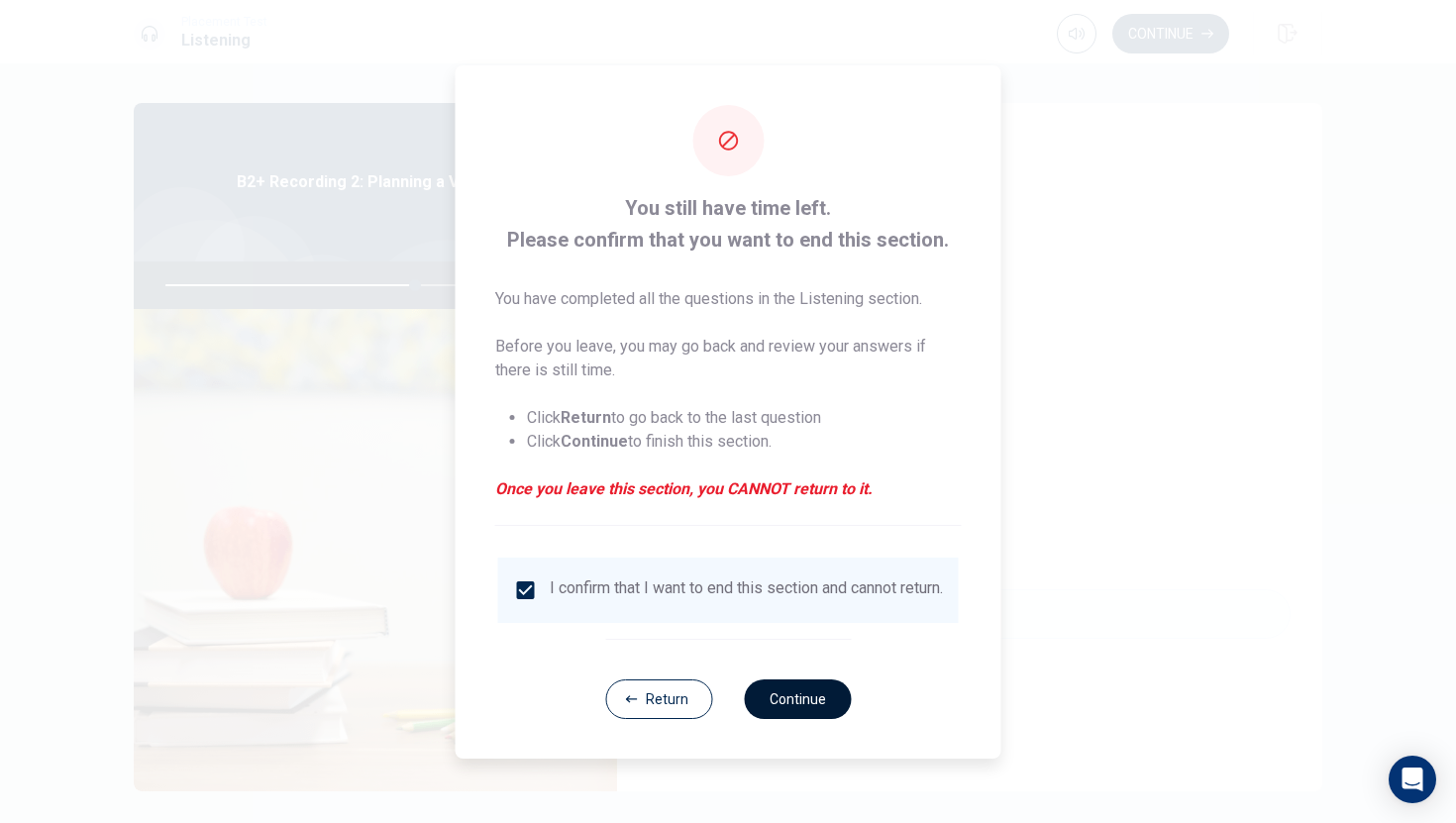 click on "Continue" at bounding box center [797, 699] 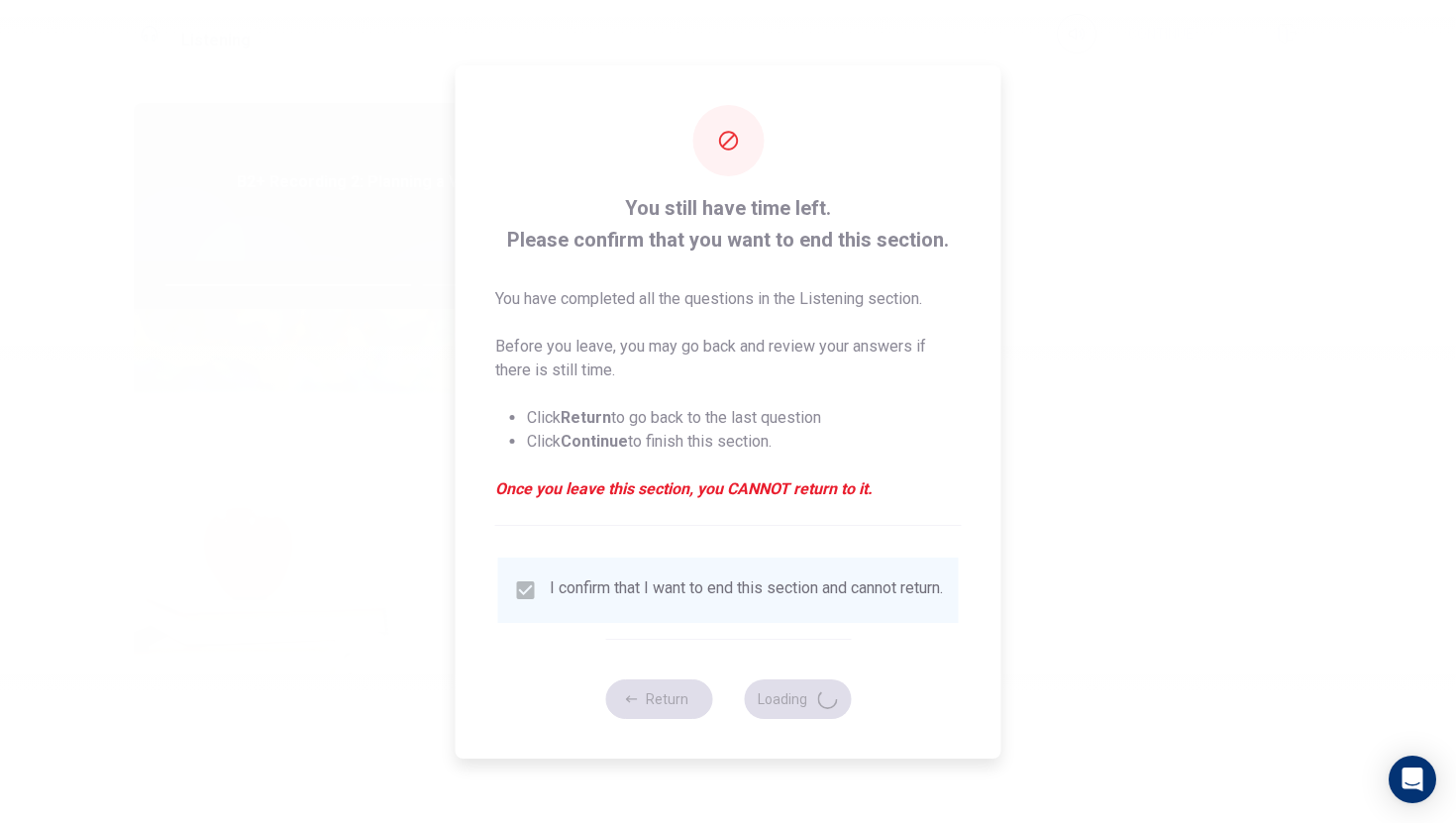 type on "71" 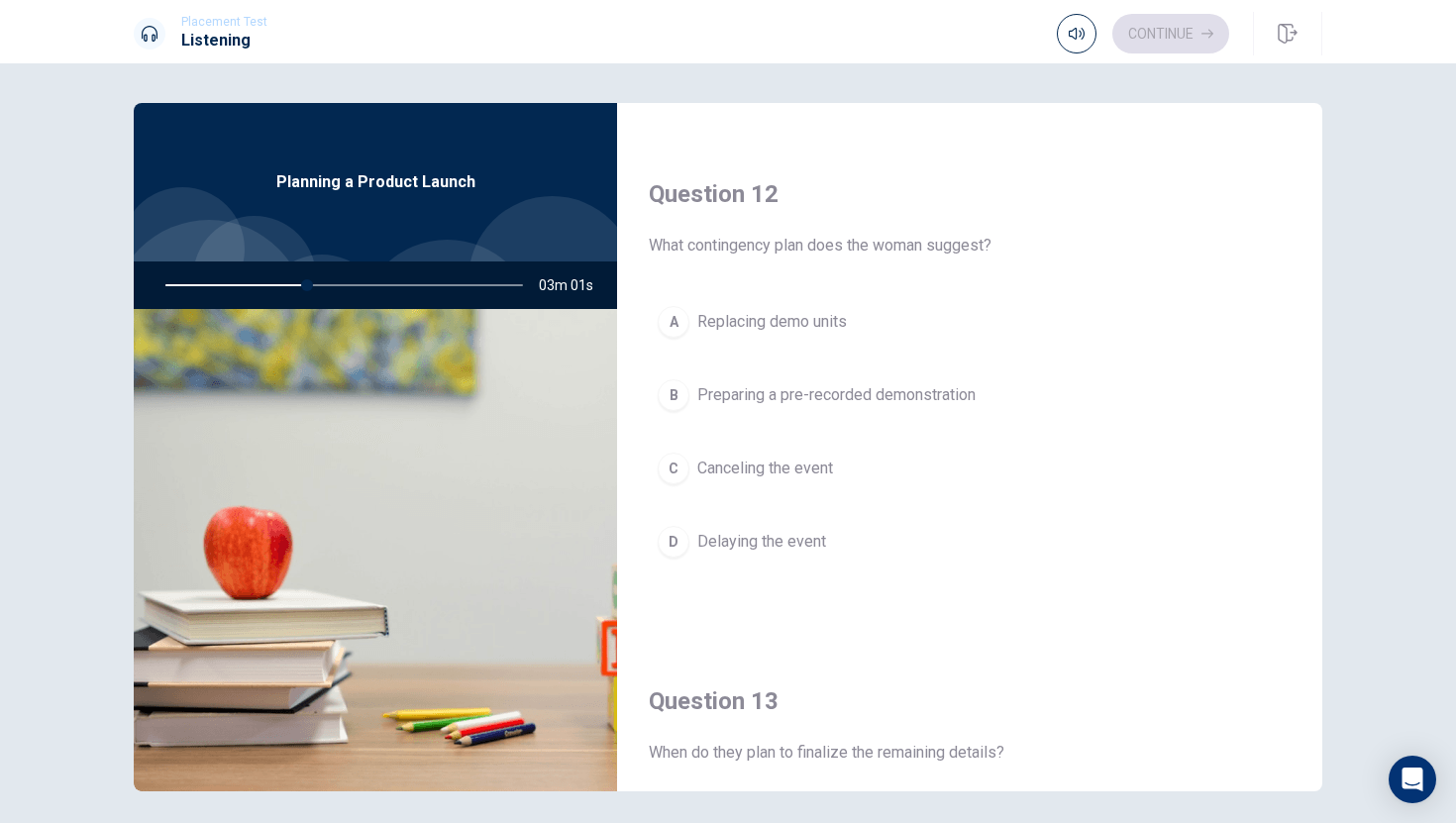 scroll, scrollTop: 485, scrollLeft: 0, axis: vertical 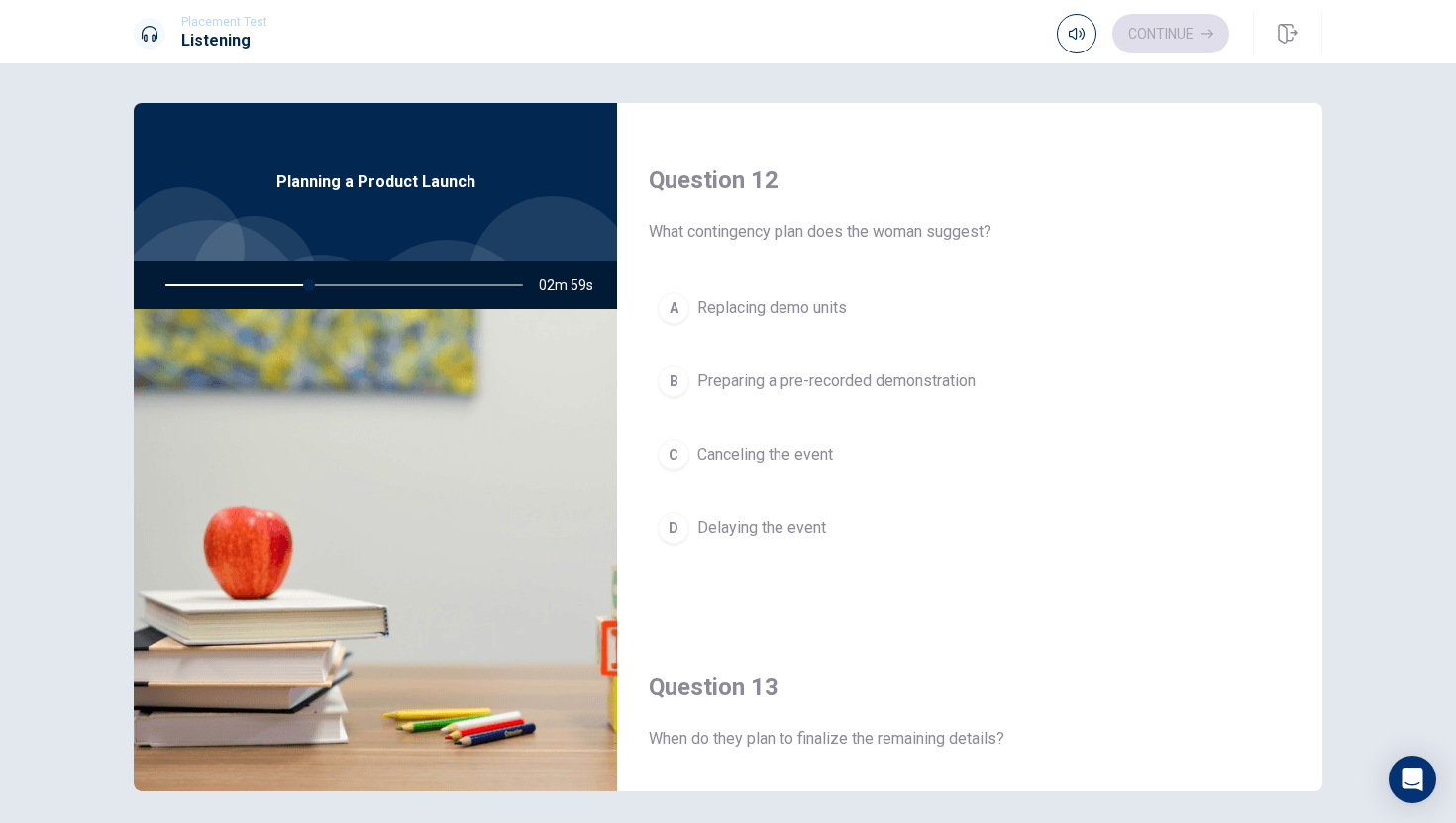 click on "B" at bounding box center [674, 381] 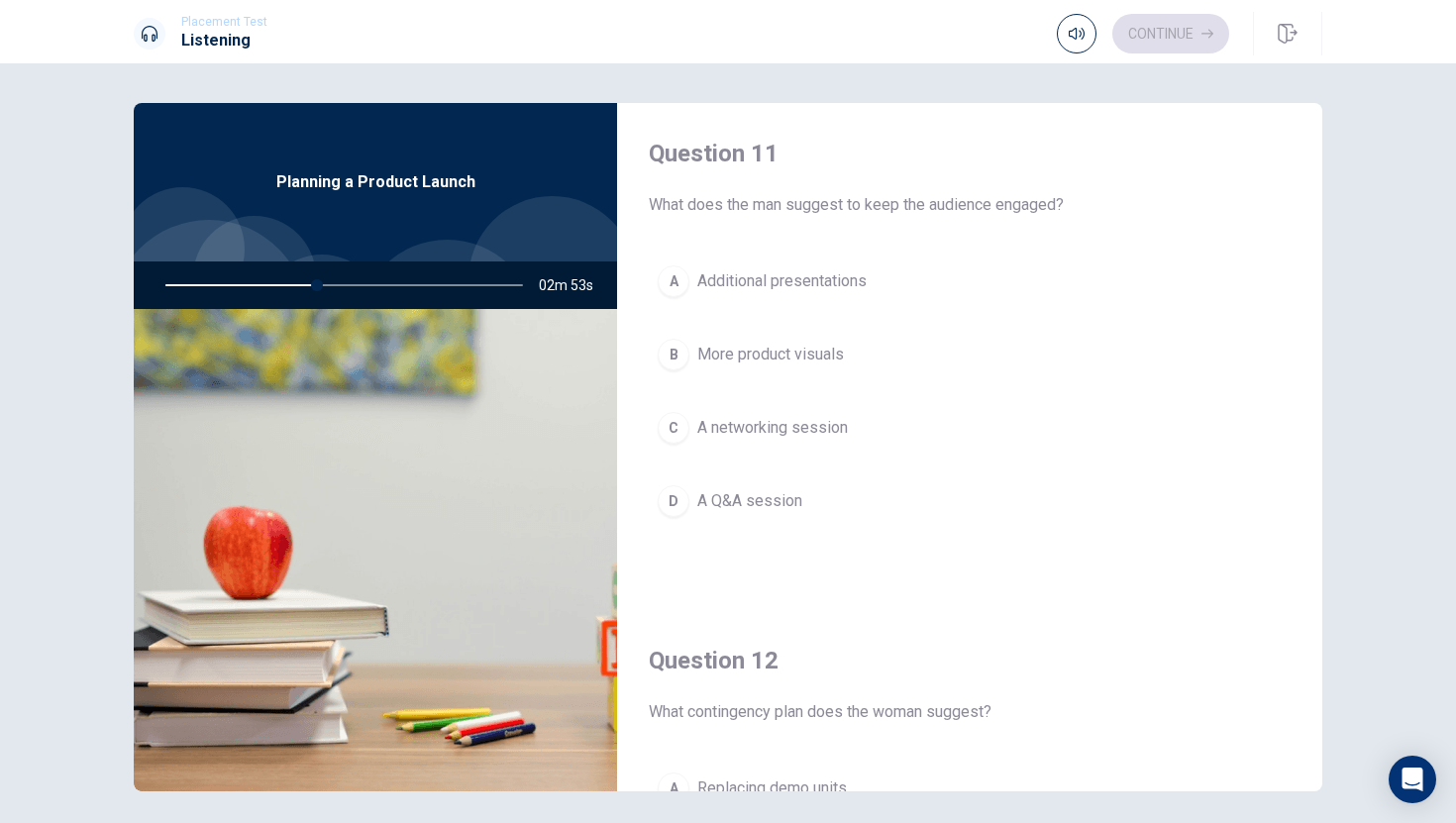 scroll, scrollTop: 0, scrollLeft: 0, axis: both 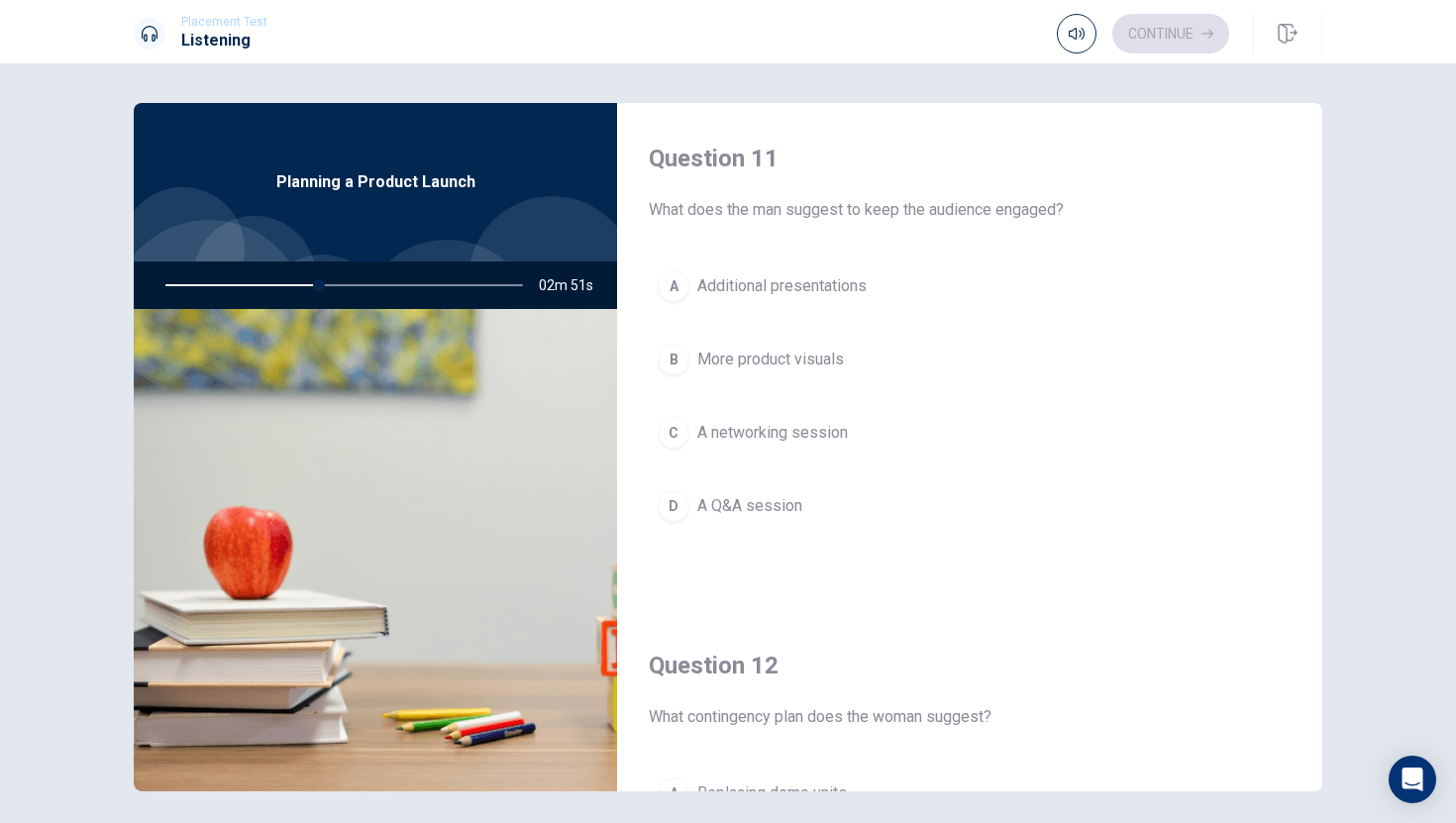 click on "D" at bounding box center (674, 506) 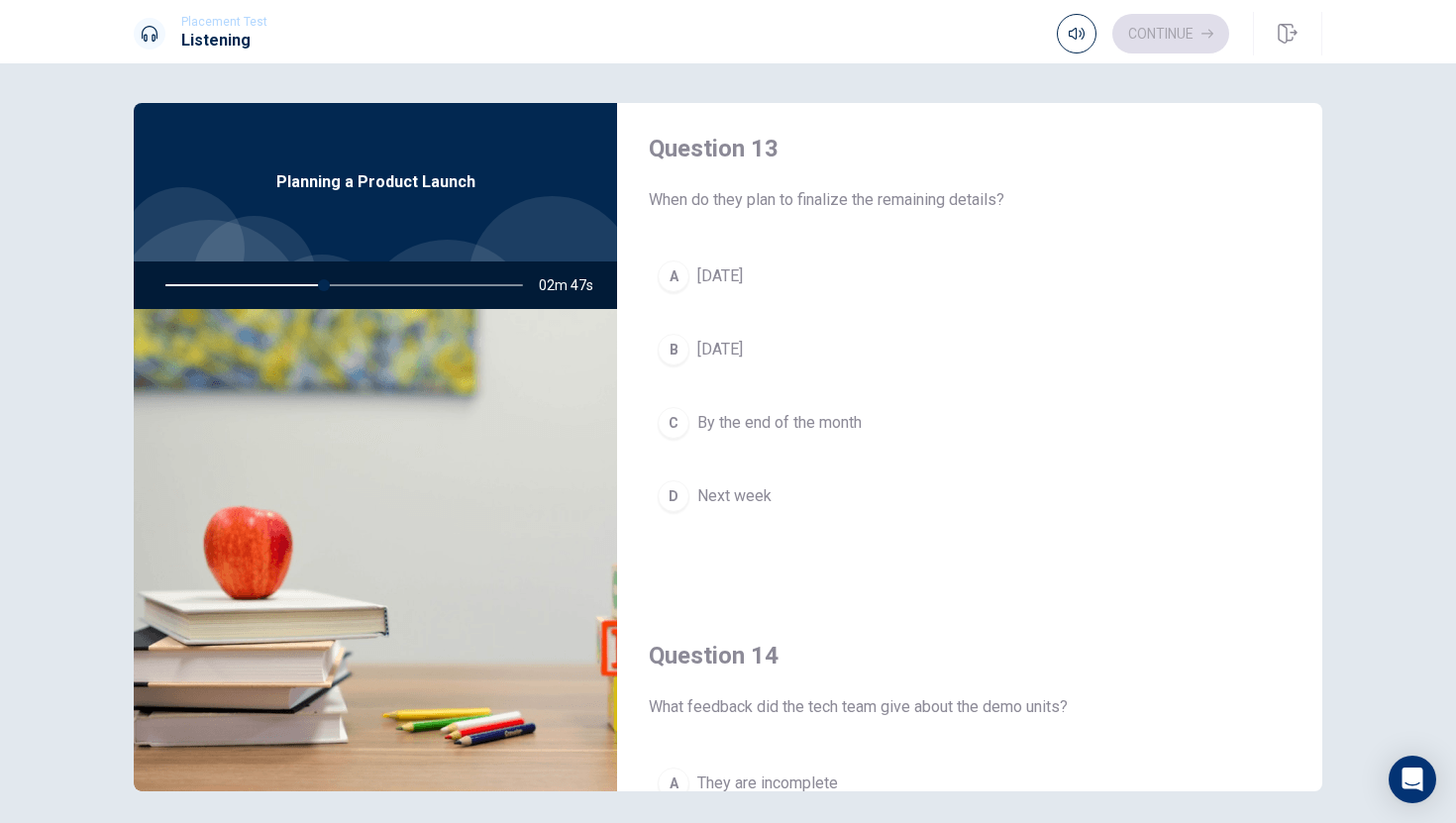 scroll, scrollTop: 1042, scrollLeft: 0, axis: vertical 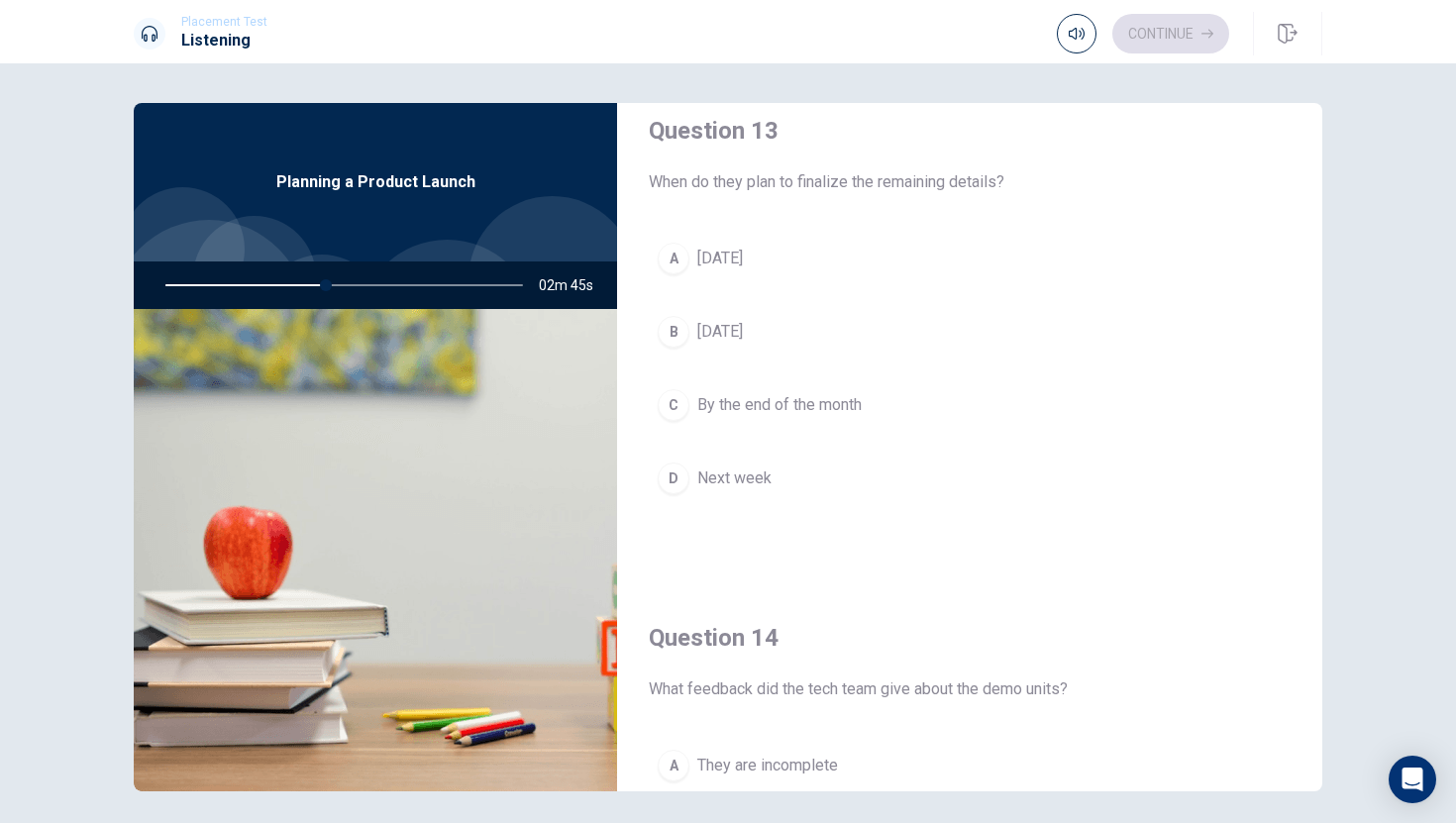 click on "A" at bounding box center (674, 258) 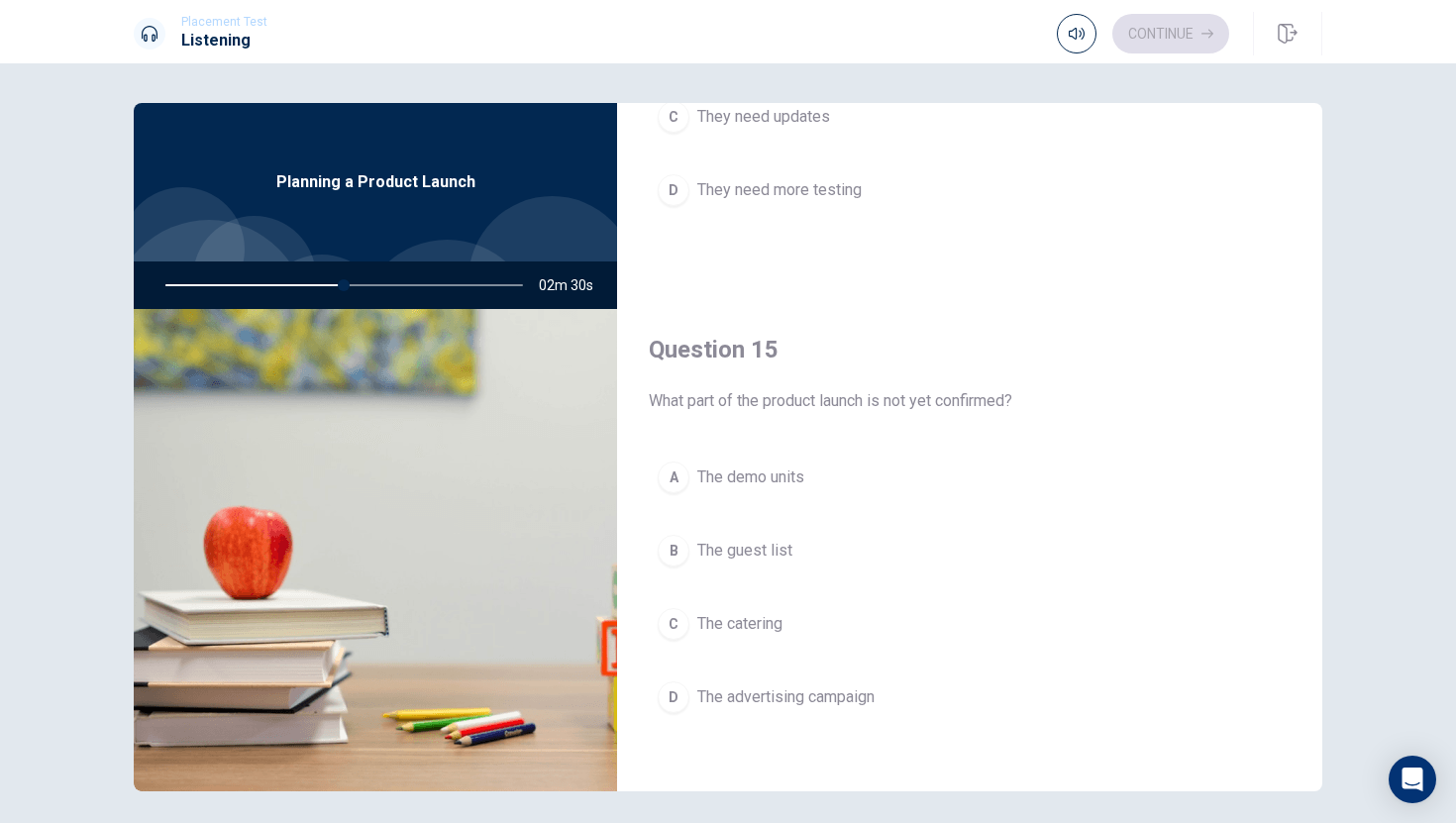 scroll, scrollTop: 1847, scrollLeft: 0, axis: vertical 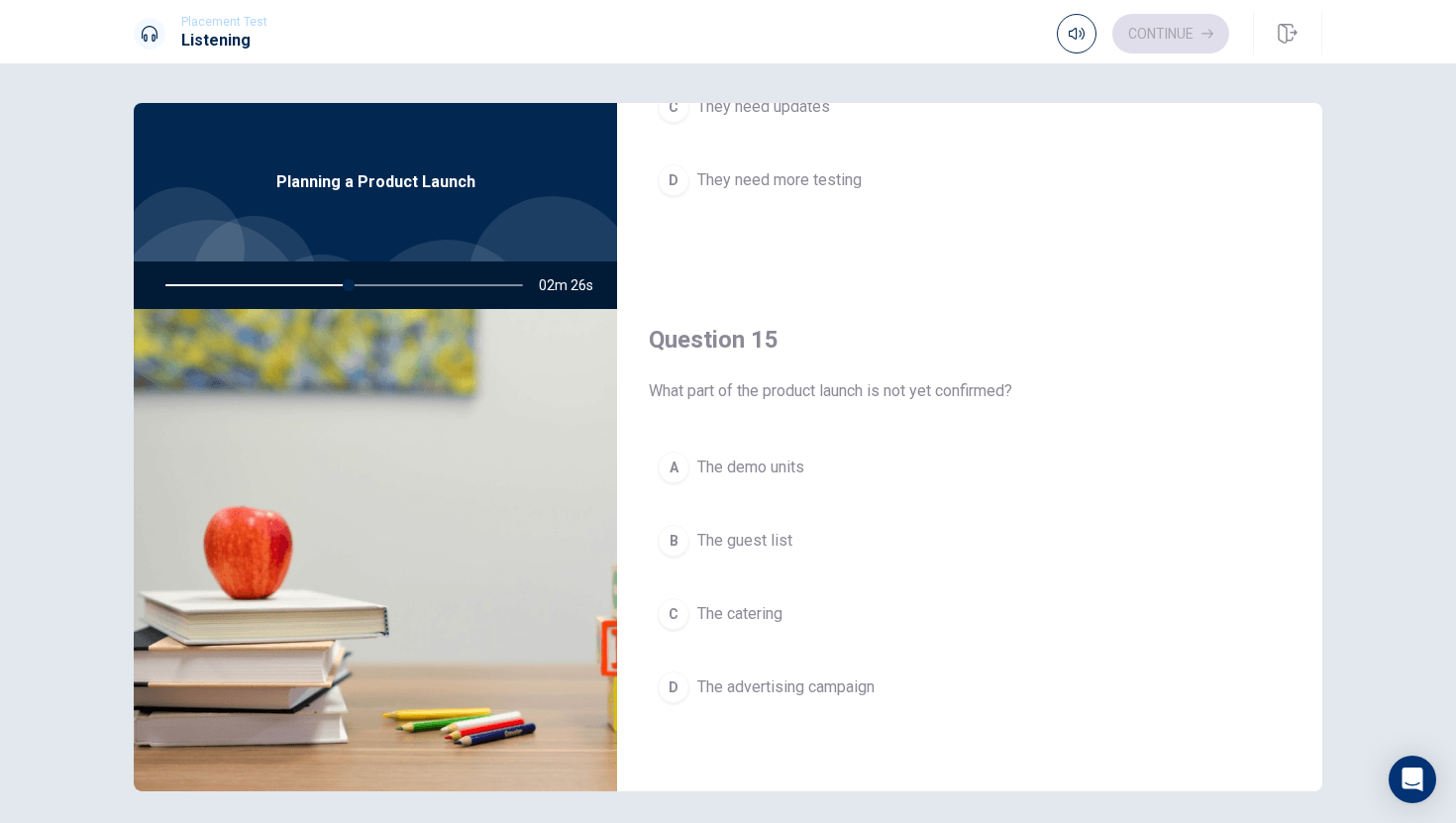click on "B" at bounding box center (674, 541) 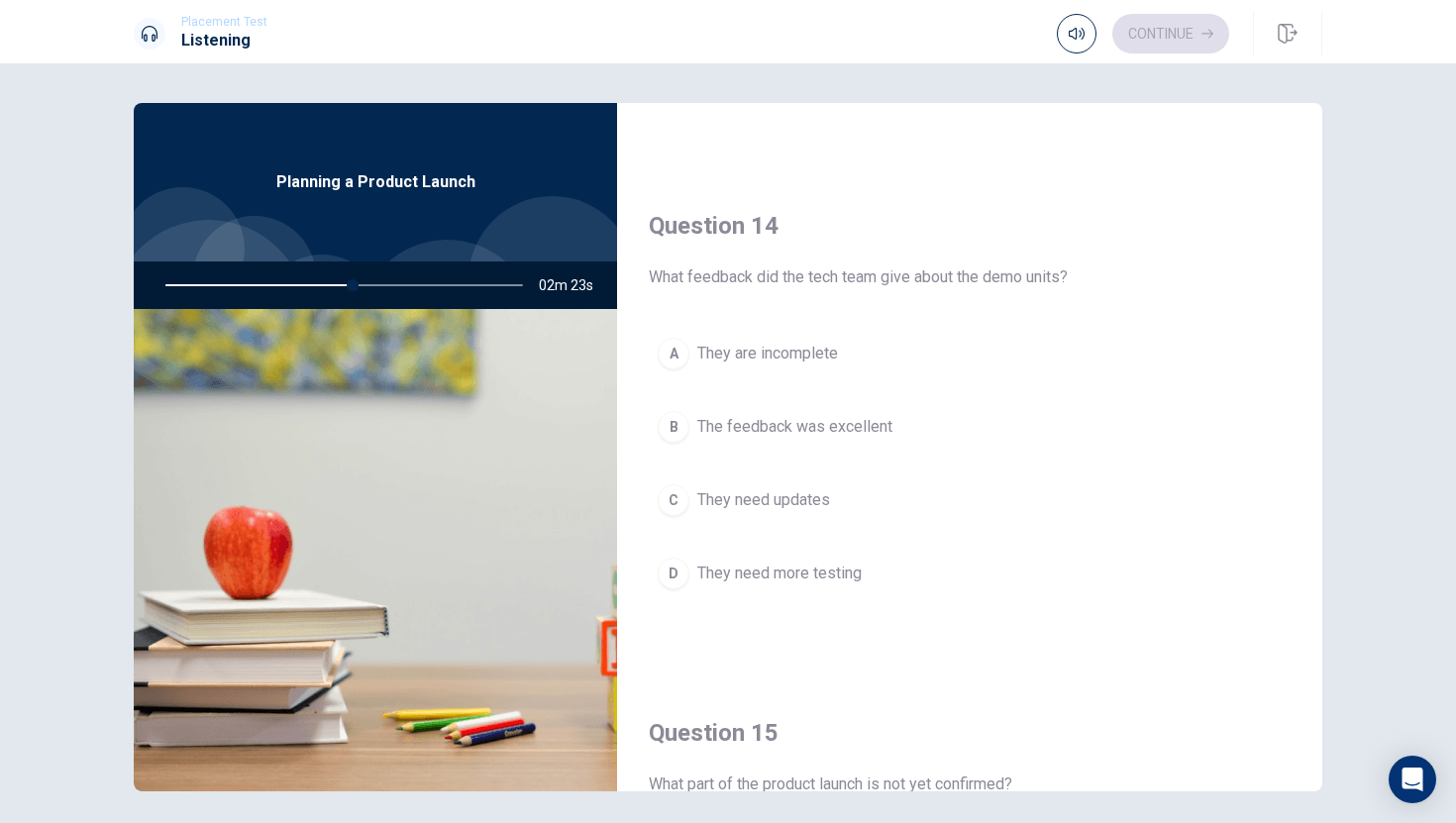scroll, scrollTop: 1451, scrollLeft: 0, axis: vertical 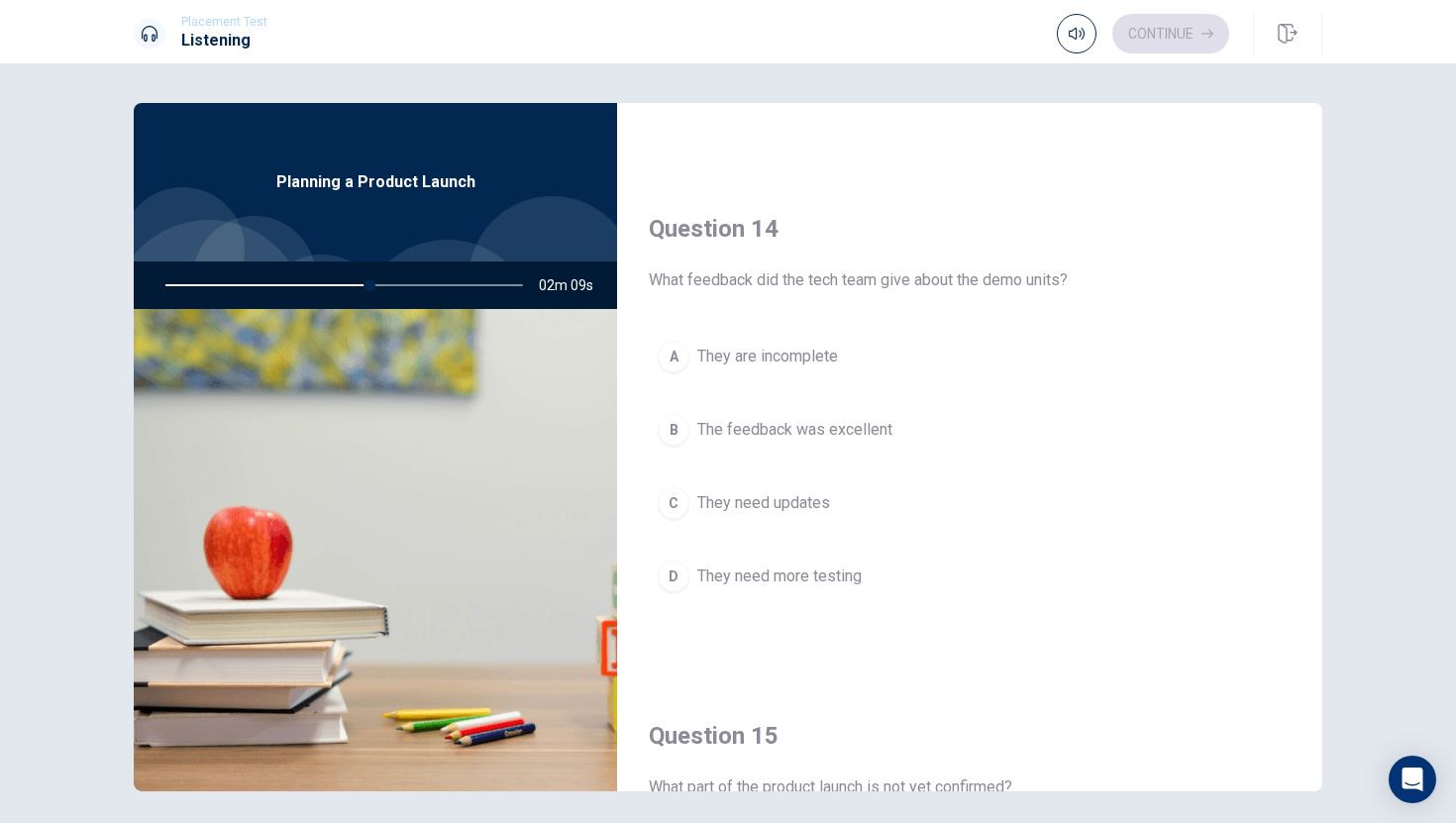 click on "B" at bounding box center [674, 430] 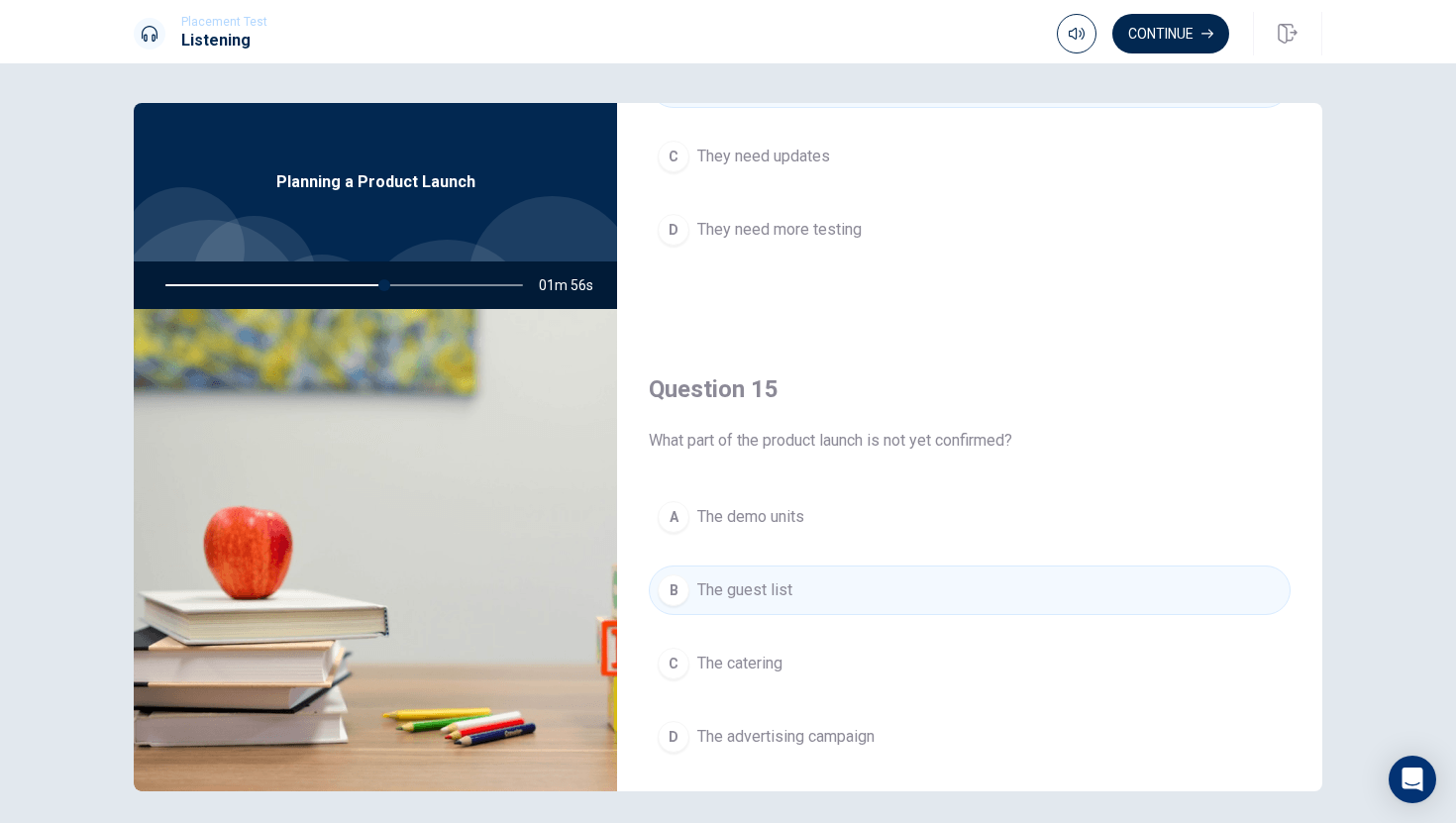 scroll, scrollTop: 1847, scrollLeft: 0, axis: vertical 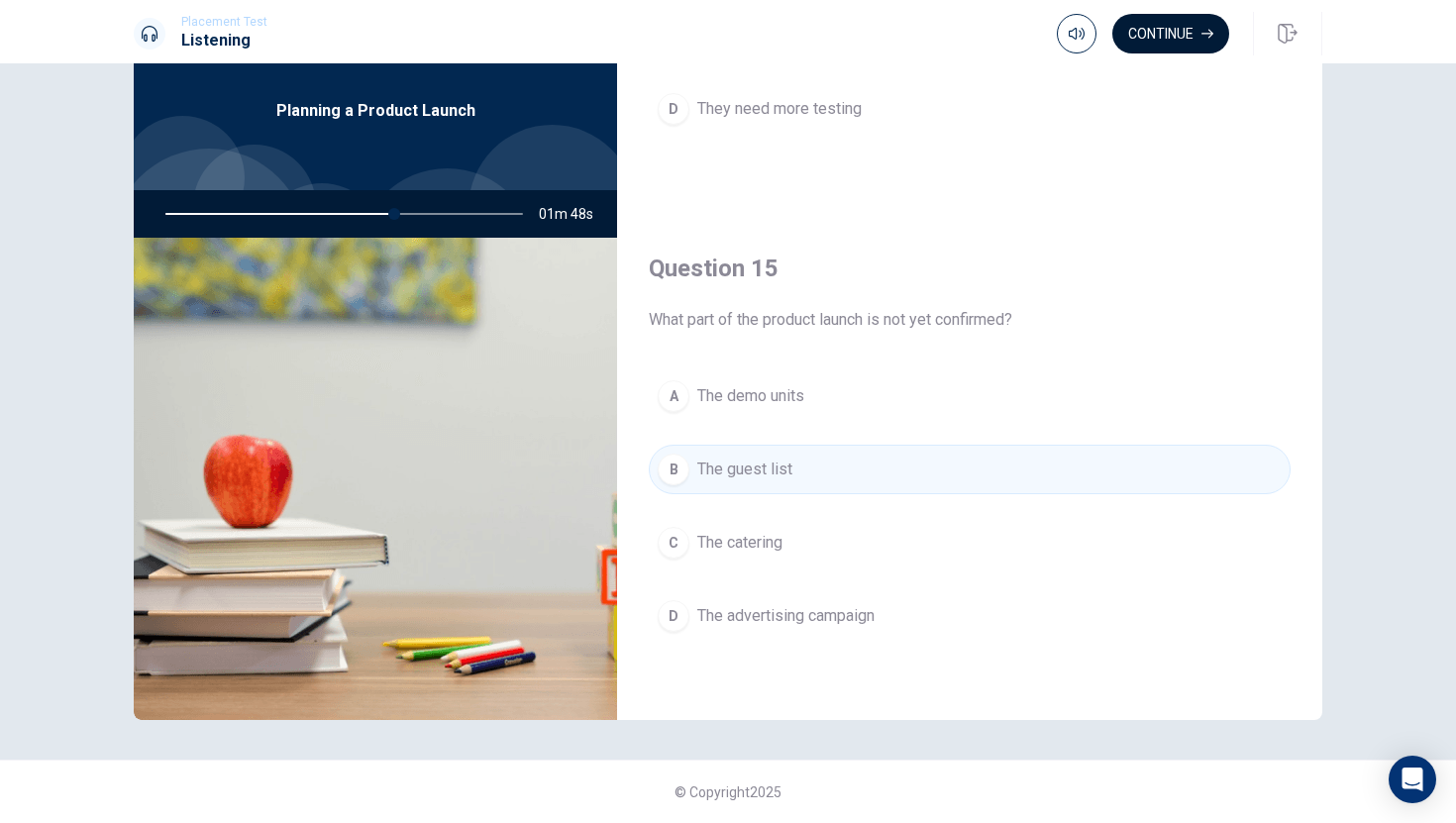 click on "Continue" at bounding box center (1171, 34) 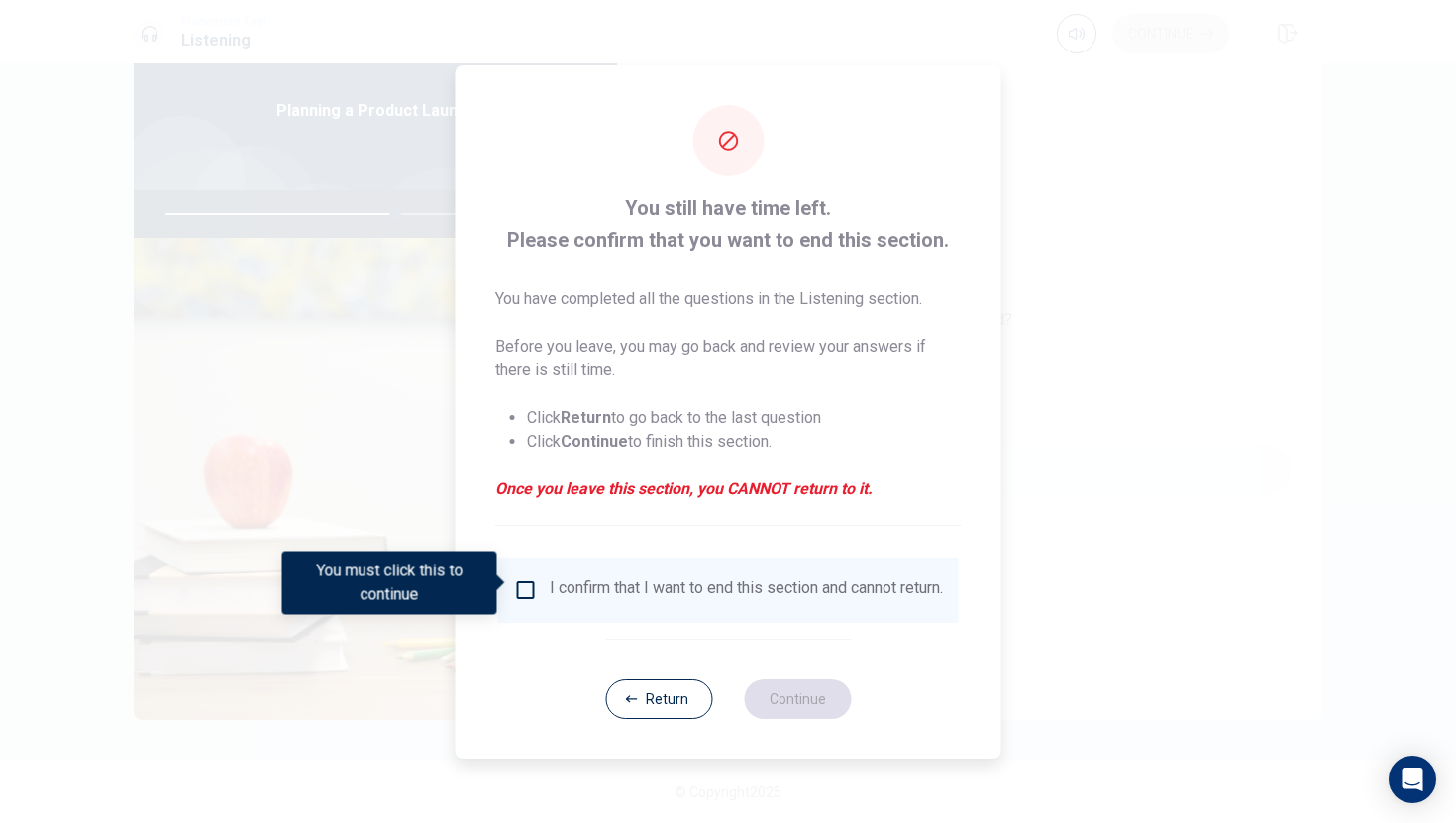 click at bounding box center (526, 590) 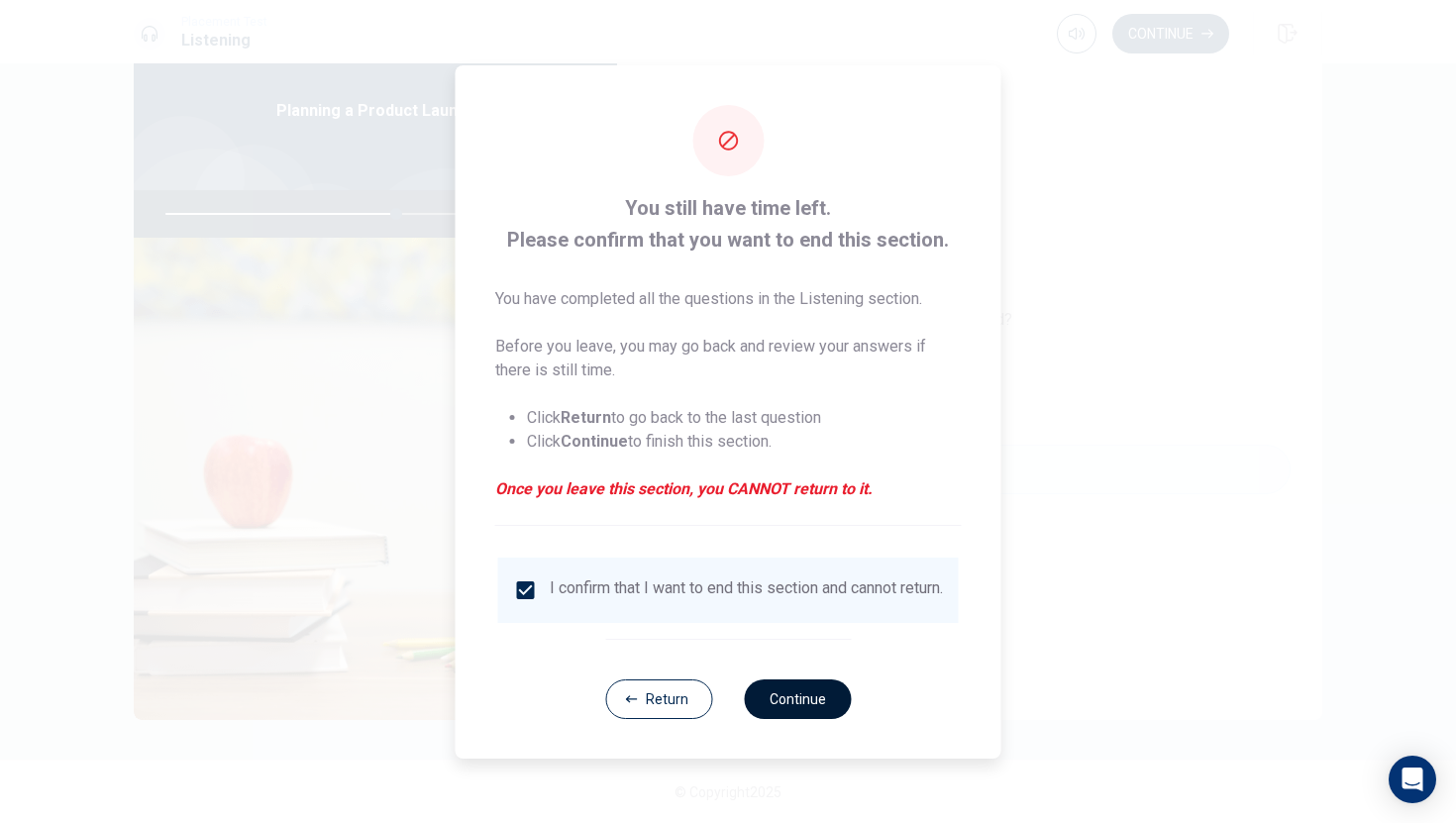click on "Continue" at bounding box center [797, 699] 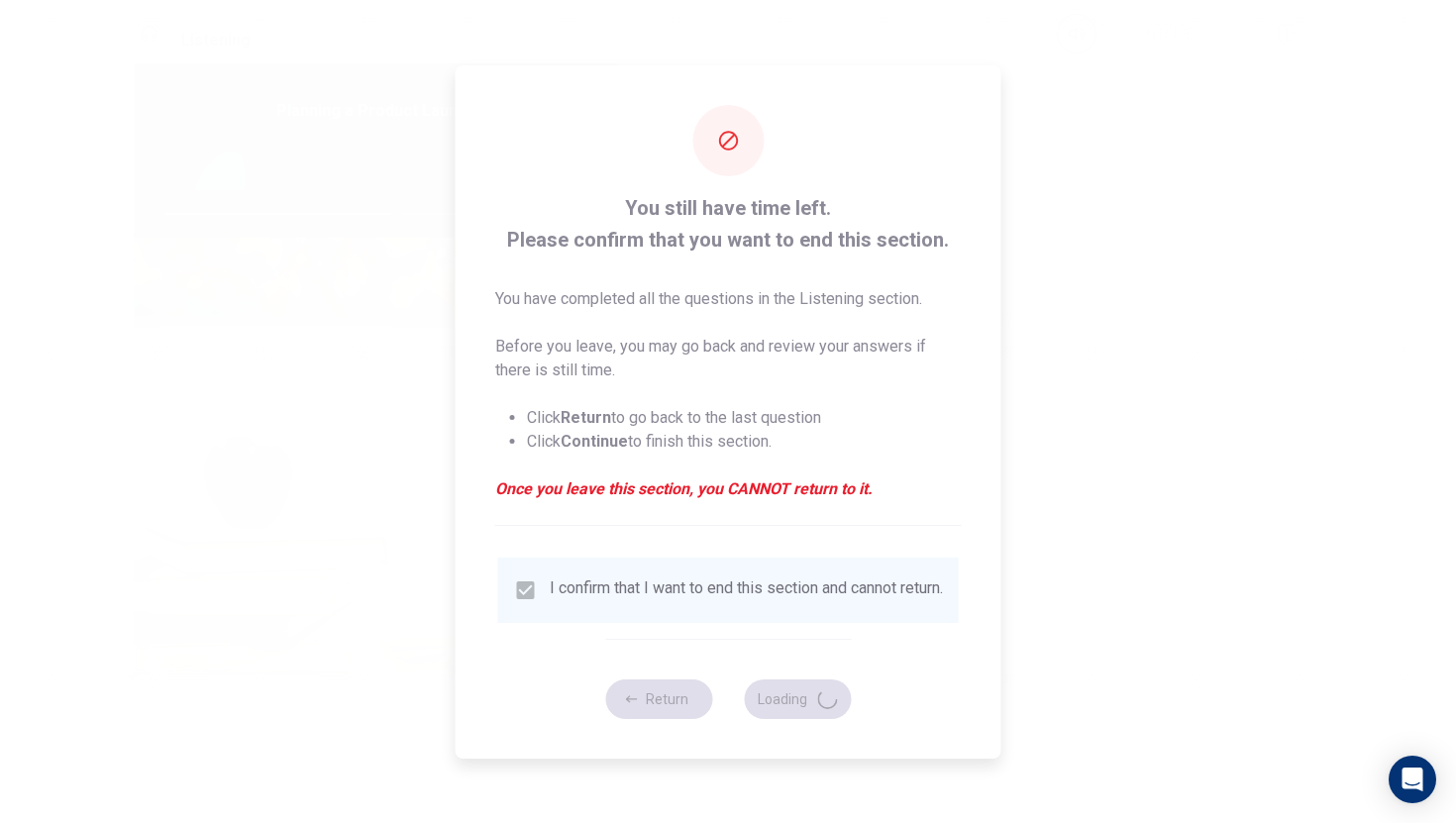 type on "65" 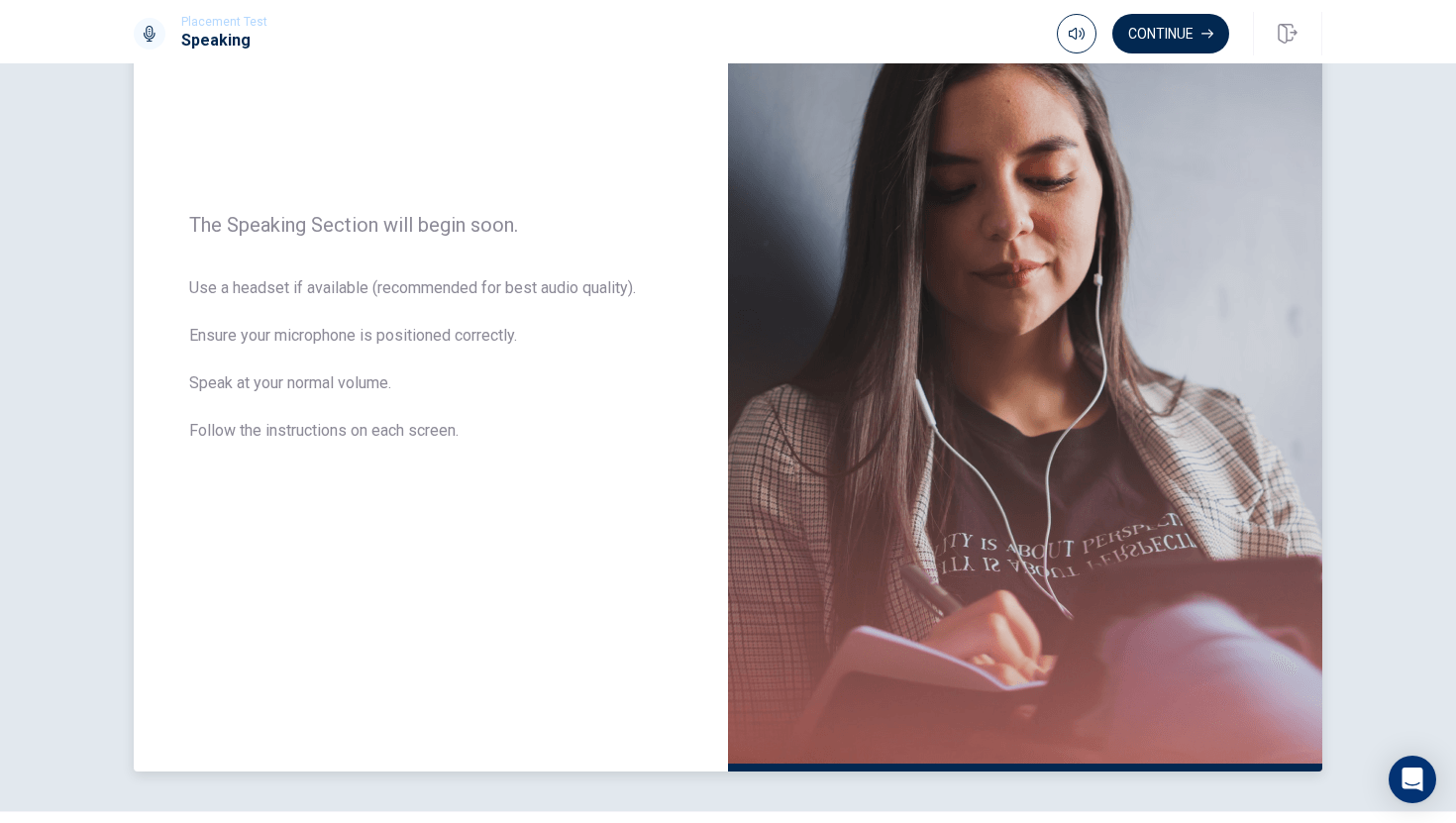 scroll, scrollTop: 247, scrollLeft: 0, axis: vertical 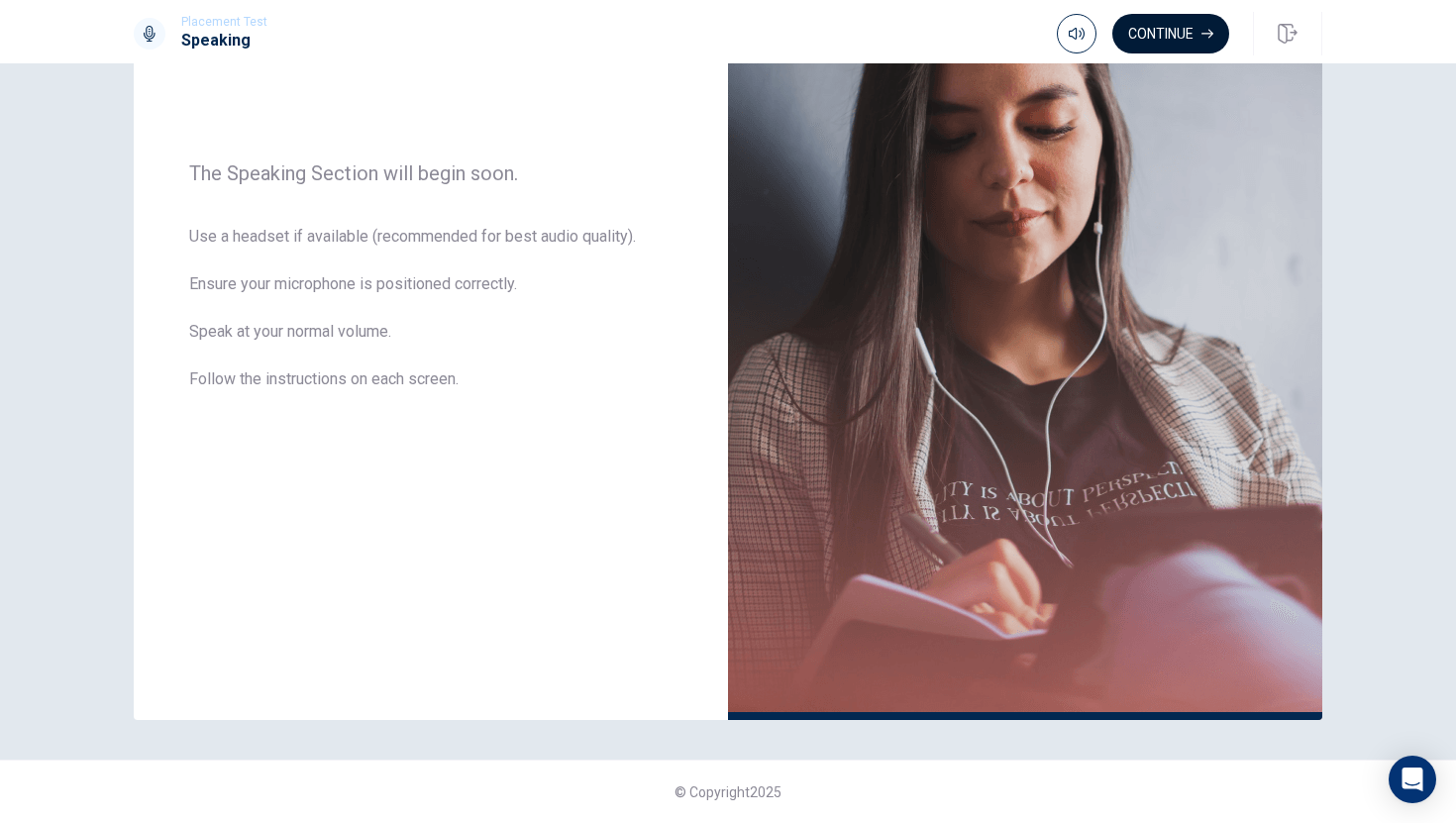 click on "Continue" at bounding box center (1171, 34) 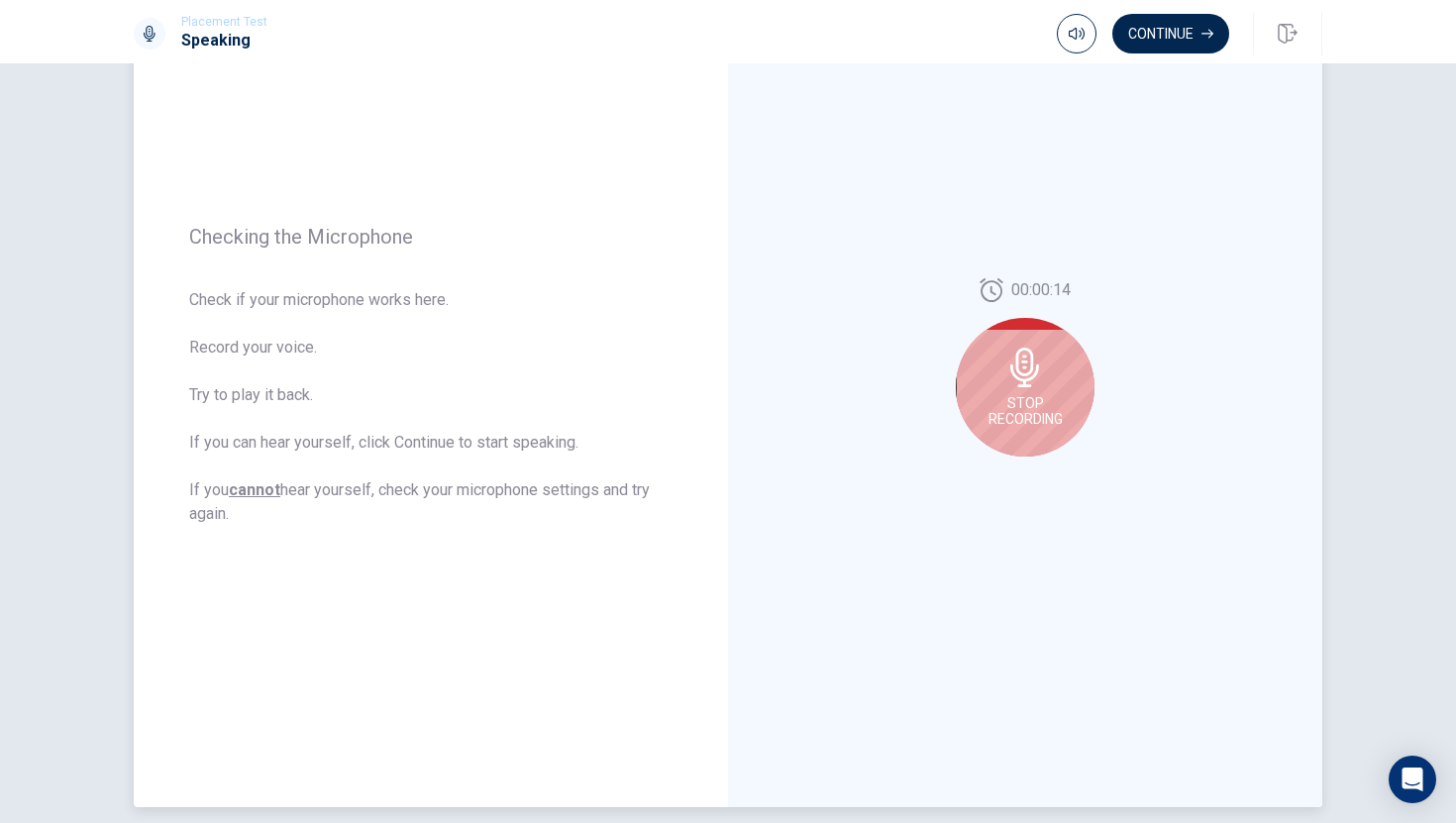 scroll, scrollTop: 157, scrollLeft: 0, axis: vertical 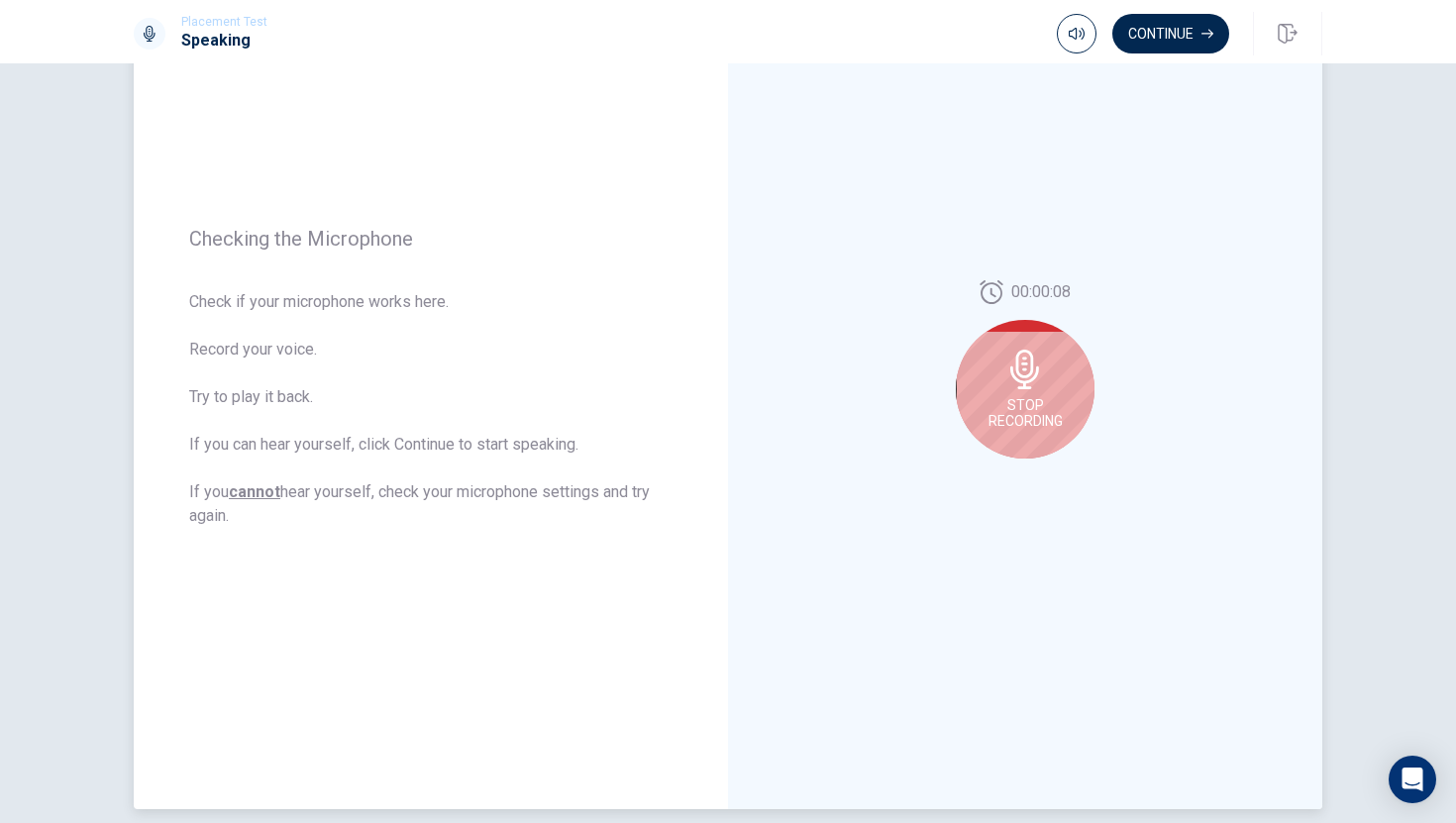 click on "Stop   Recording" at bounding box center (1025, 389) 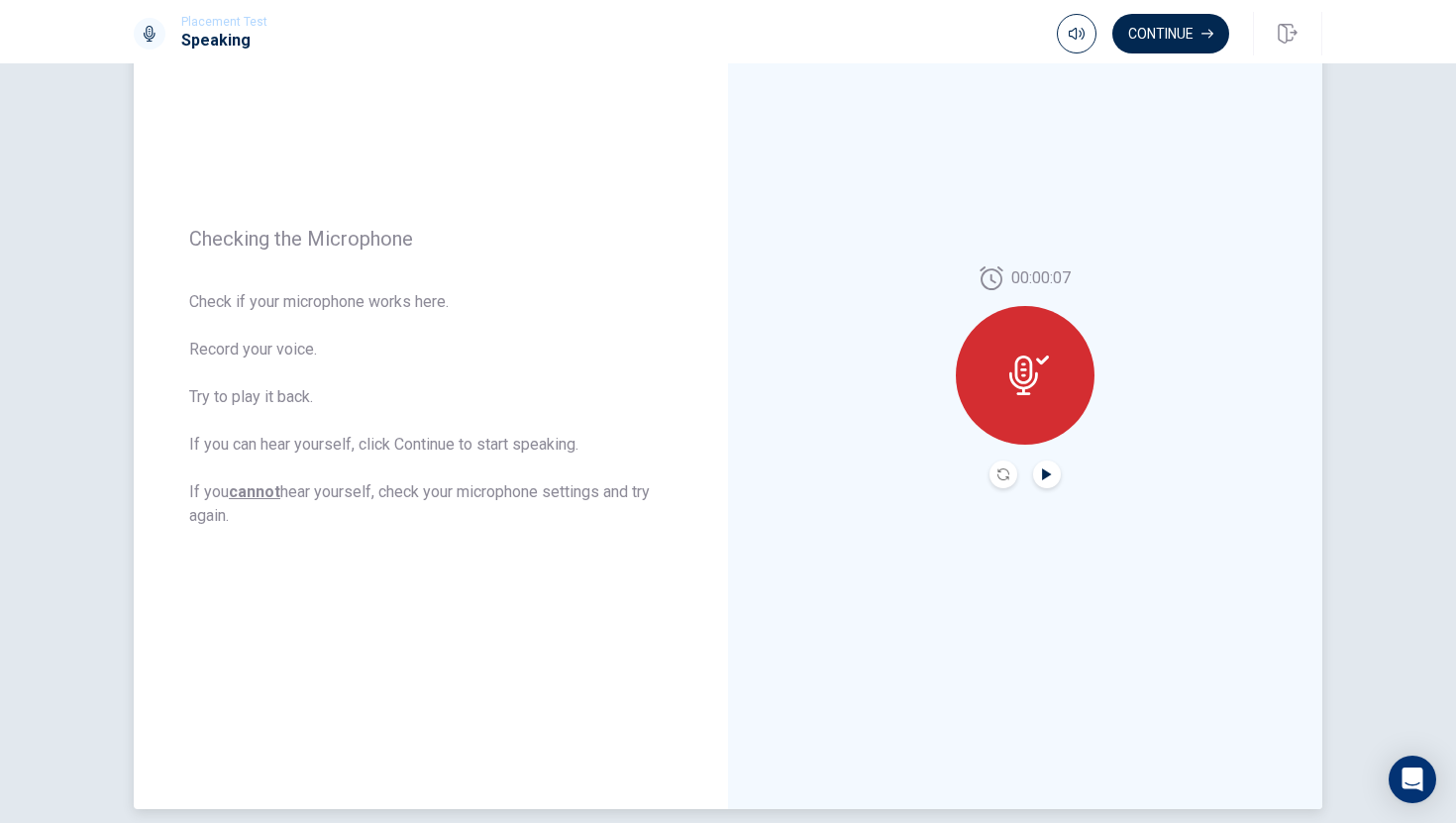 click 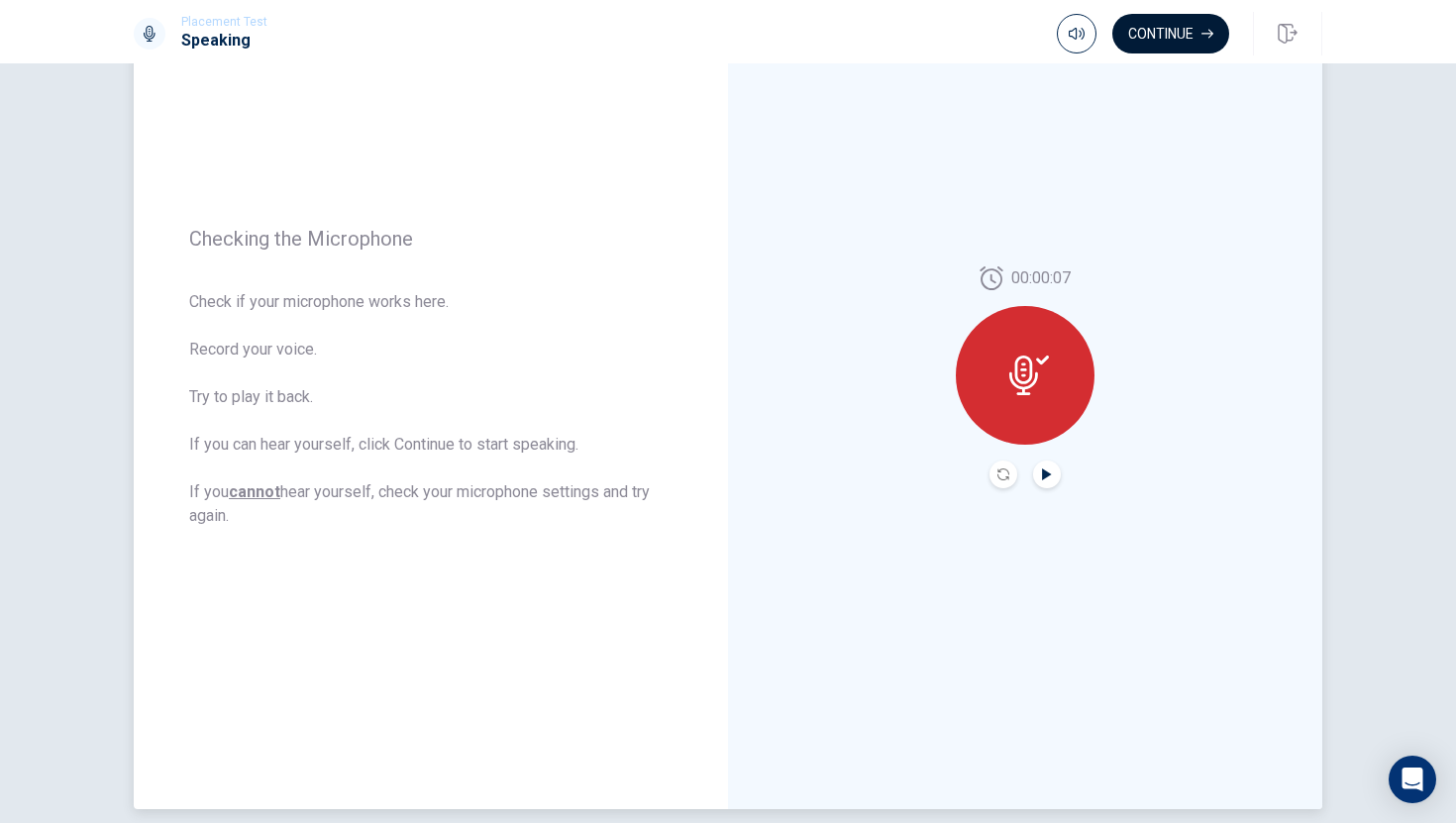 click on "Continue" at bounding box center (1171, 34) 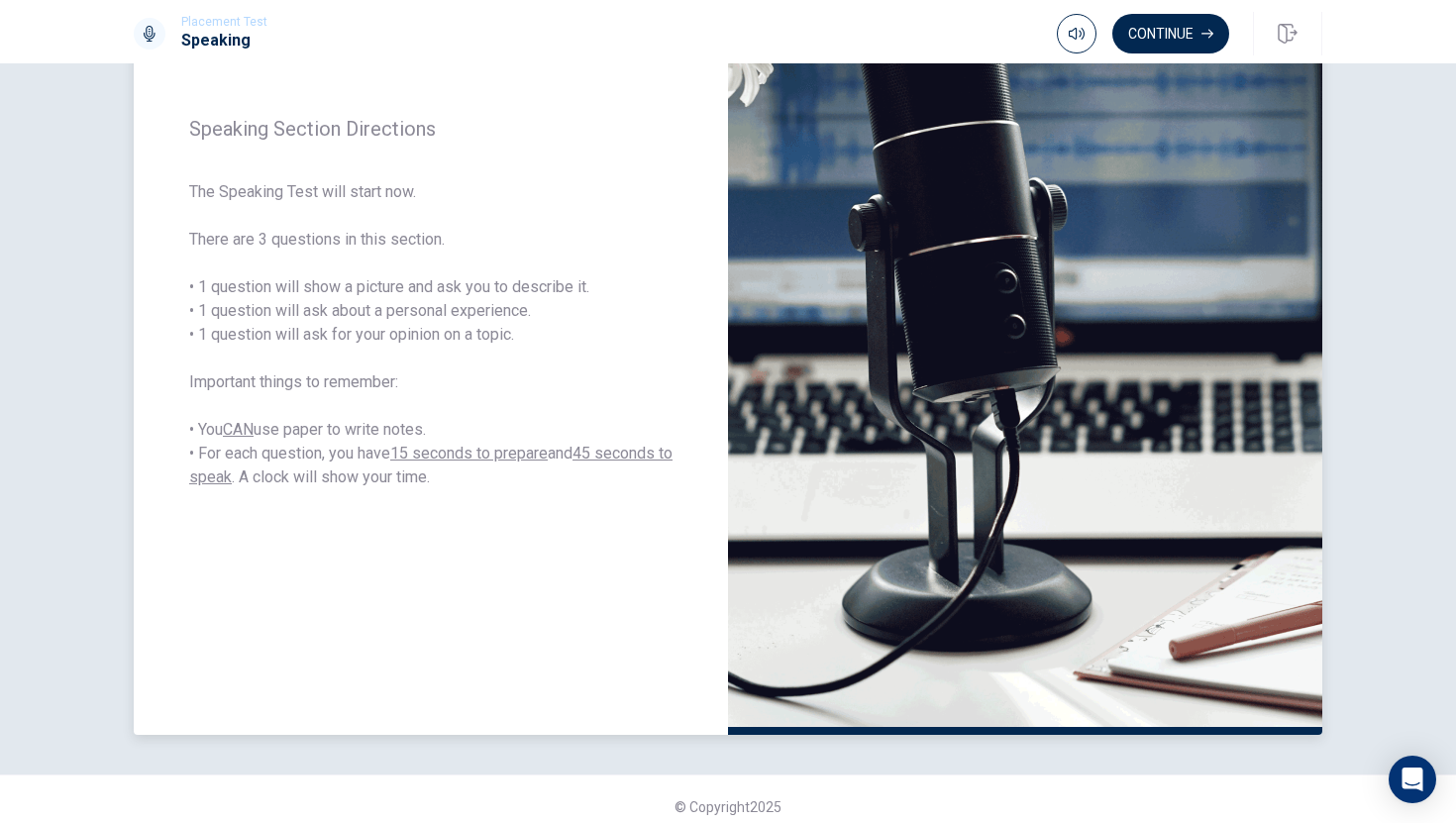 scroll, scrollTop: 247, scrollLeft: 0, axis: vertical 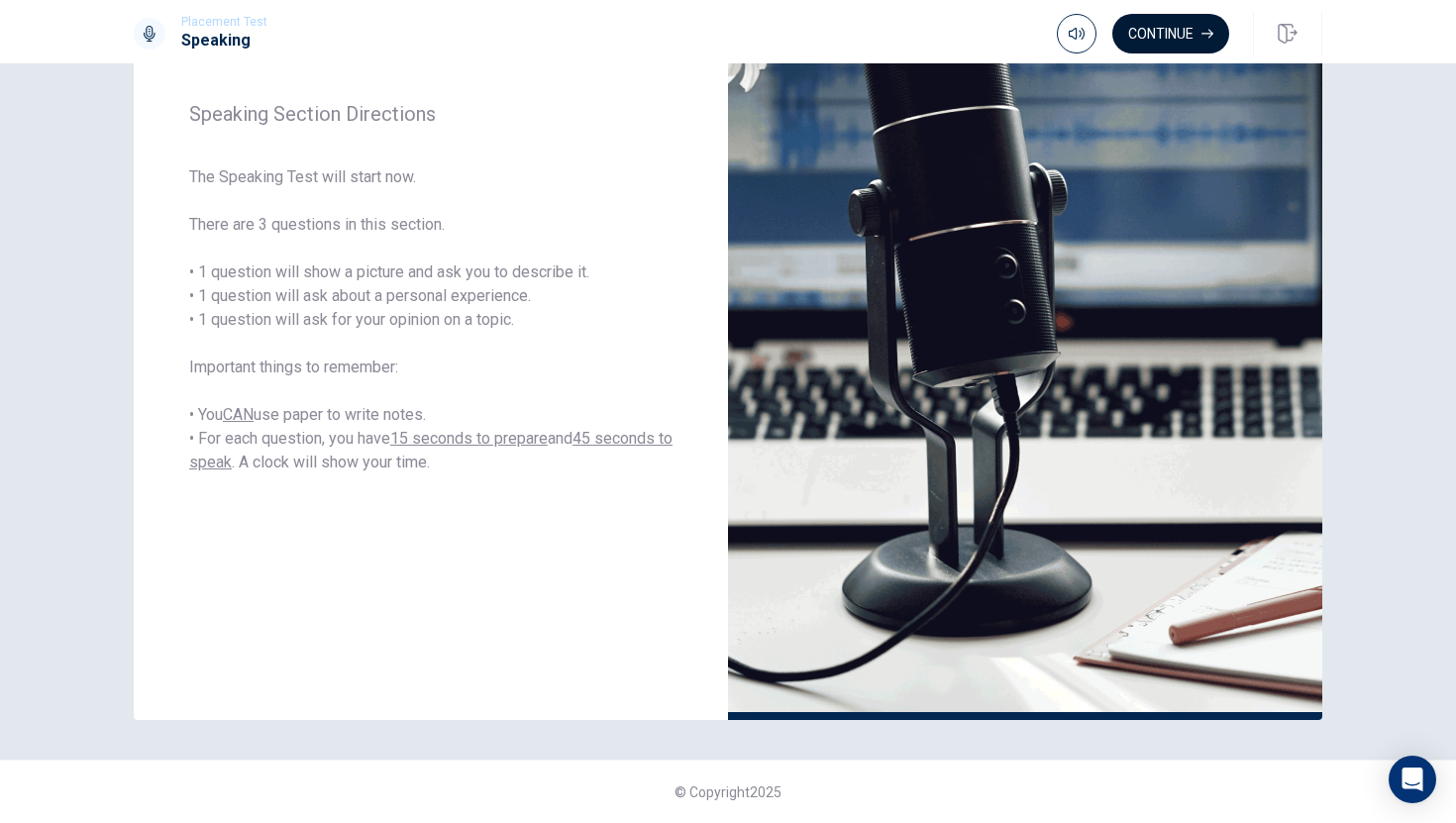 click on "Continue" at bounding box center (1171, 34) 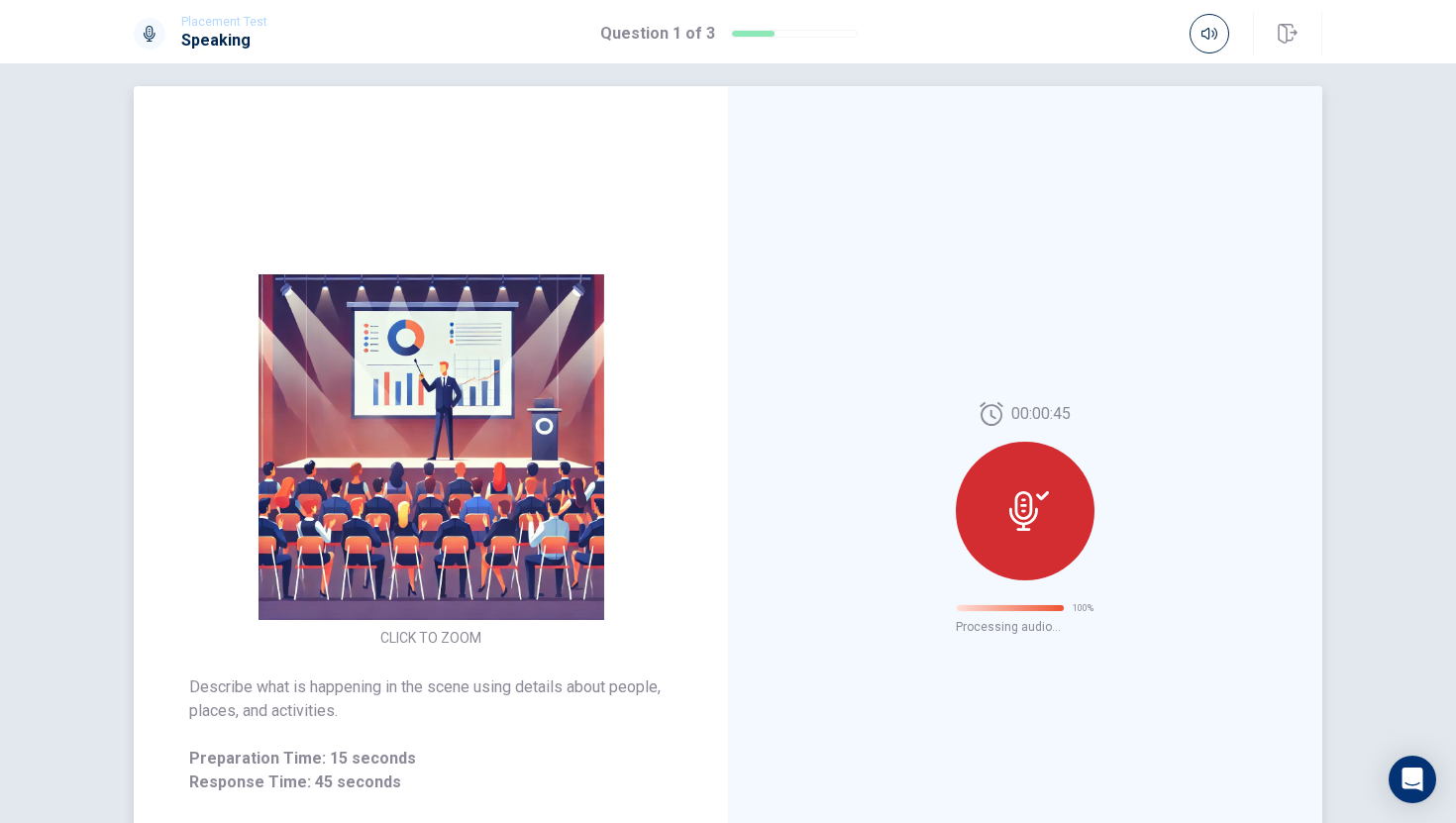 scroll, scrollTop: 0, scrollLeft: 0, axis: both 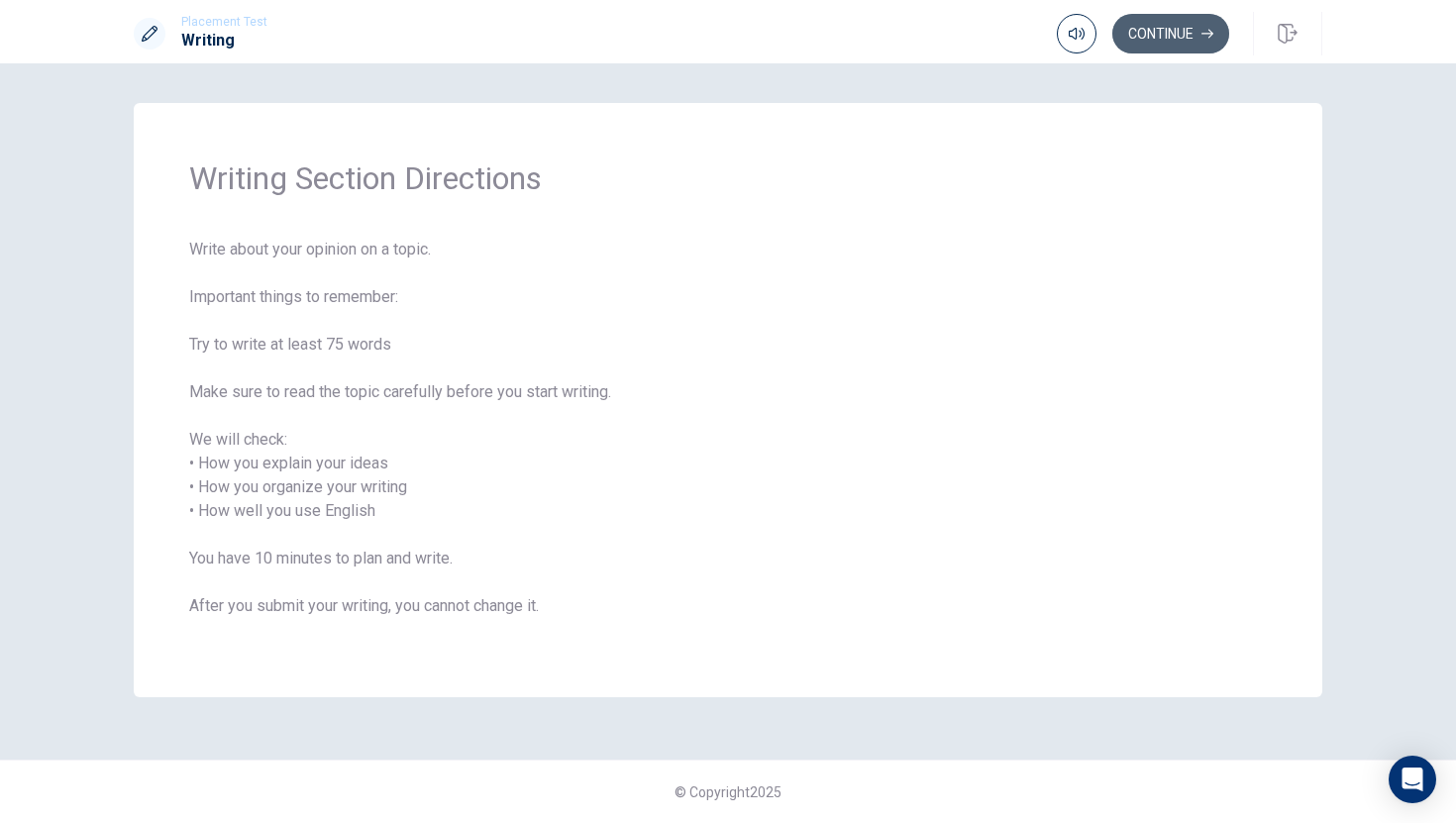 click on "Continue" at bounding box center [1171, 34] 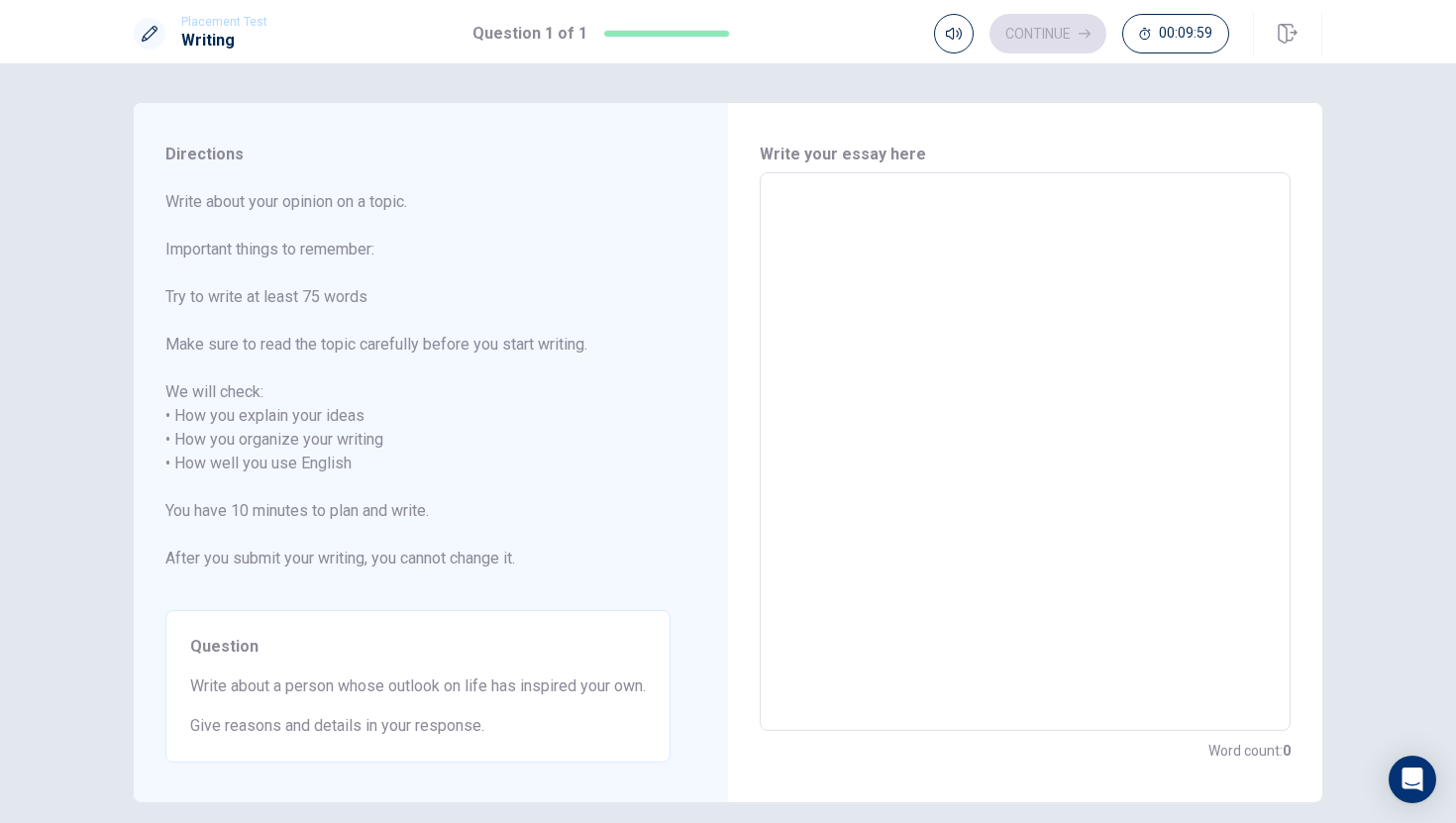 click at bounding box center (1025, 452) 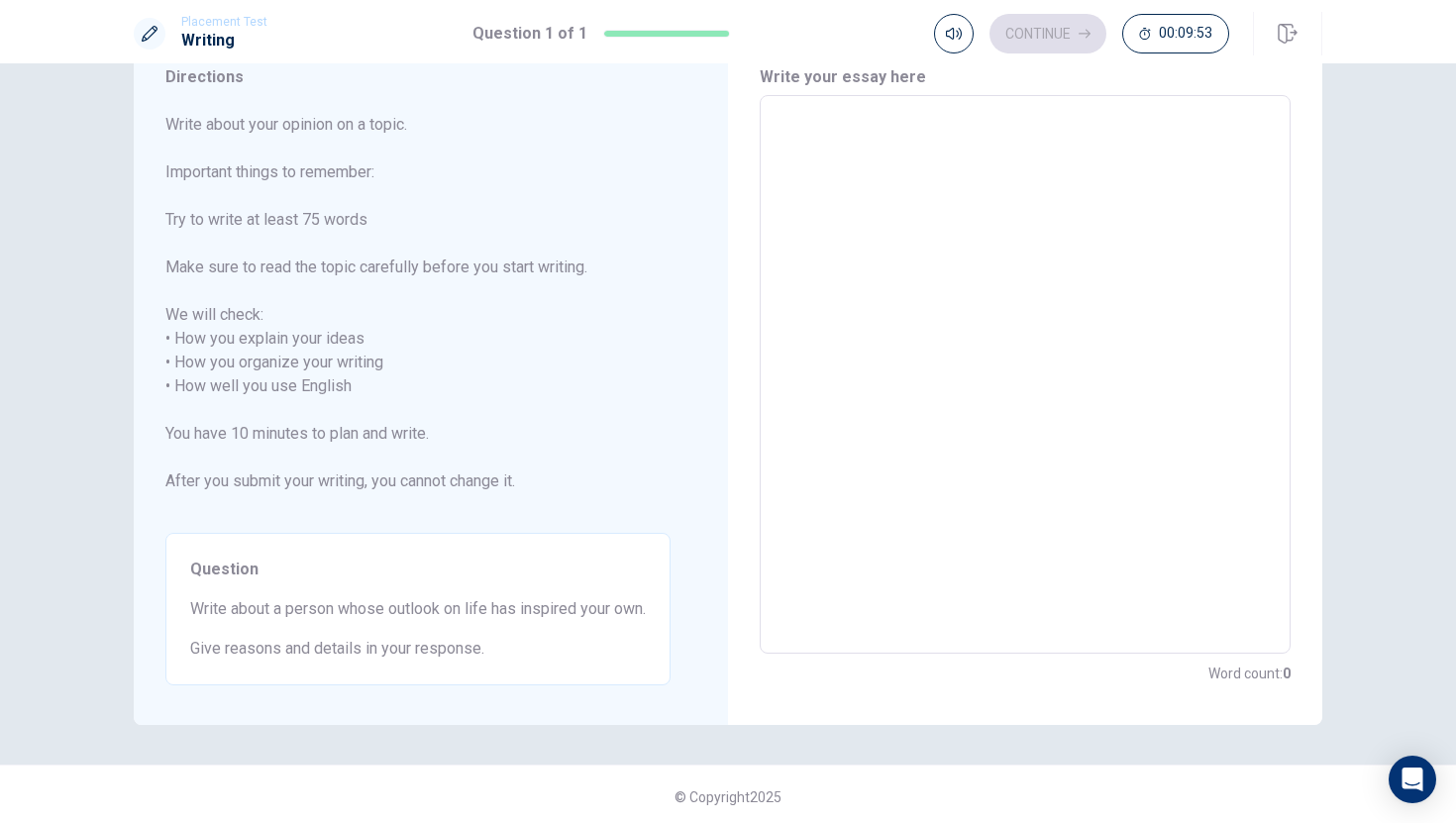 scroll, scrollTop: 80, scrollLeft: 0, axis: vertical 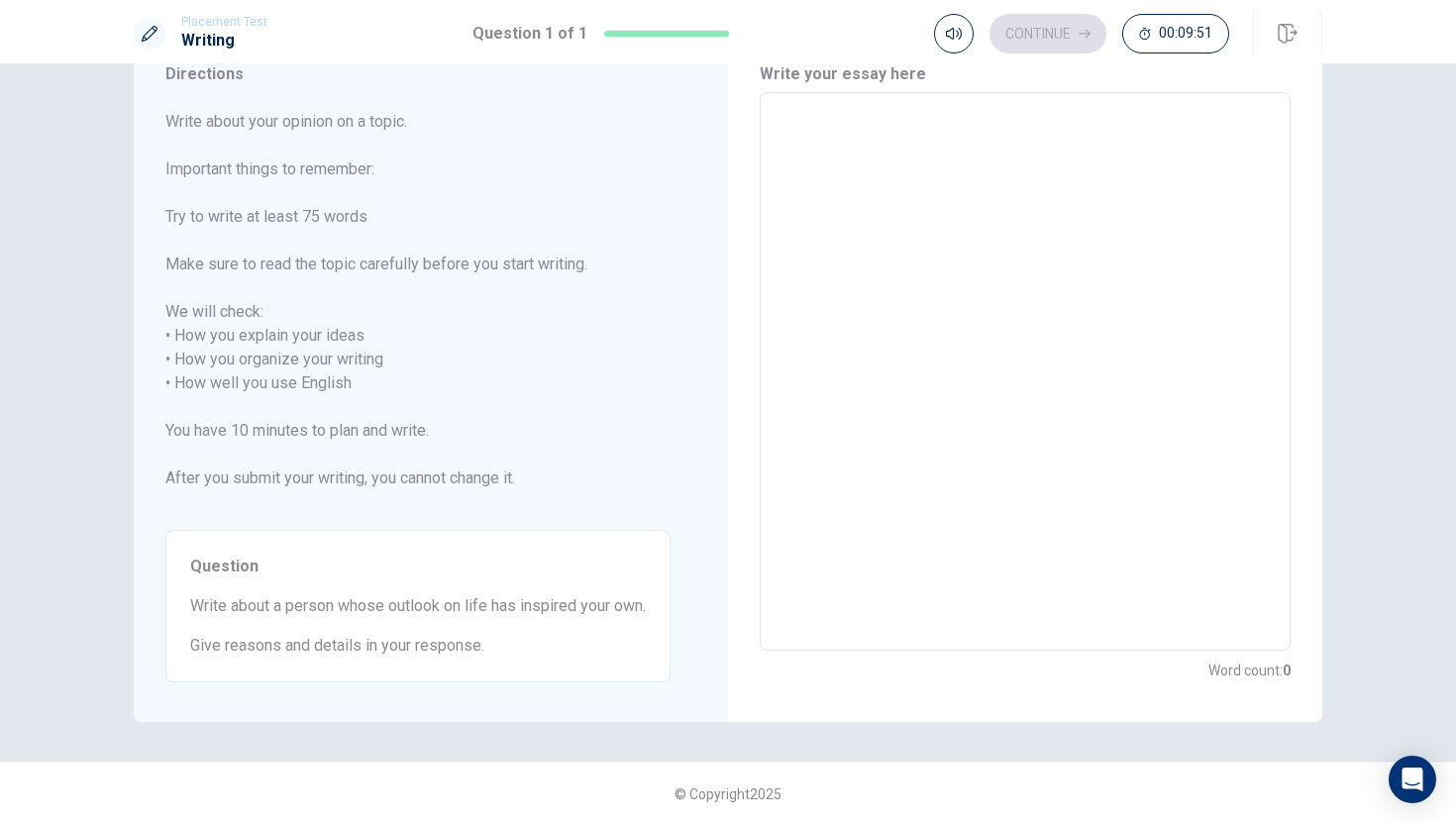 click at bounding box center [1025, 371] 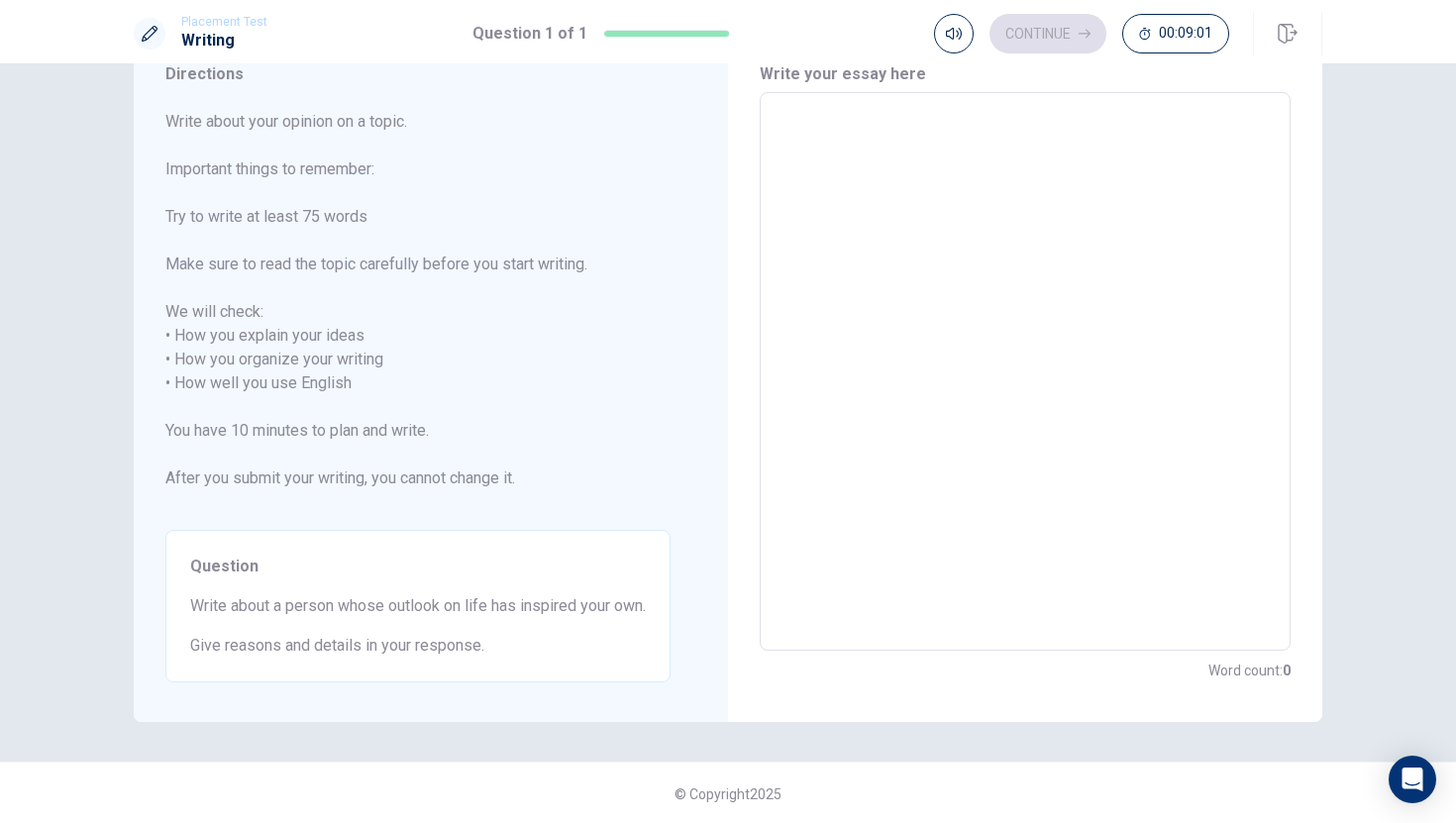 click at bounding box center [1025, 371] 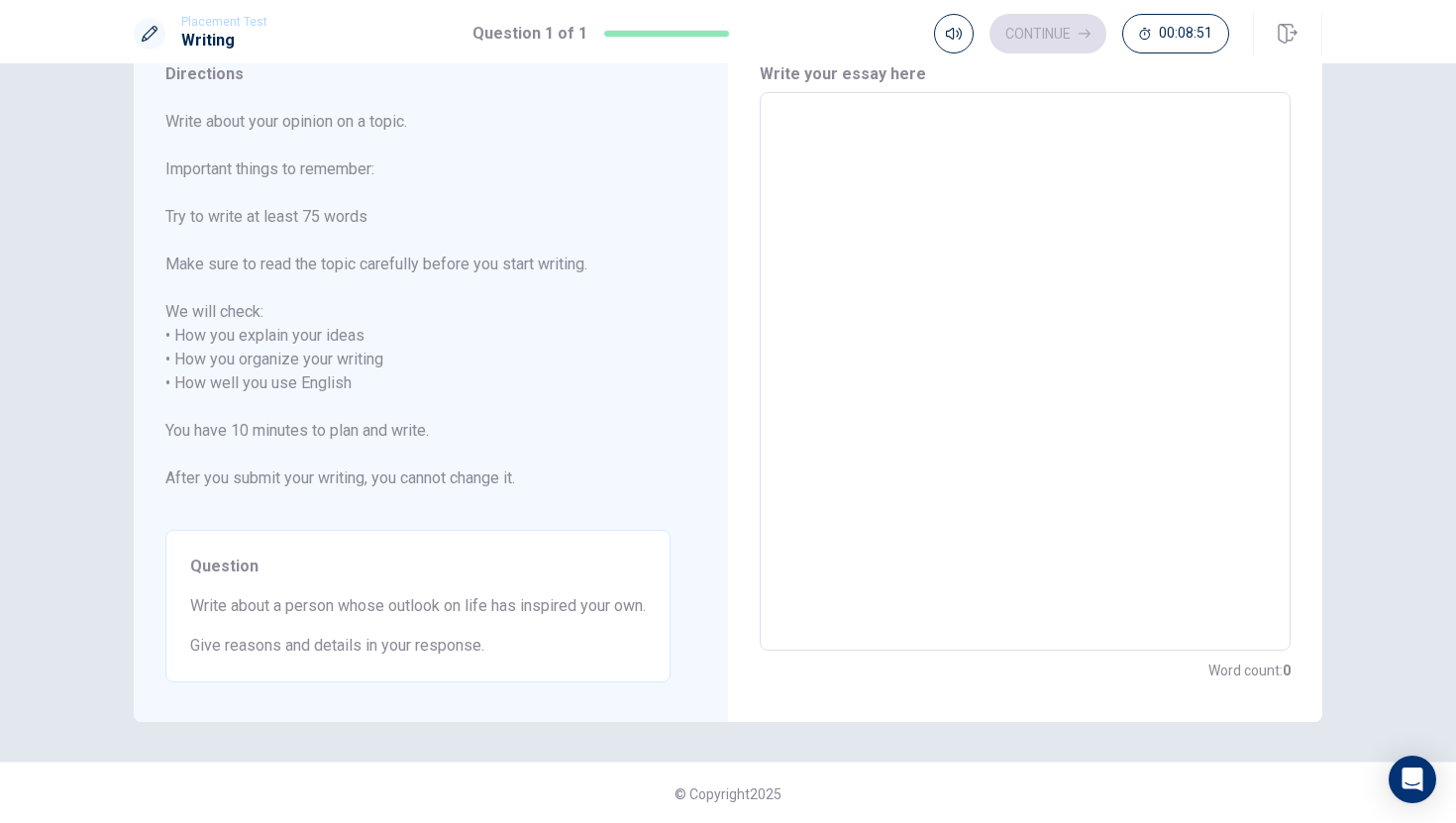 type on "A" 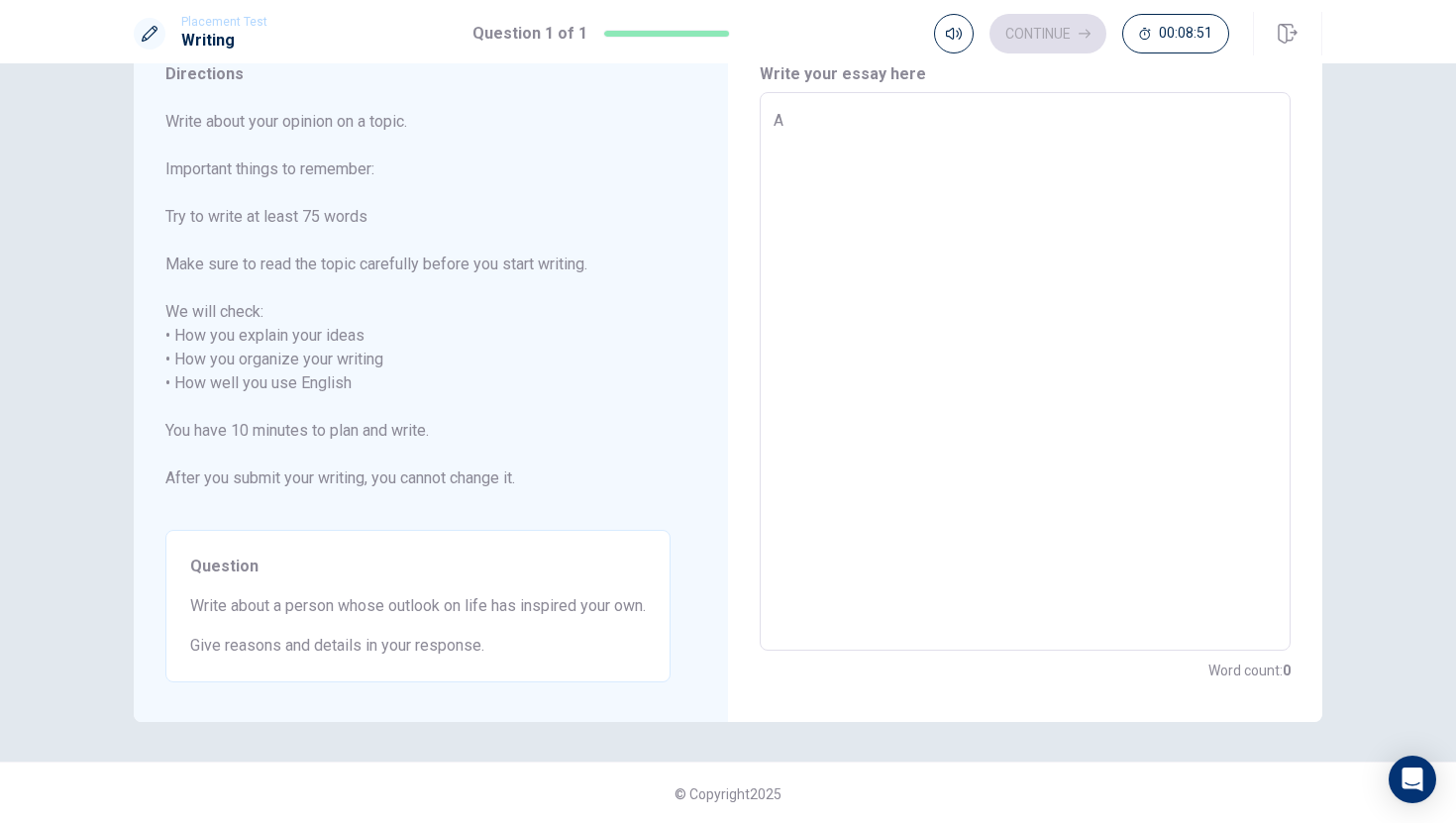 type on "x" 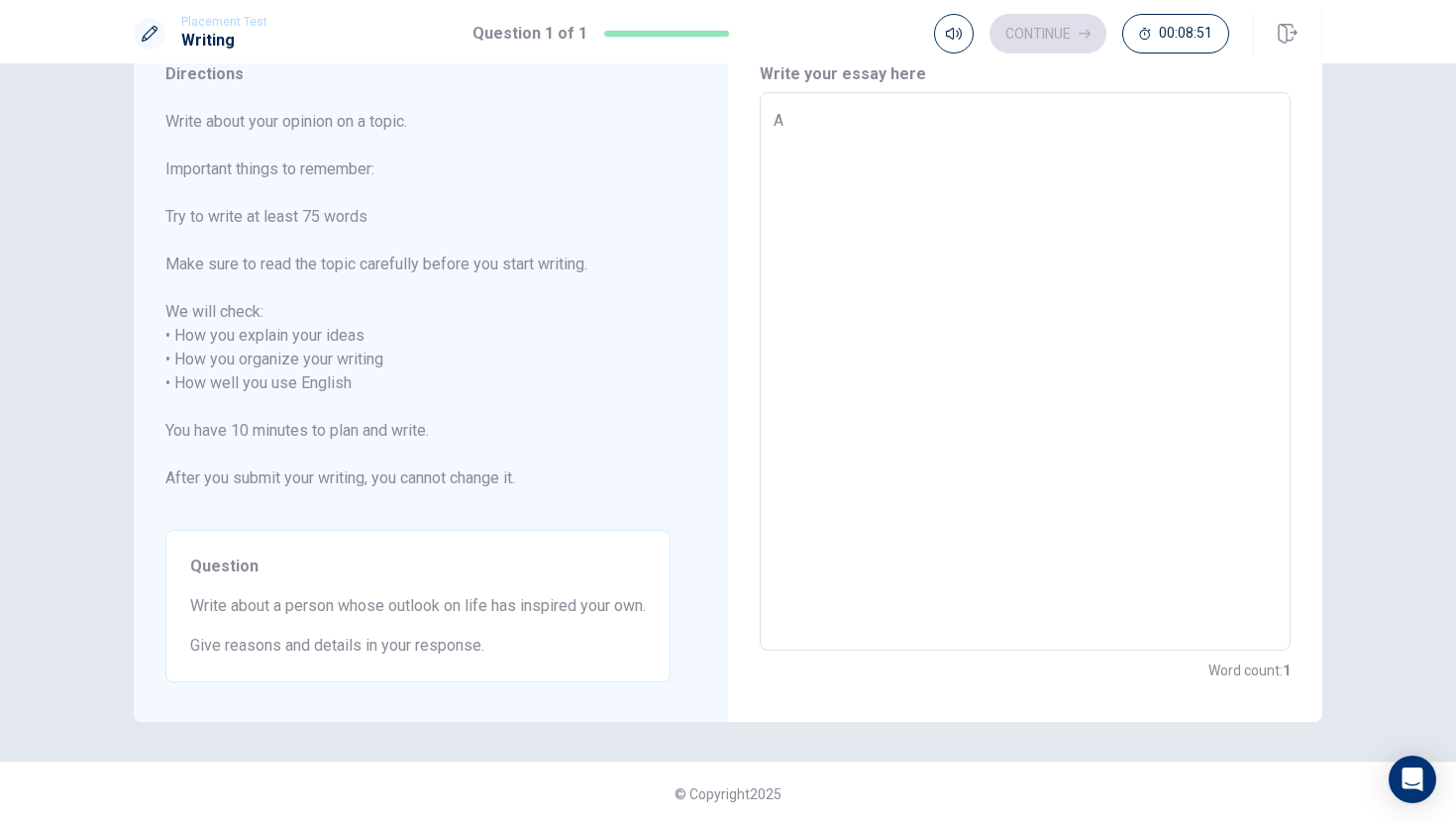 type on "x" 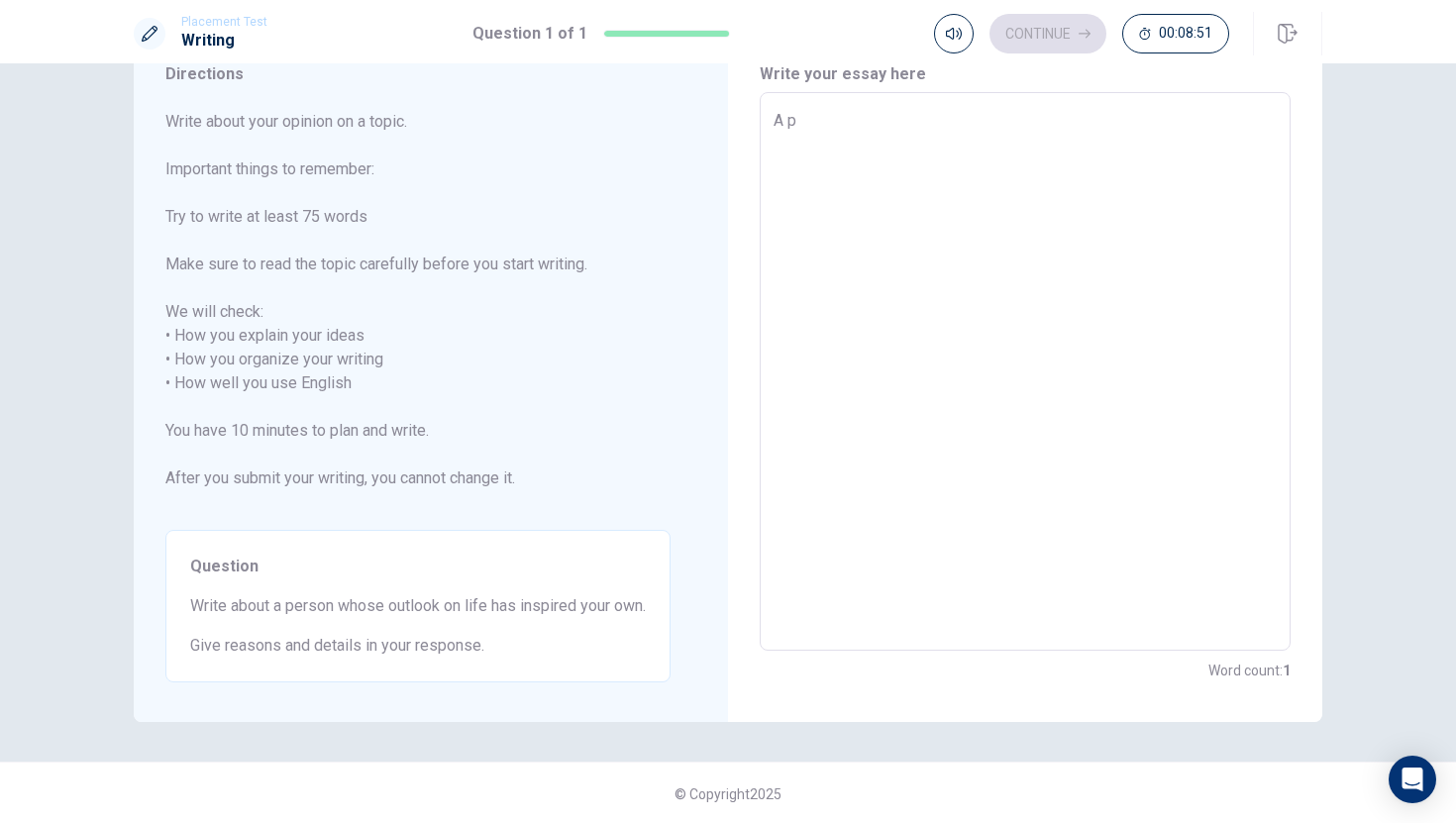 type on "x" 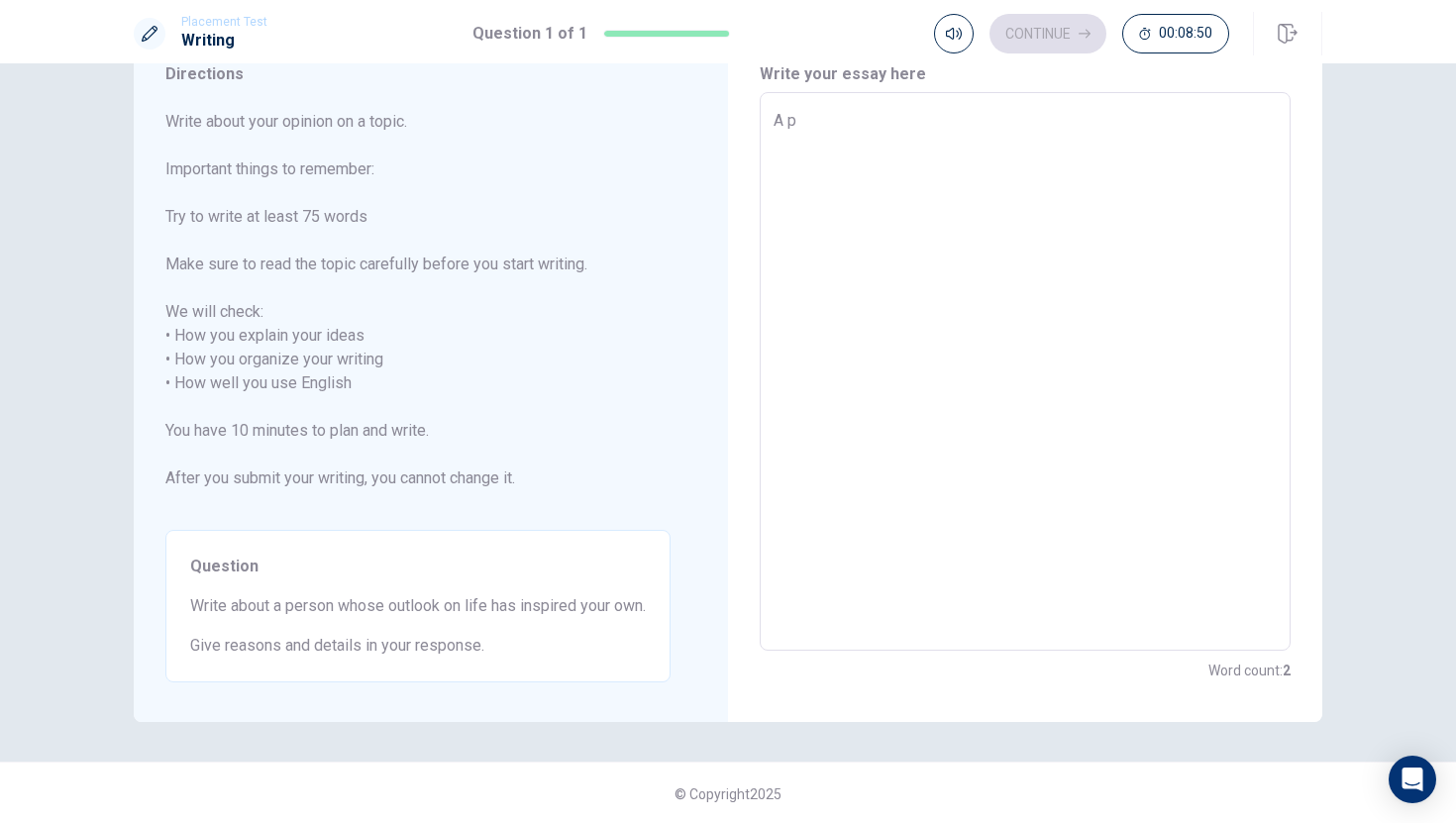 type on "A pr" 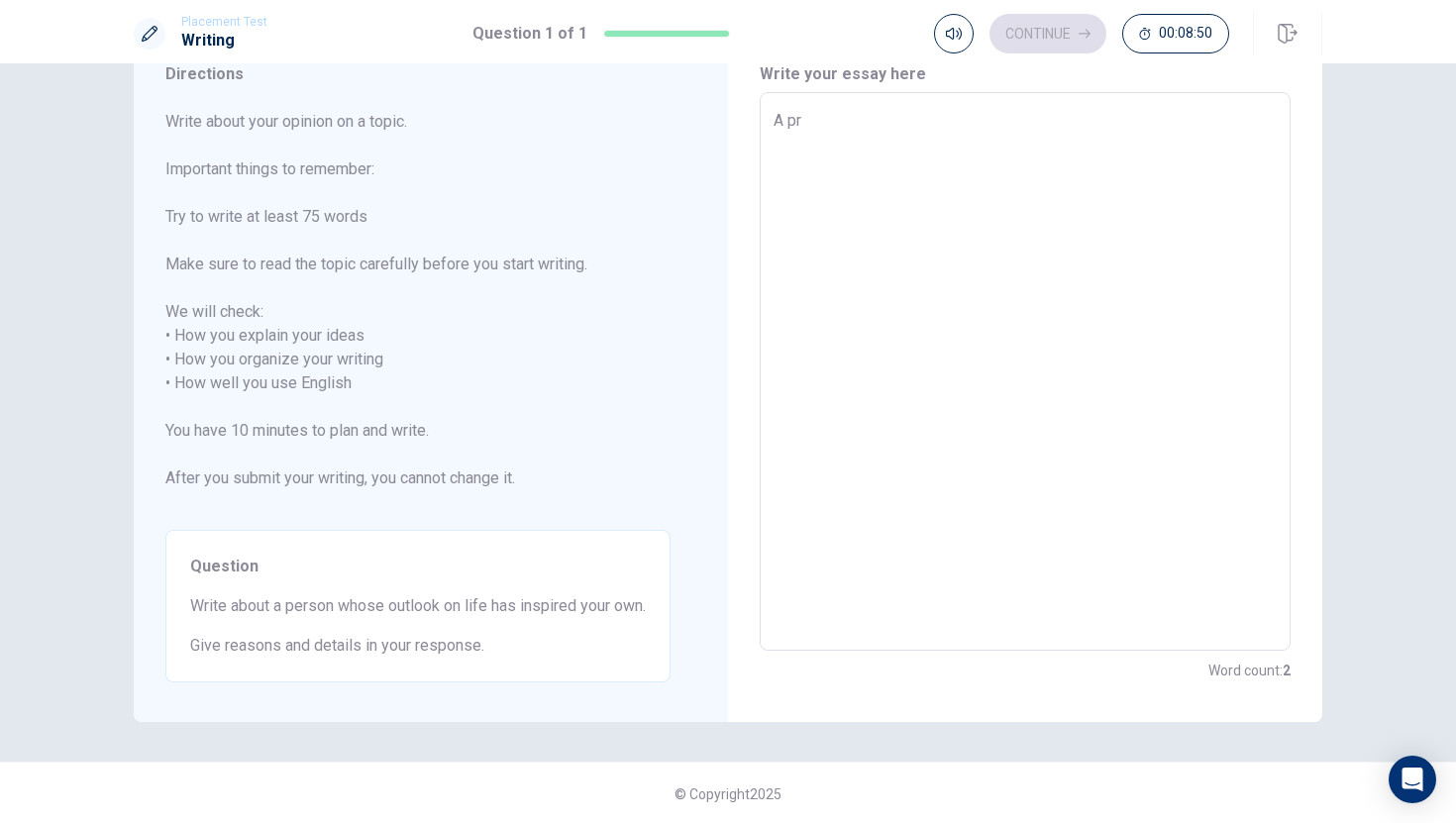 type on "x" 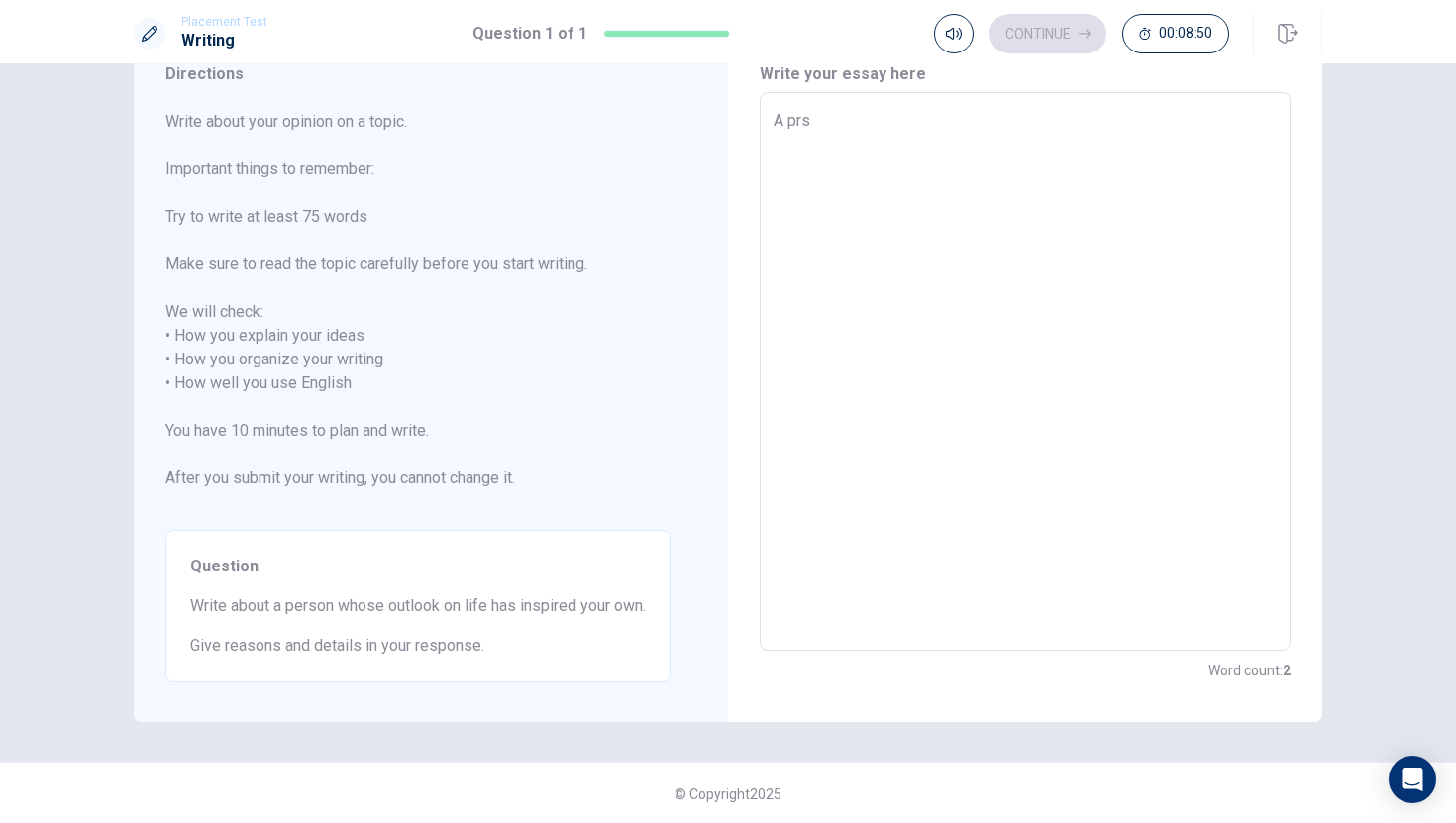 type on "x" 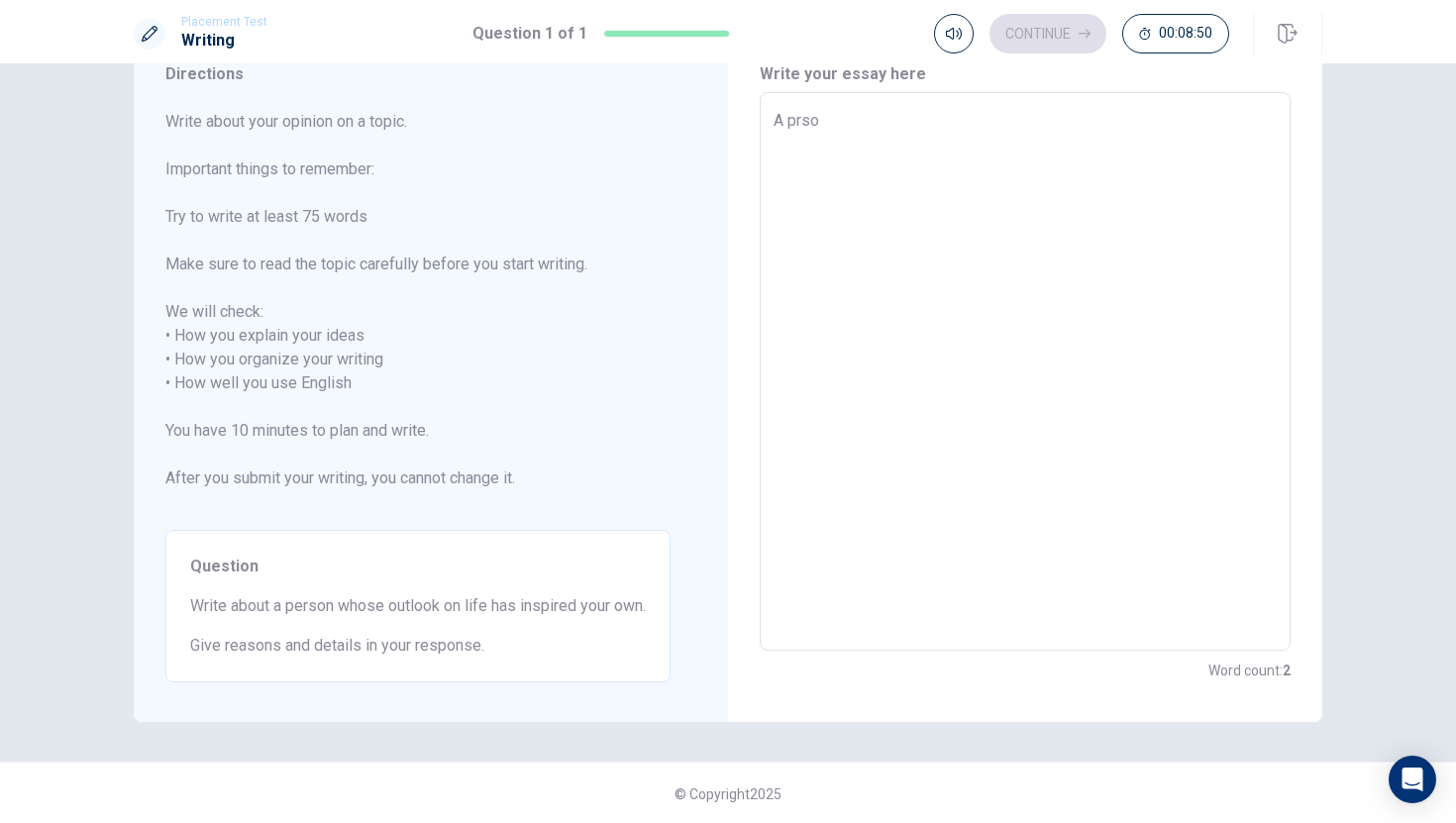 type on "x" 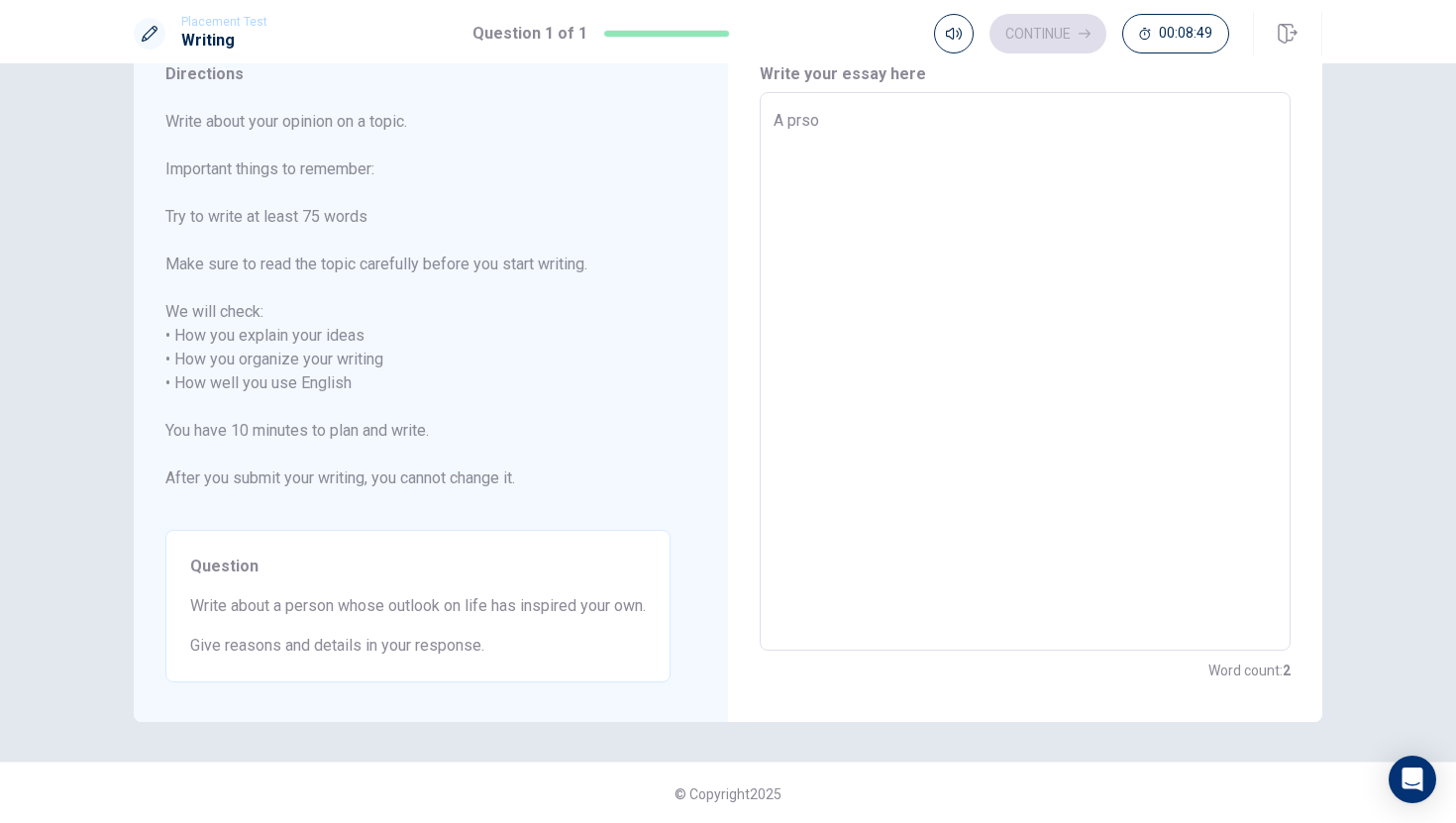 type on "A prs" 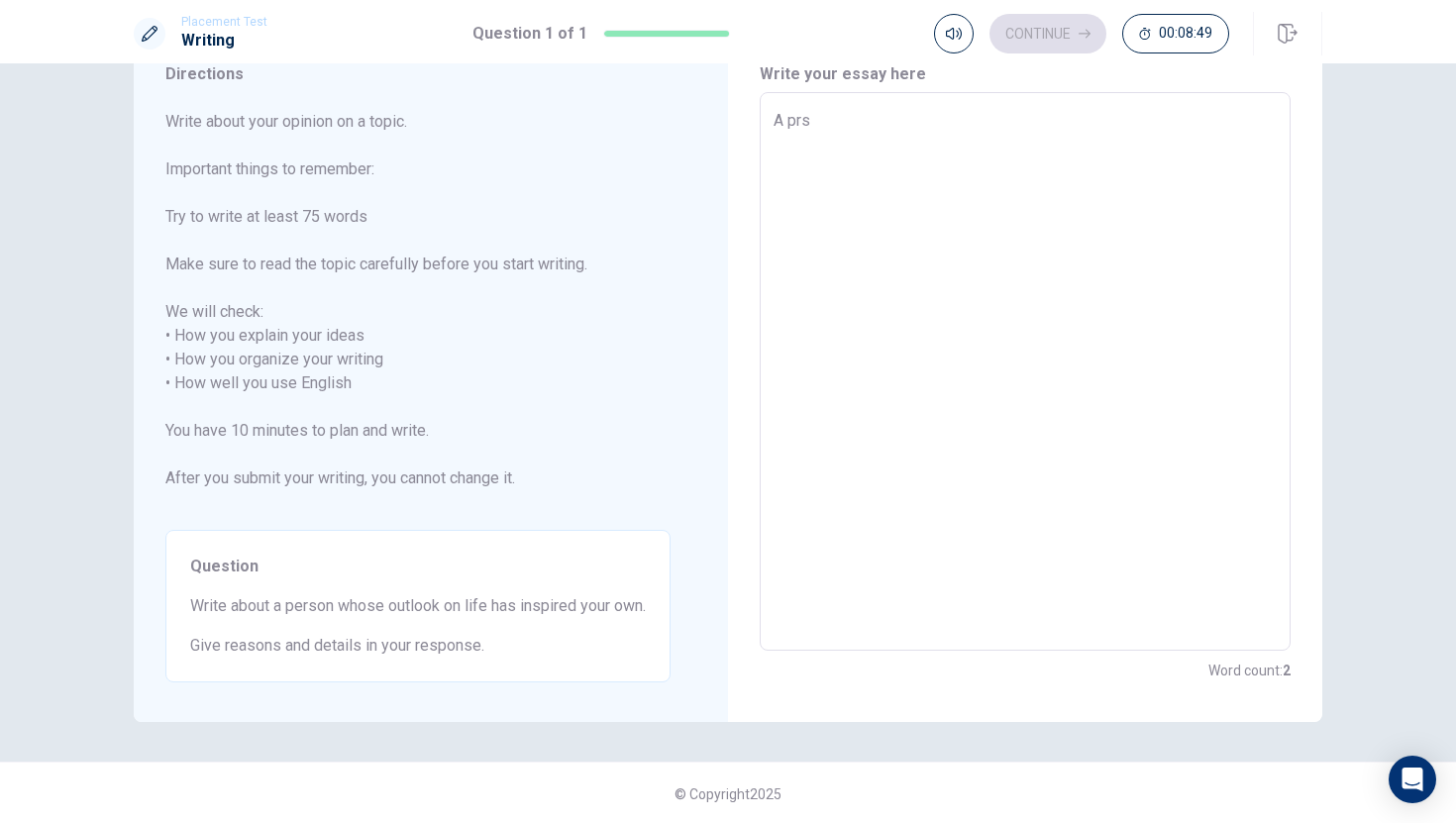 type on "x" 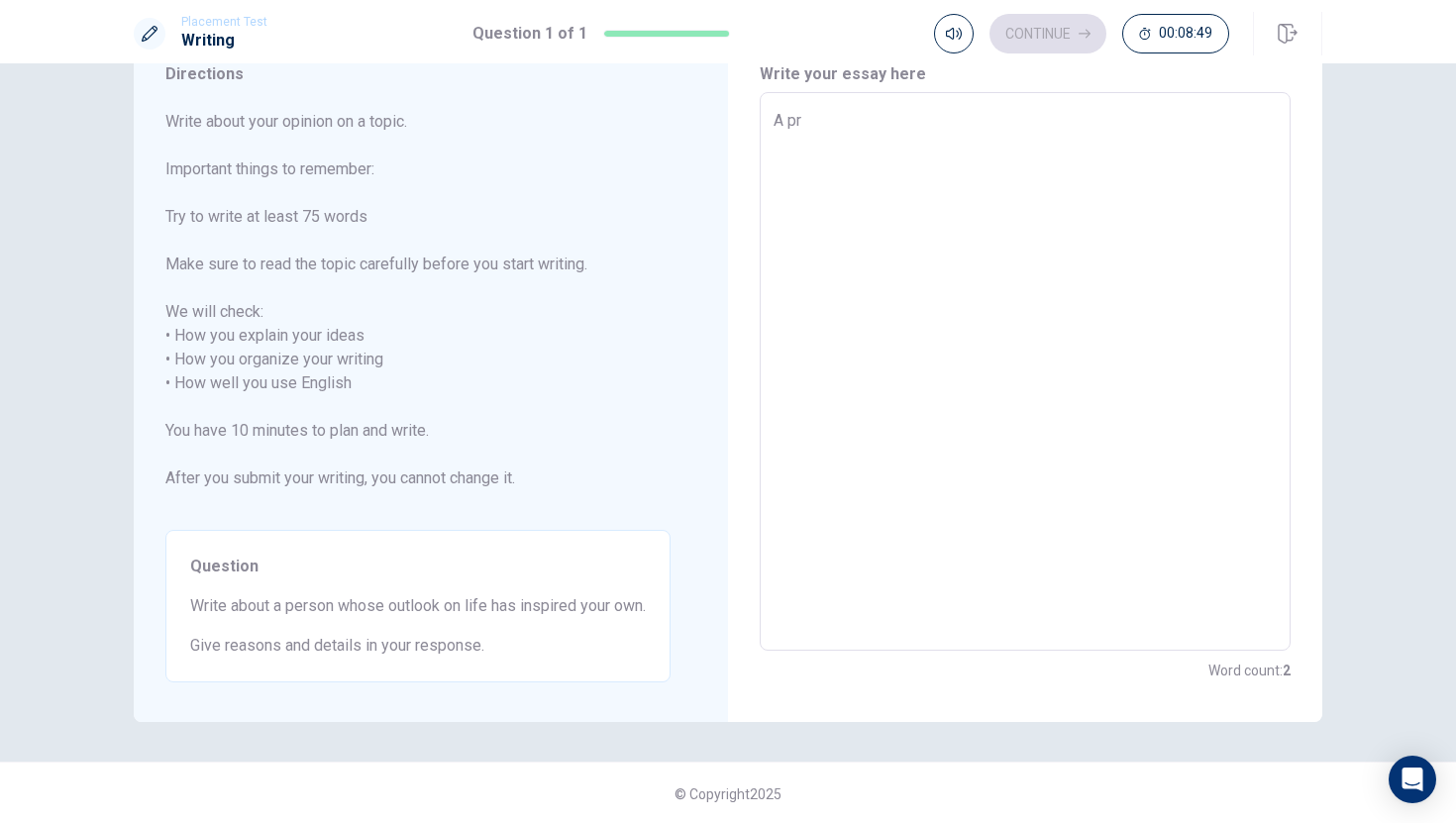 type on "x" 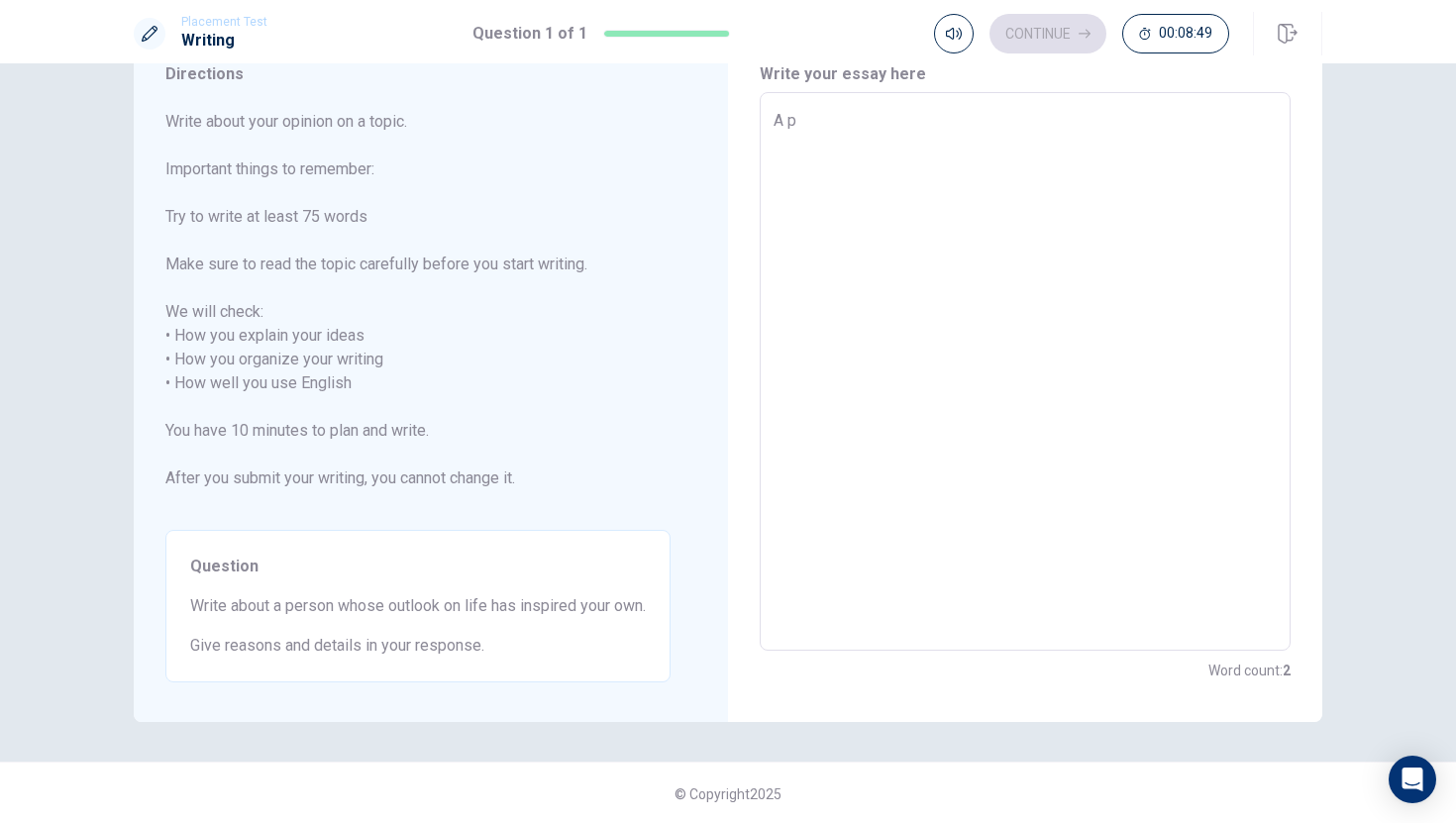 type on "x" 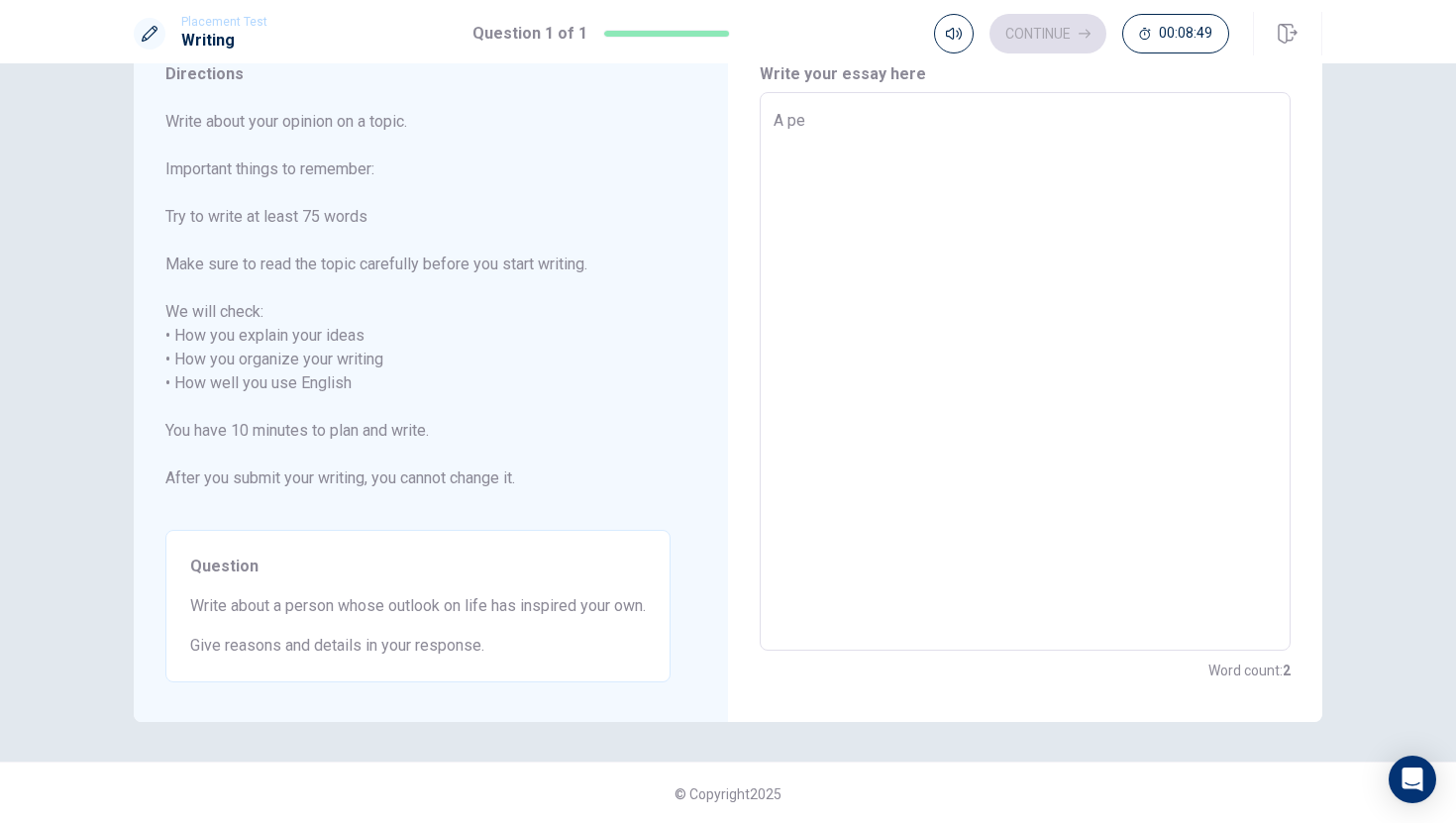 type on "x" 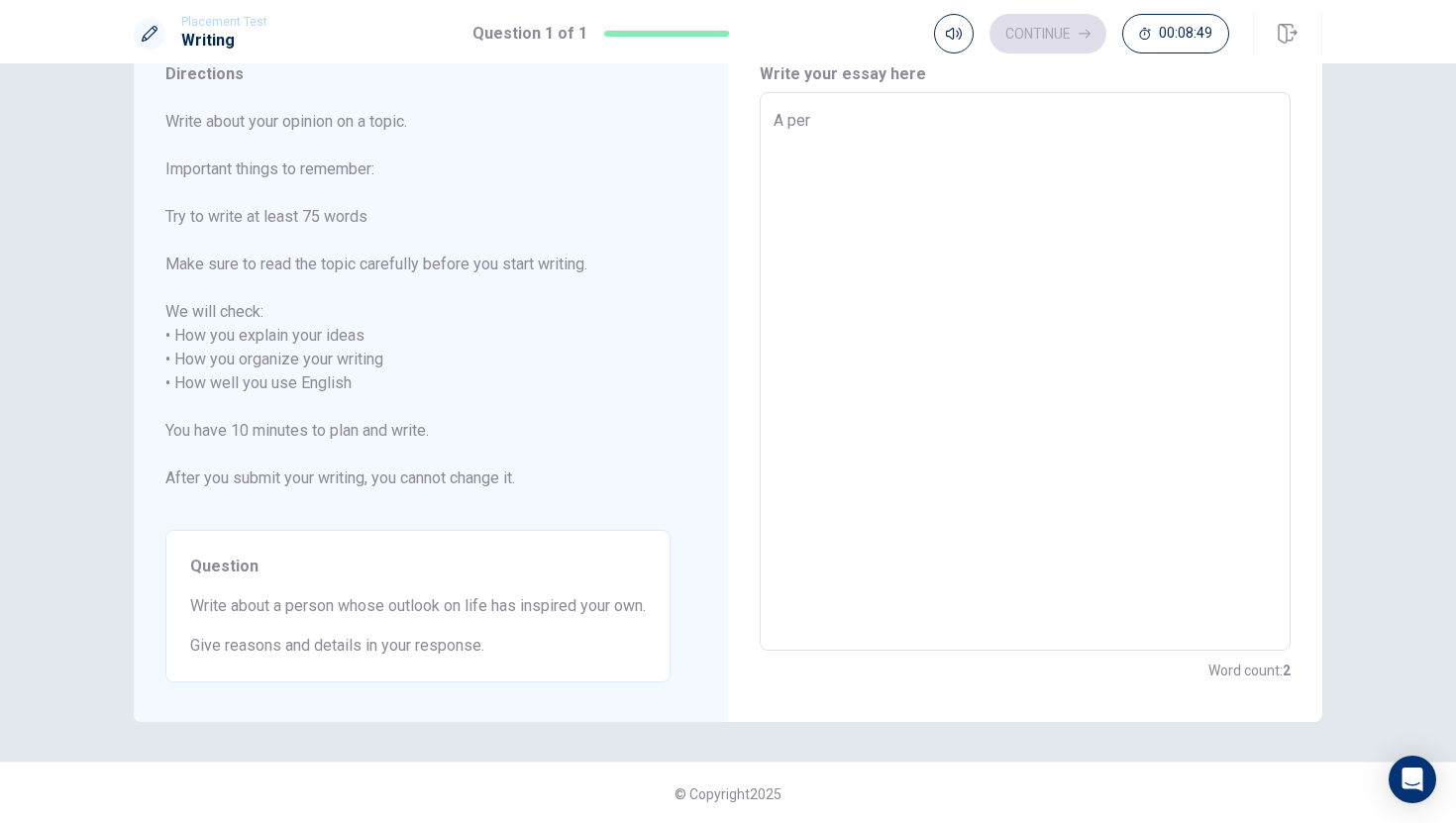 type on "x" 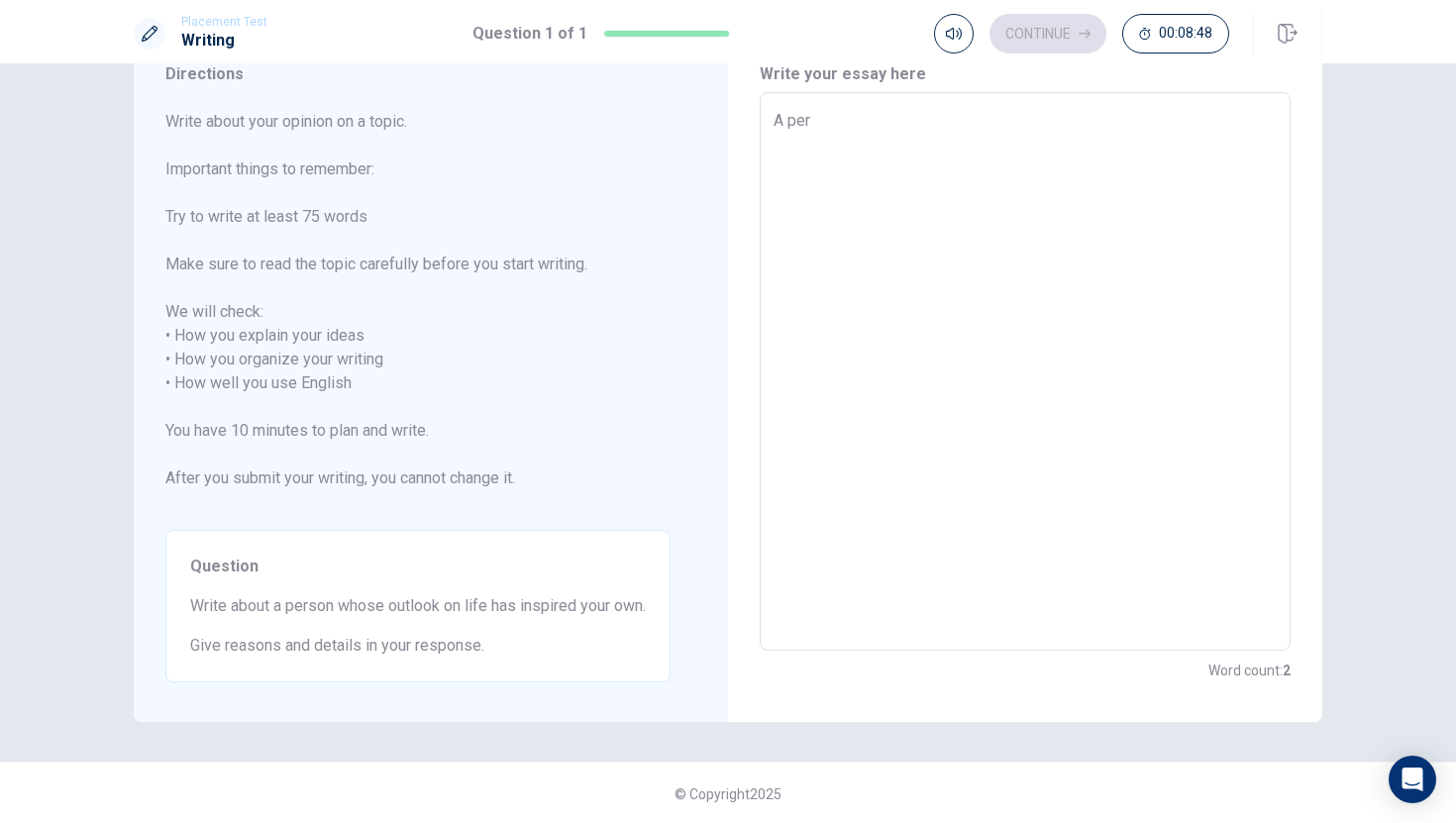 type on "A pers" 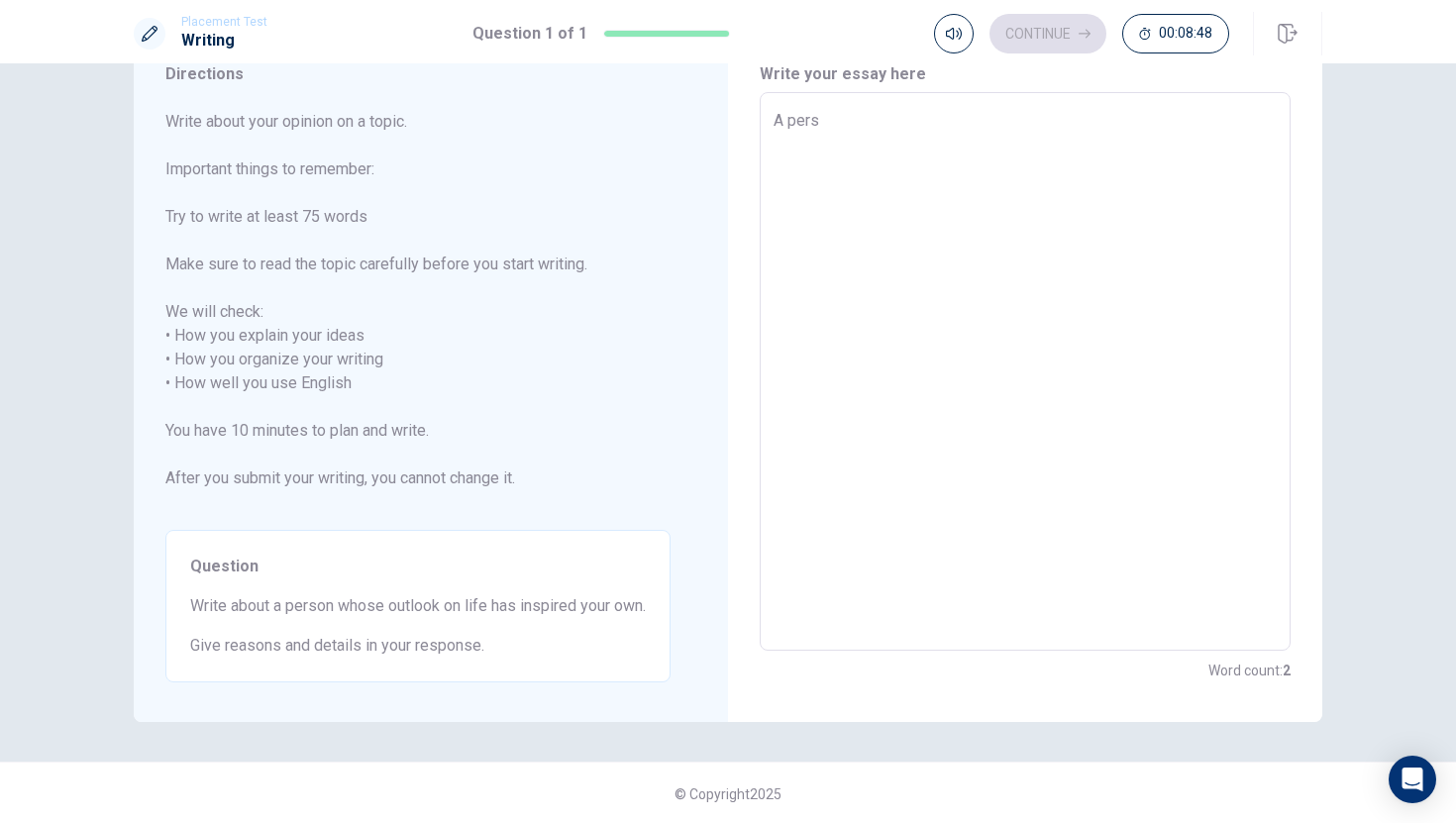 type on "x" 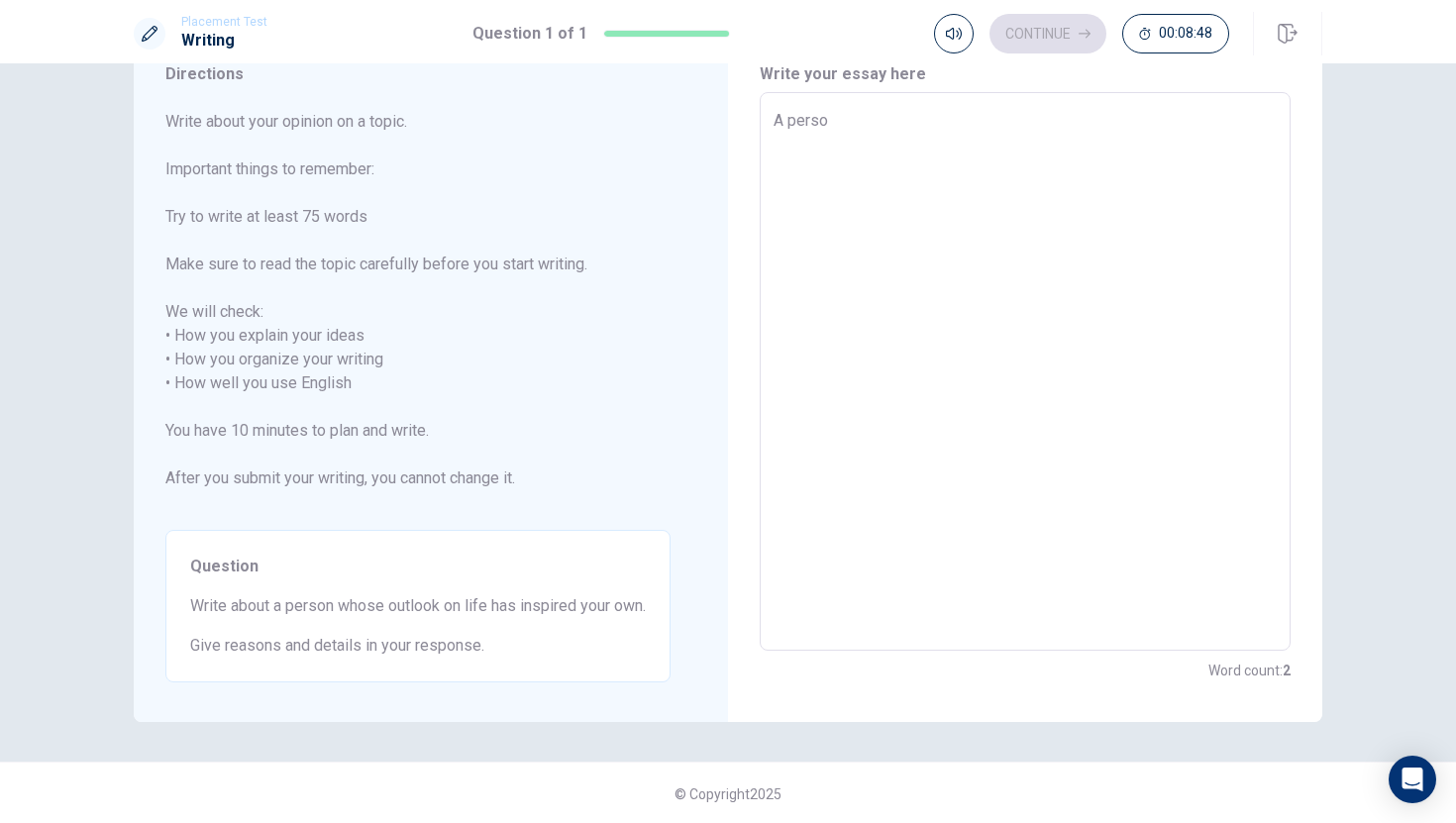 type on "x" 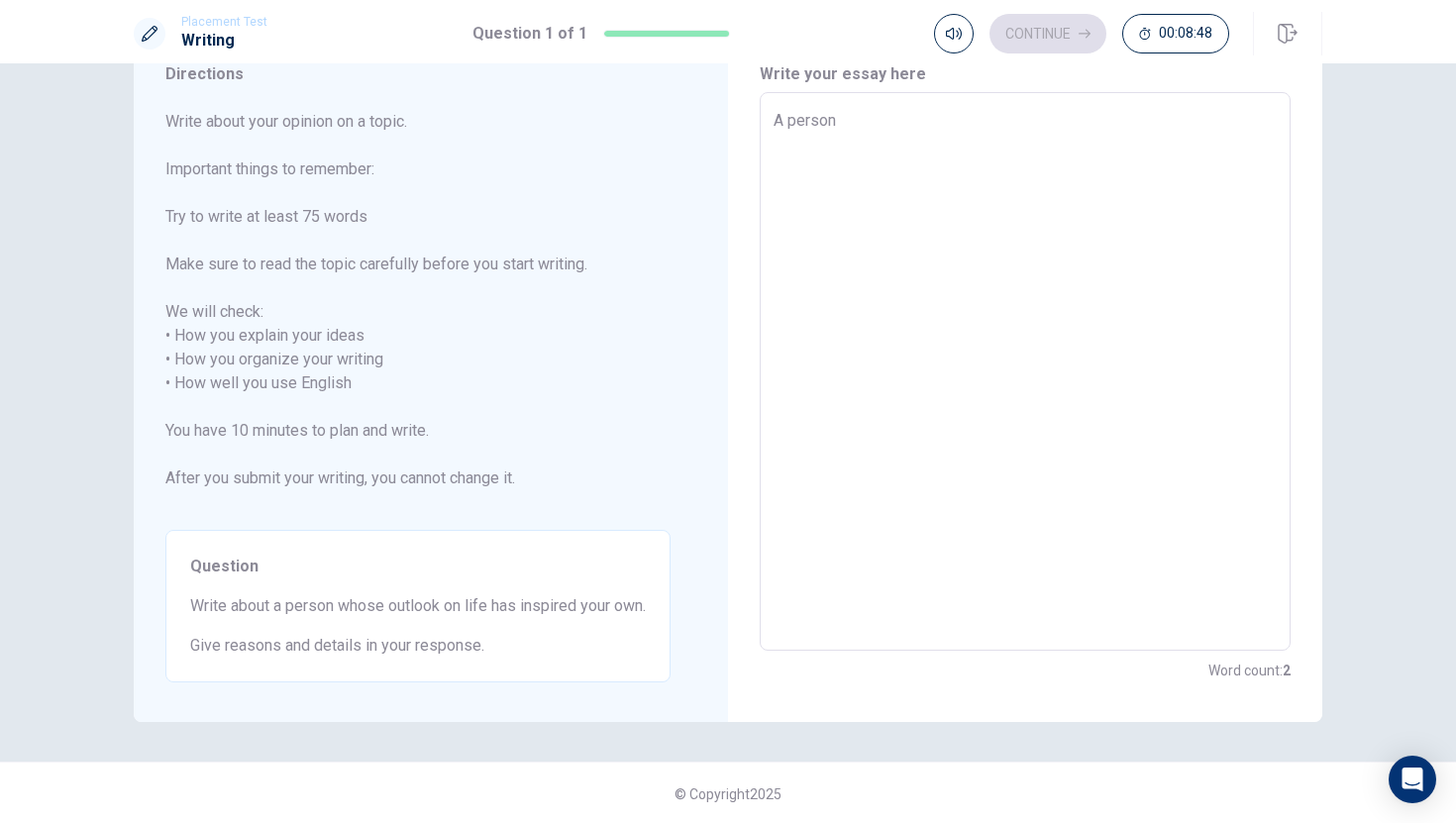 type on "x" 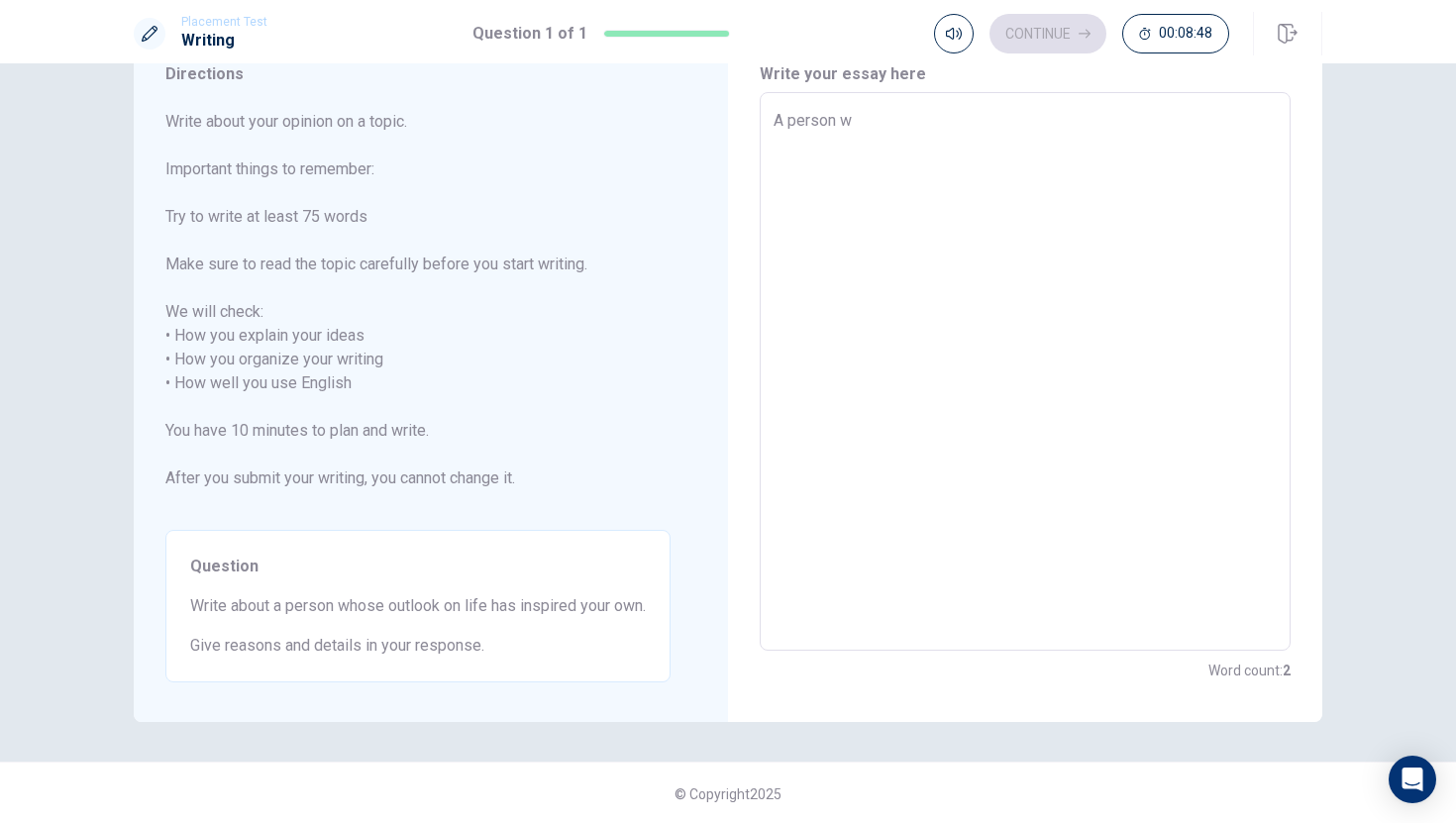 type on "x" 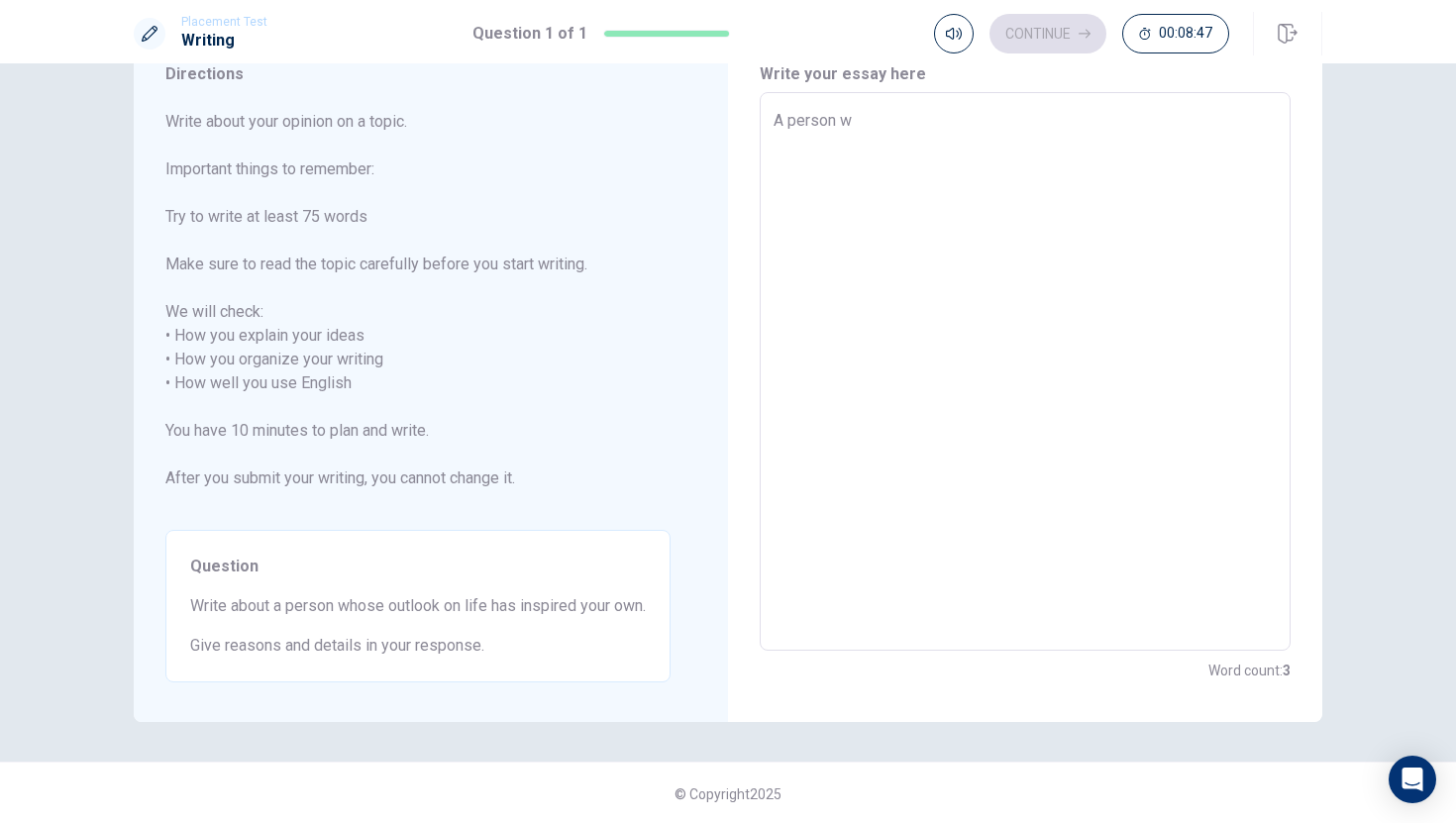 type on "A person wh" 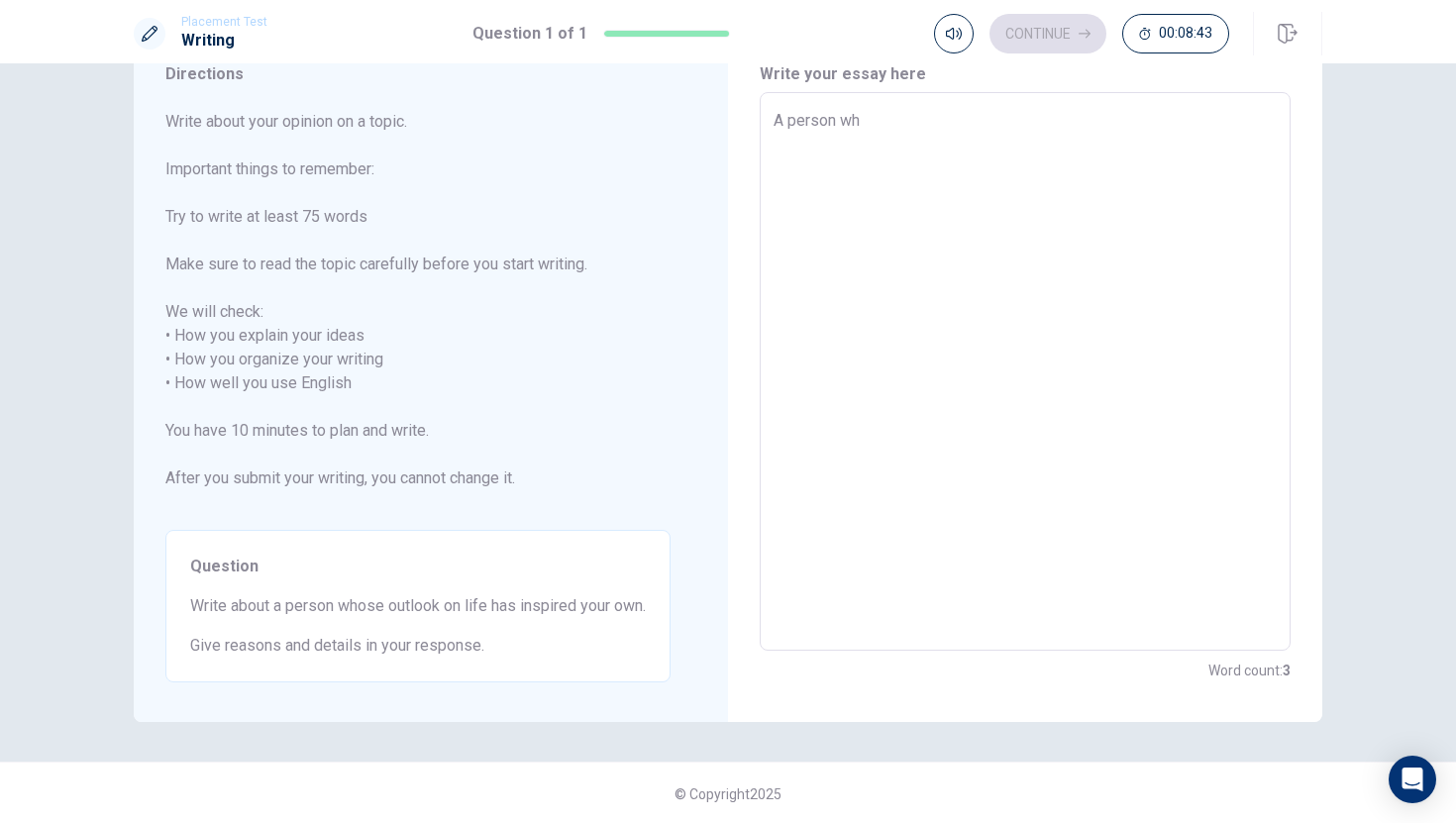 type on "x" 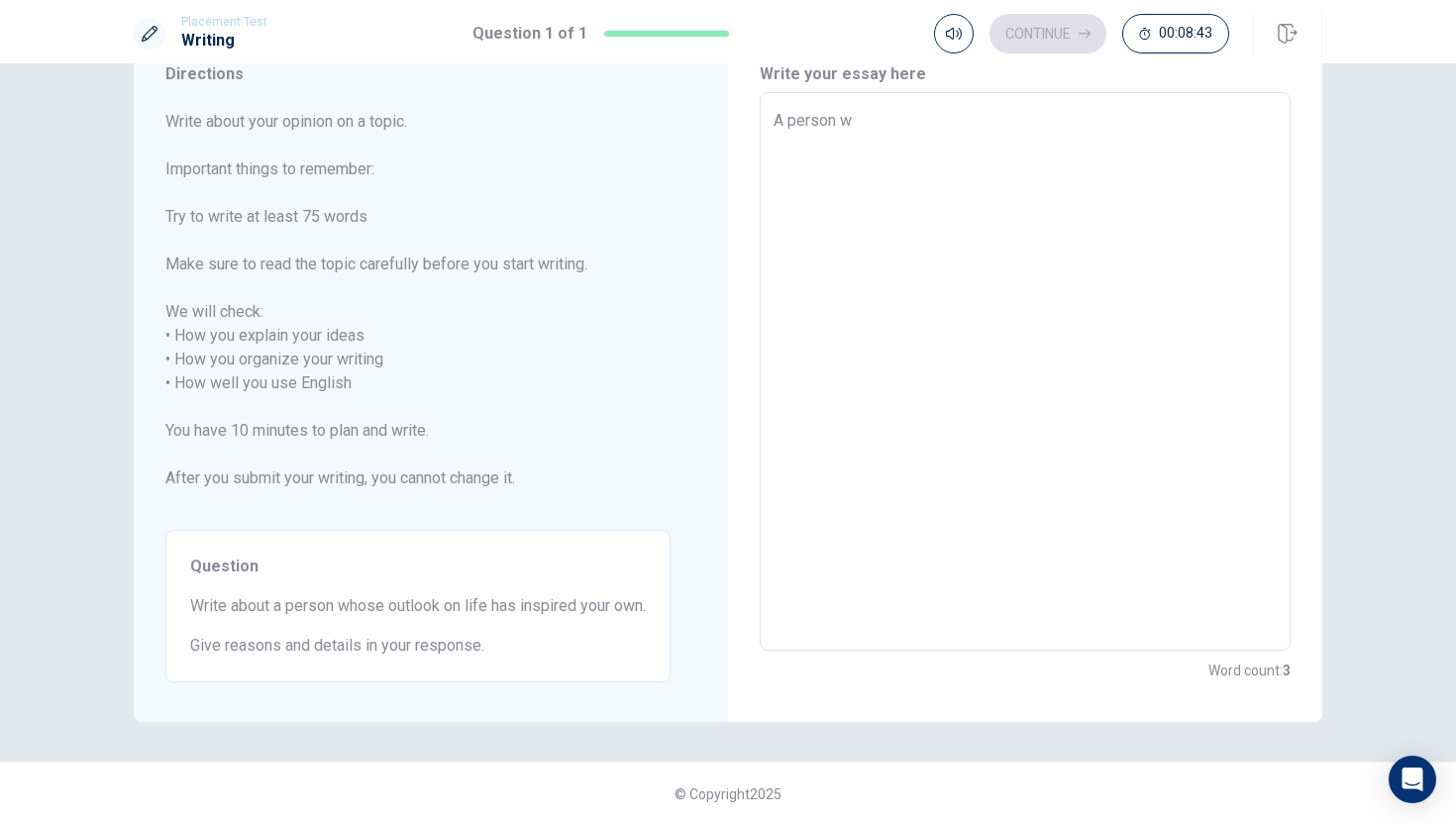 type on "x" 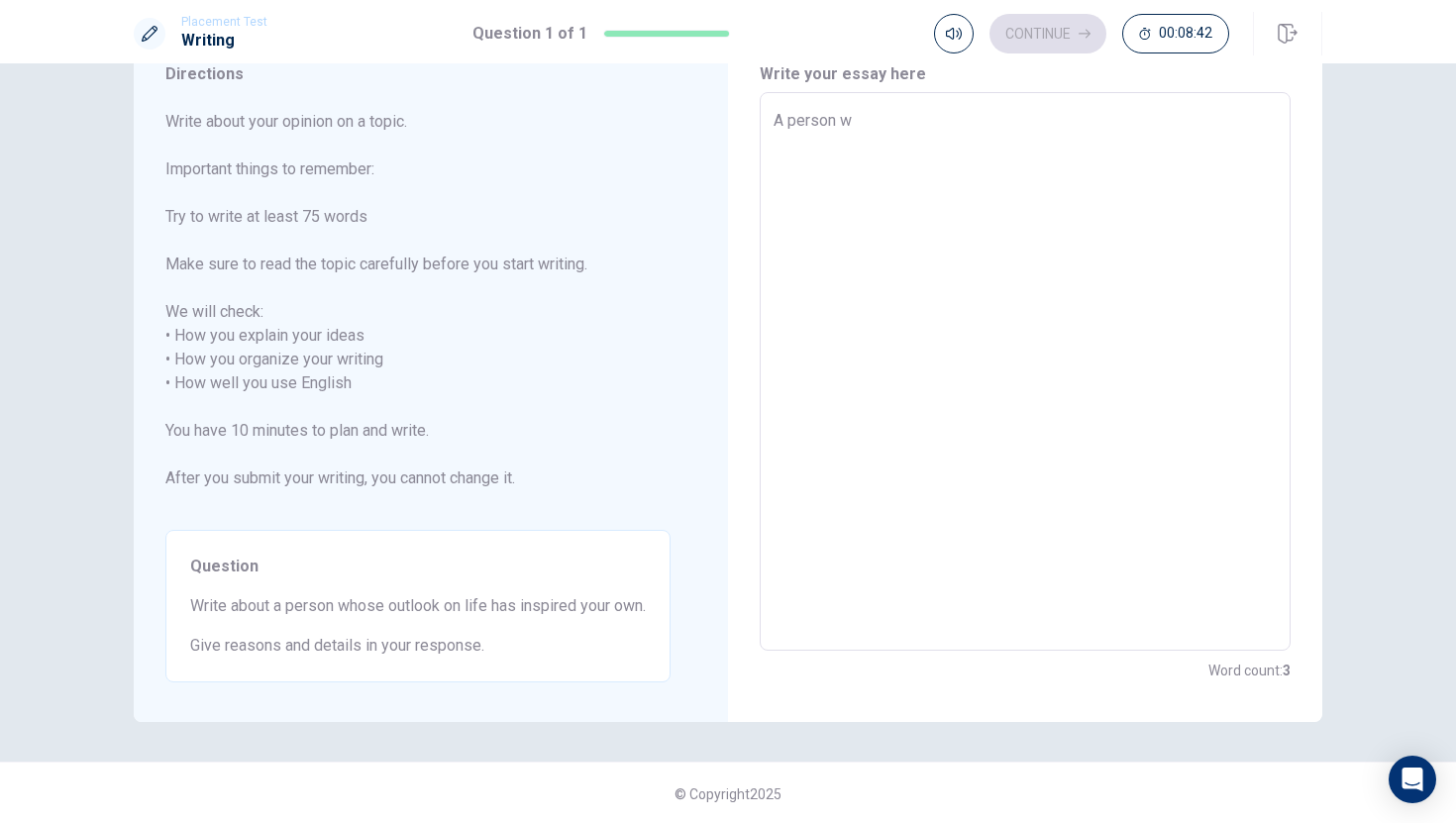 type on "A person" 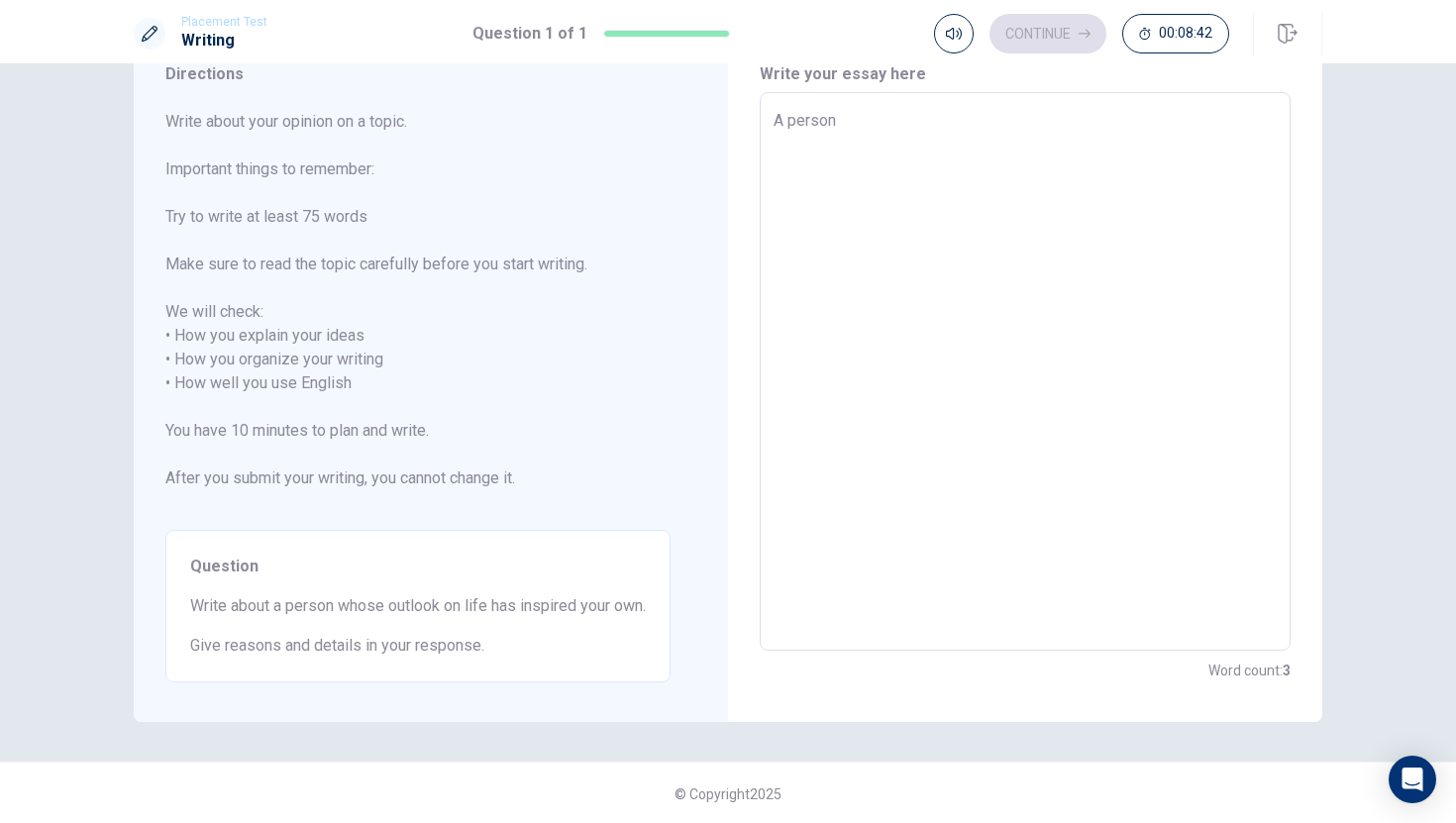 type on "x" 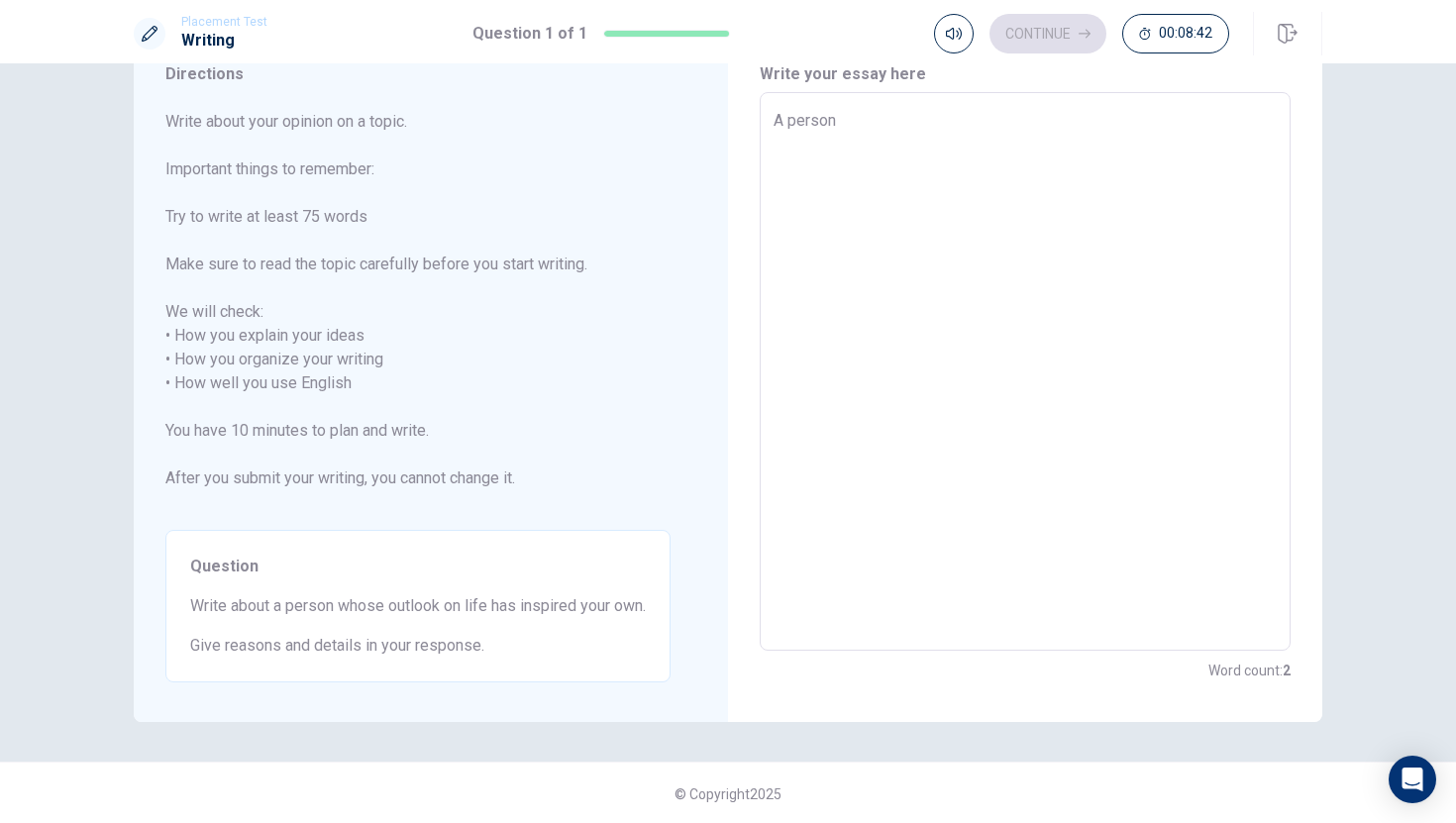 type on "A perso" 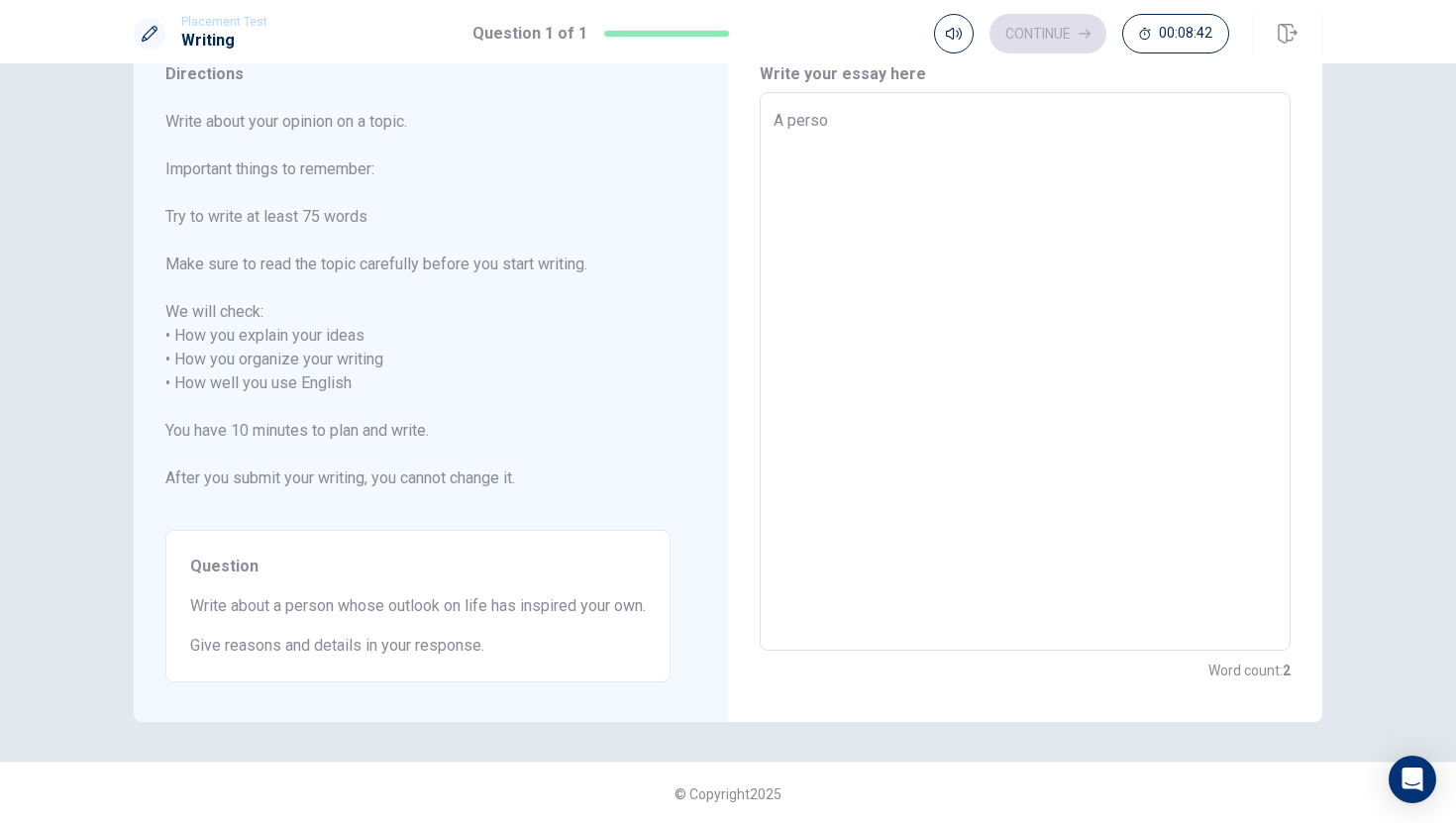 type on "x" 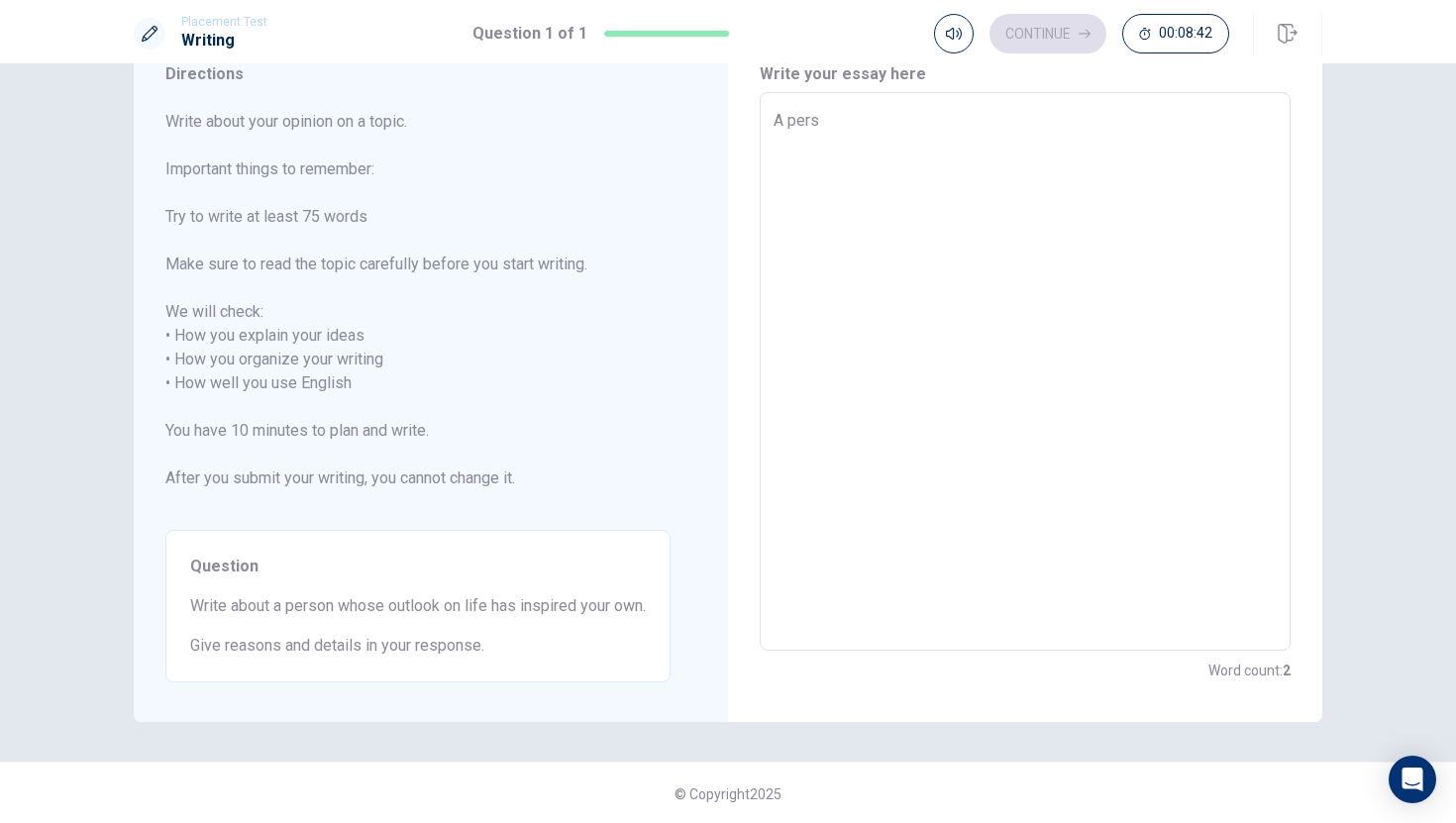 type on "x" 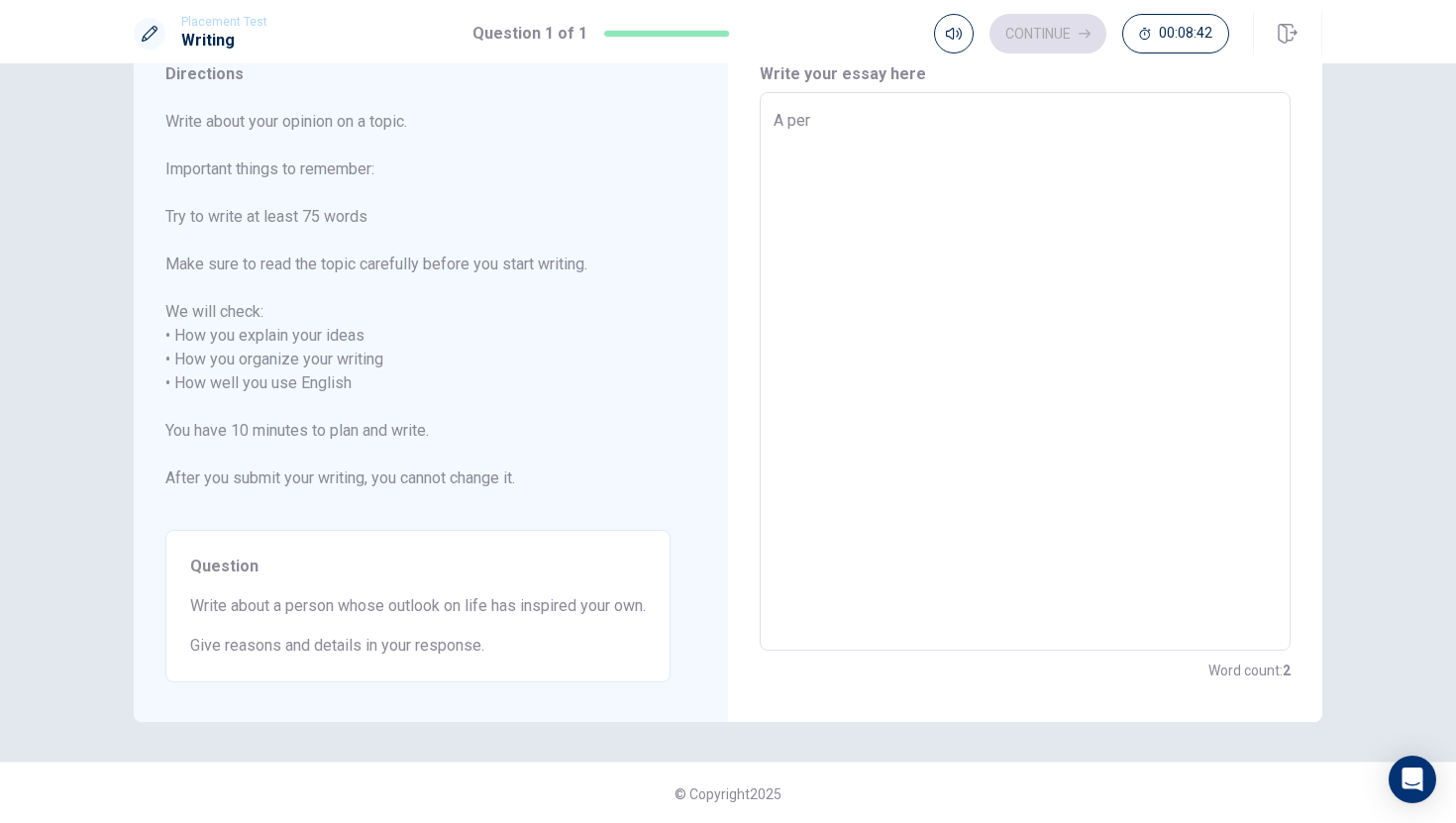 type on "x" 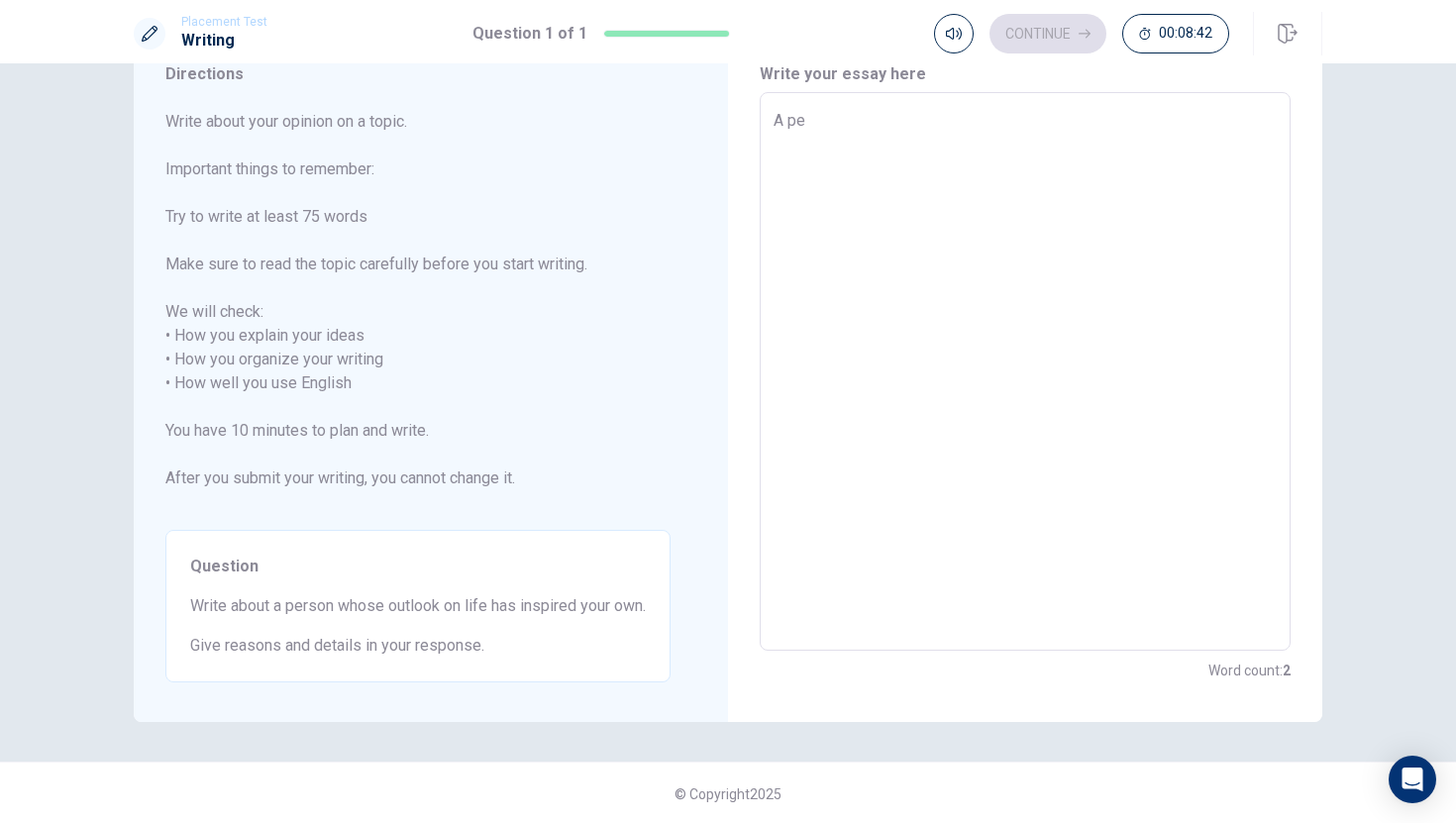 type on "A p" 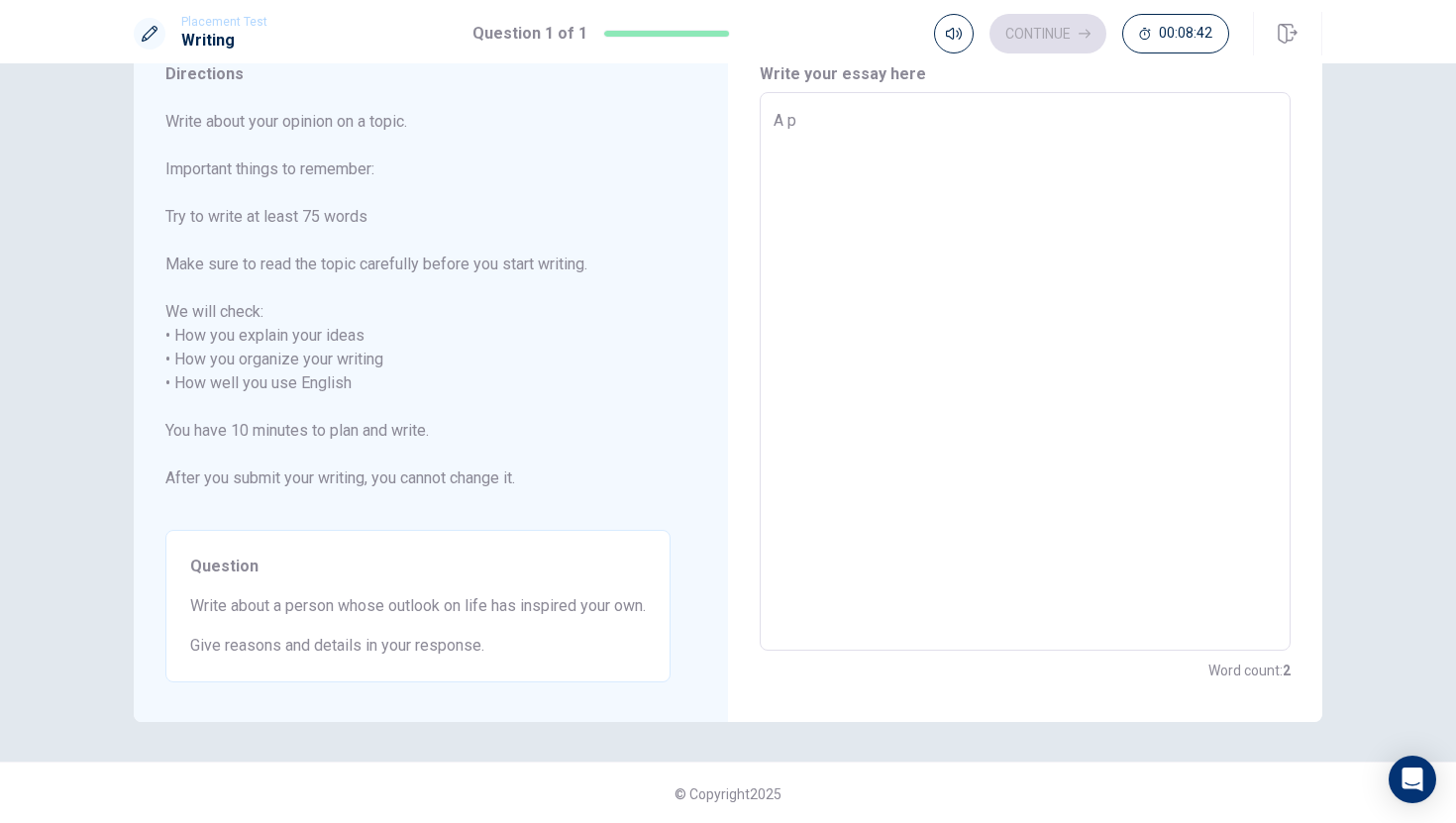 type on "x" 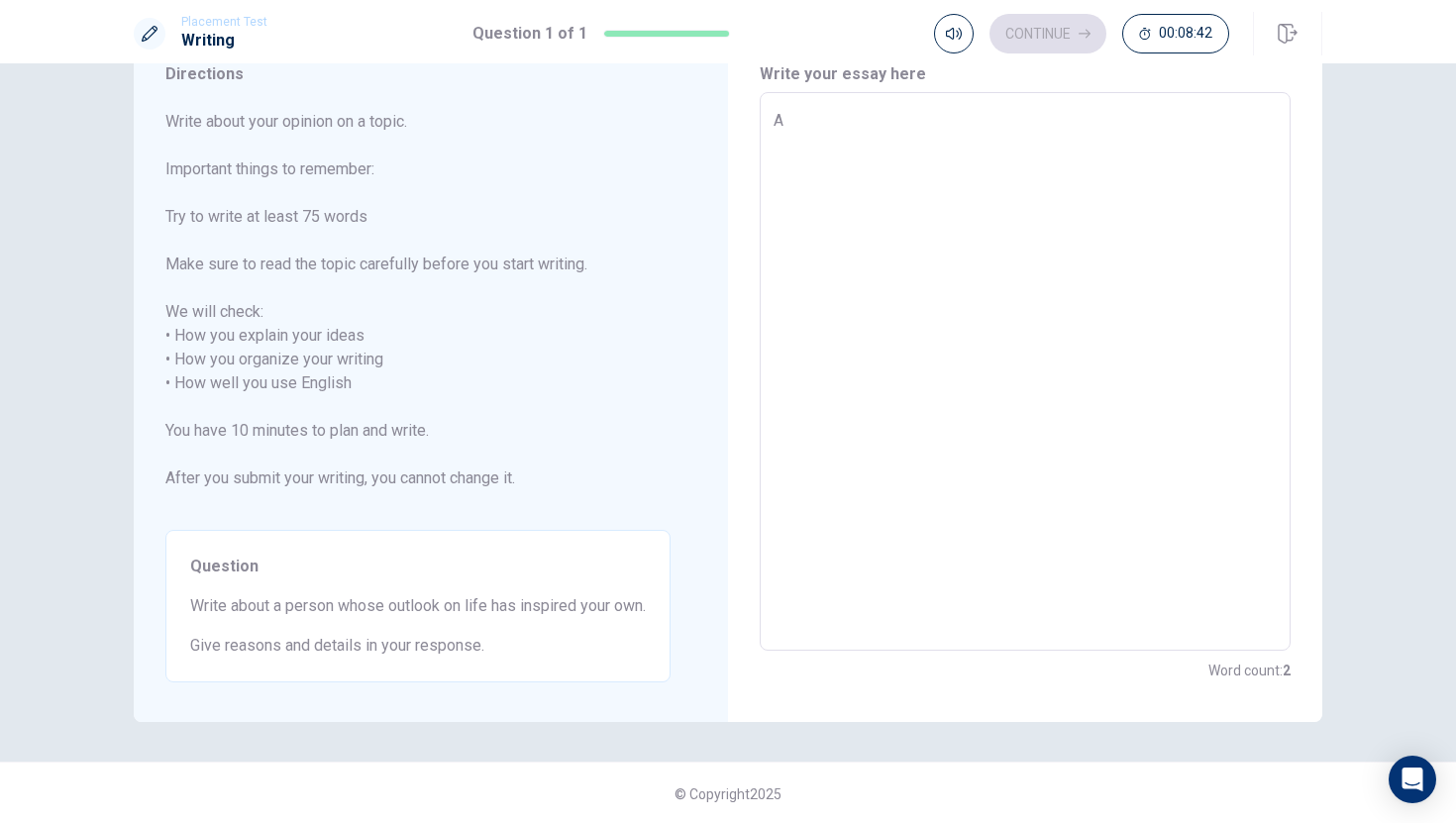 type on "x" 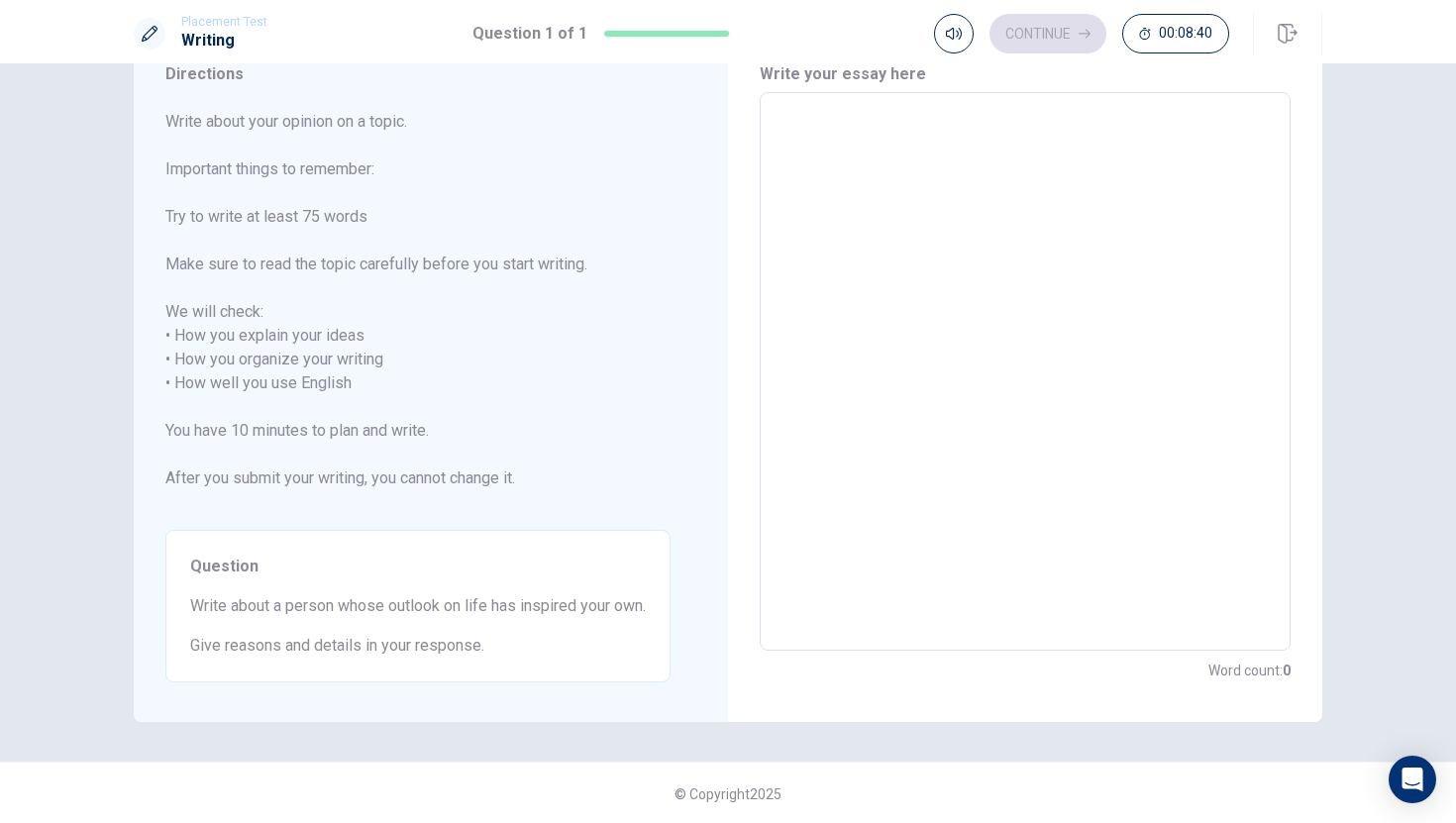 type on "A" 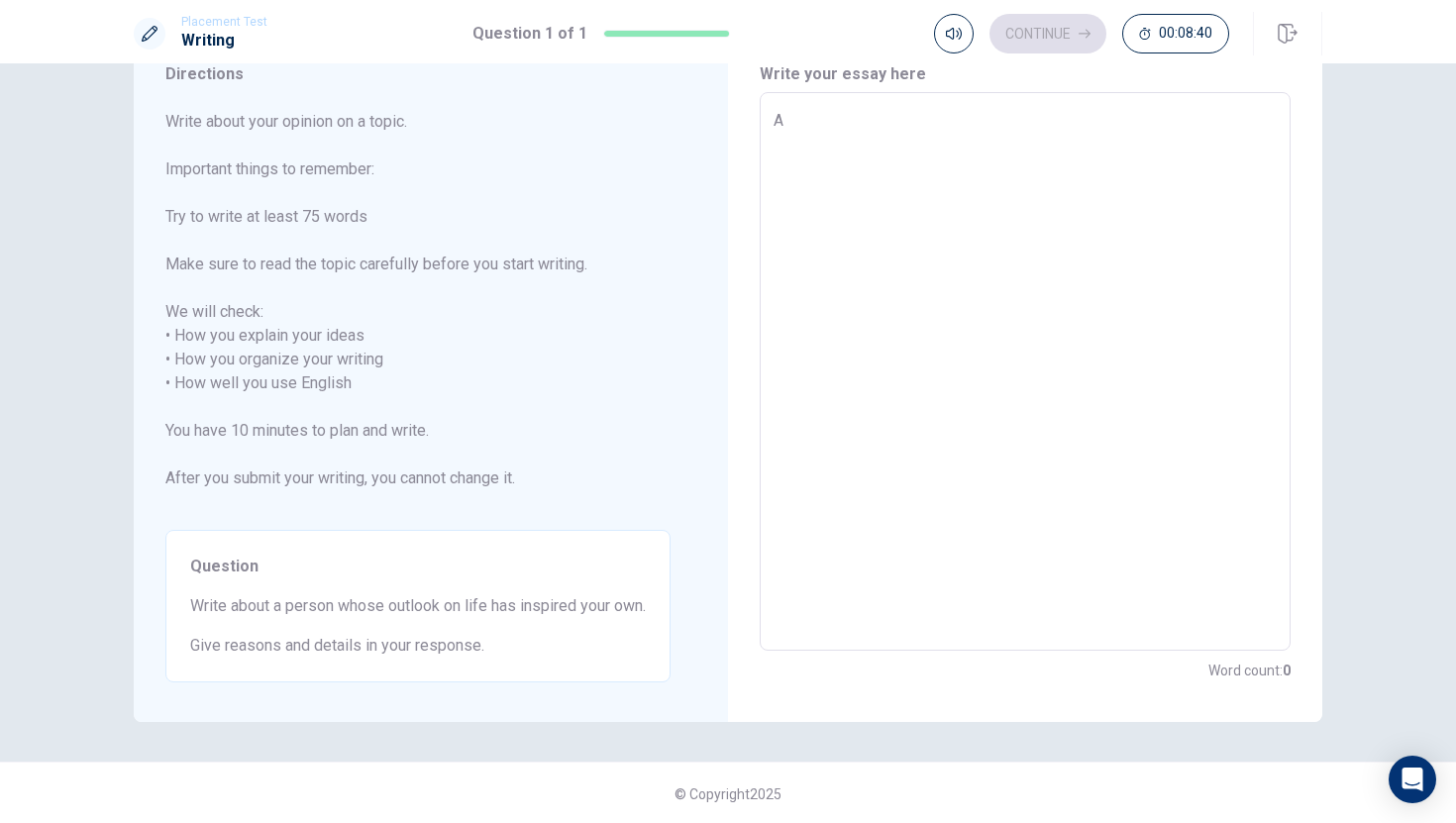 type on "x" 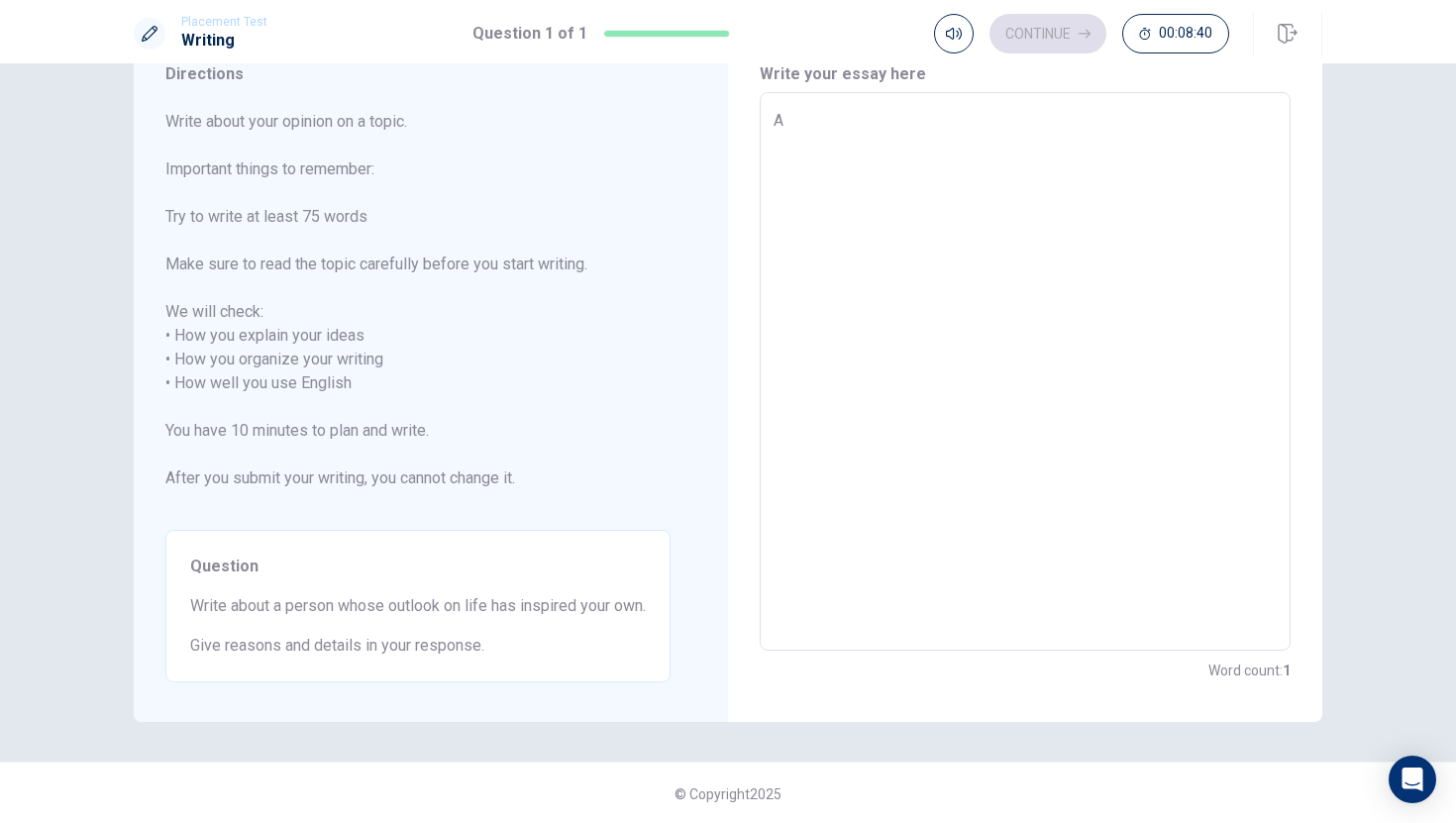 type on "A p" 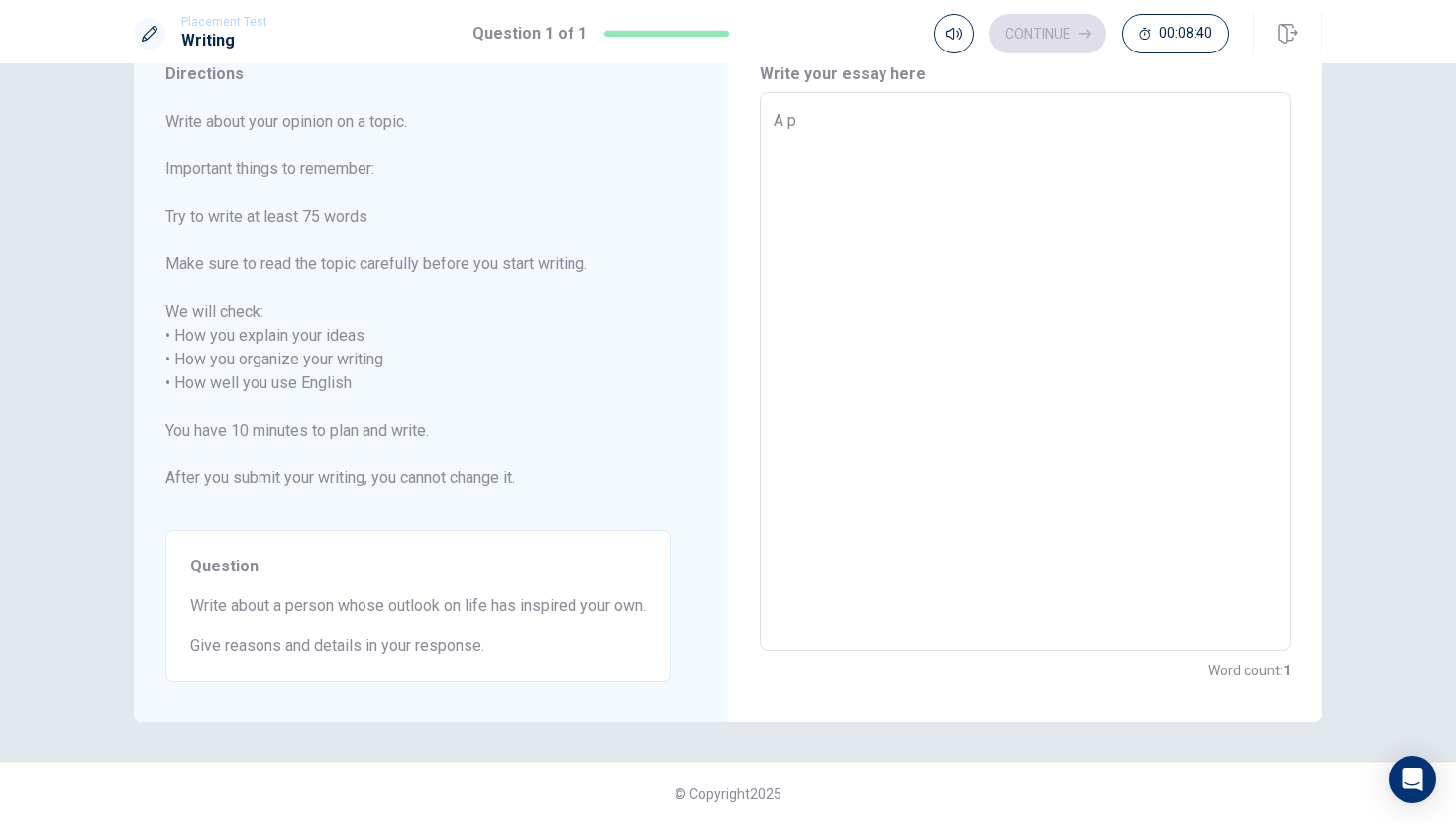 type on "x" 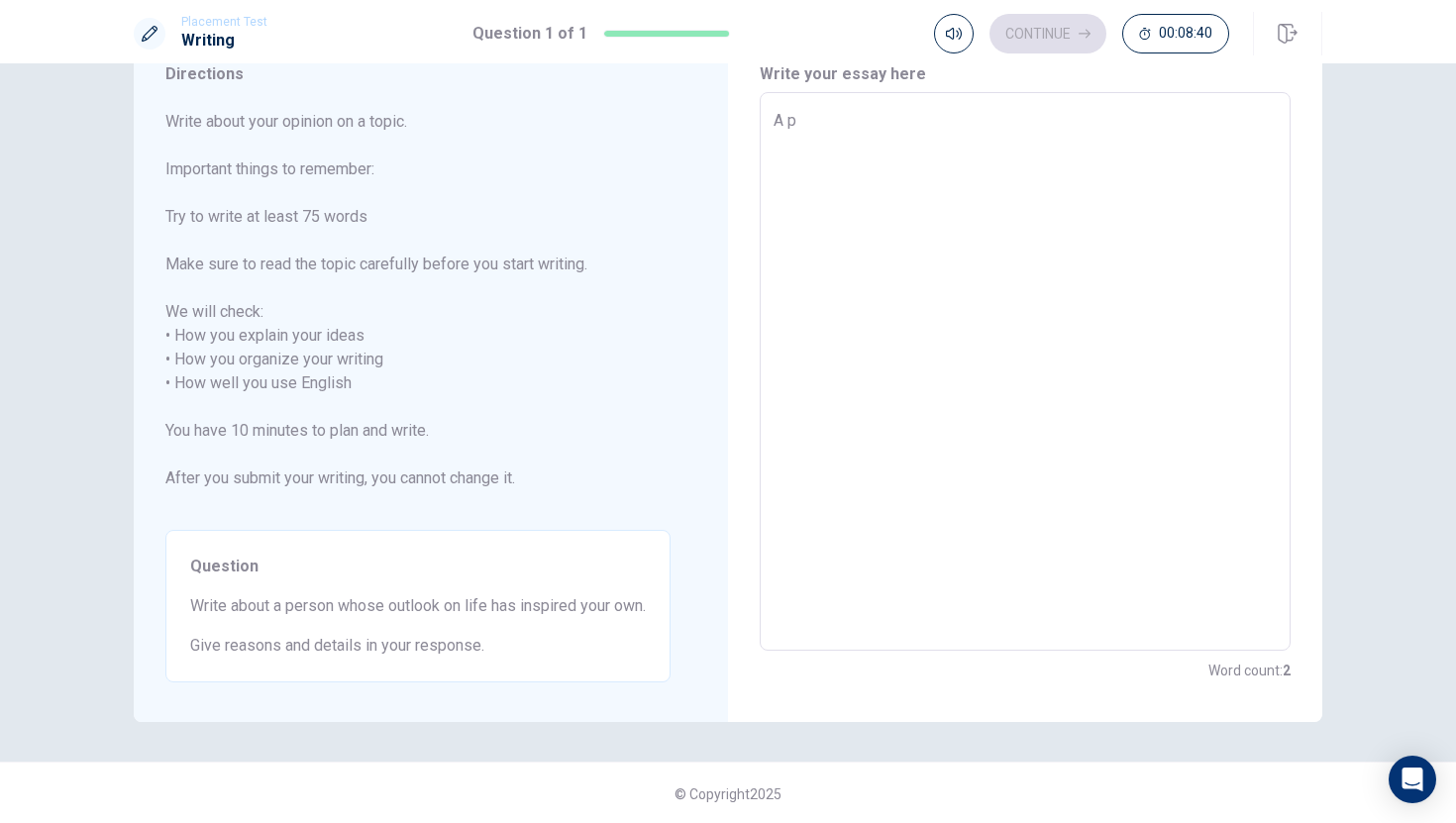 type on "A pe" 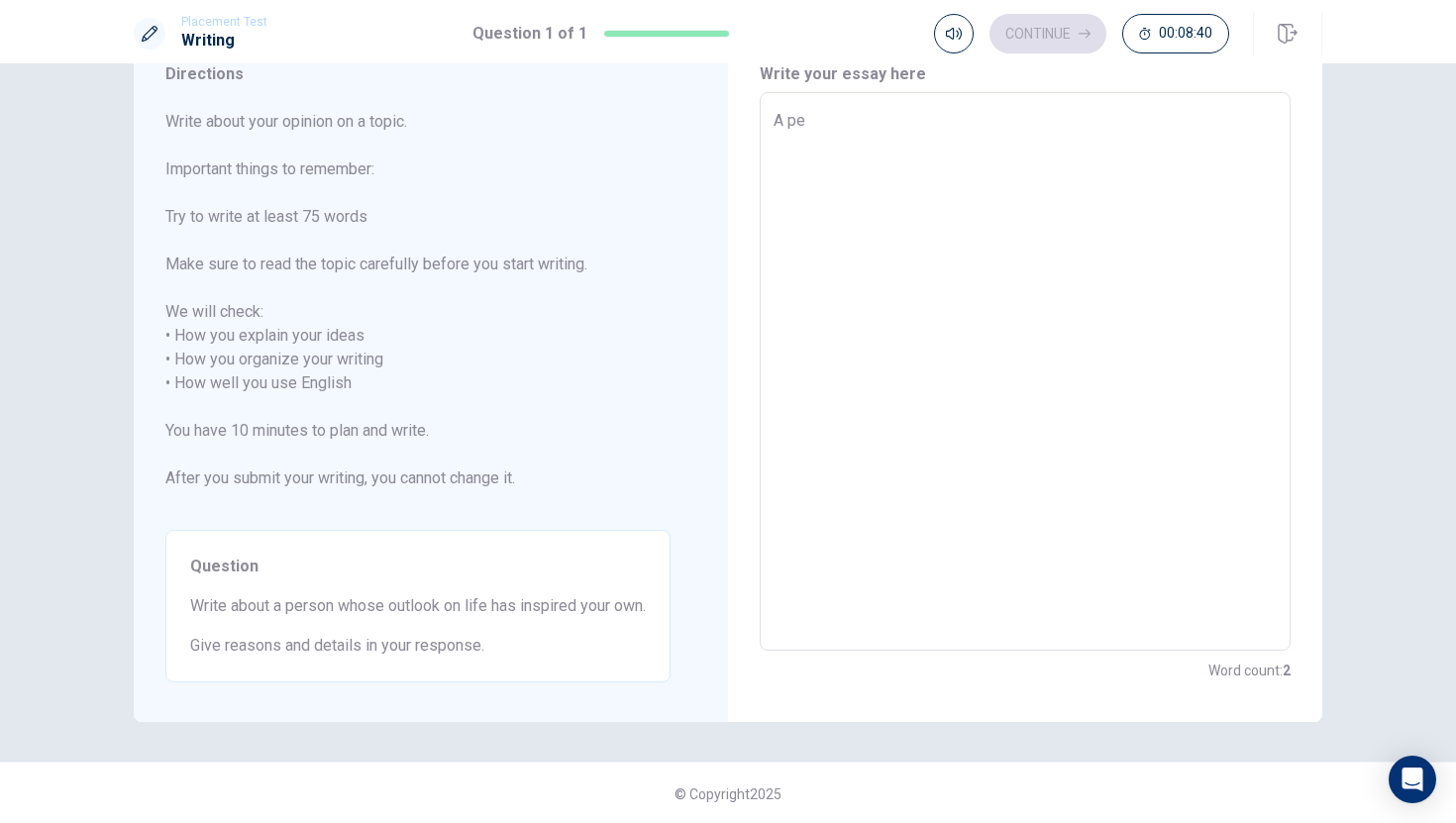 type on "x" 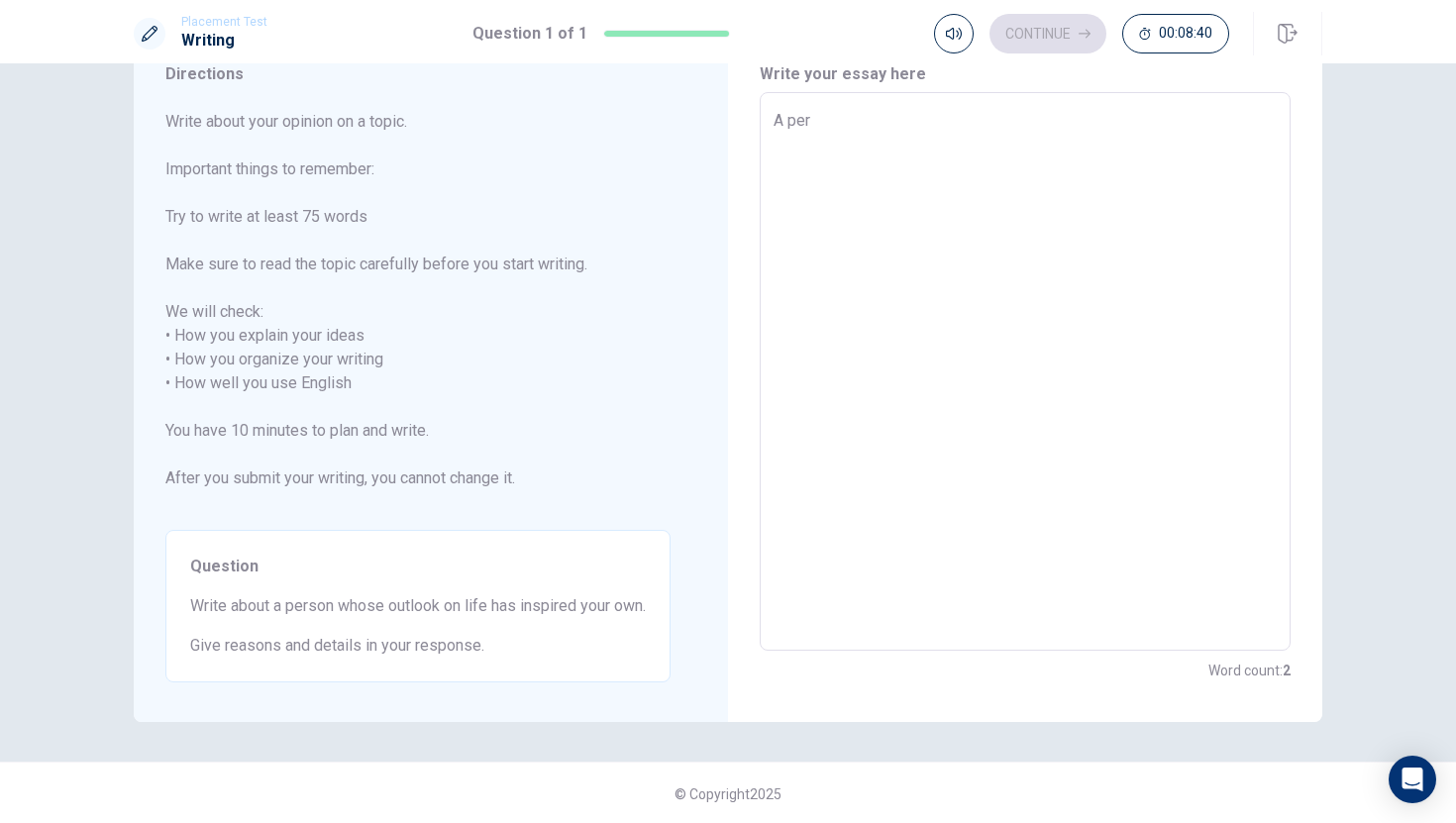 type on "x" 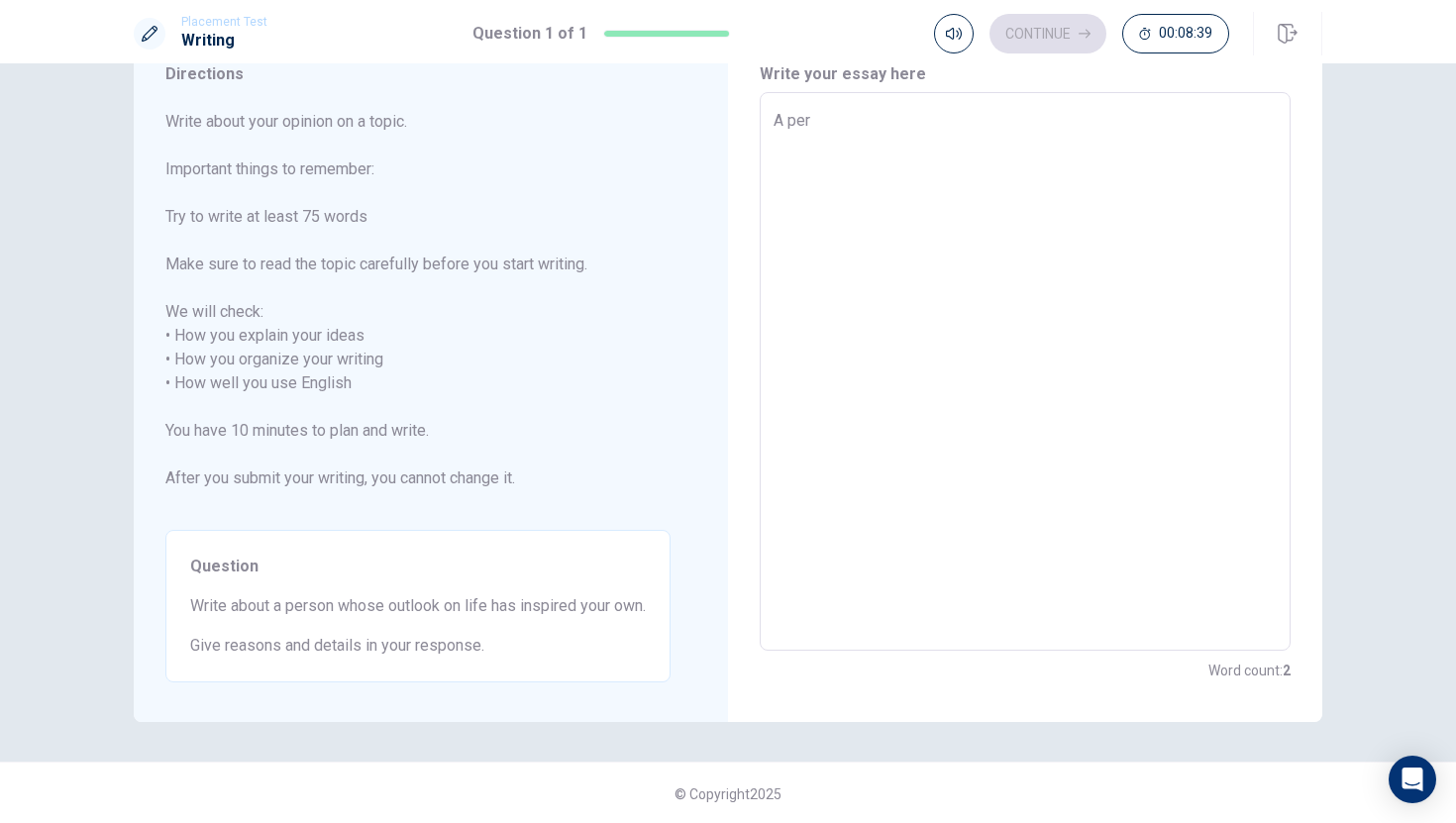 type on "A pers" 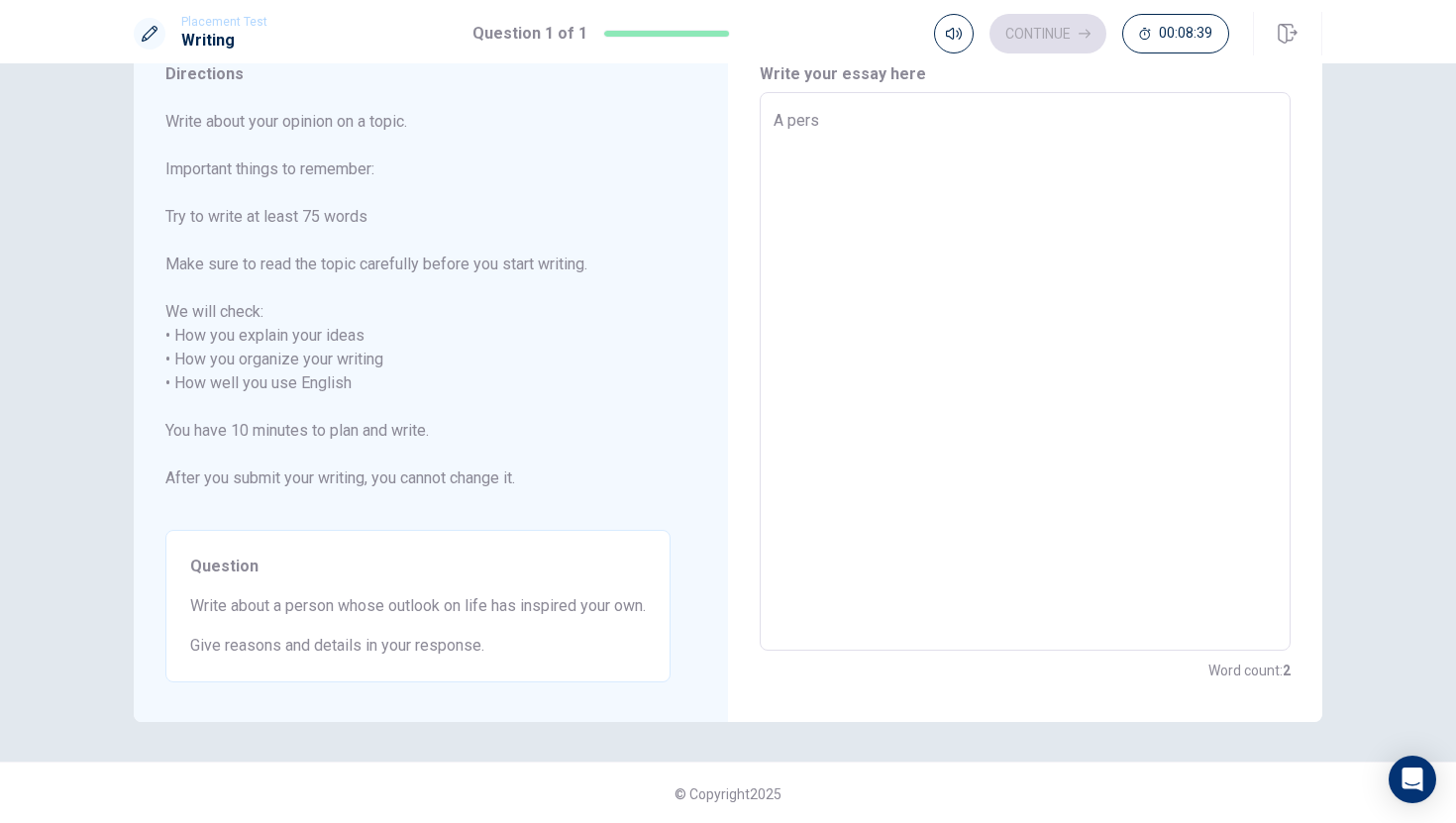 type on "x" 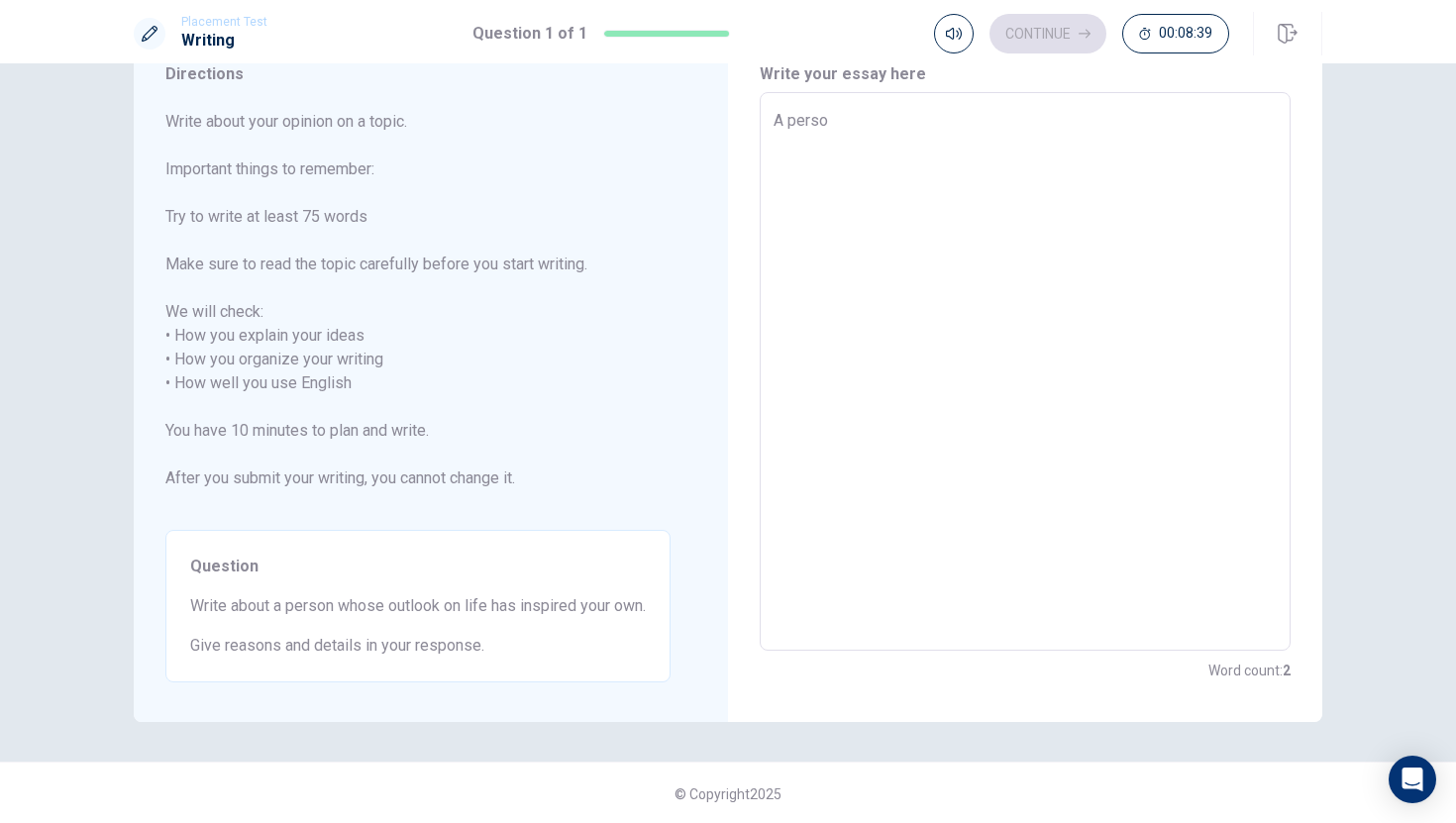 type on "x" 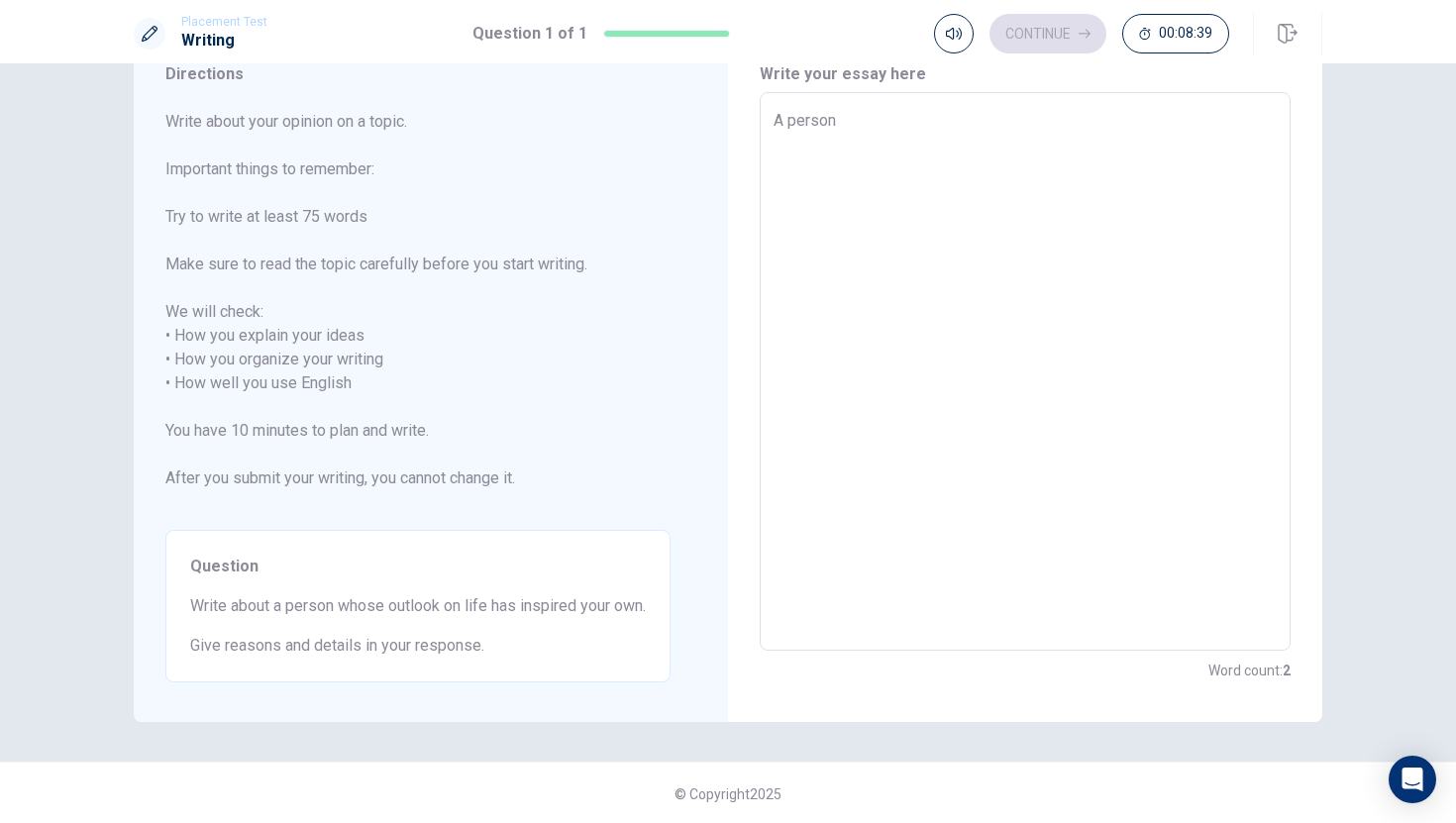type on "x" 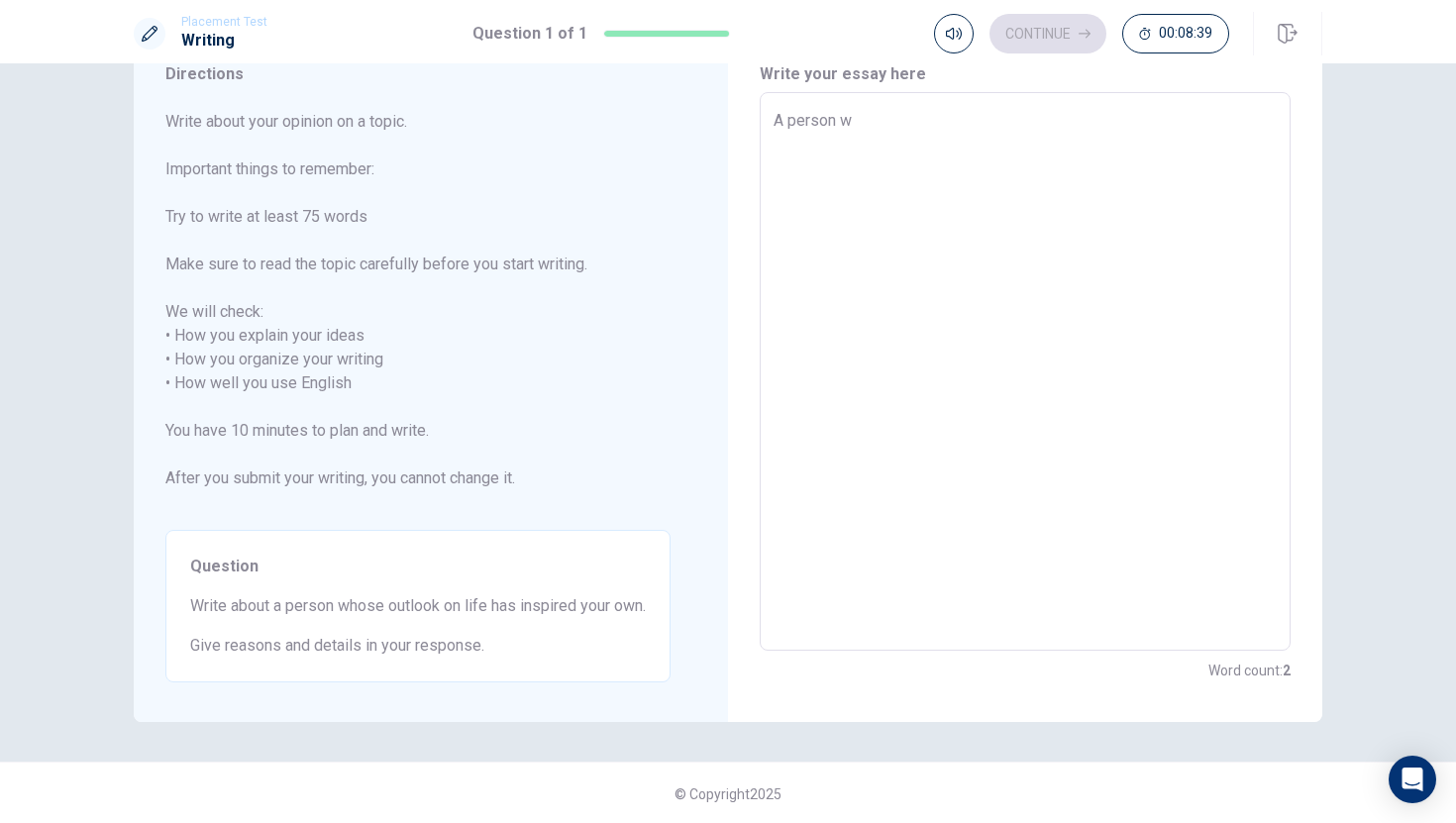 type on "x" 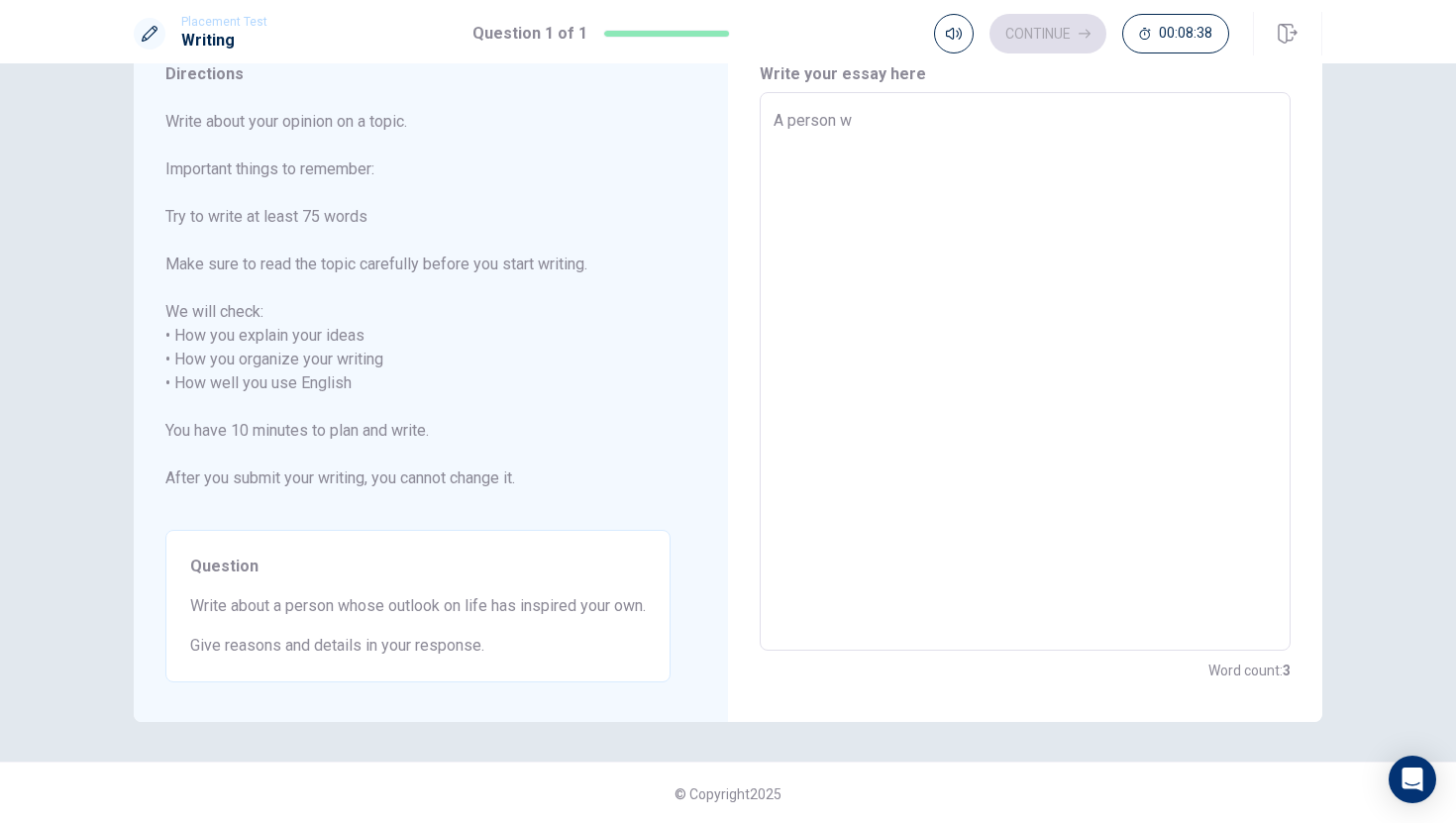 type on "A person wh" 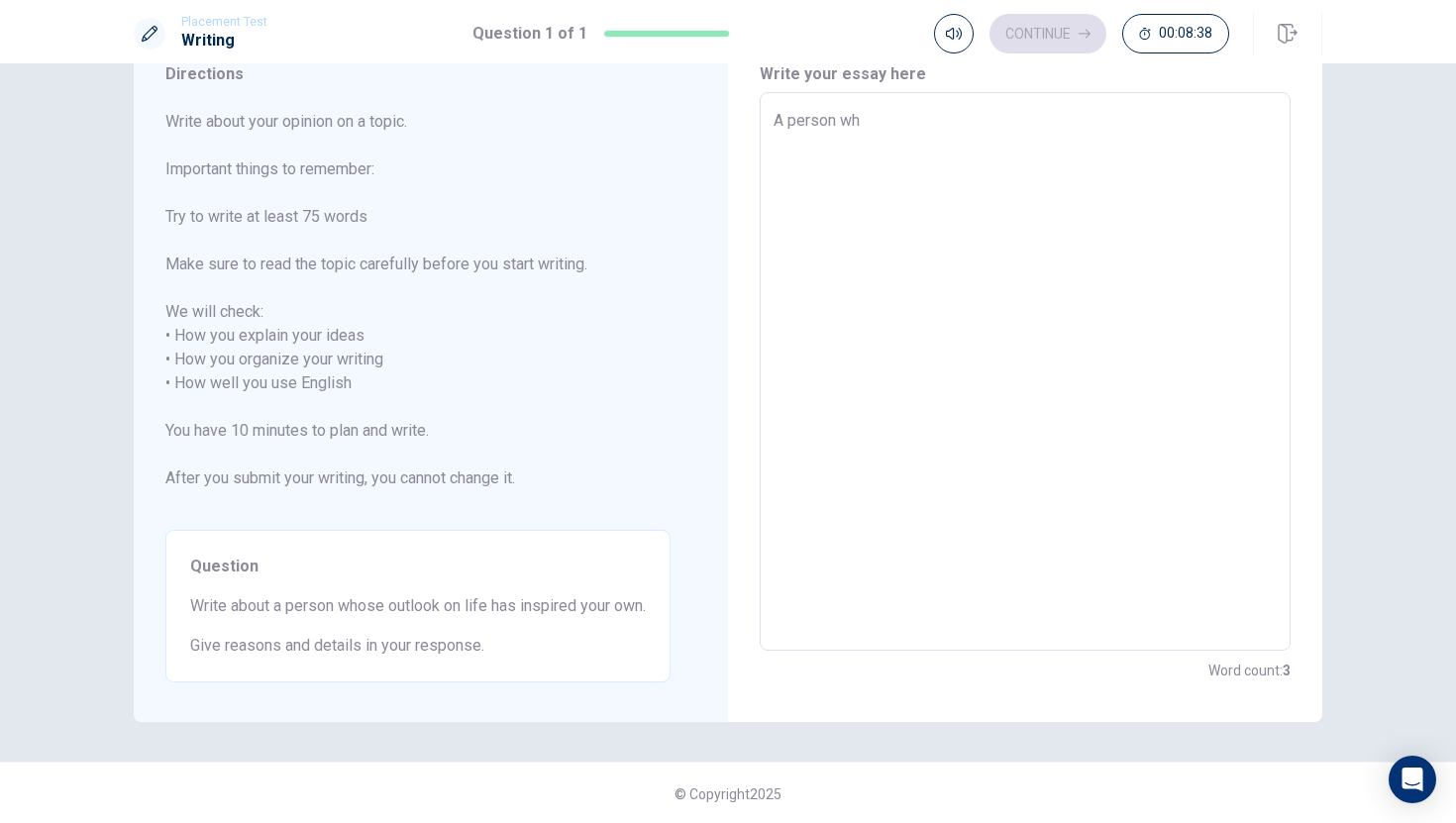 type on "x" 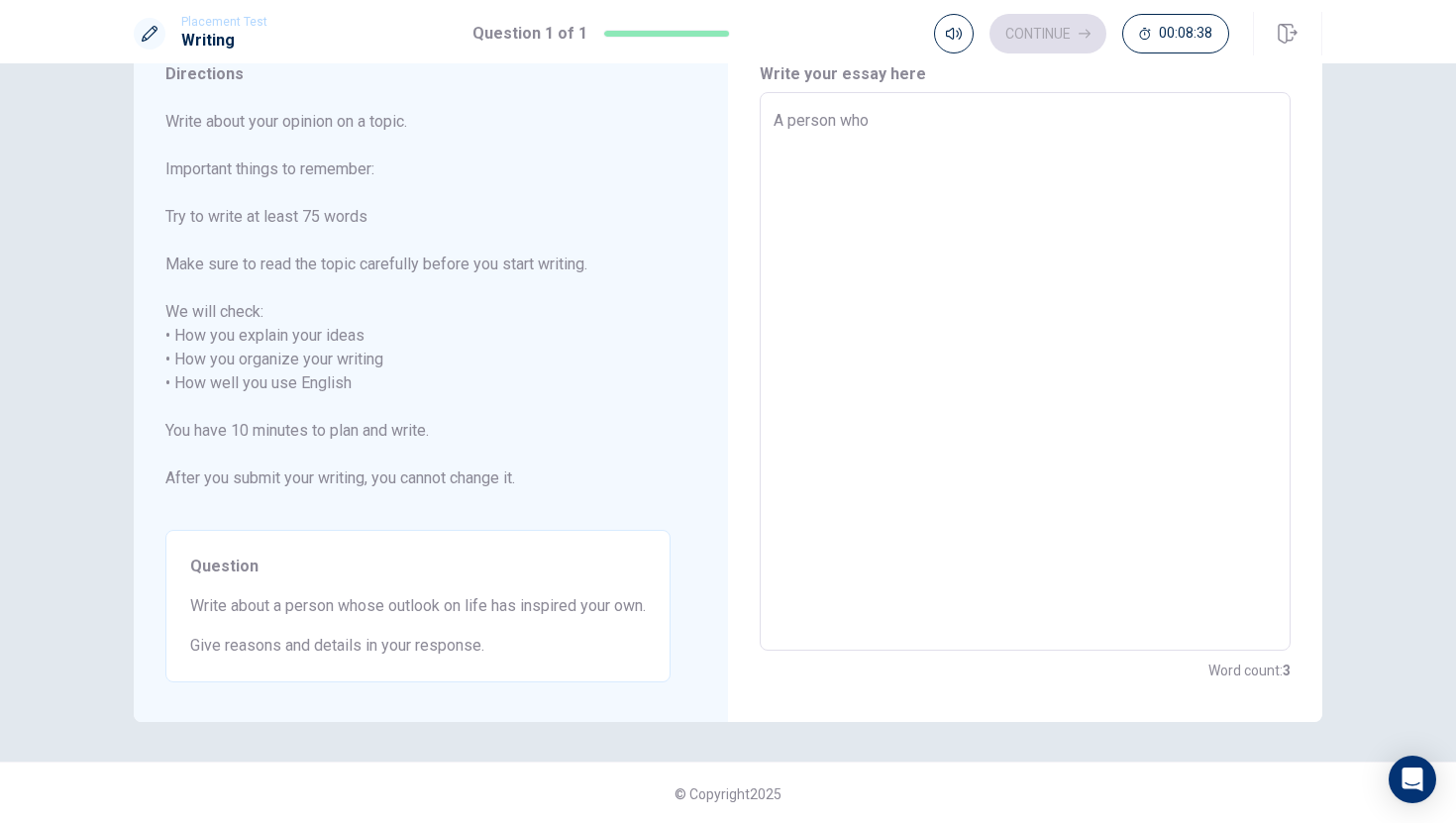 type on "x" 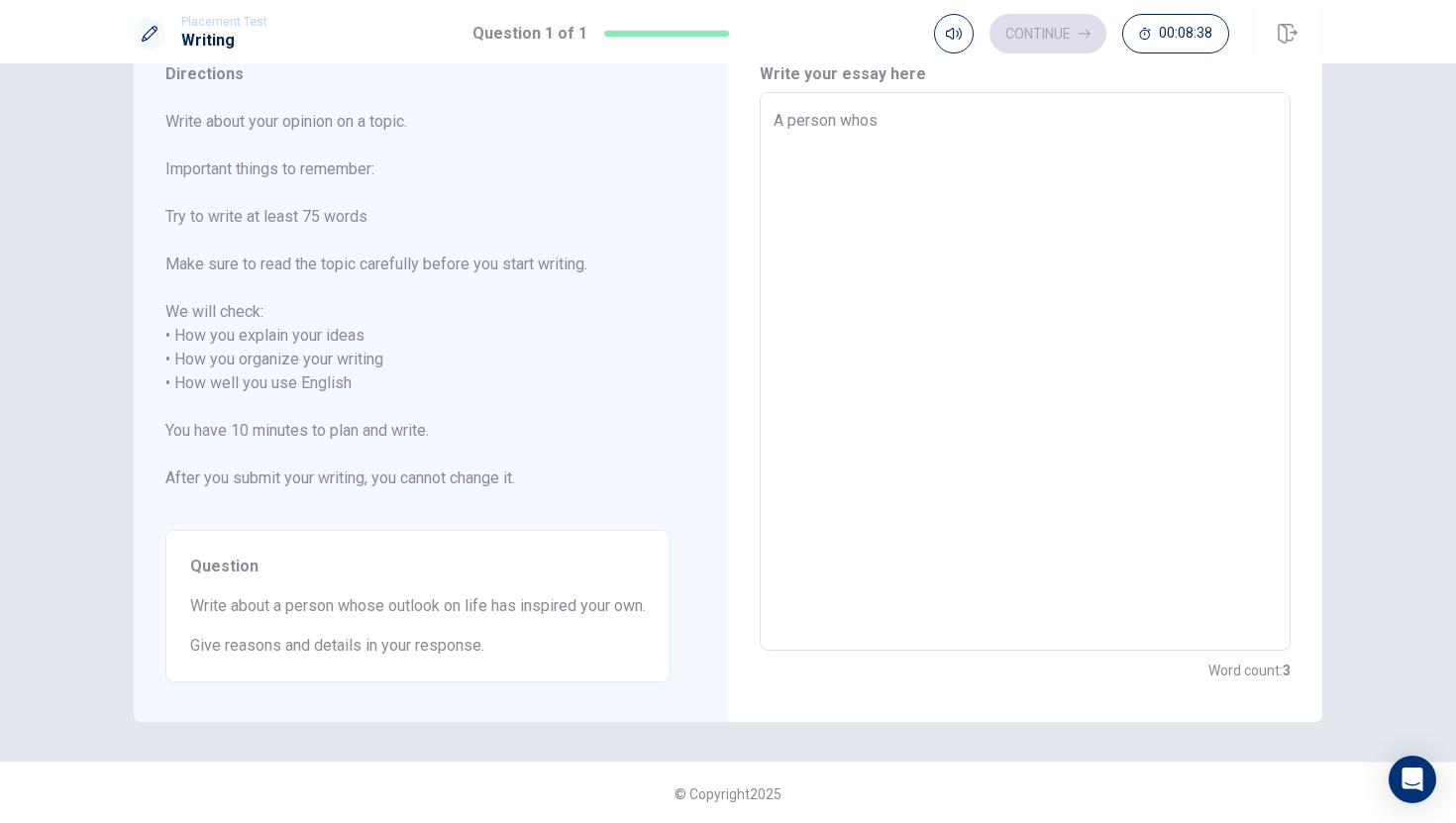 type on "x" 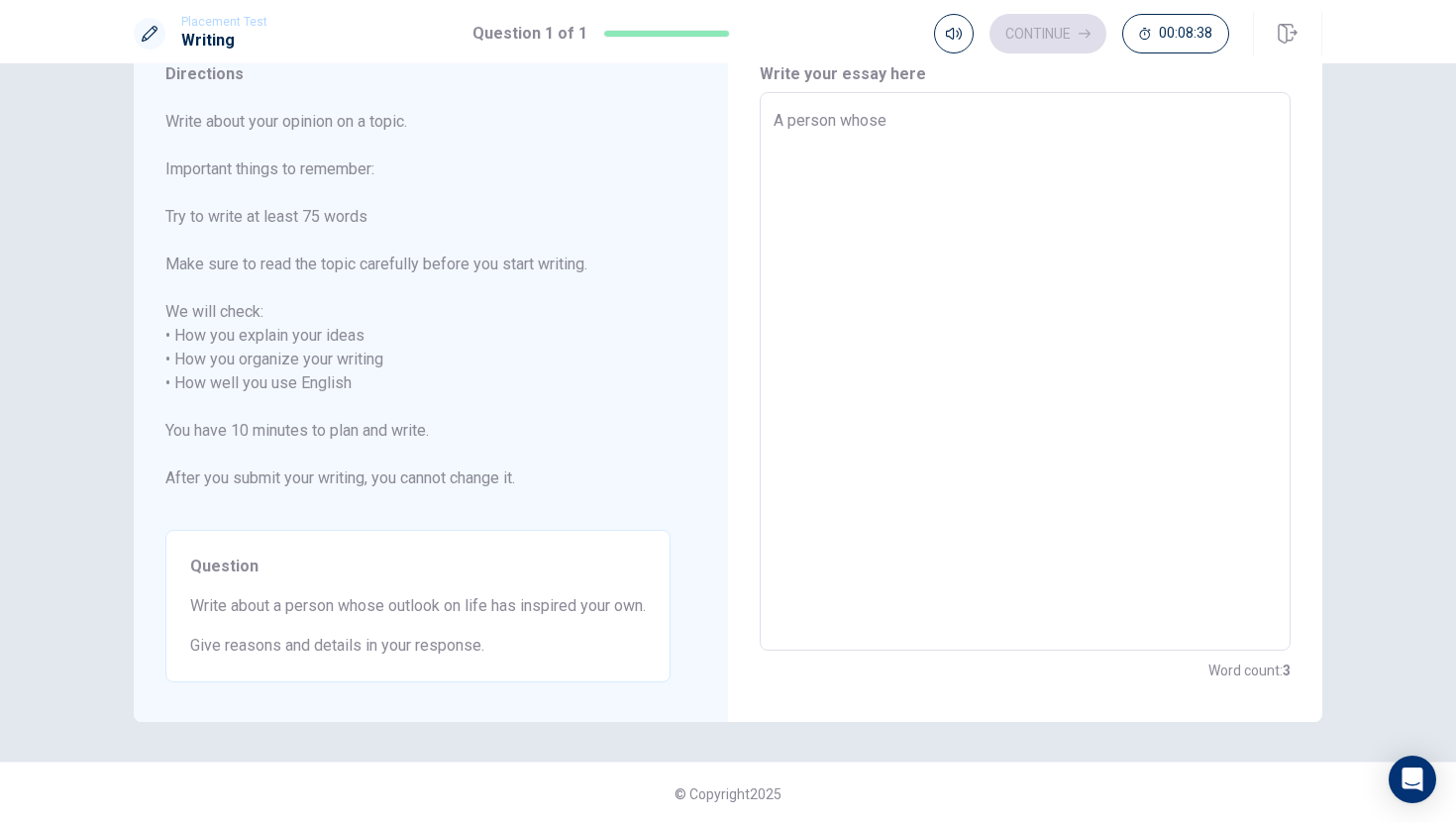 type on "x" 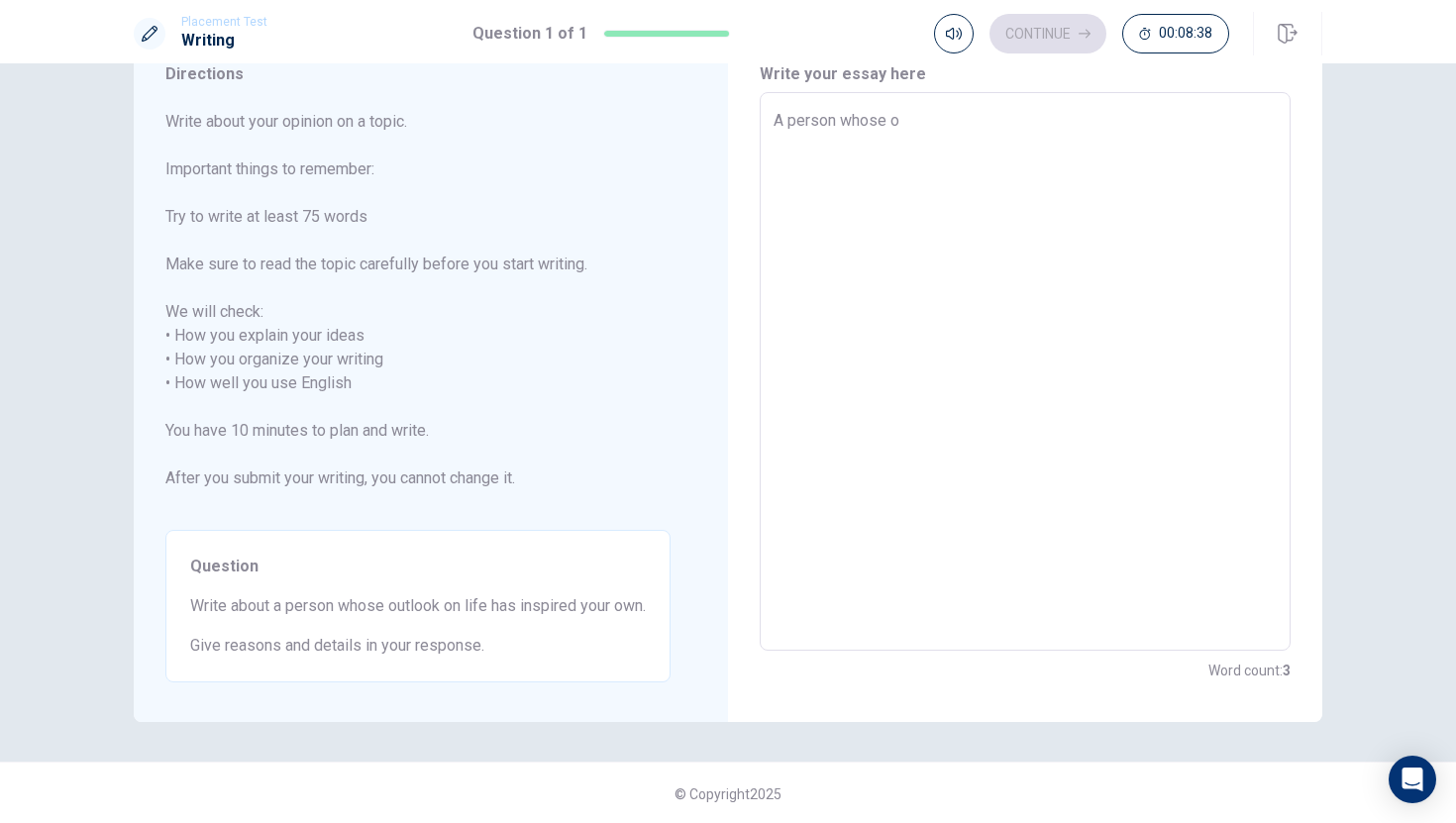 type on "x" 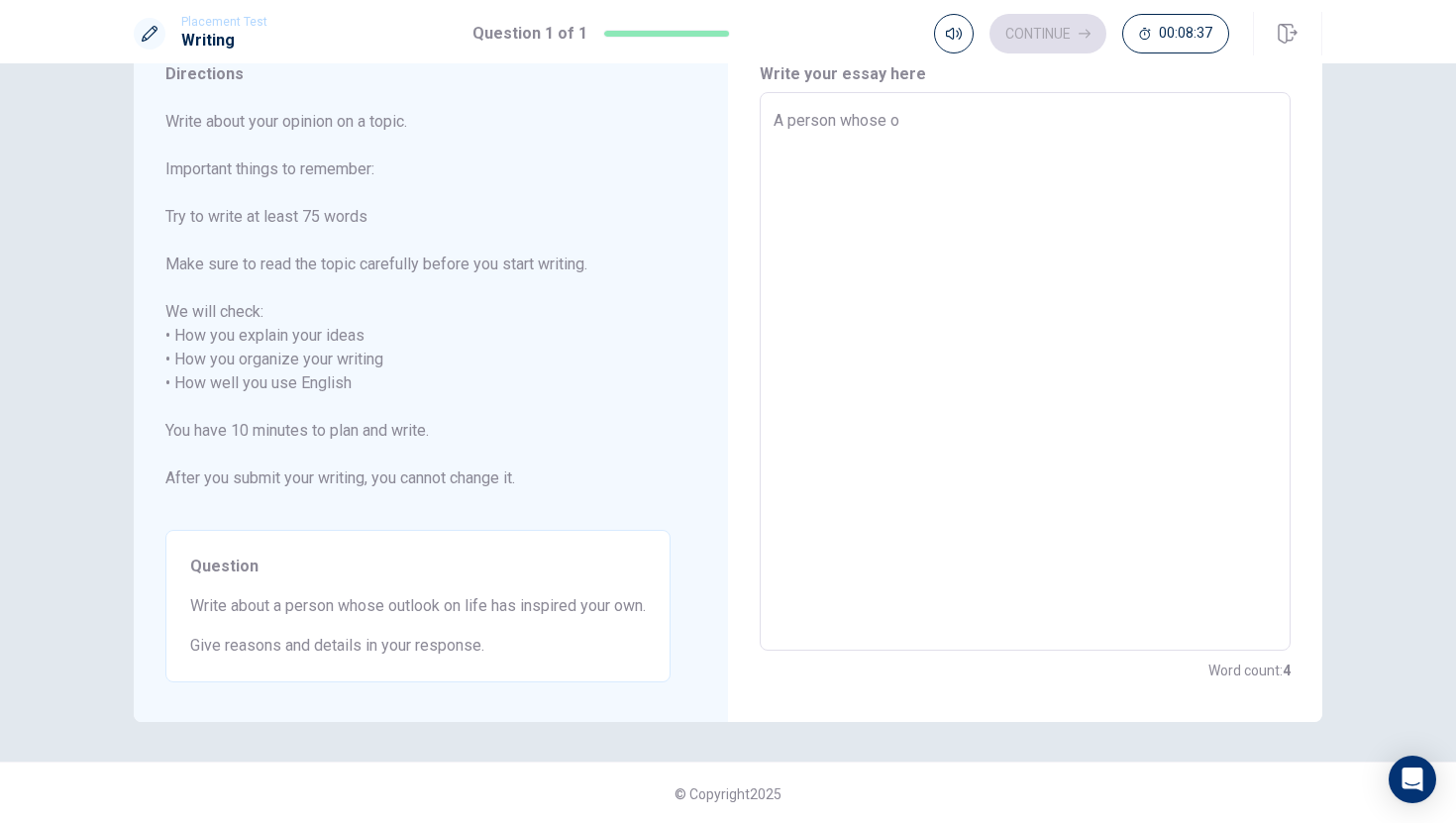 type on "A person whose ou" 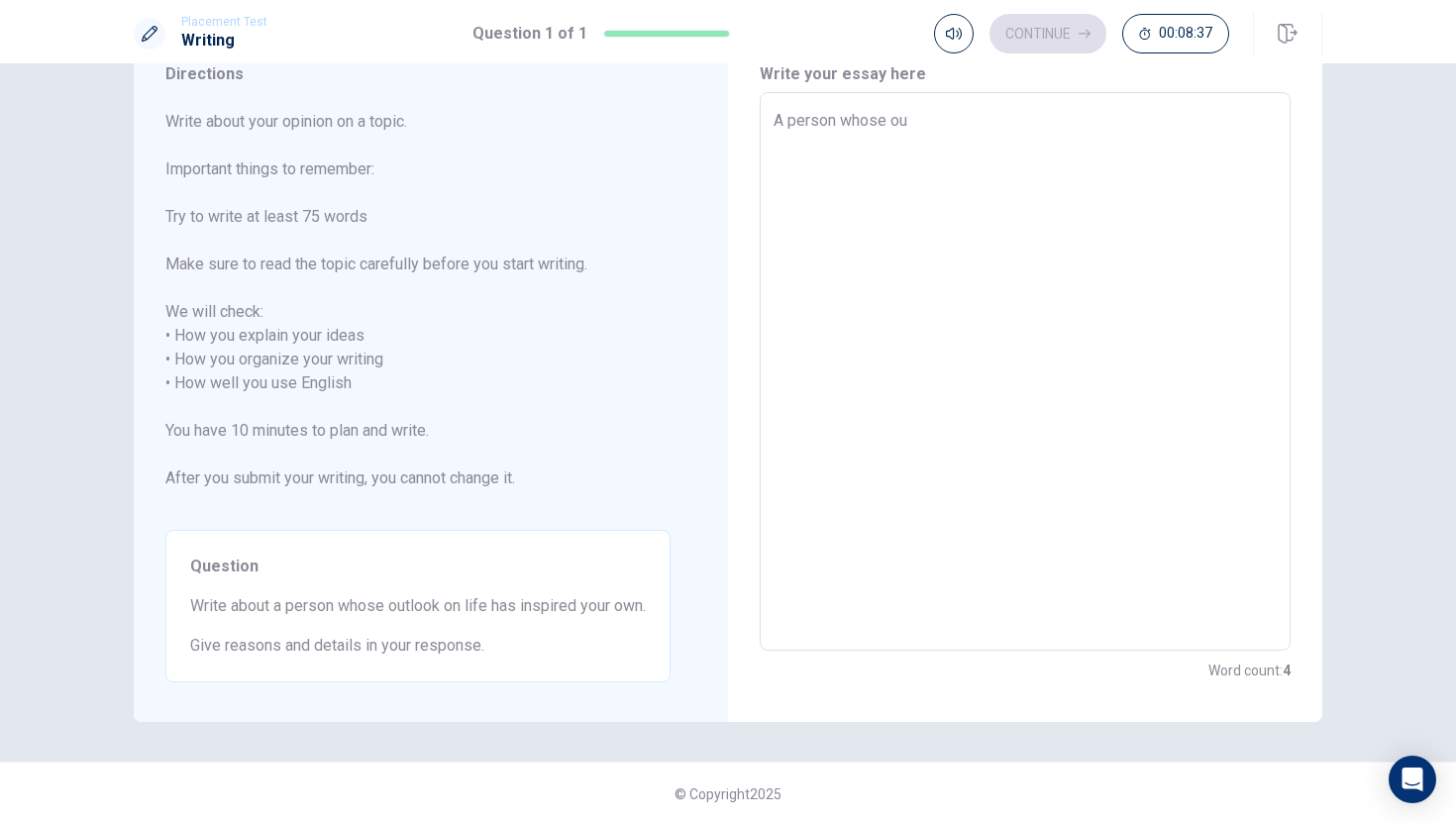 type on "x" 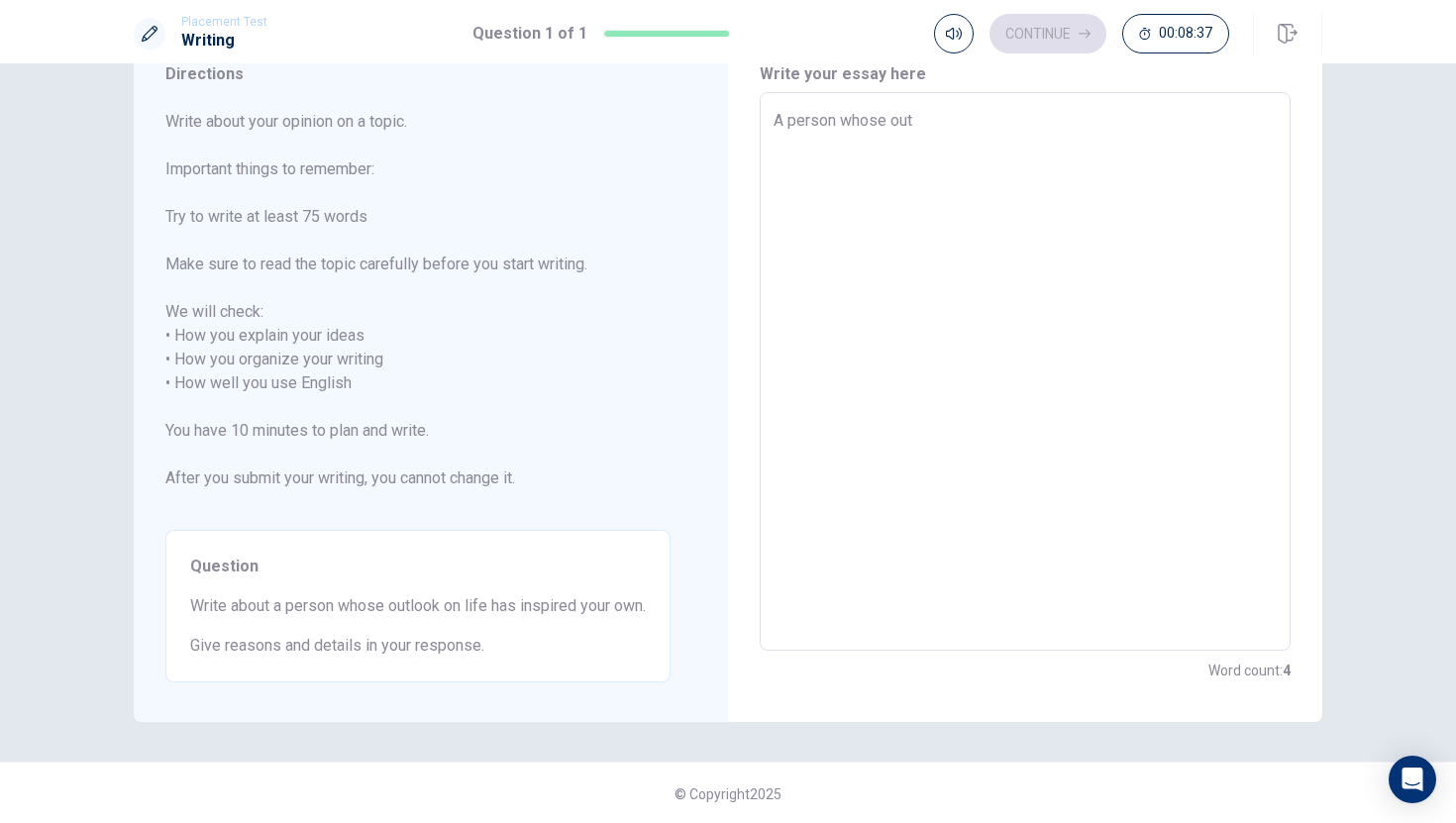 type on "x" 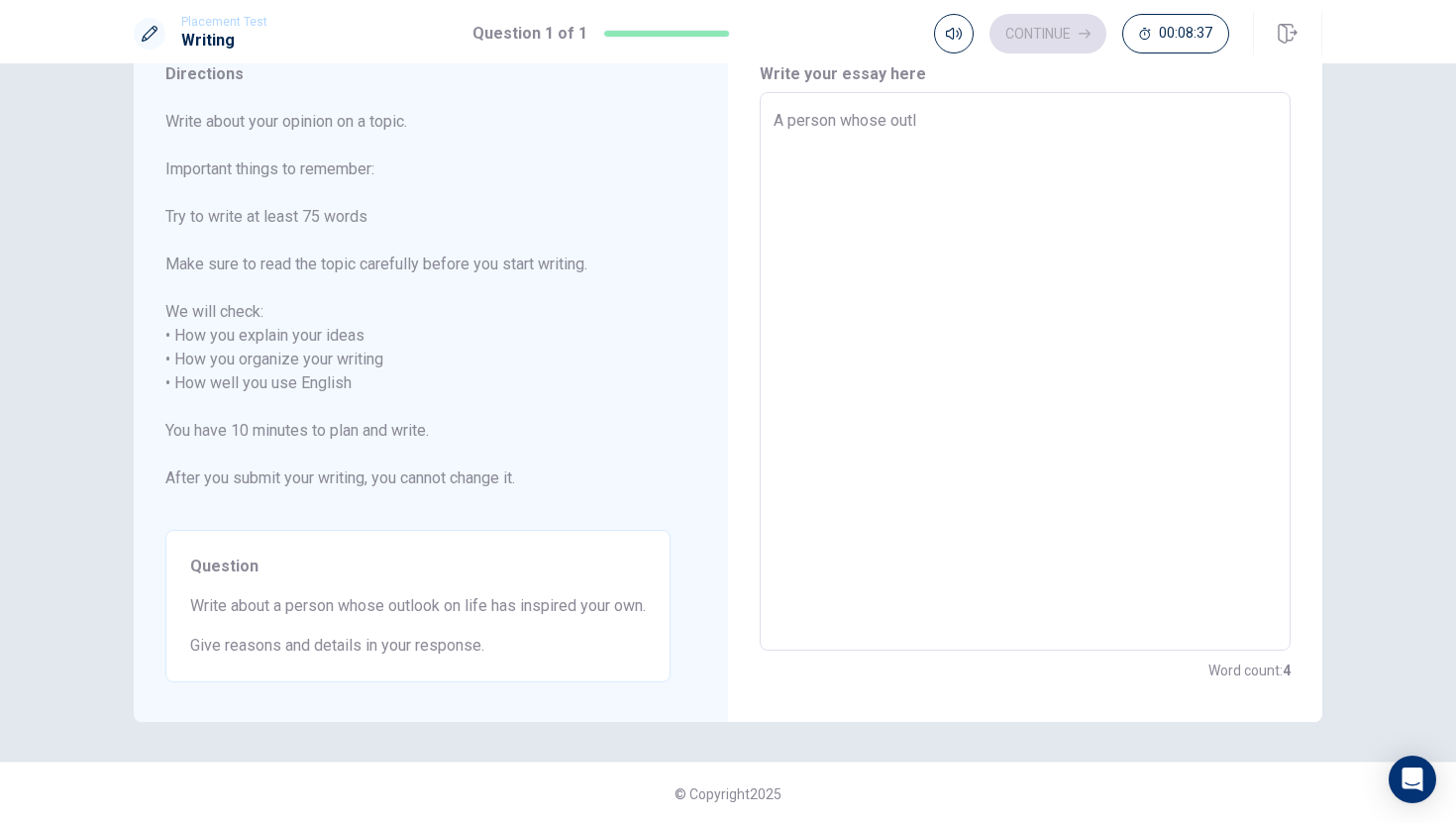 type on "x" 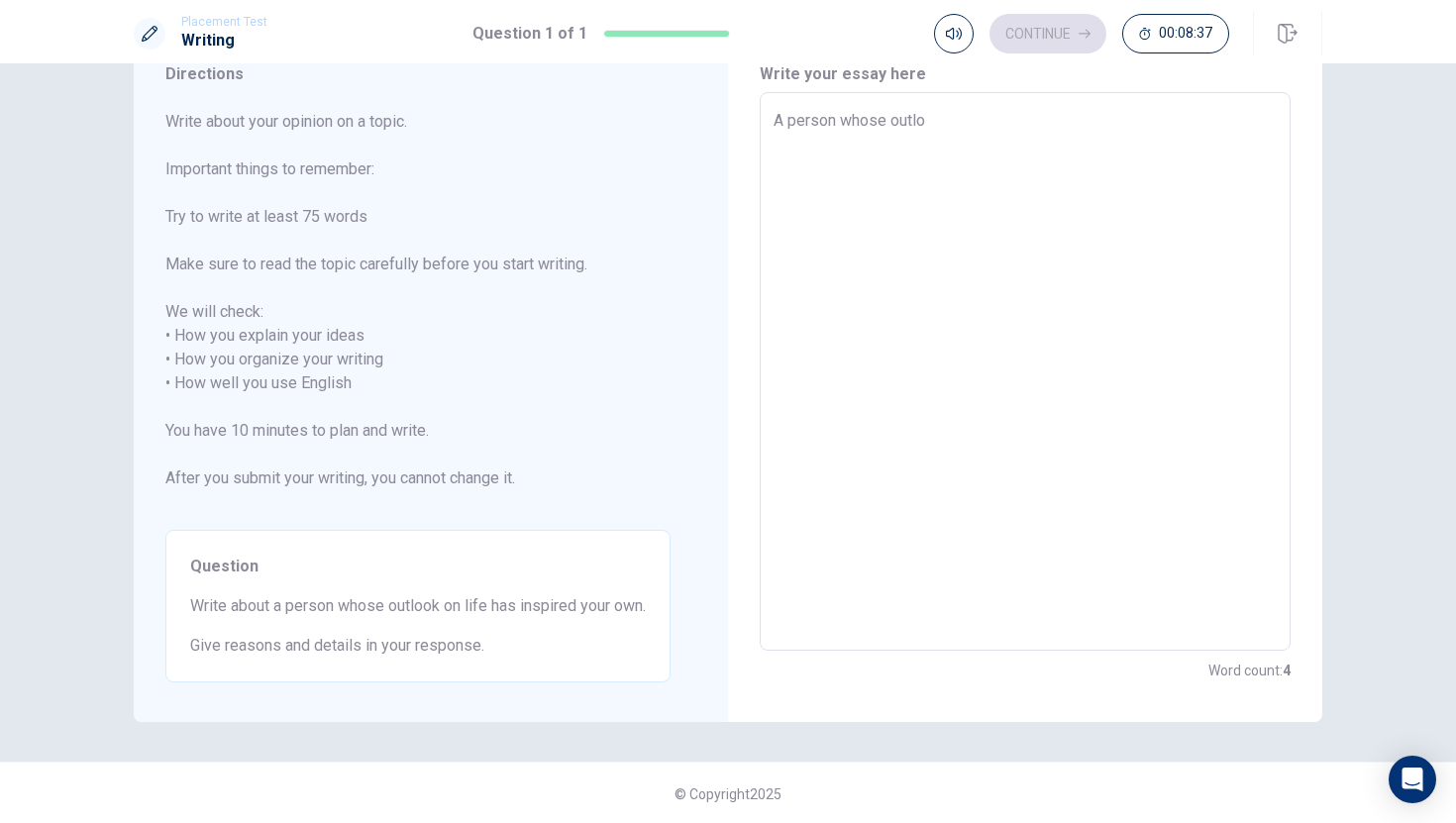 type on "x" 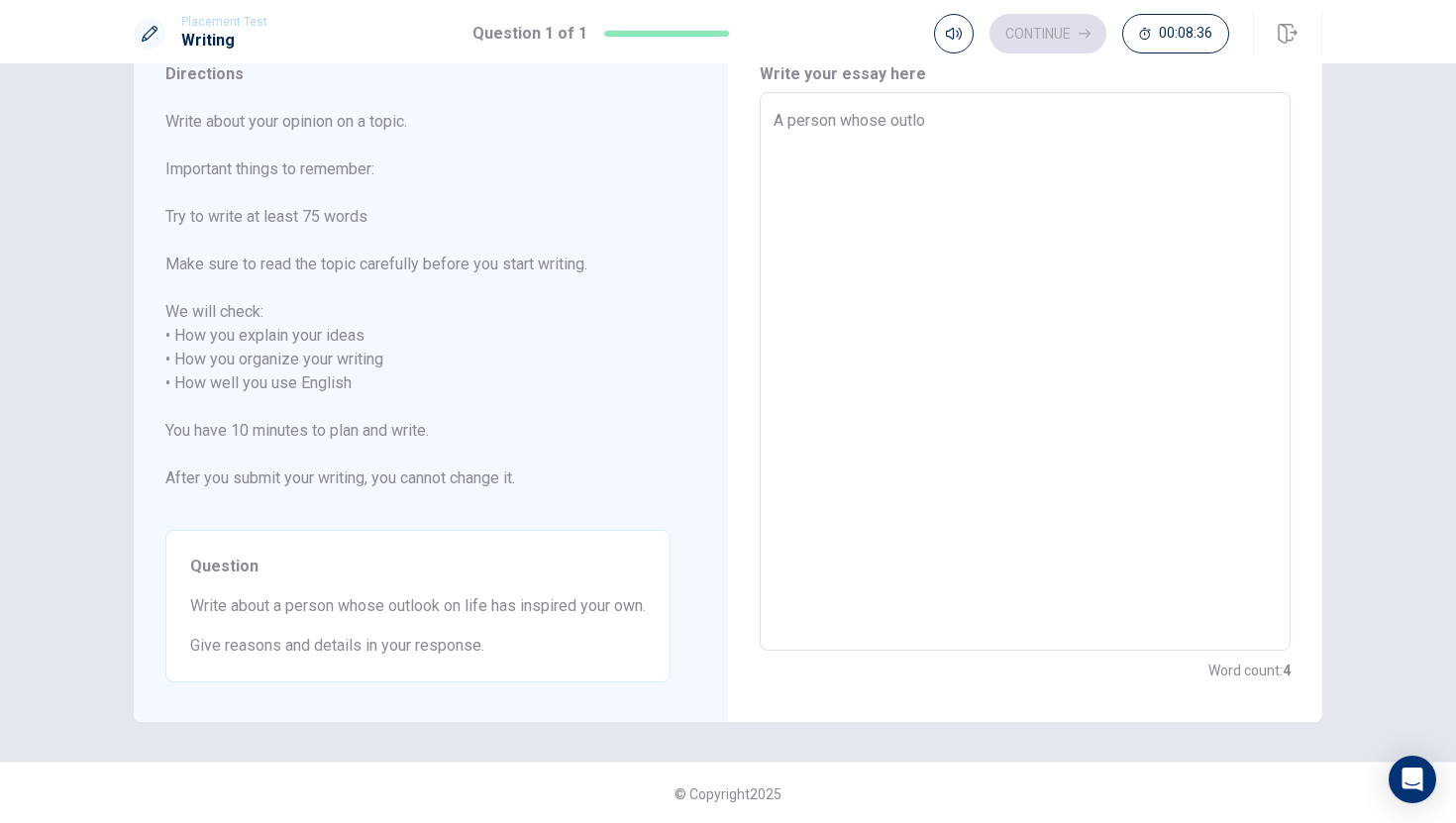 type on "A person whose outloo" 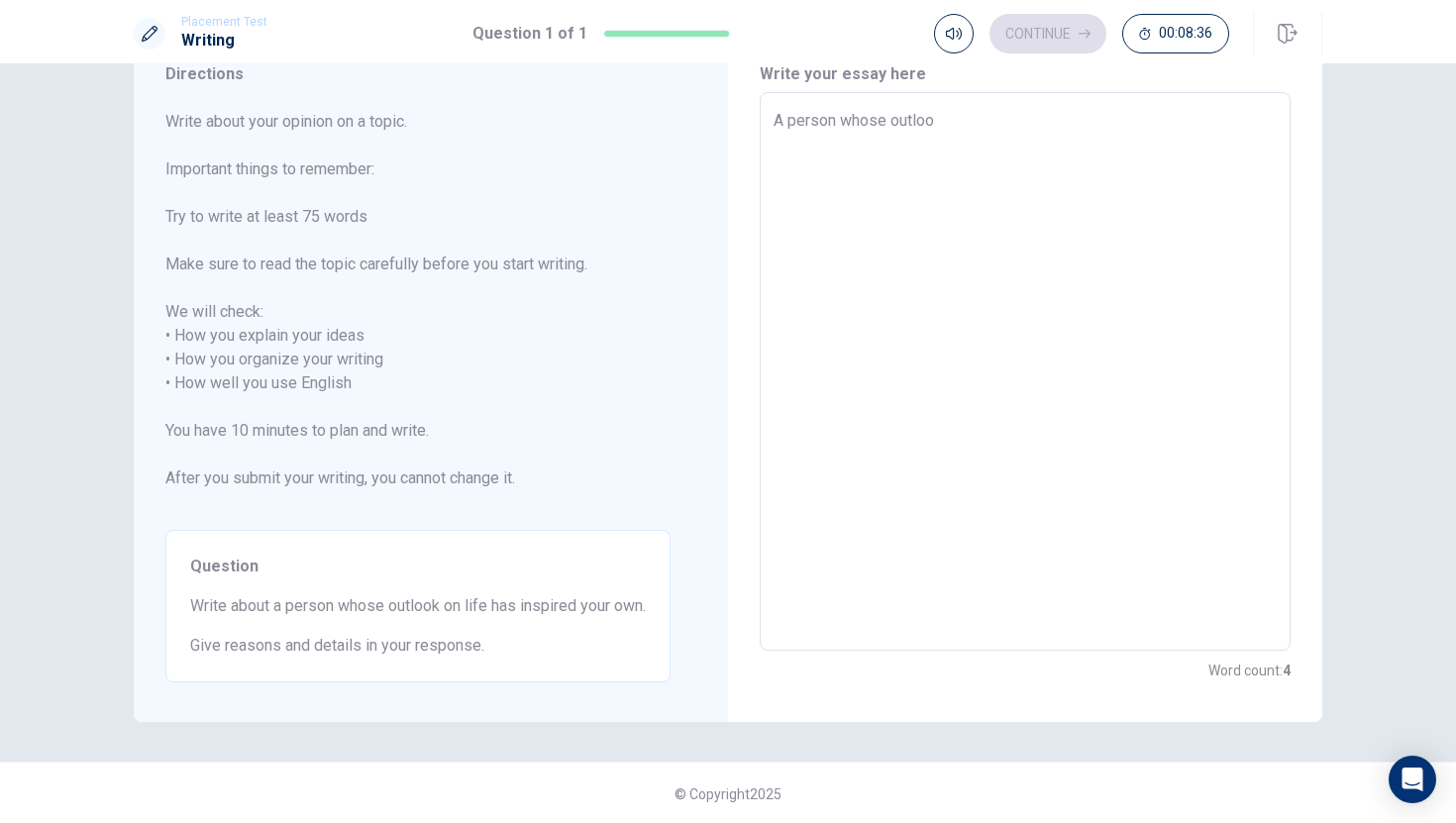 type on "x" 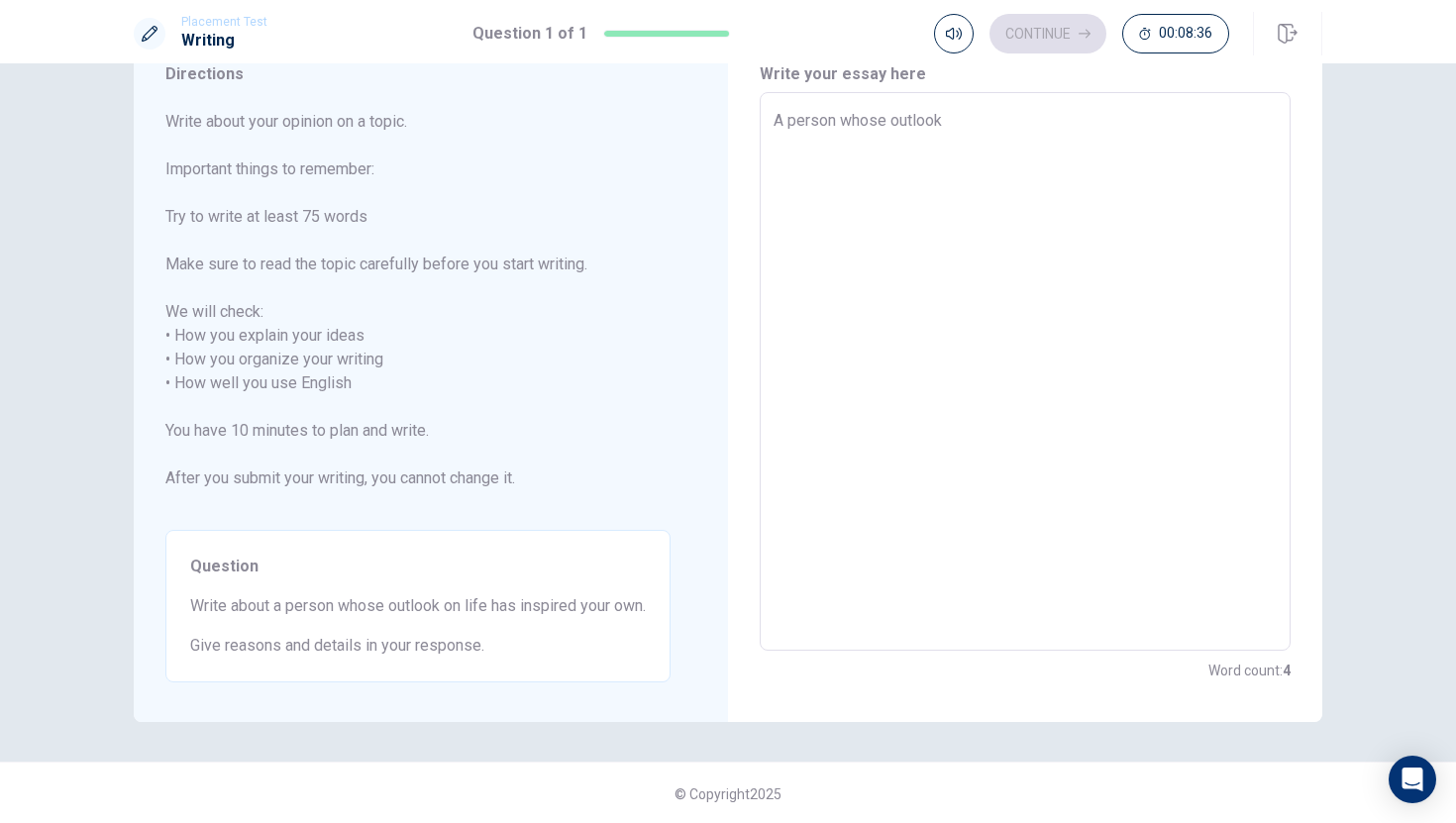 type on "x" 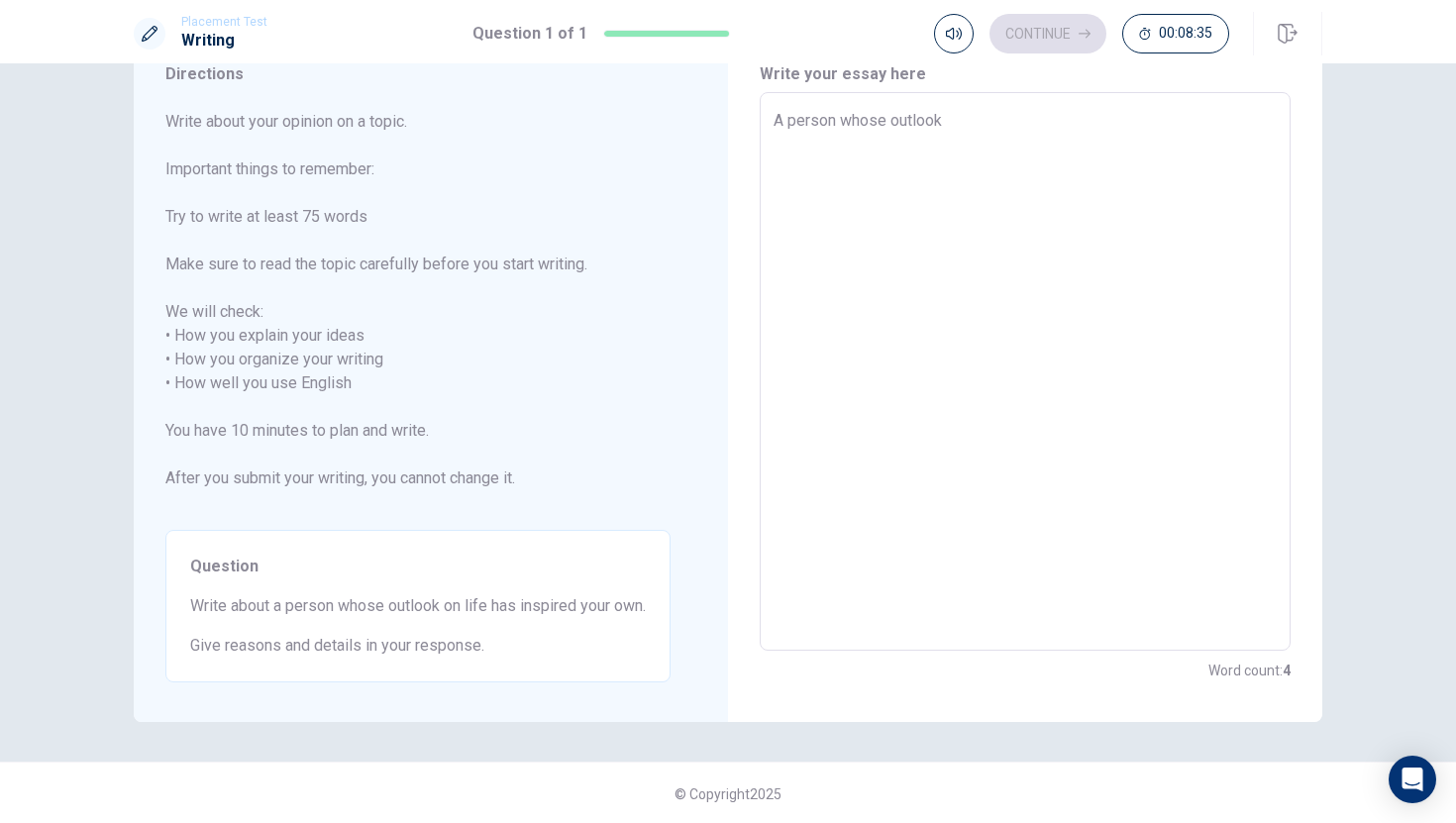 type on "A person whose outlook o" 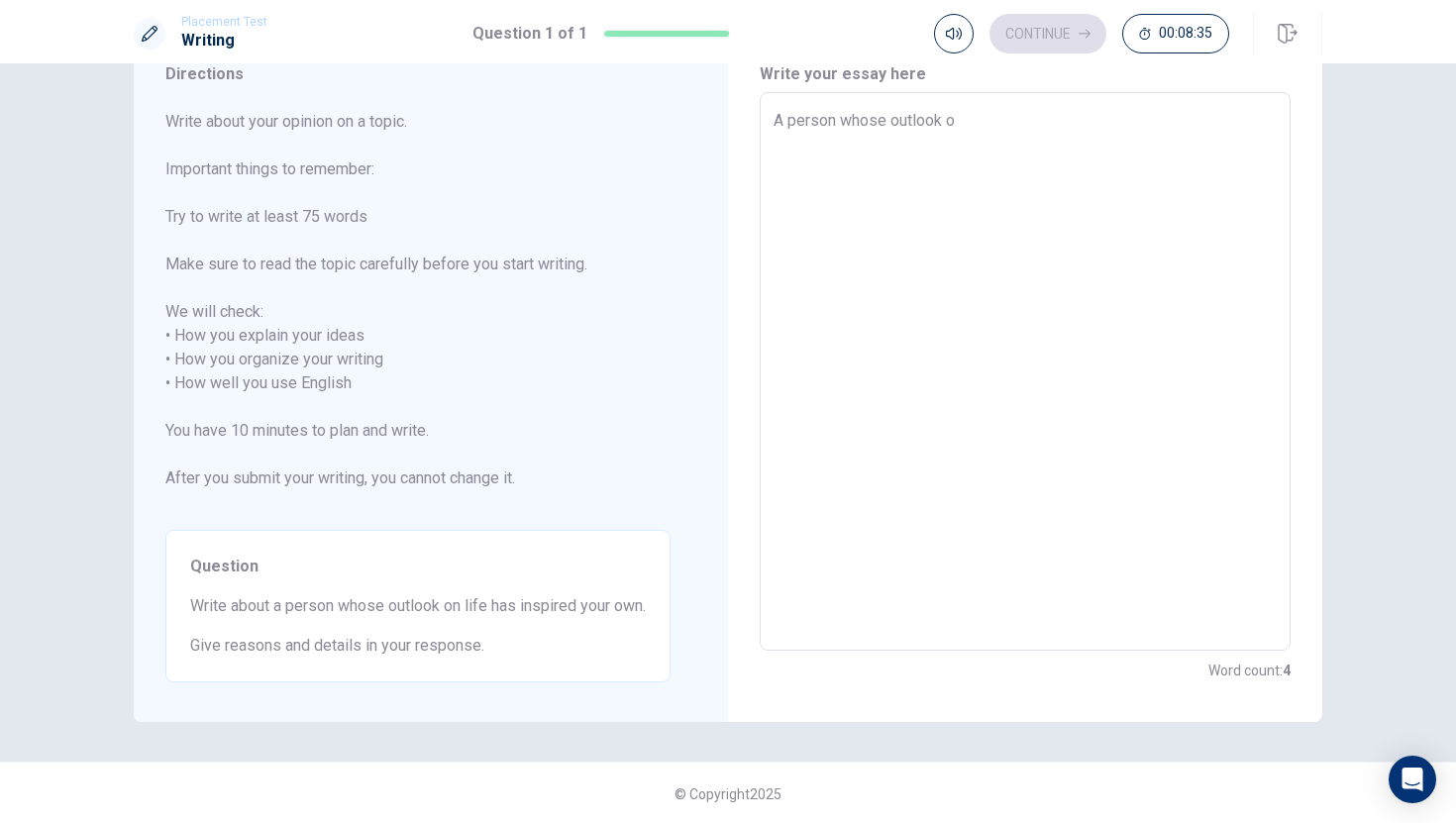 type on "x" 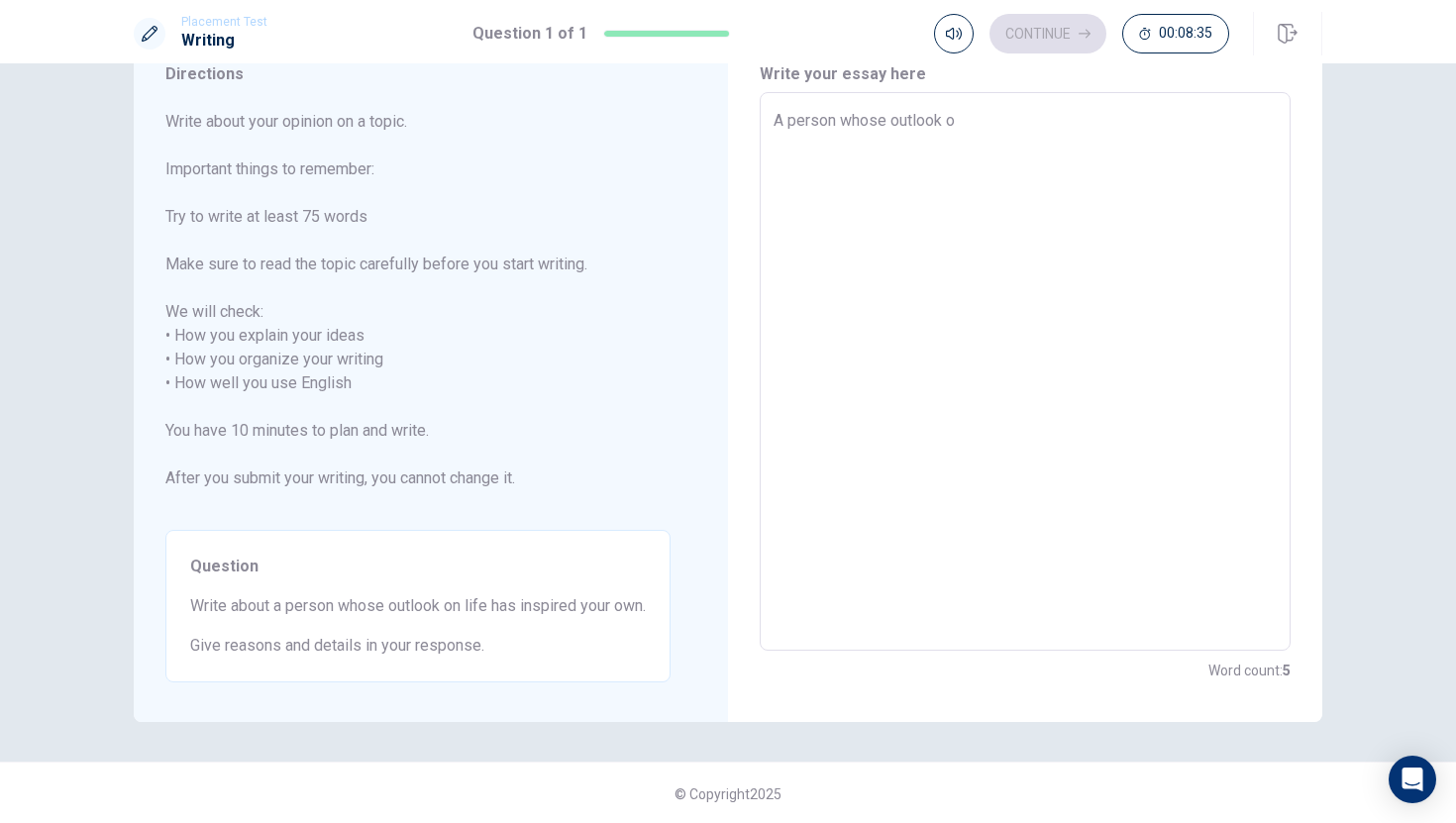type on "A person whose outlook on" 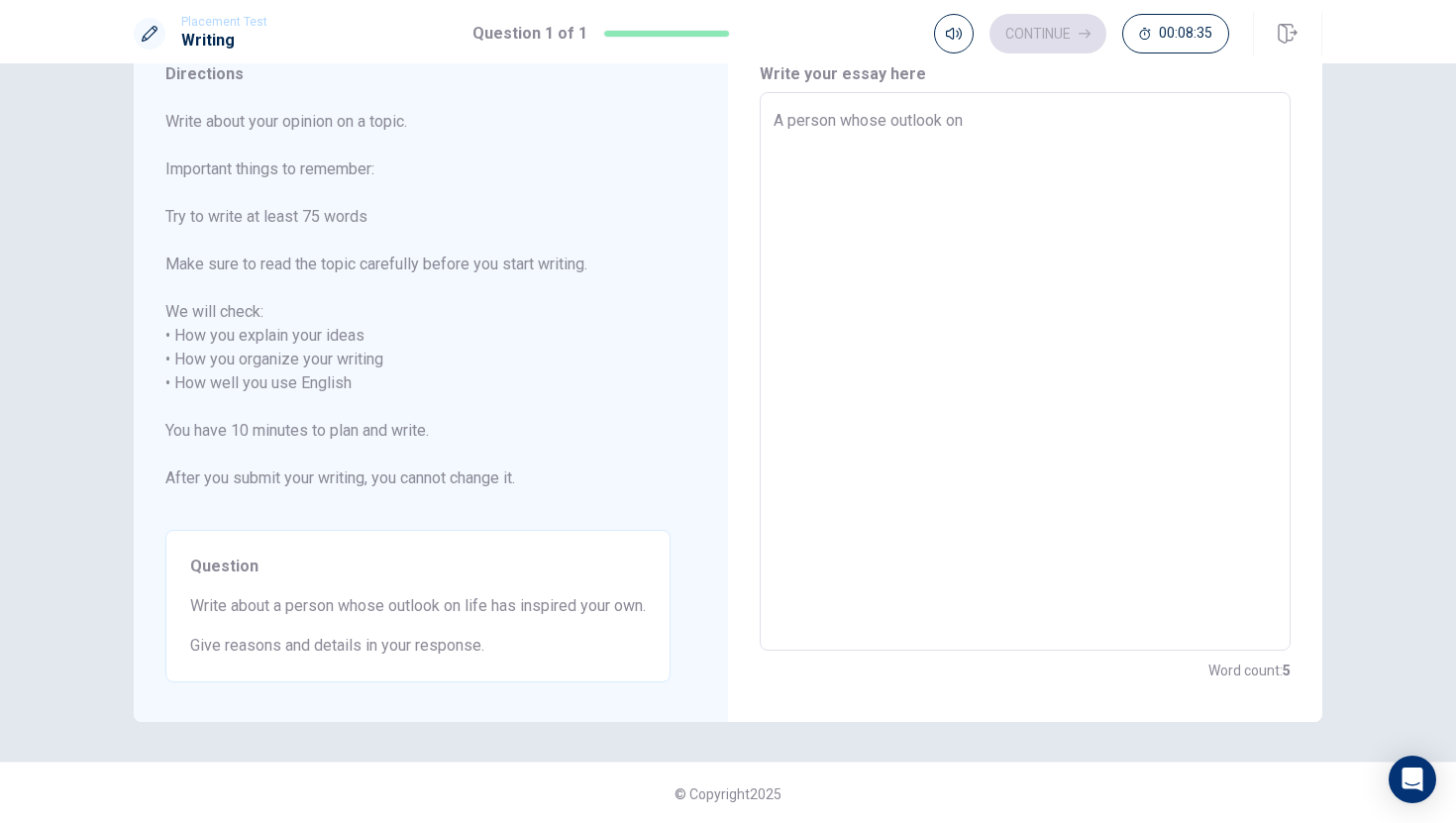 type on "x" 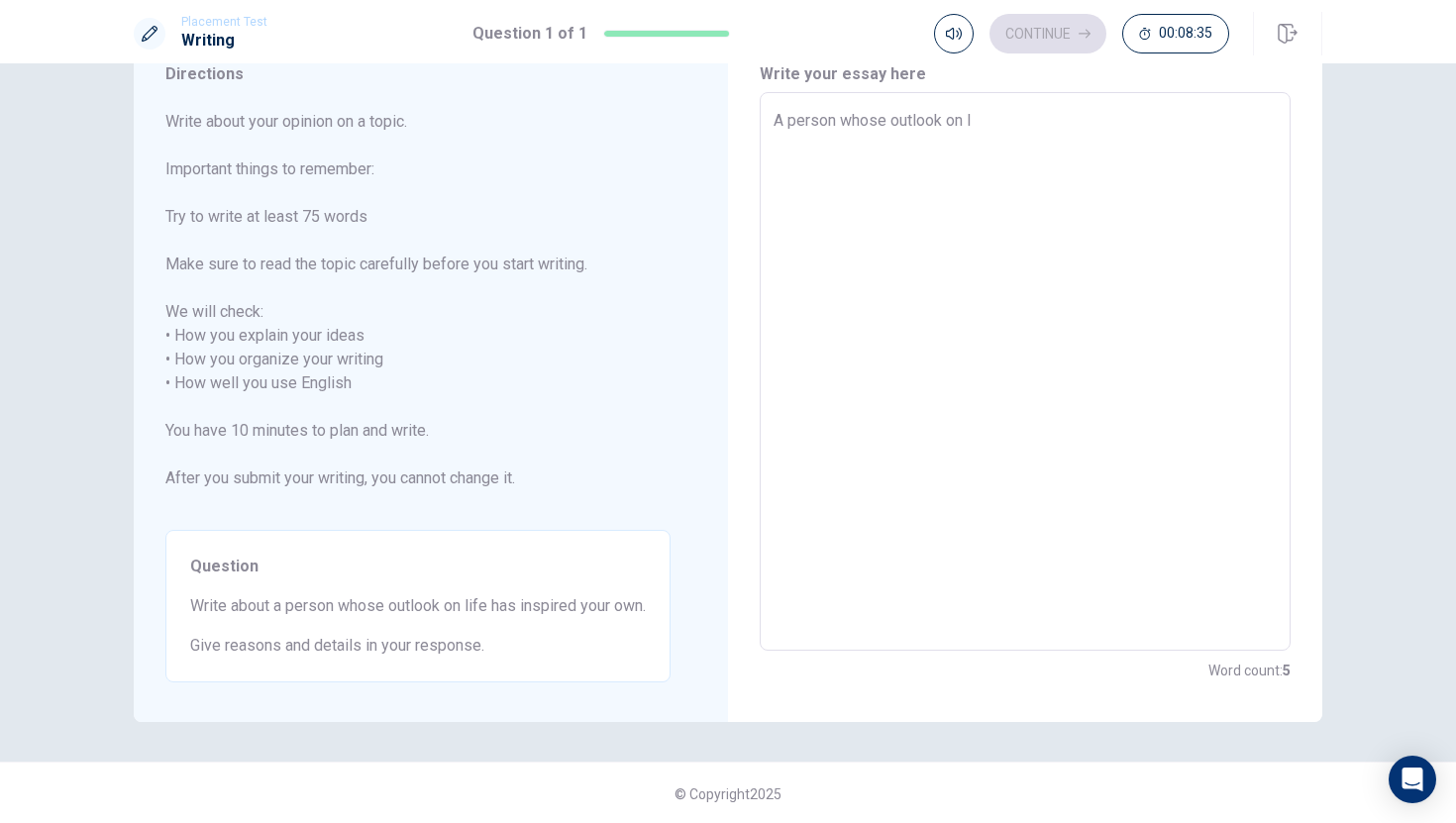 type on "x" 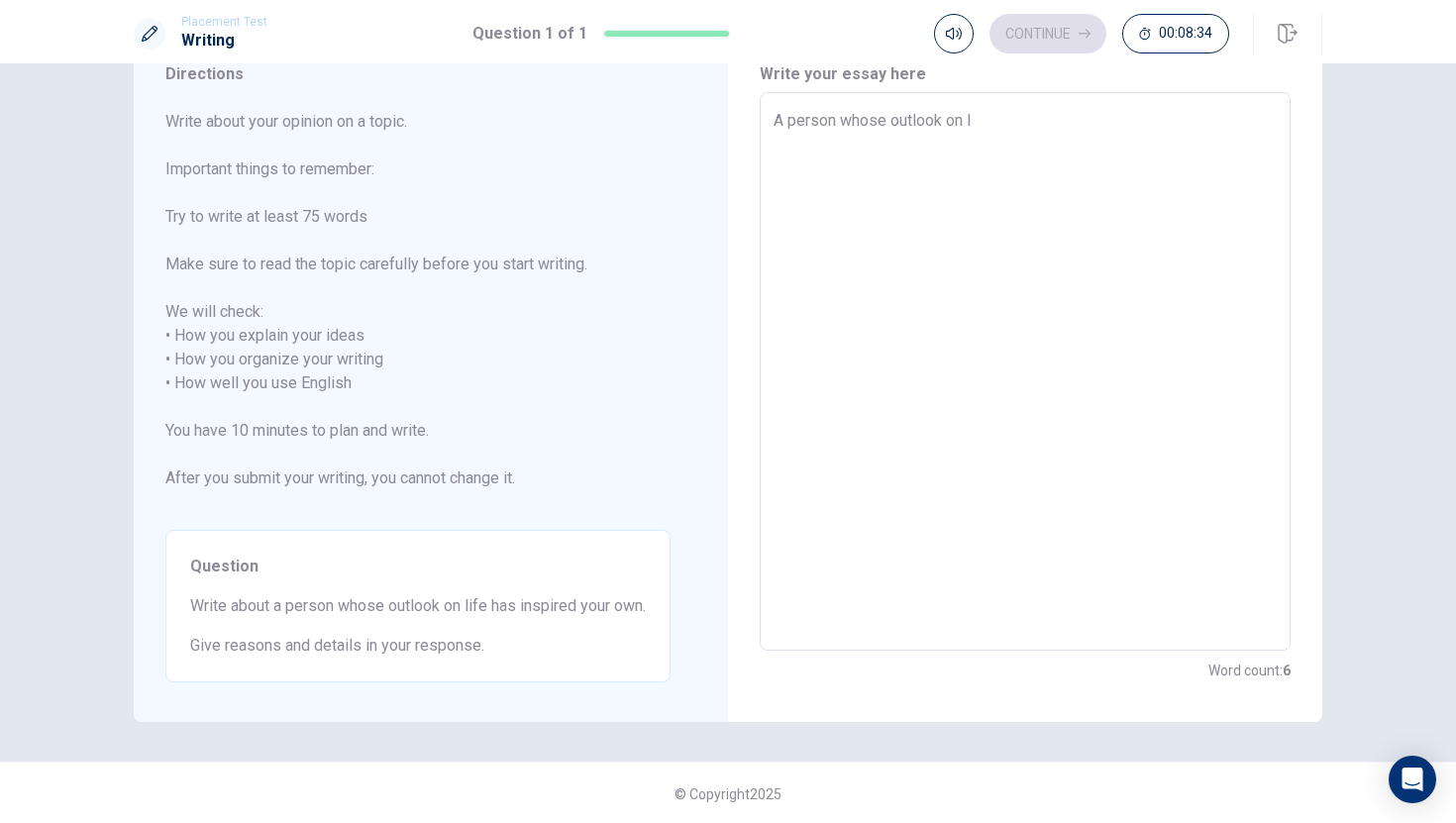 type on "A person whose outlook on li" 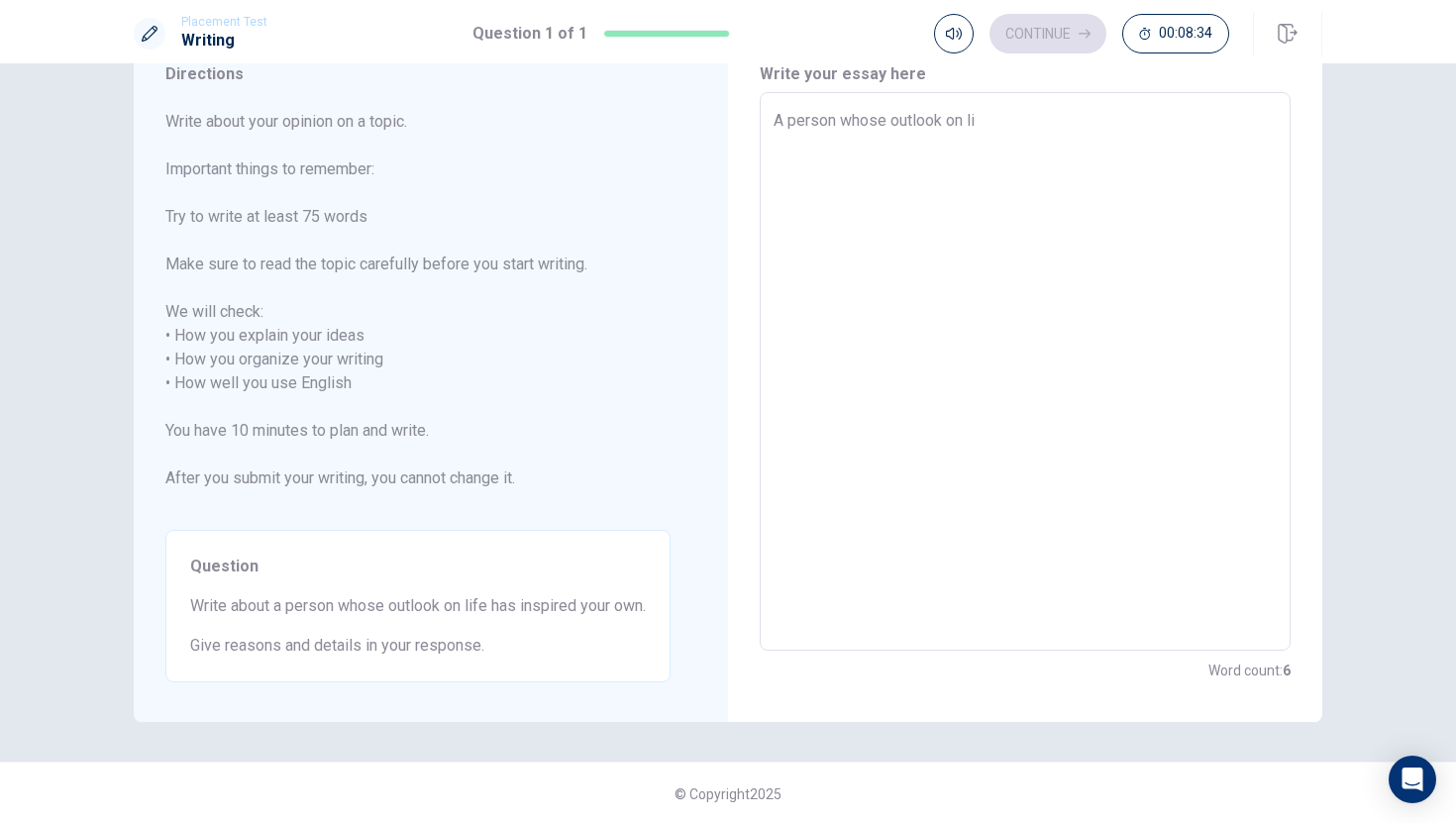 type on "x" 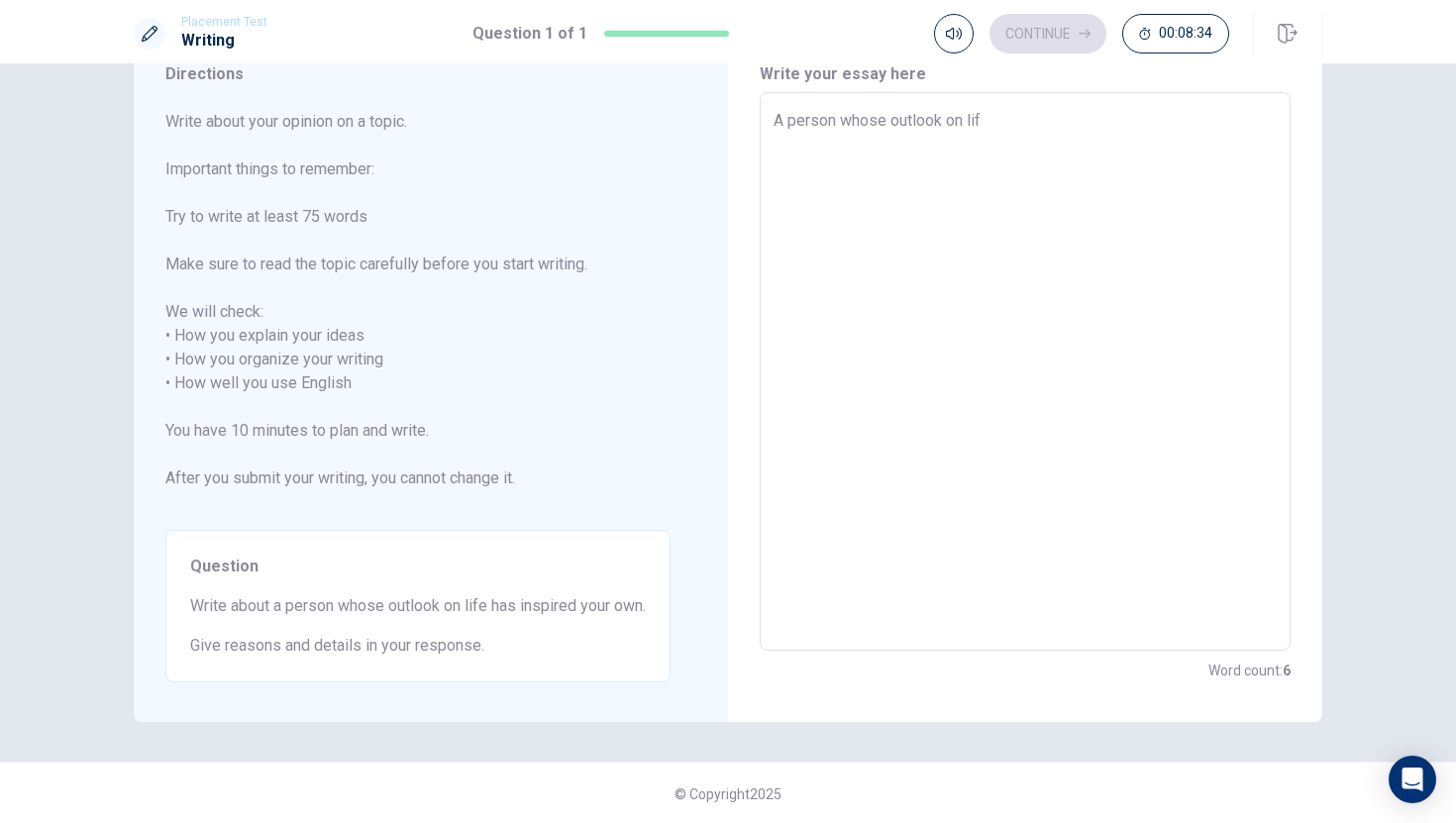 type on "x" 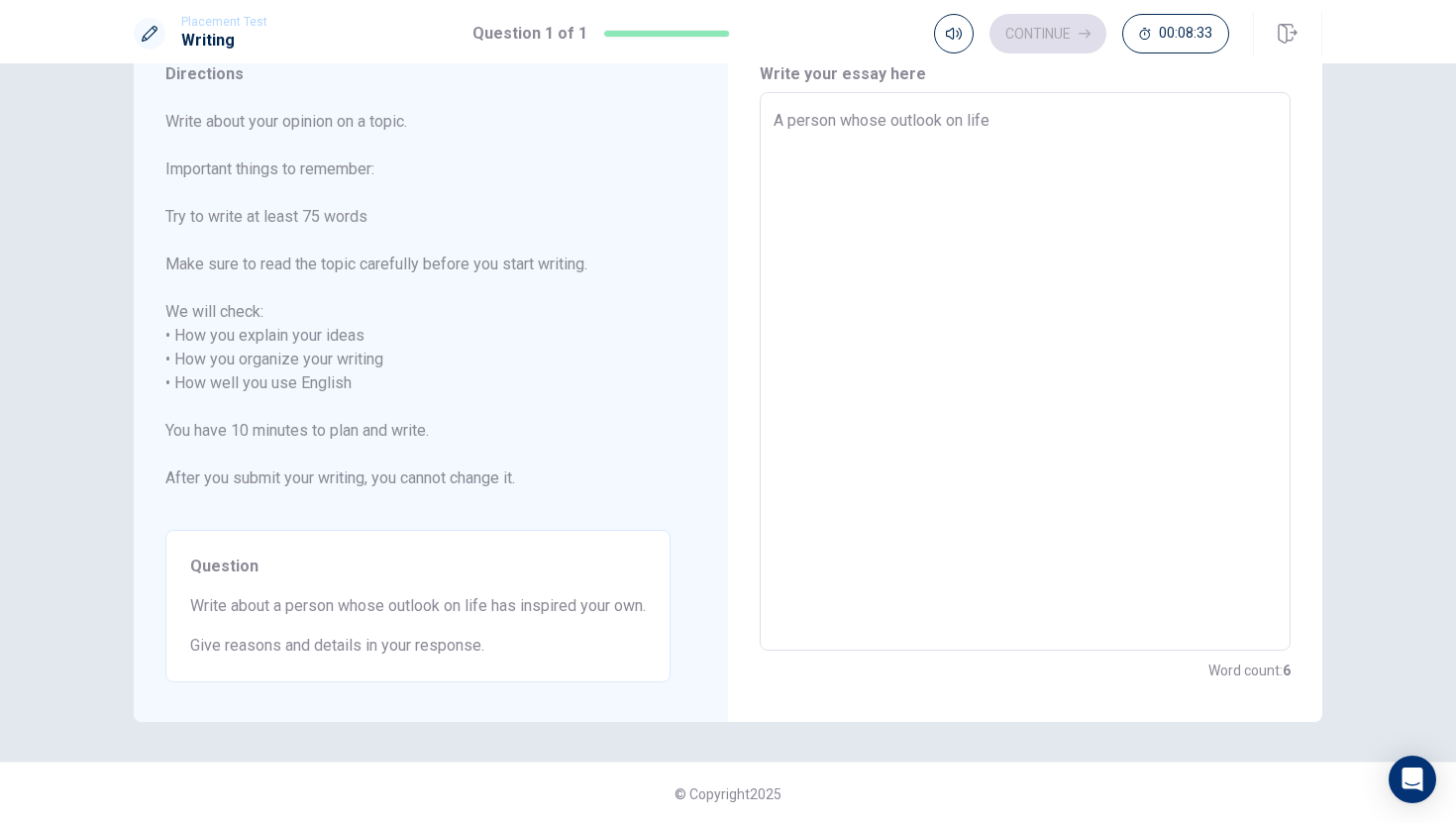 type on "A person whose outlook on life" 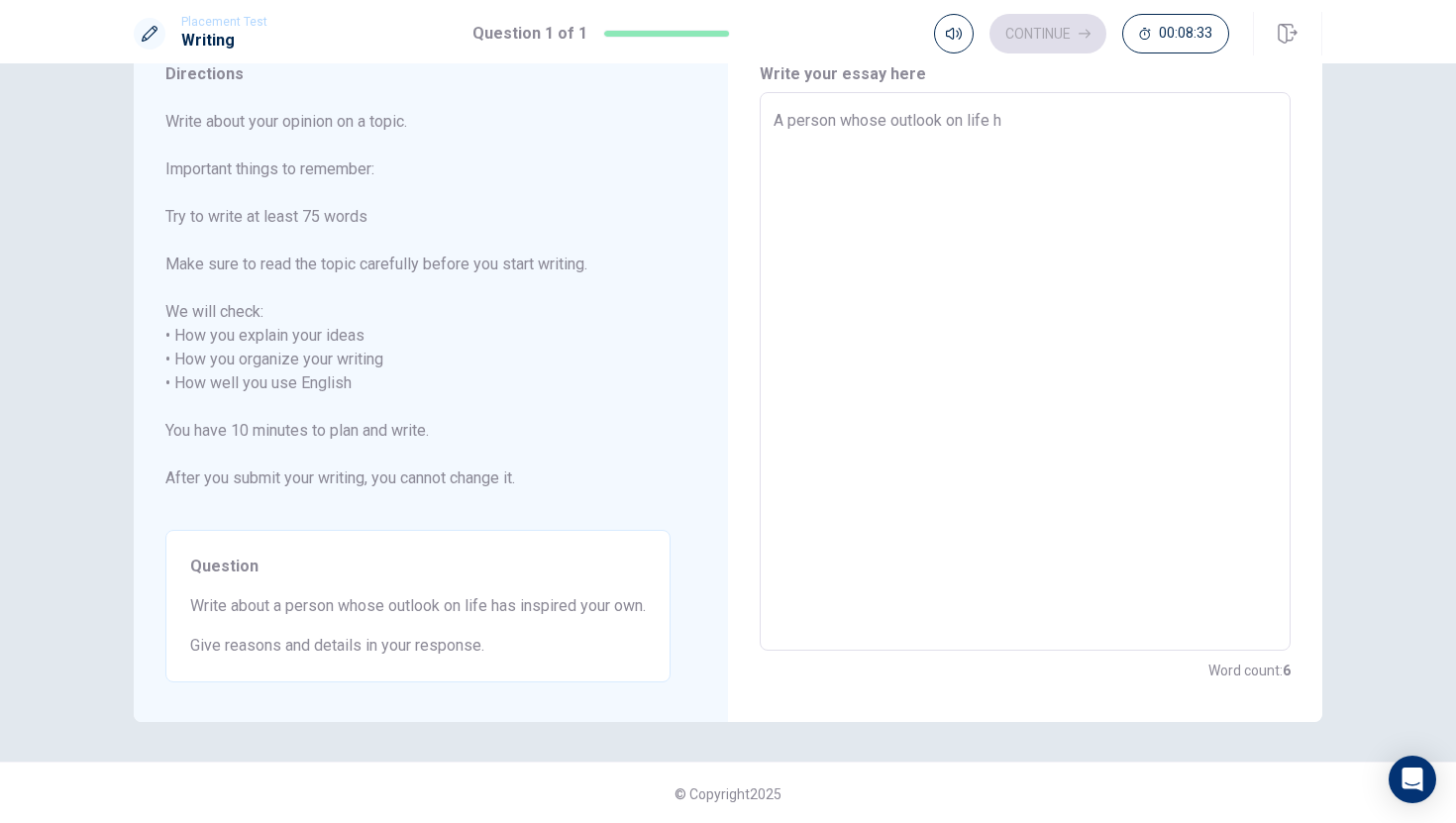 type on "x" 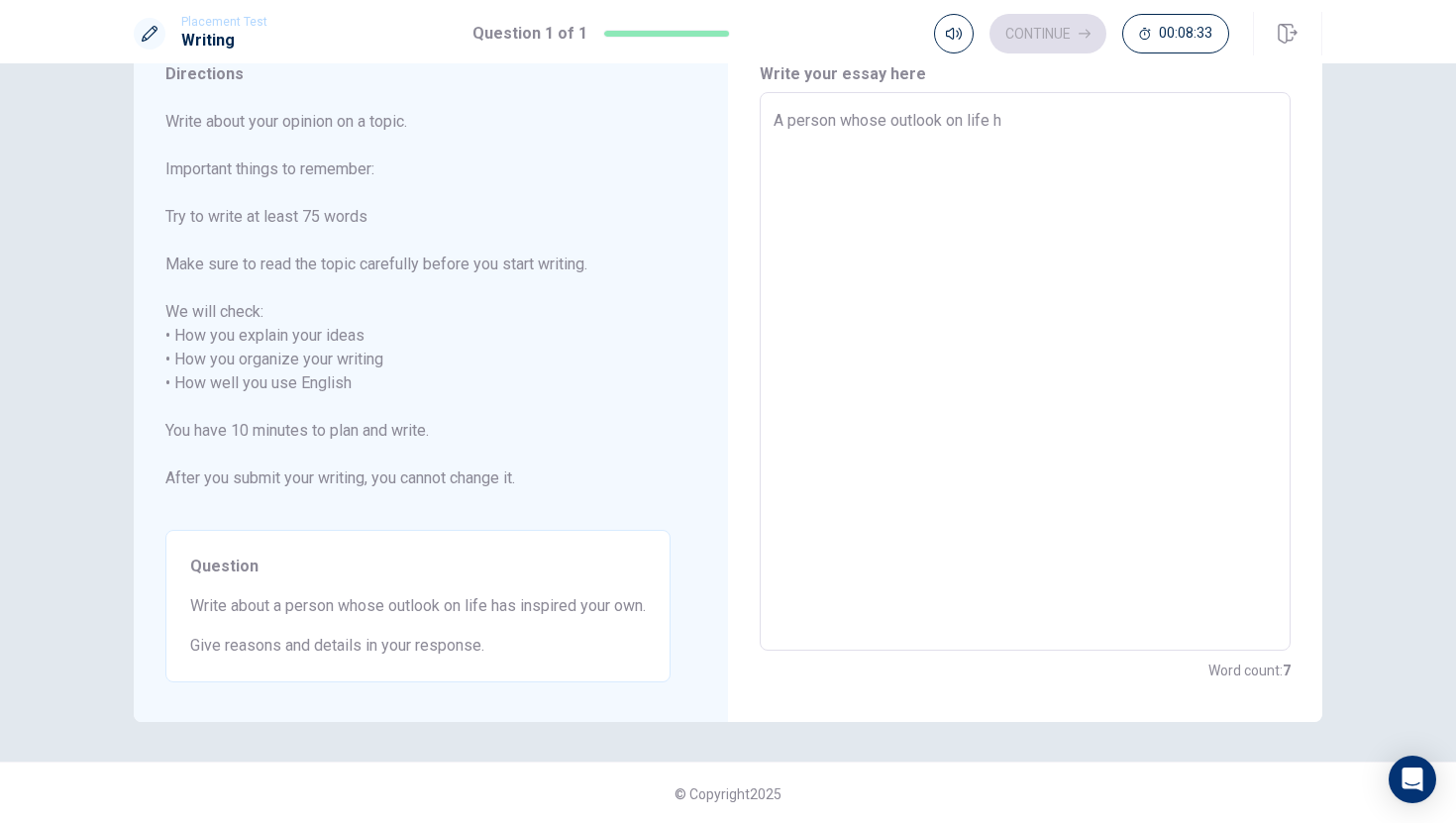 type on "A person whose outlook on life ha" 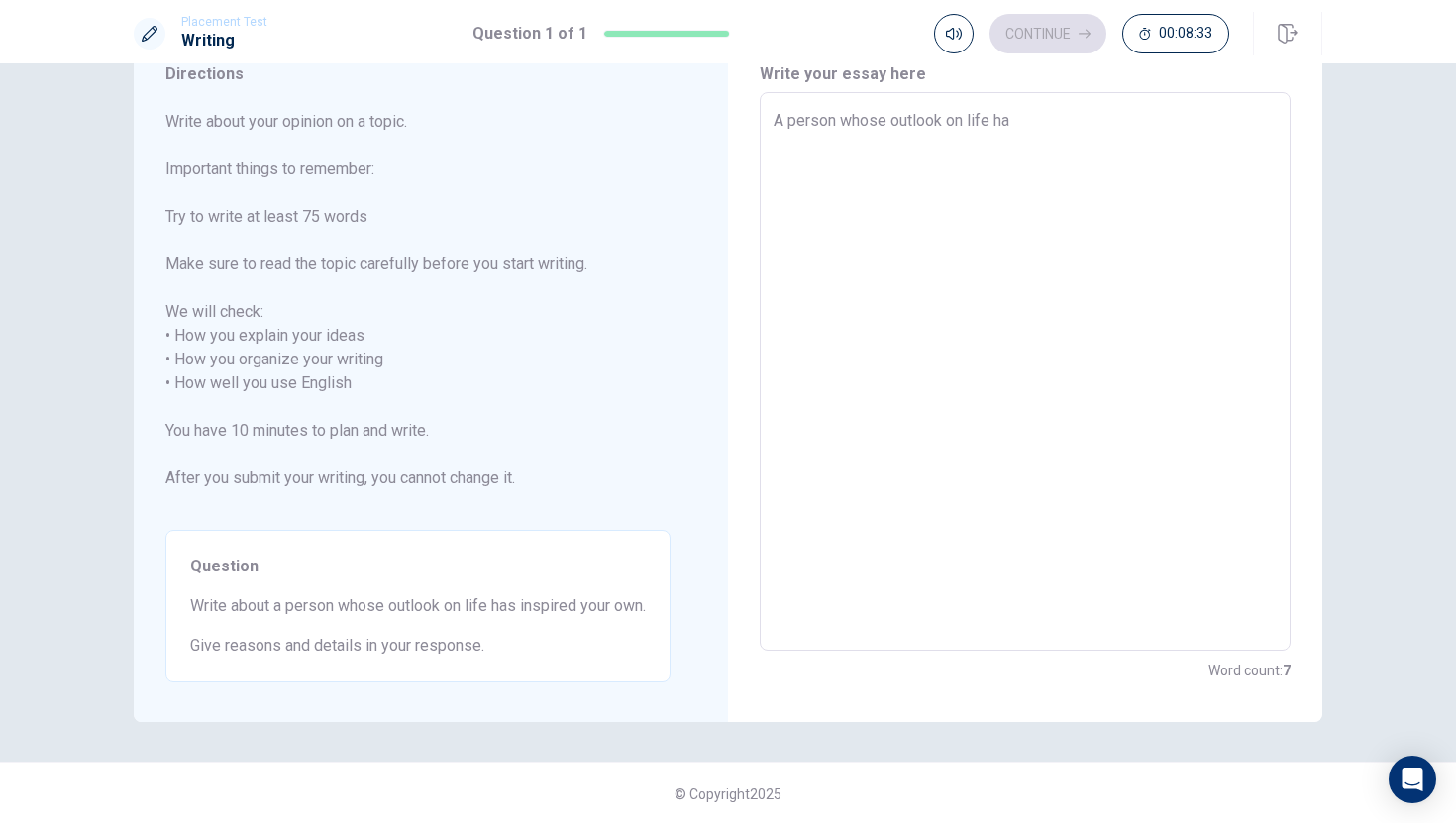type on "x" 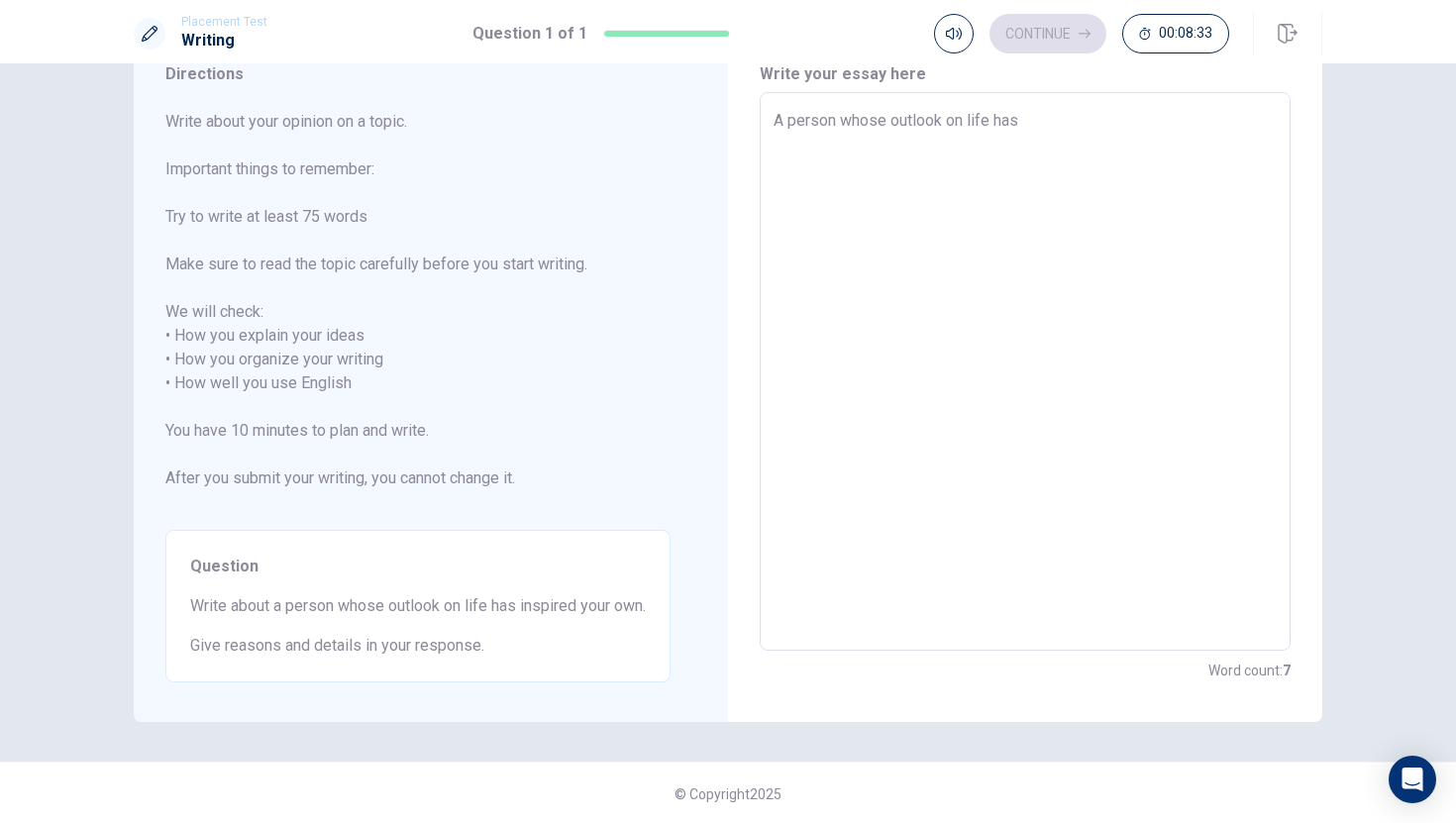 type on "x" 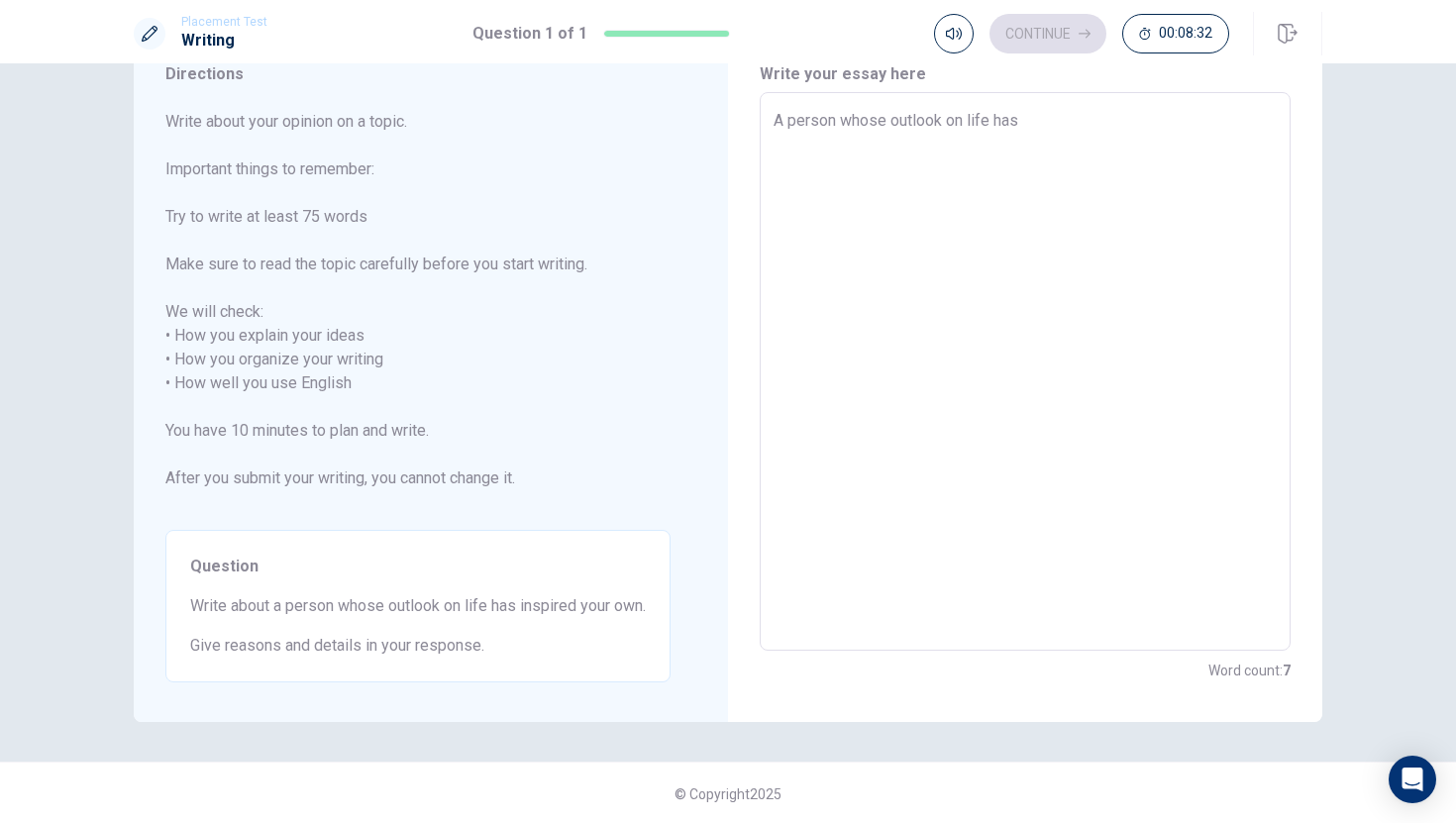 type on "x" 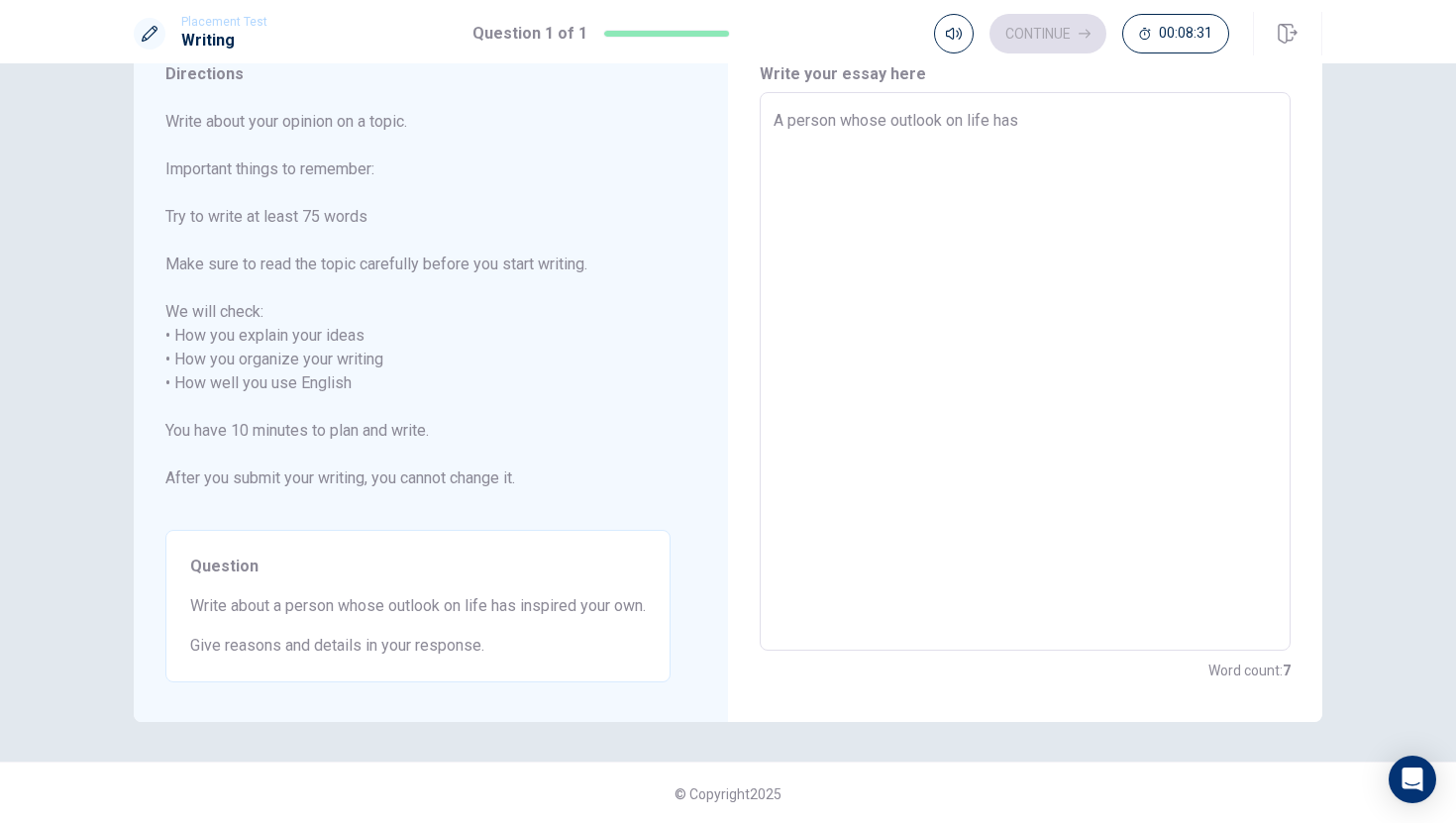 type on "A person whose outlook on life has i" 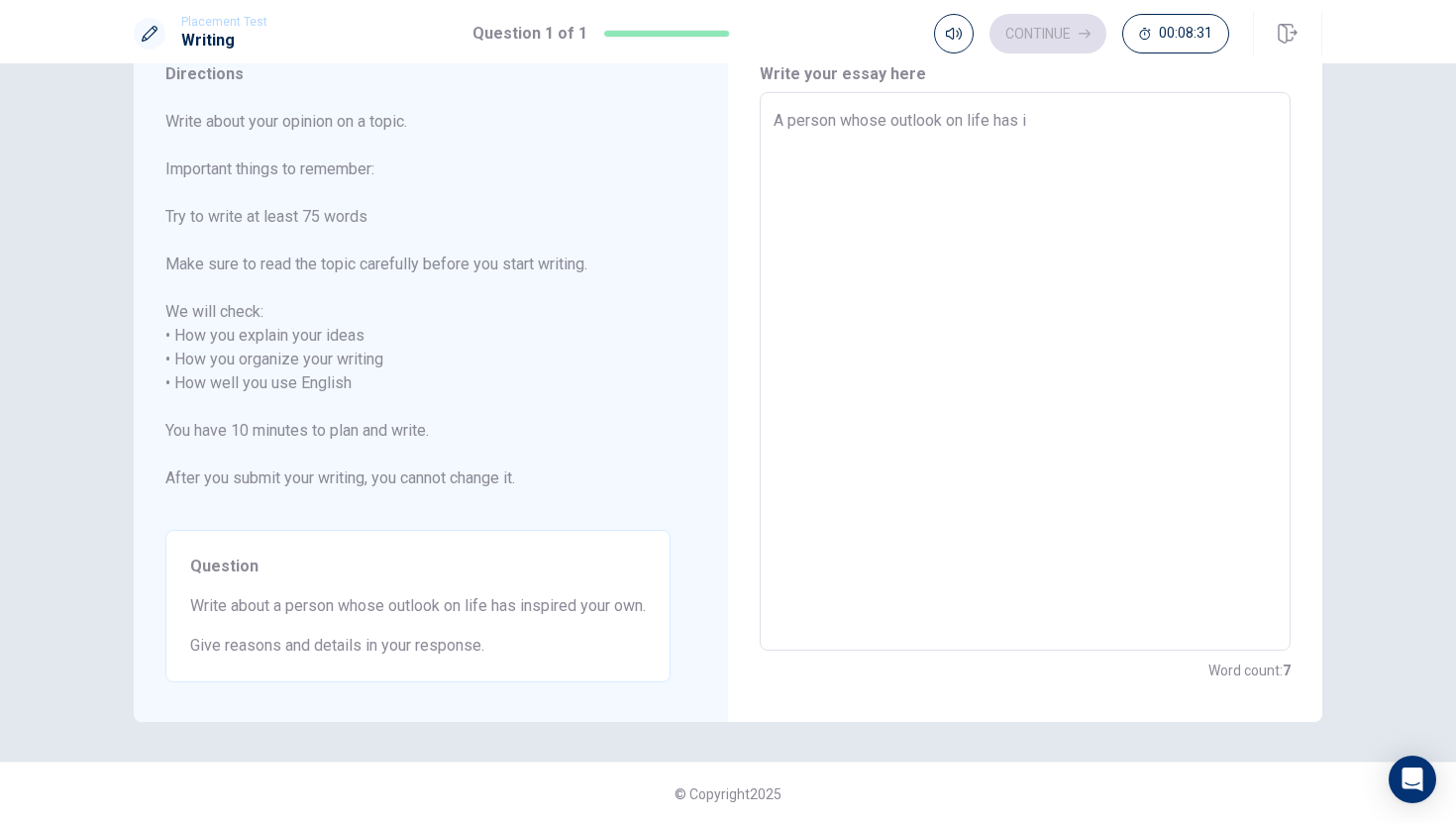 type on "x" 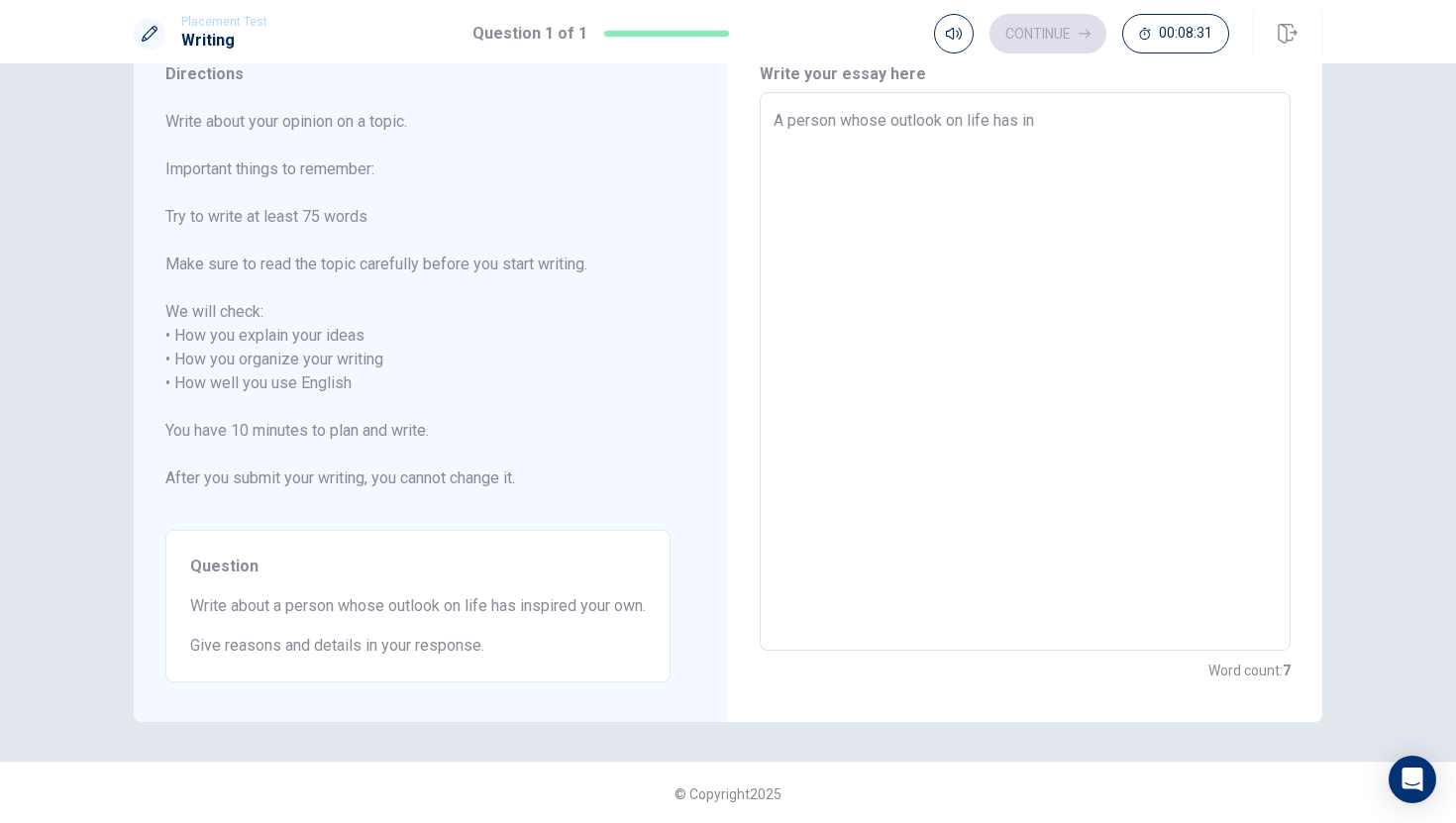 type on "x" 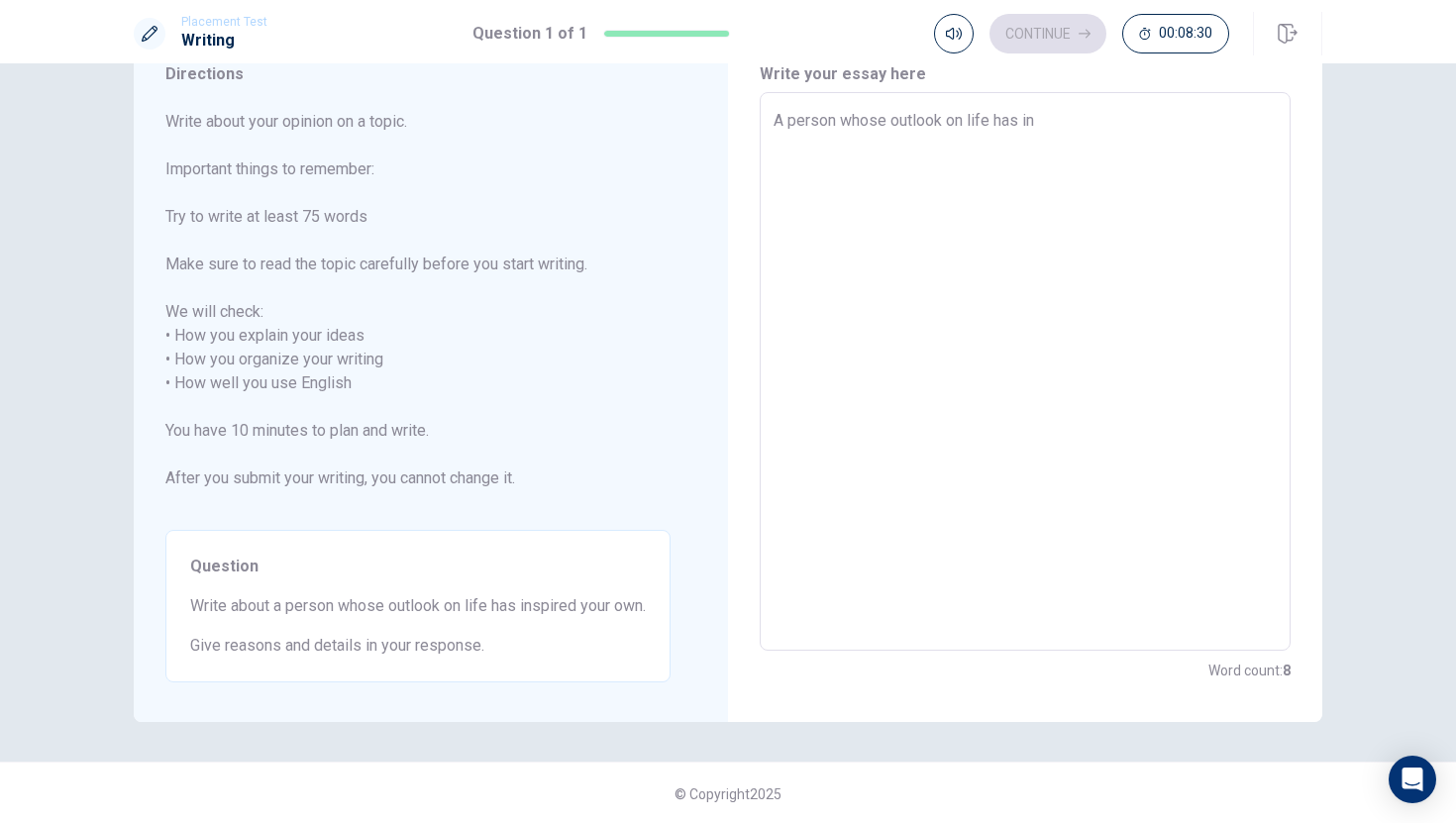type on "A person whose outlook on life has ins" 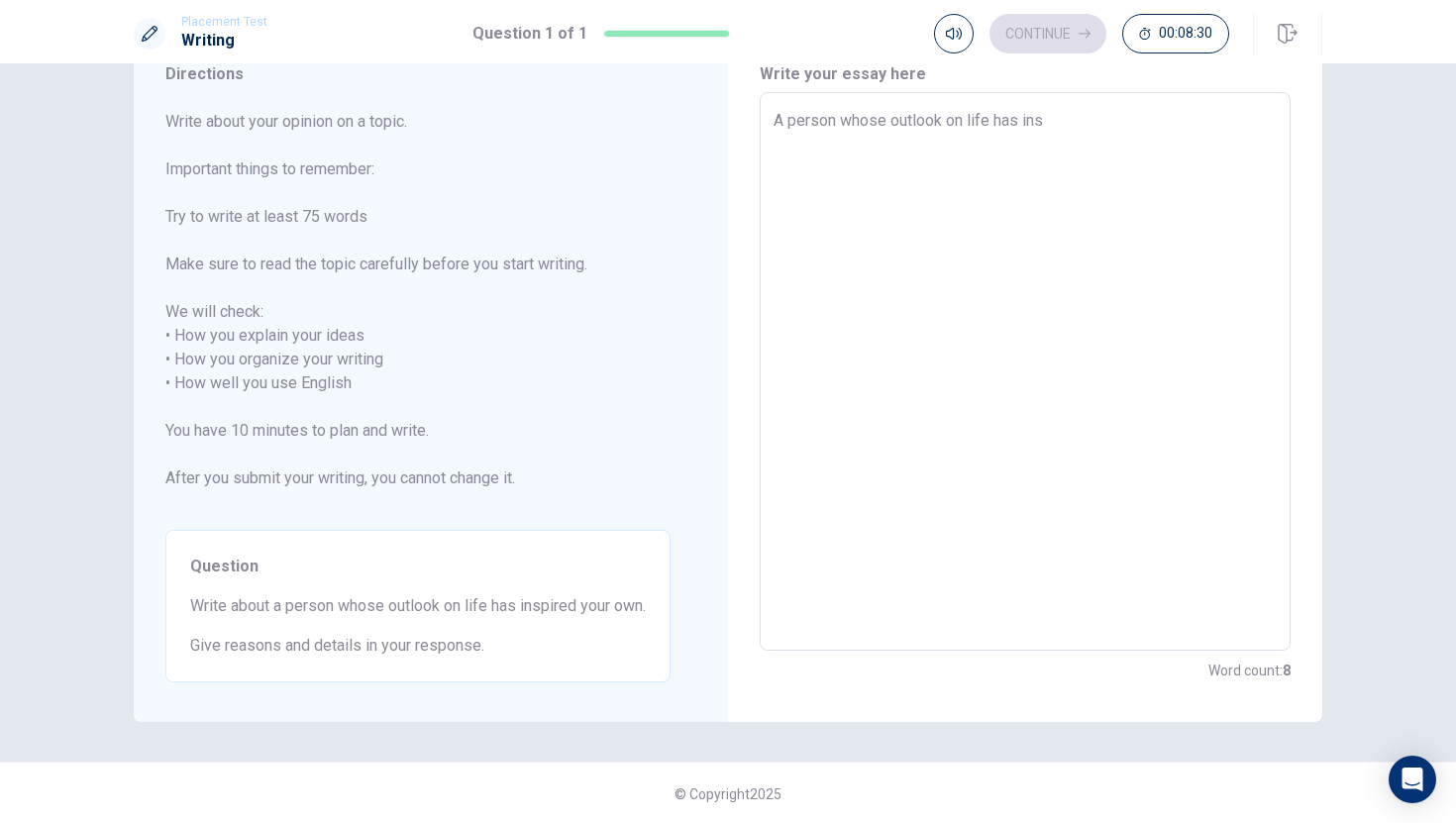 type on "x" 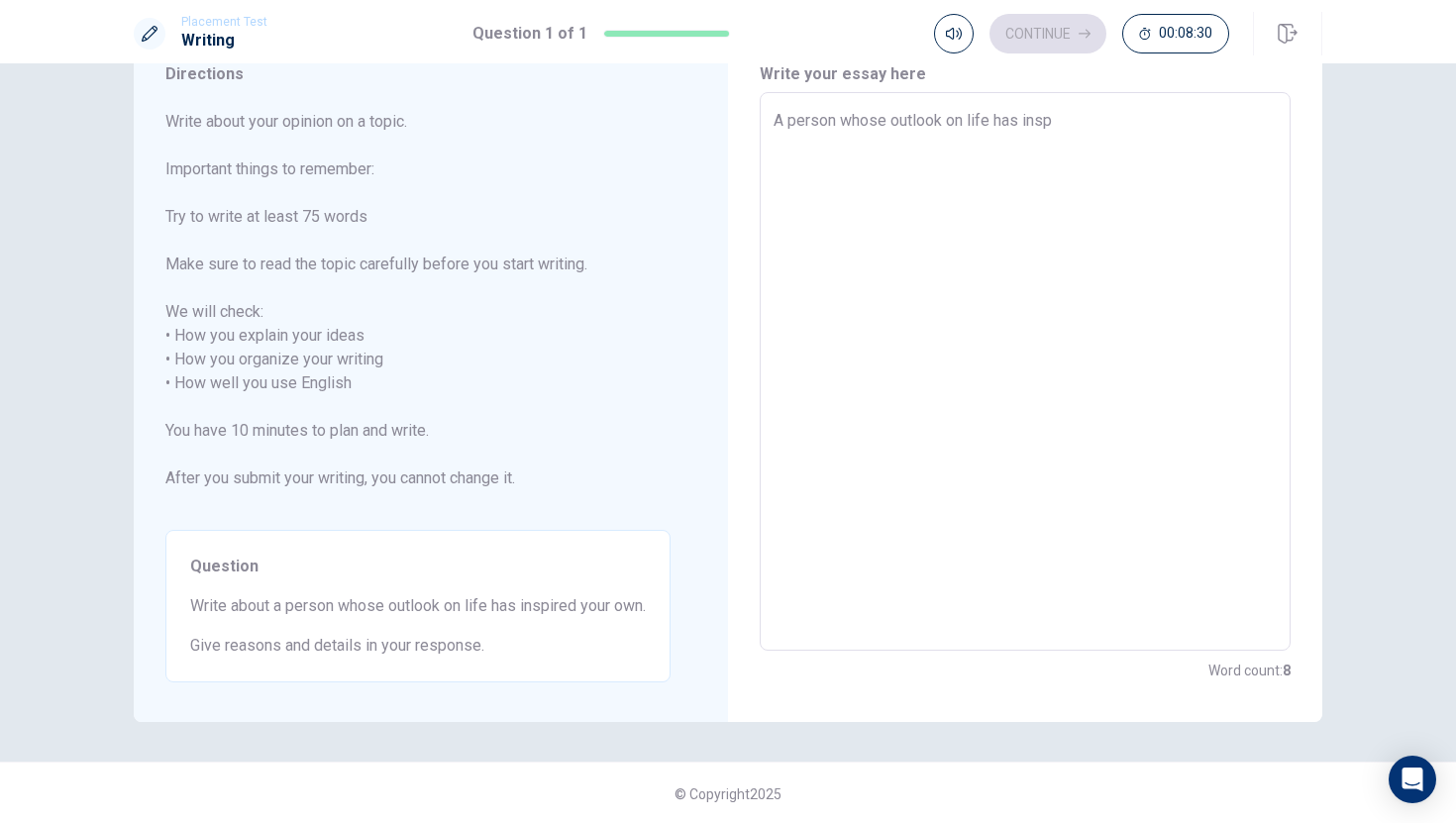 type on "x" 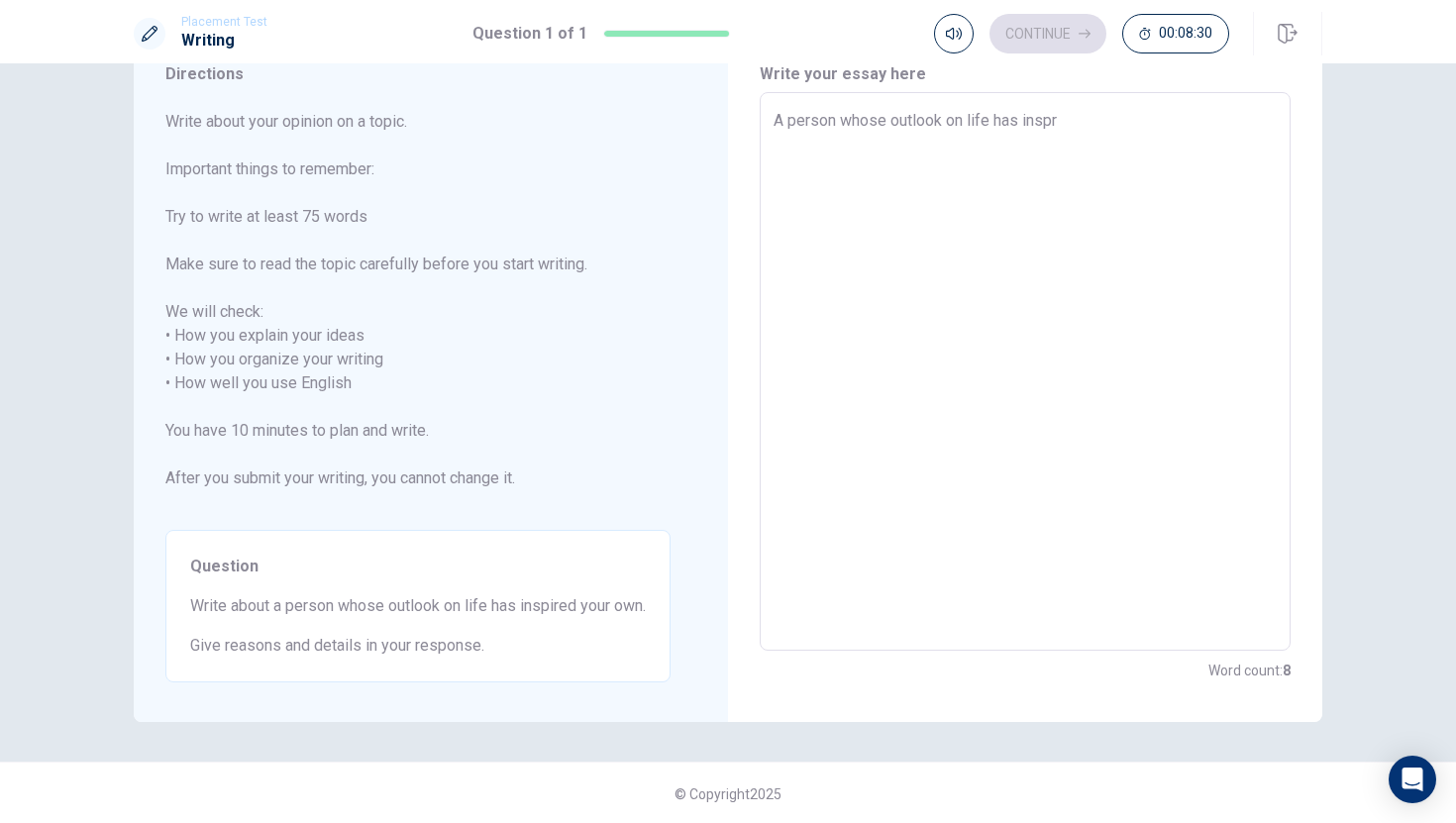 type on "x" 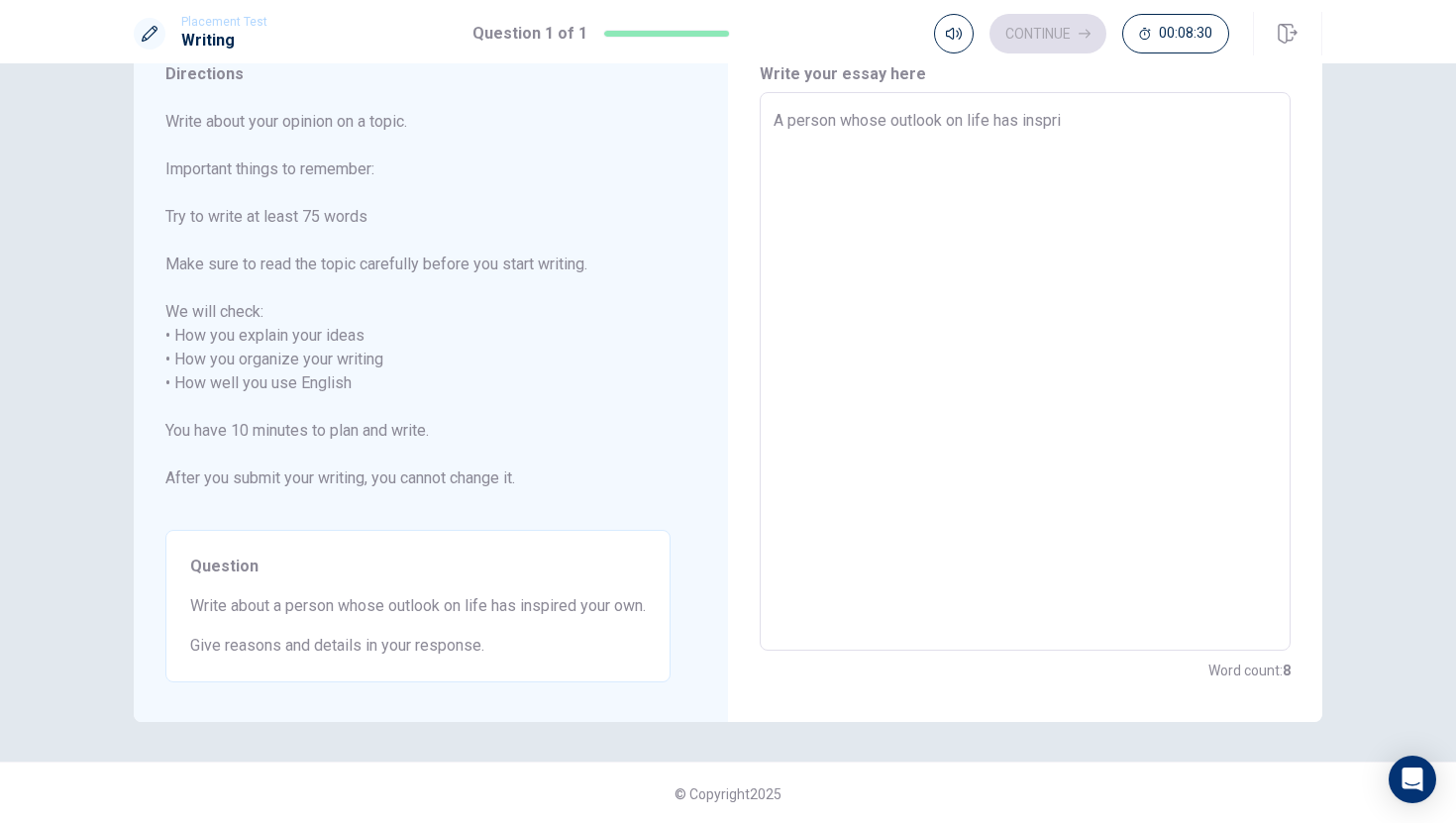 type on "x" 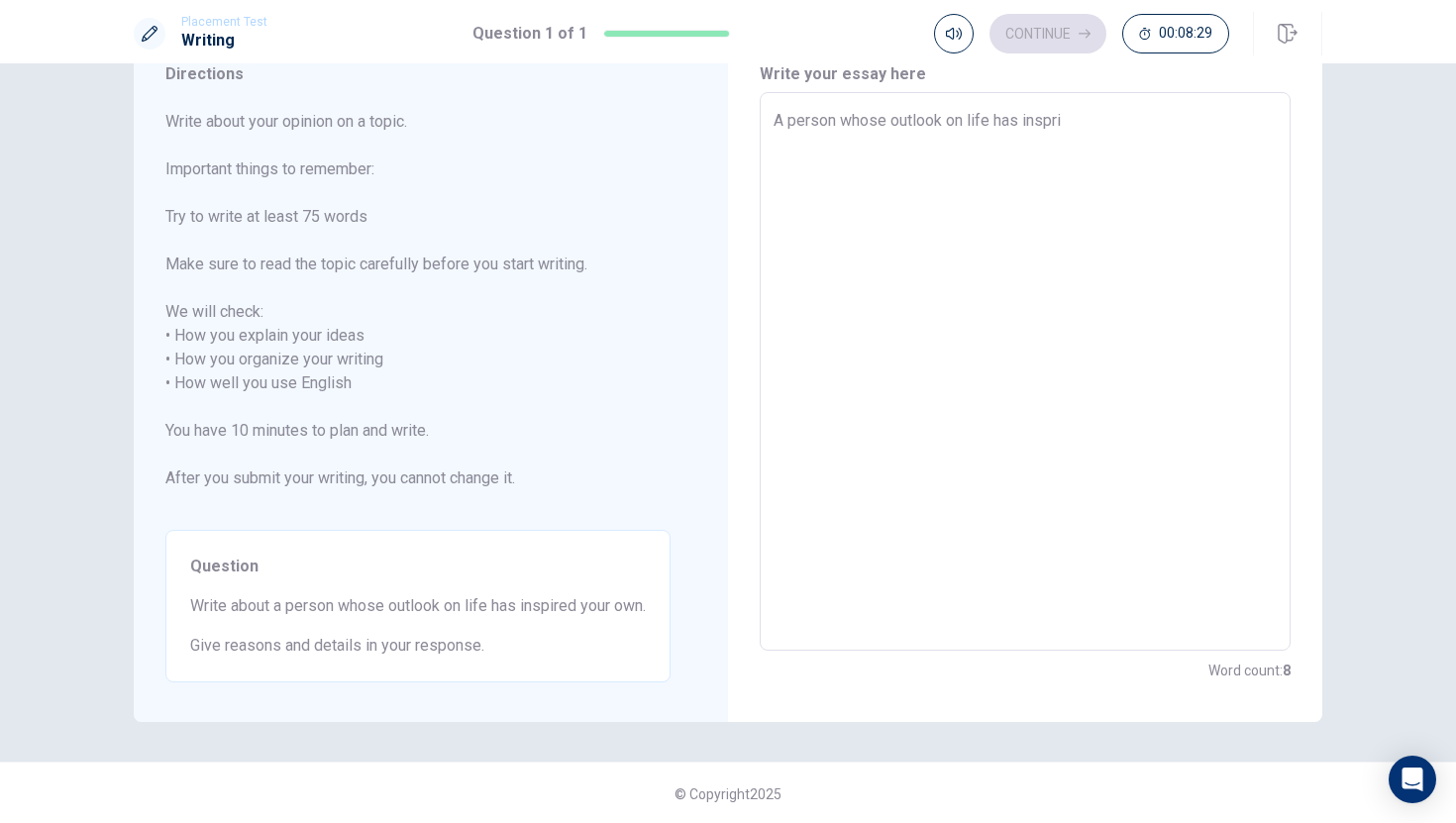 type on "A person whose outlook on life has inspr" 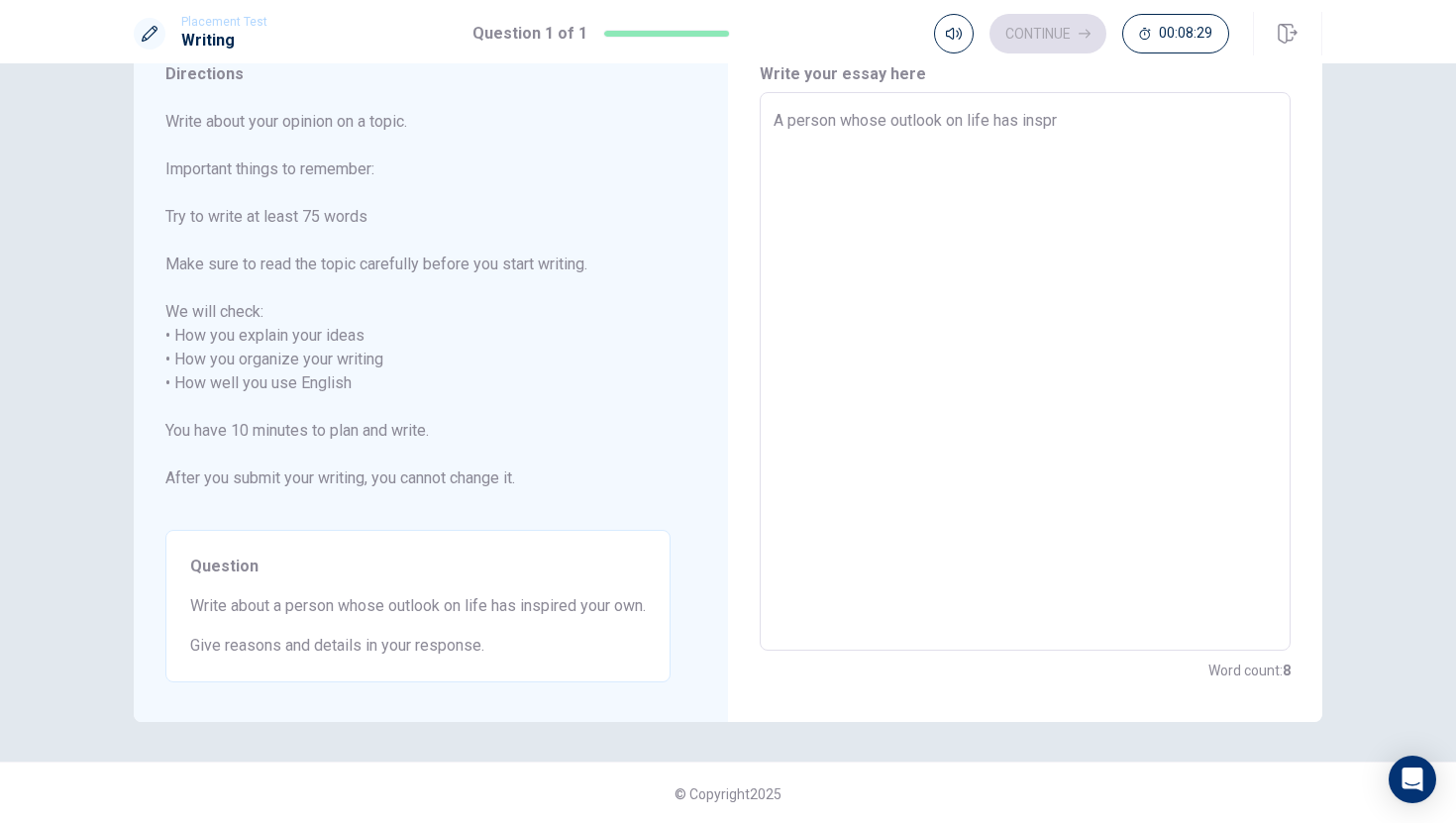 type on "x" 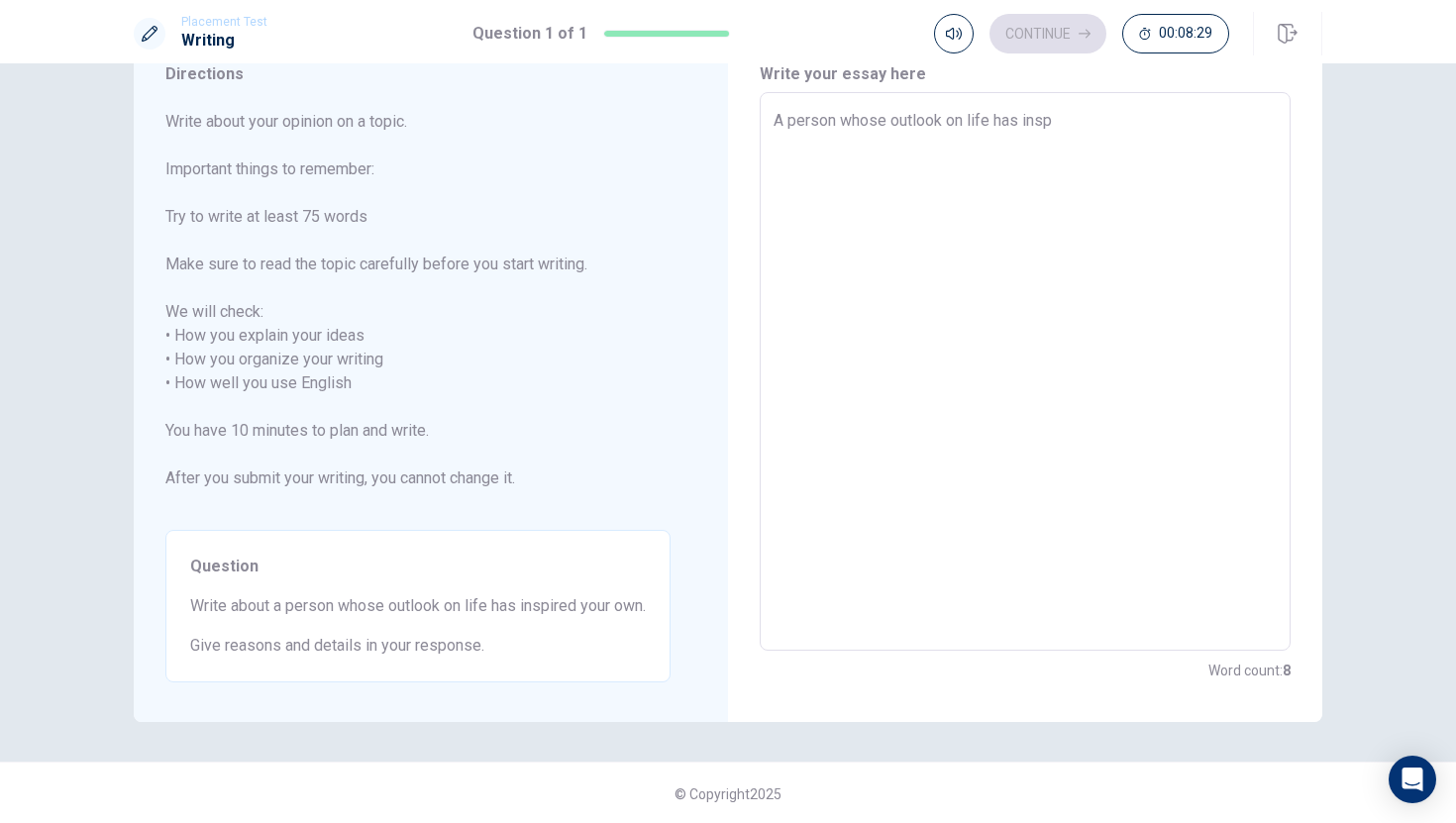 type on "x" 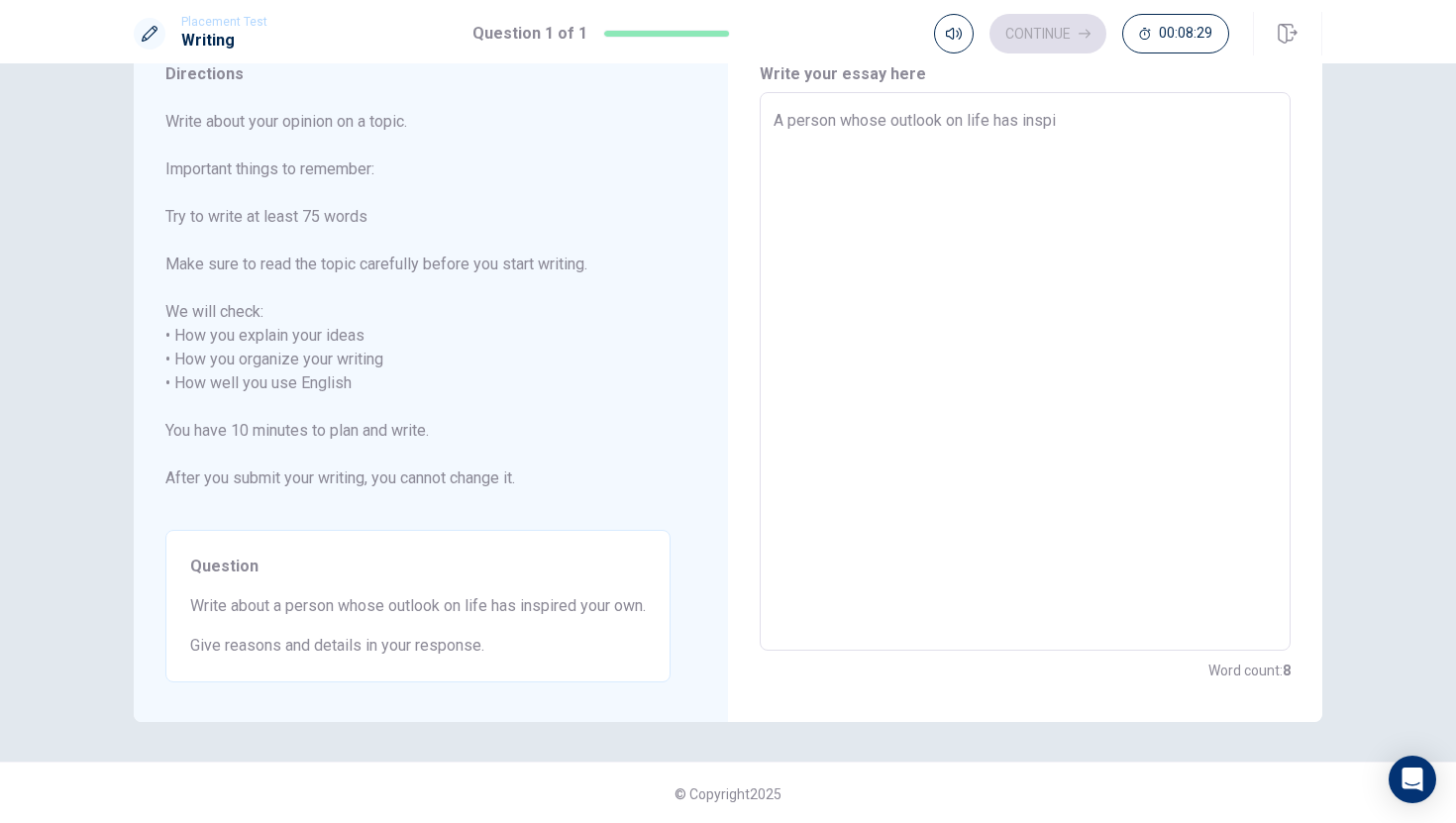type on "x" 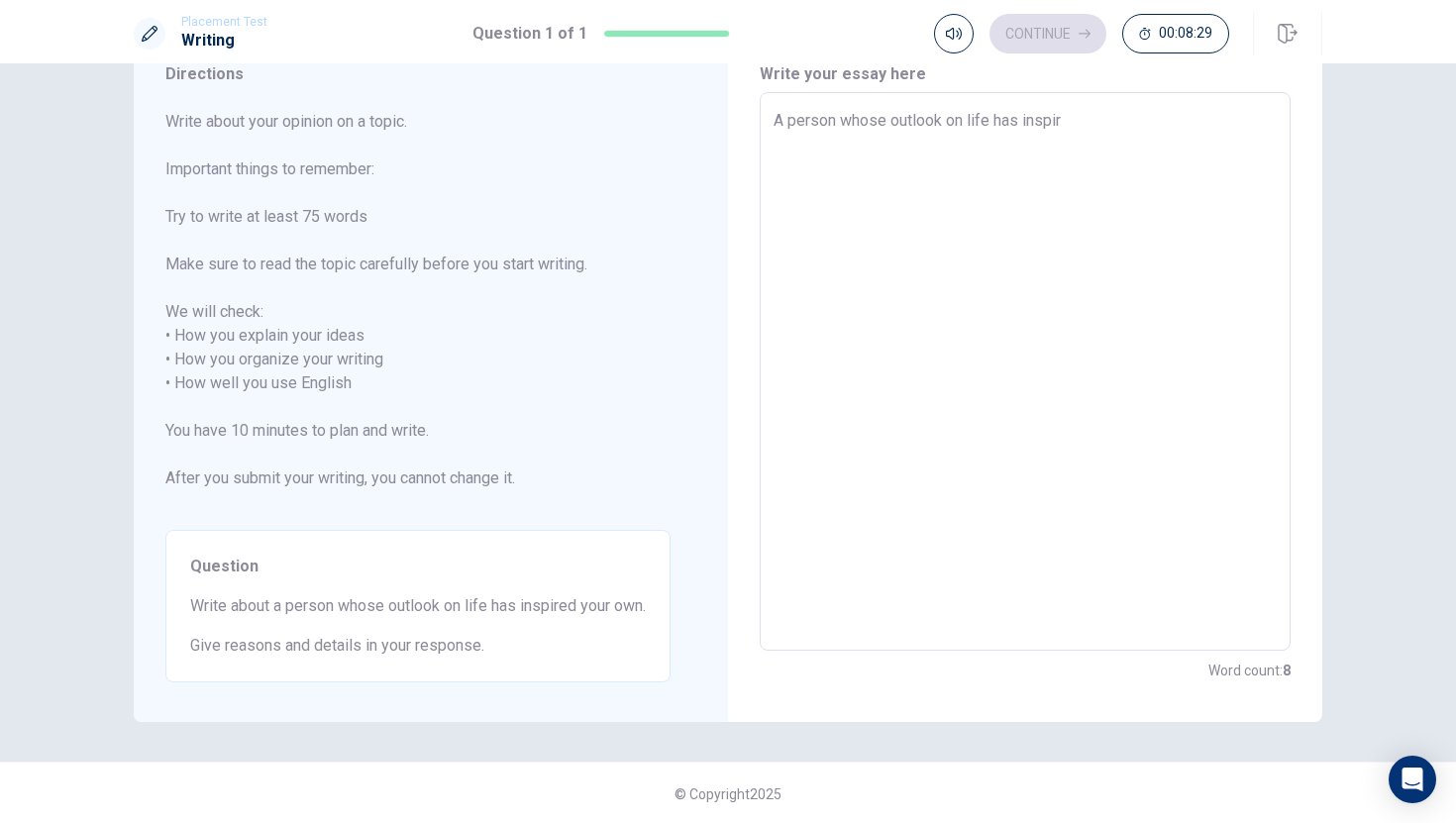 type on "x" 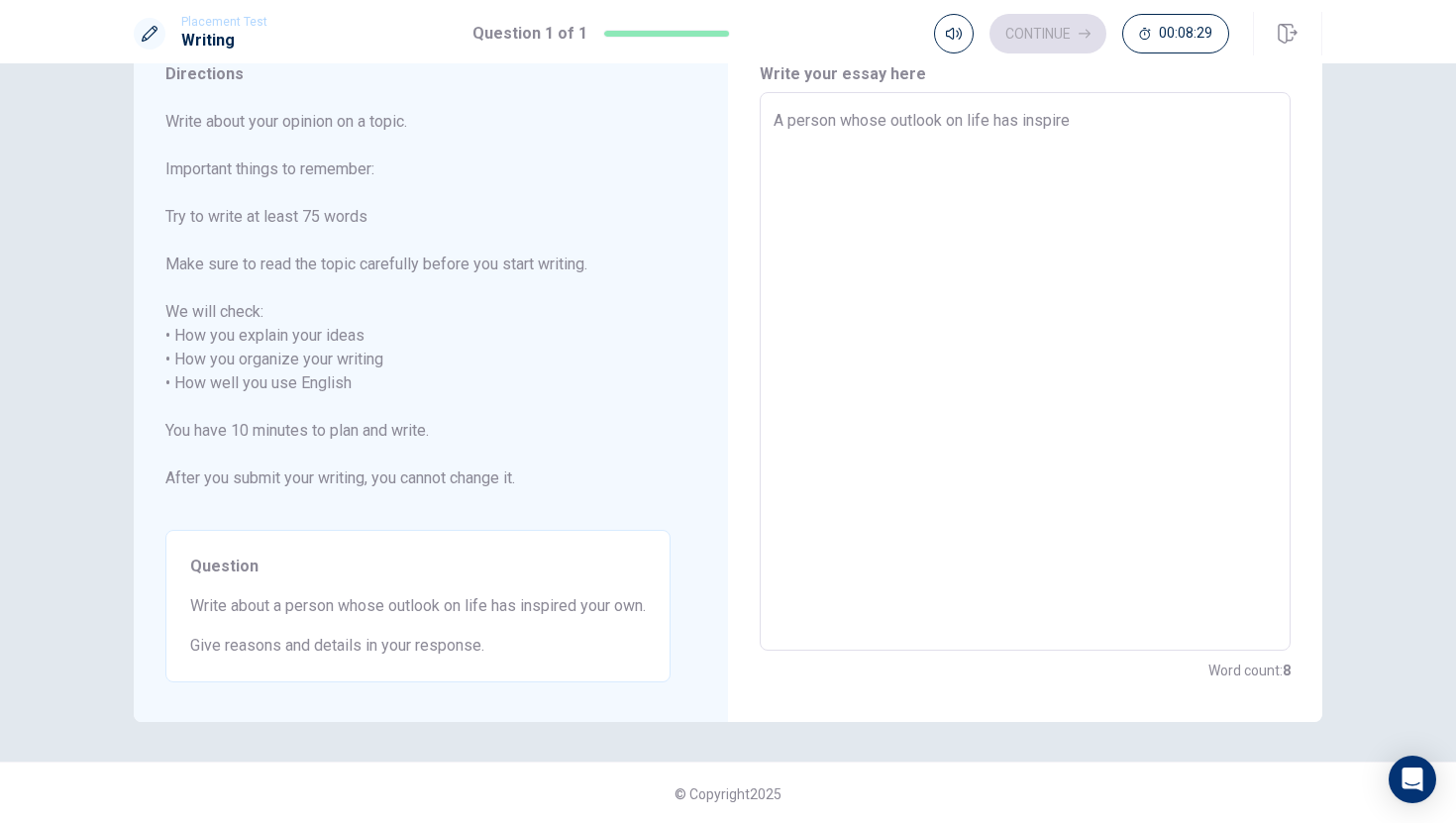 type on "x" 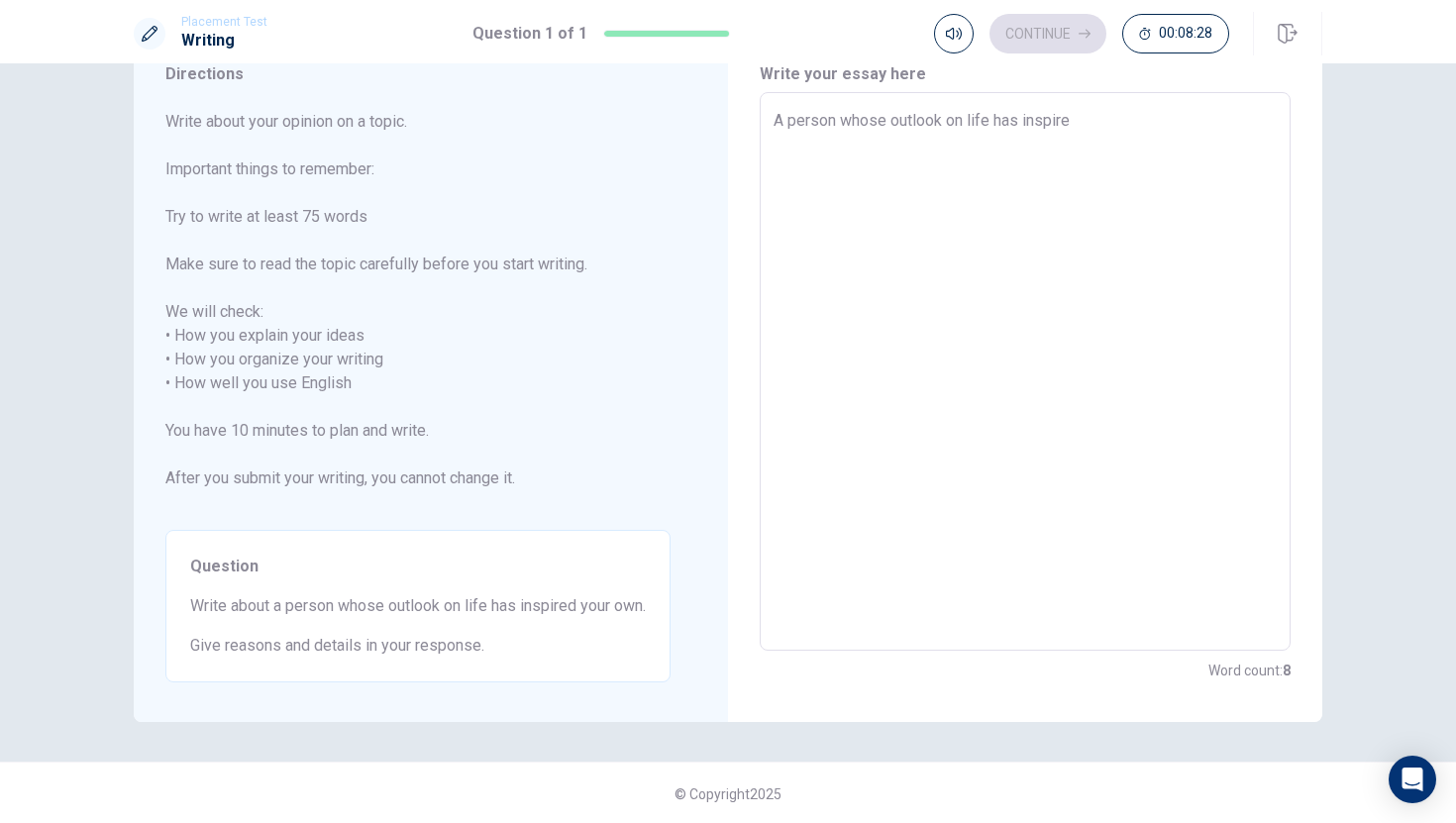 type on "A person whose outlook on life has inspired" 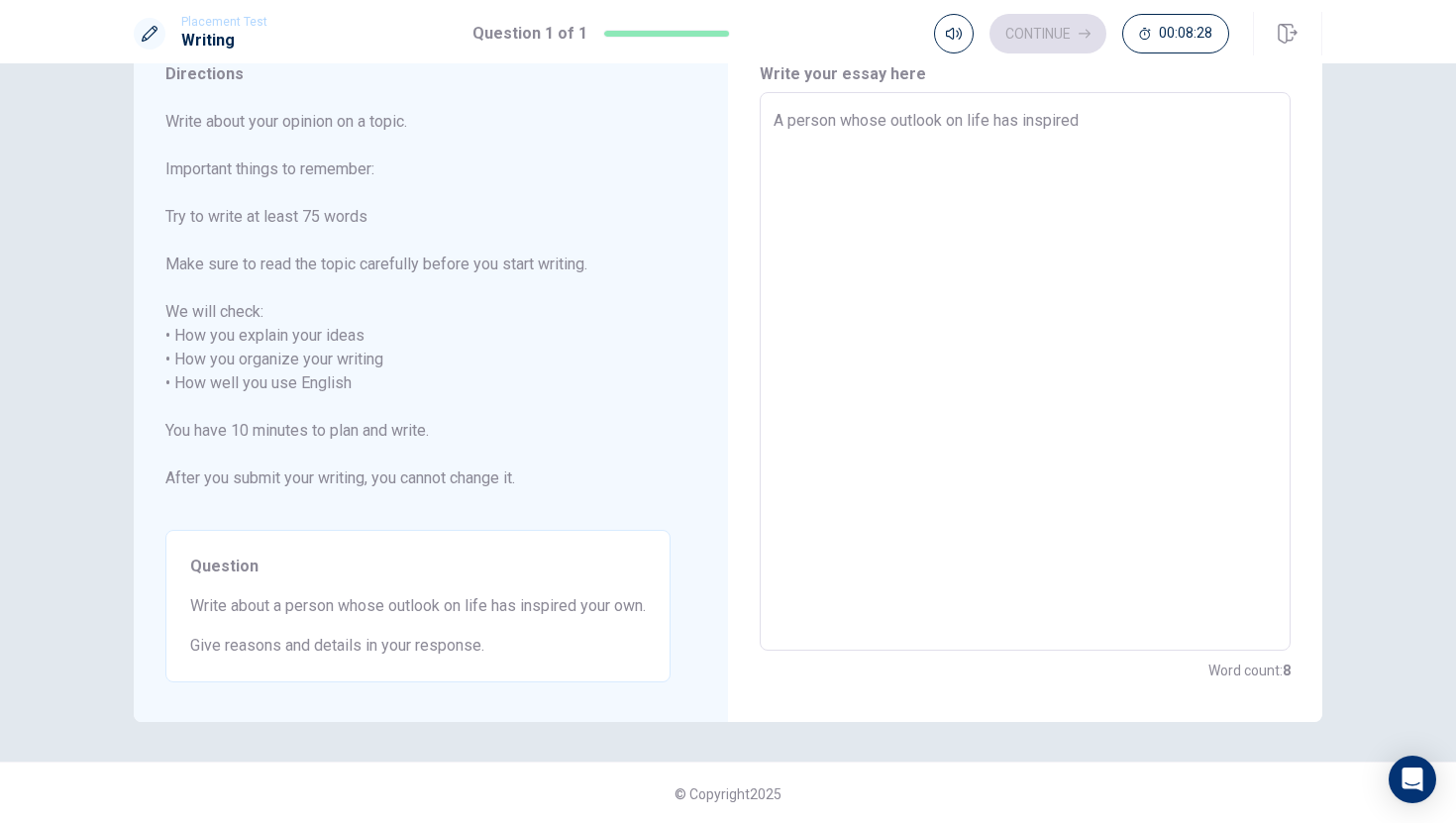 type on "x" 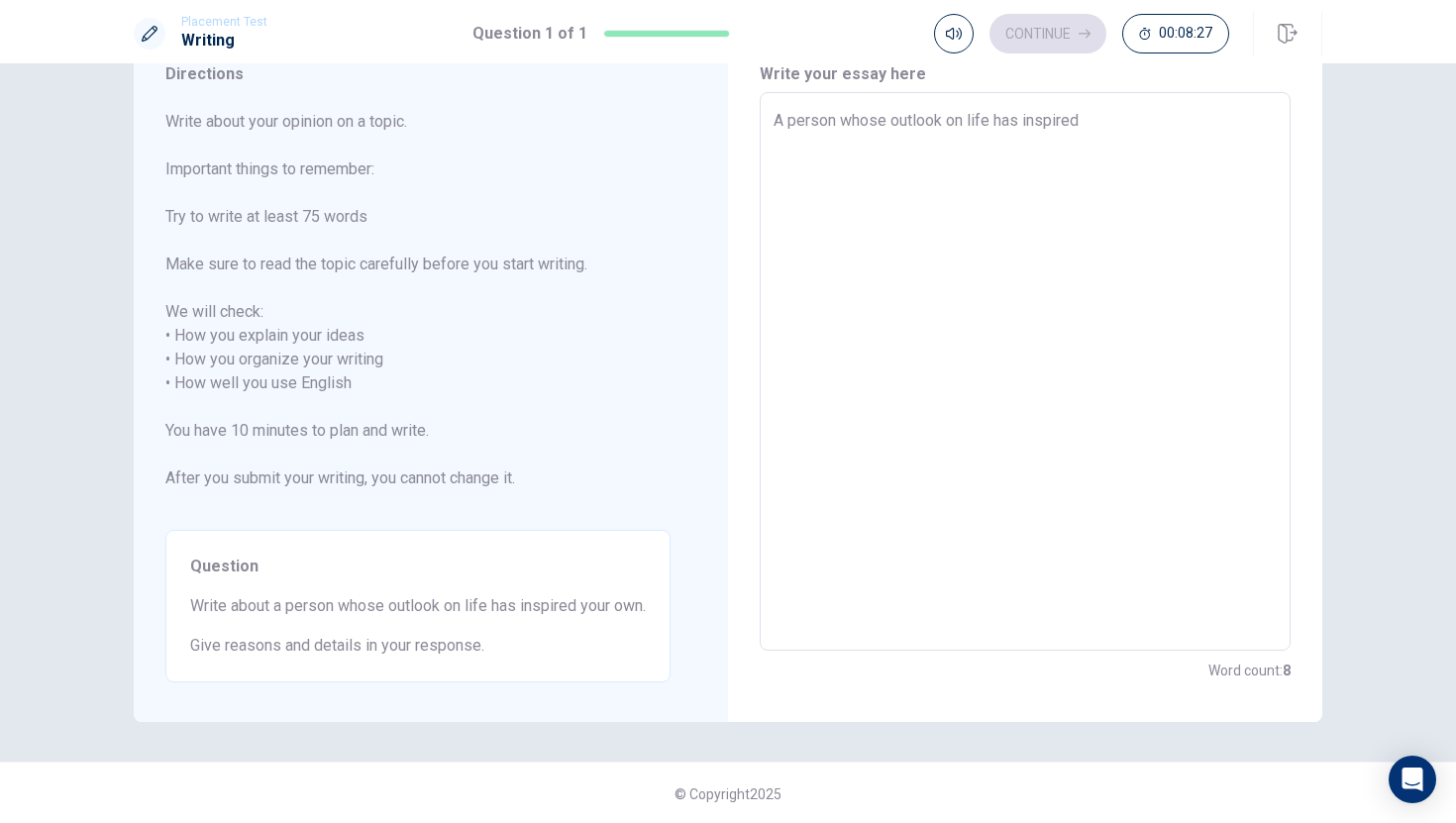 type on "x" 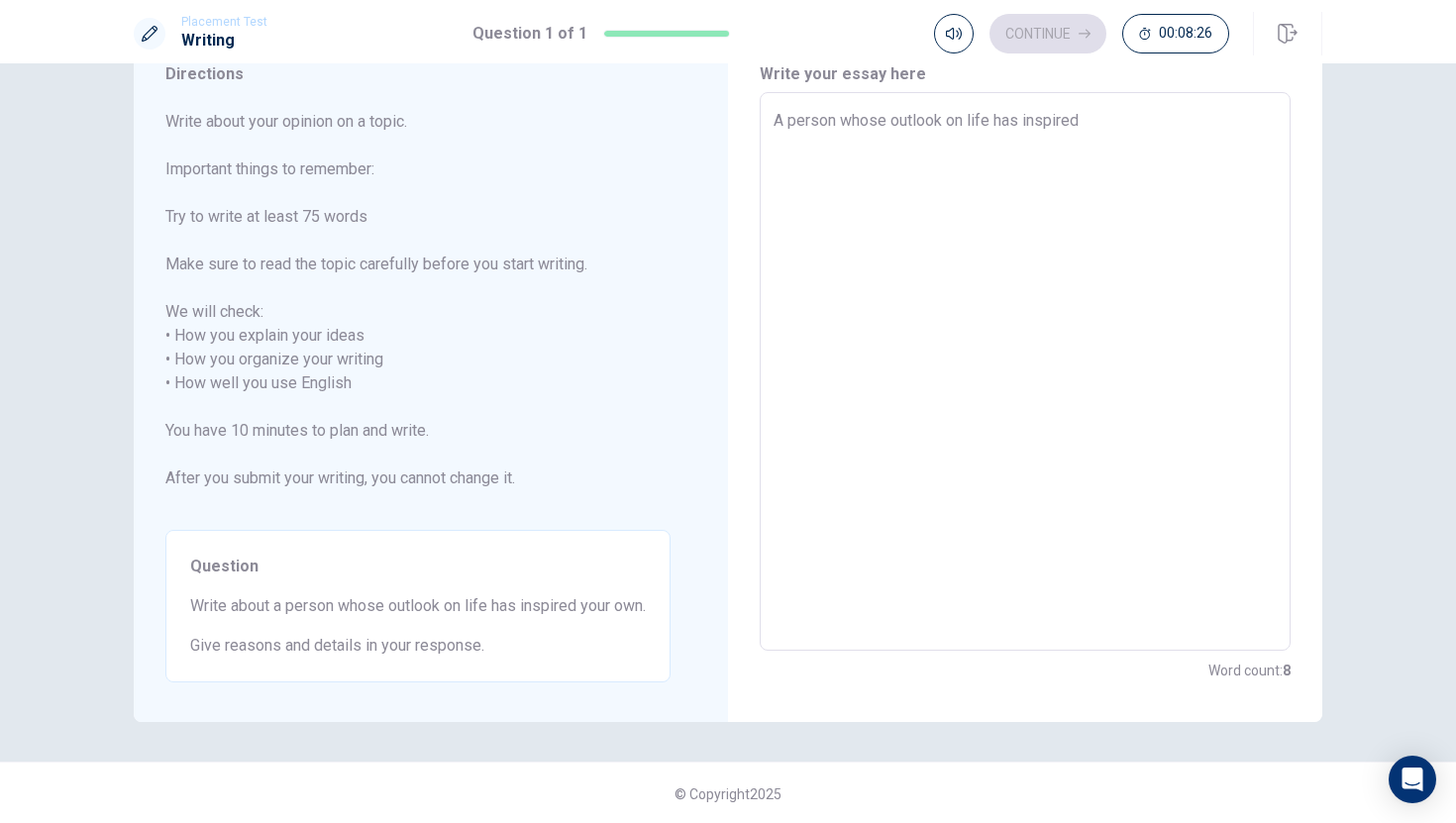 type on "A person whose outlook on life has inspired m" 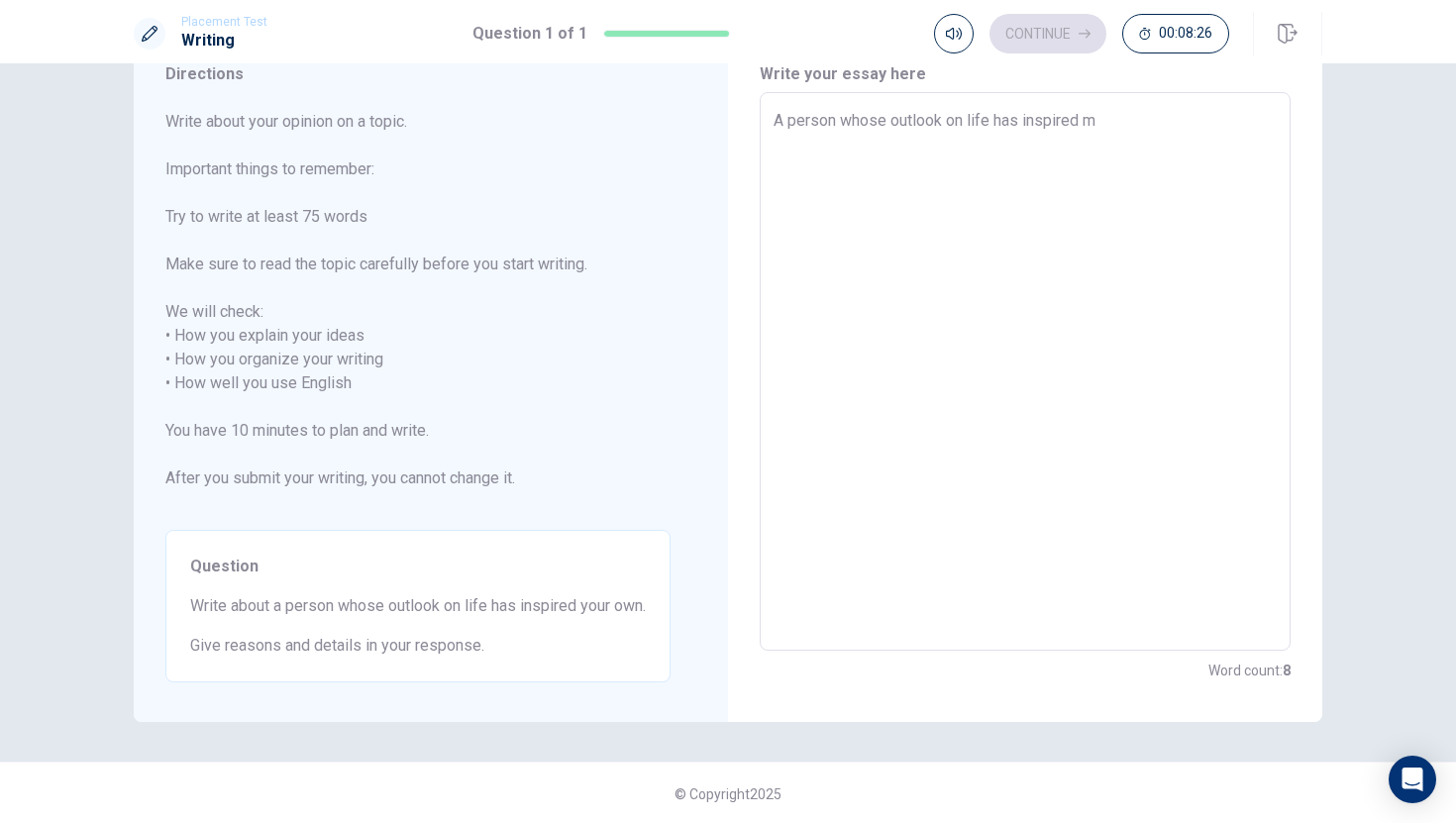 type on "x" 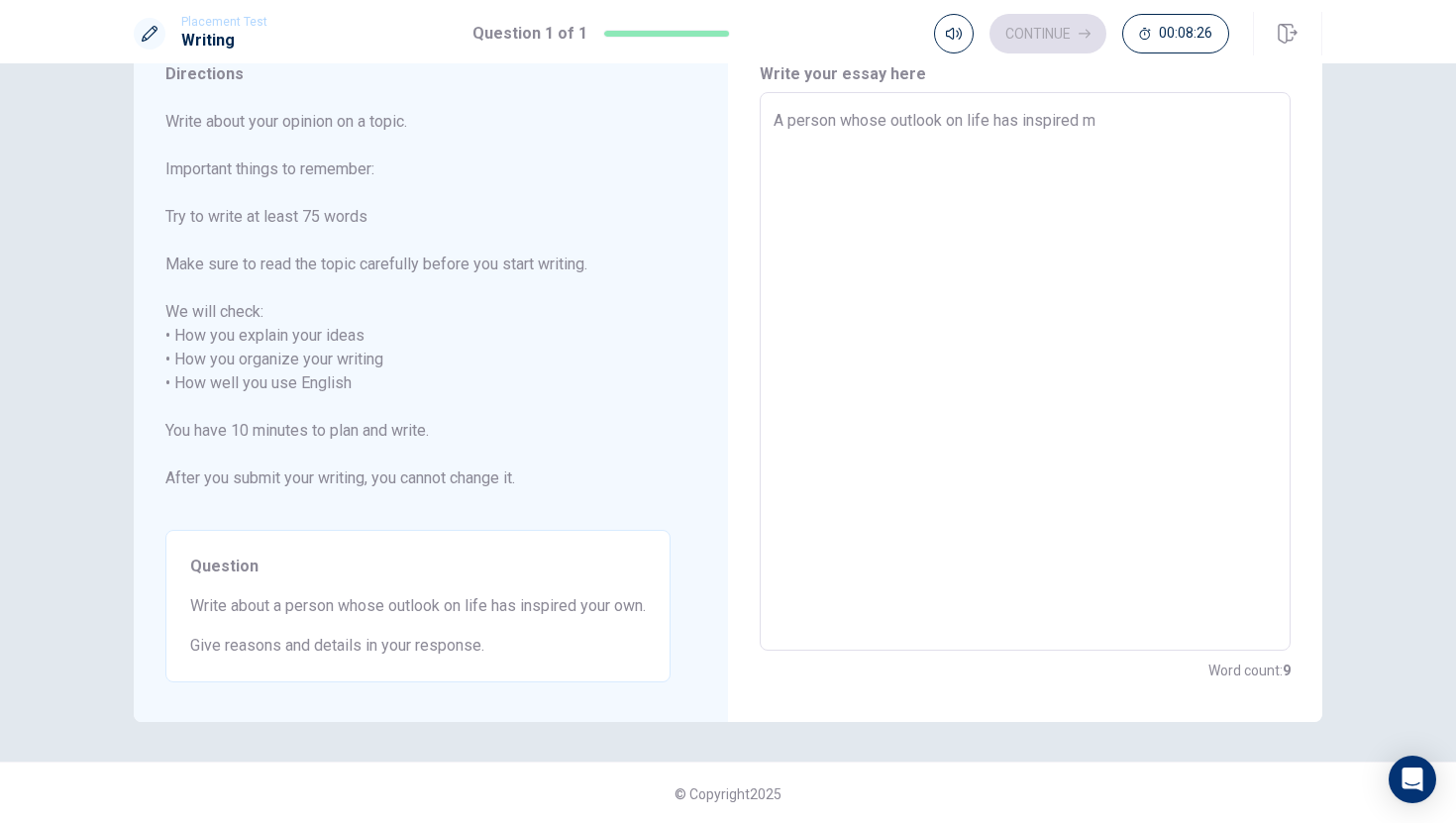 type on "A person whose outlook on life has inspired my" 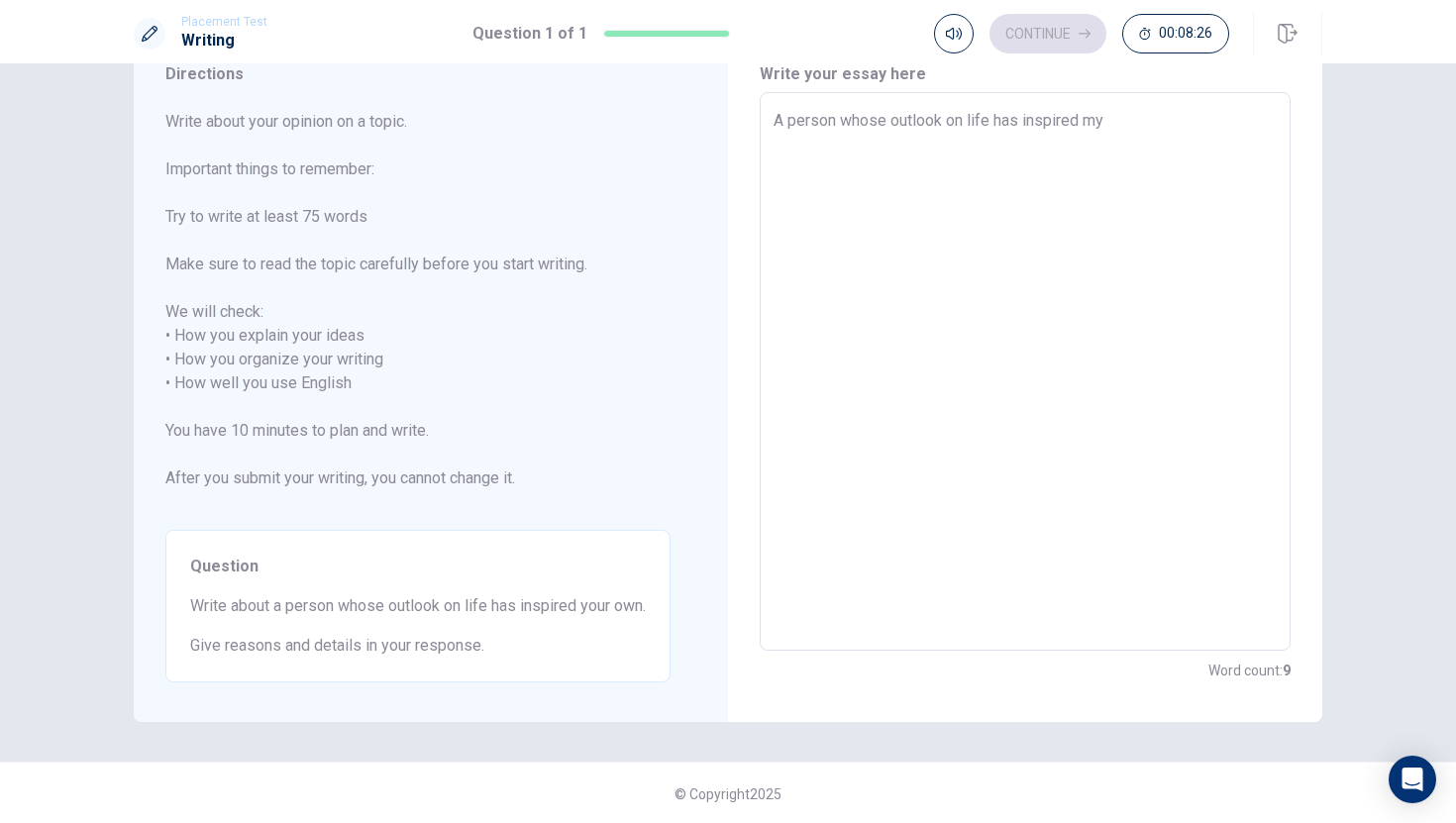type on "x" 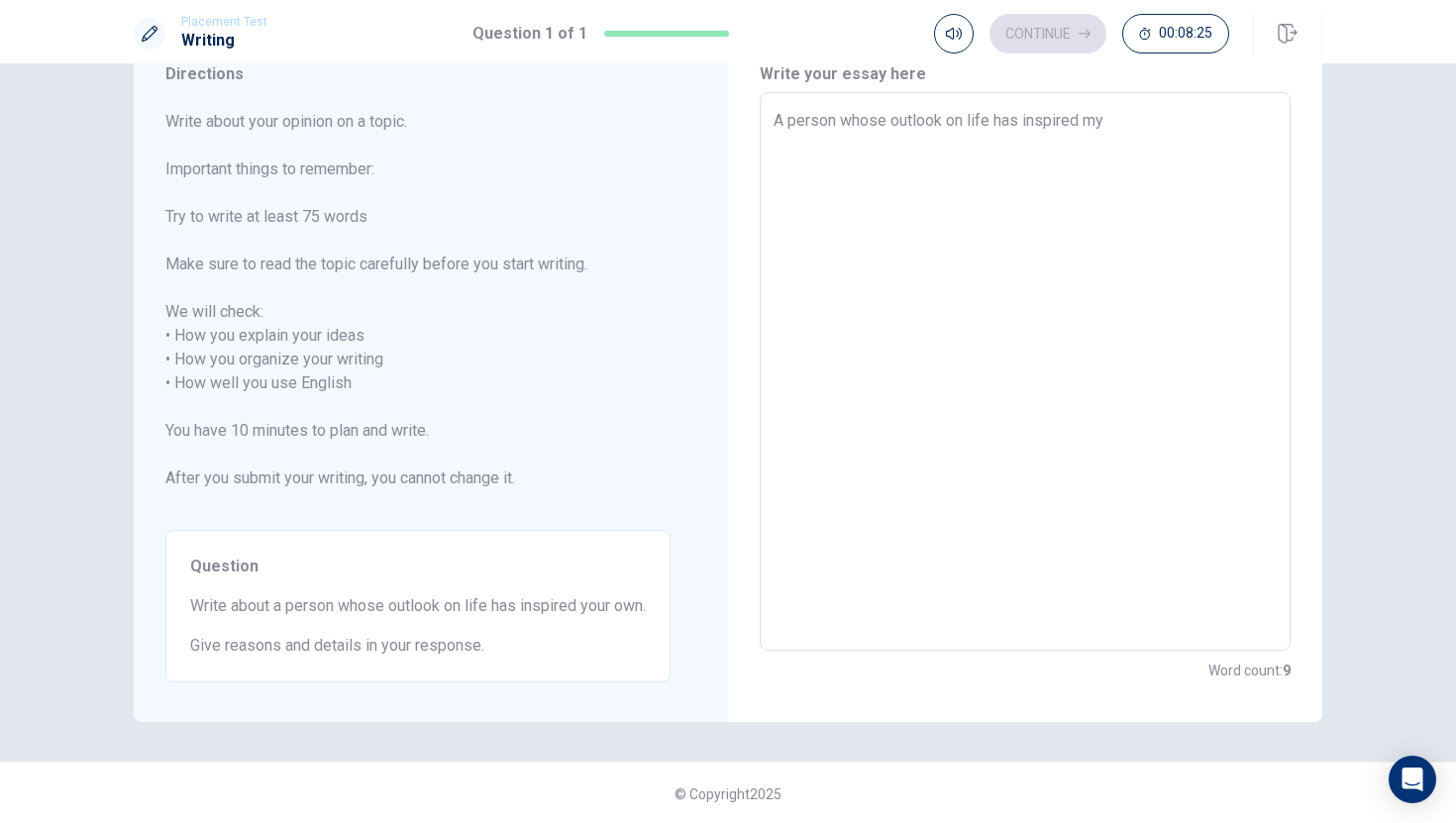 type on "A person whose outlook on life has inspired m" 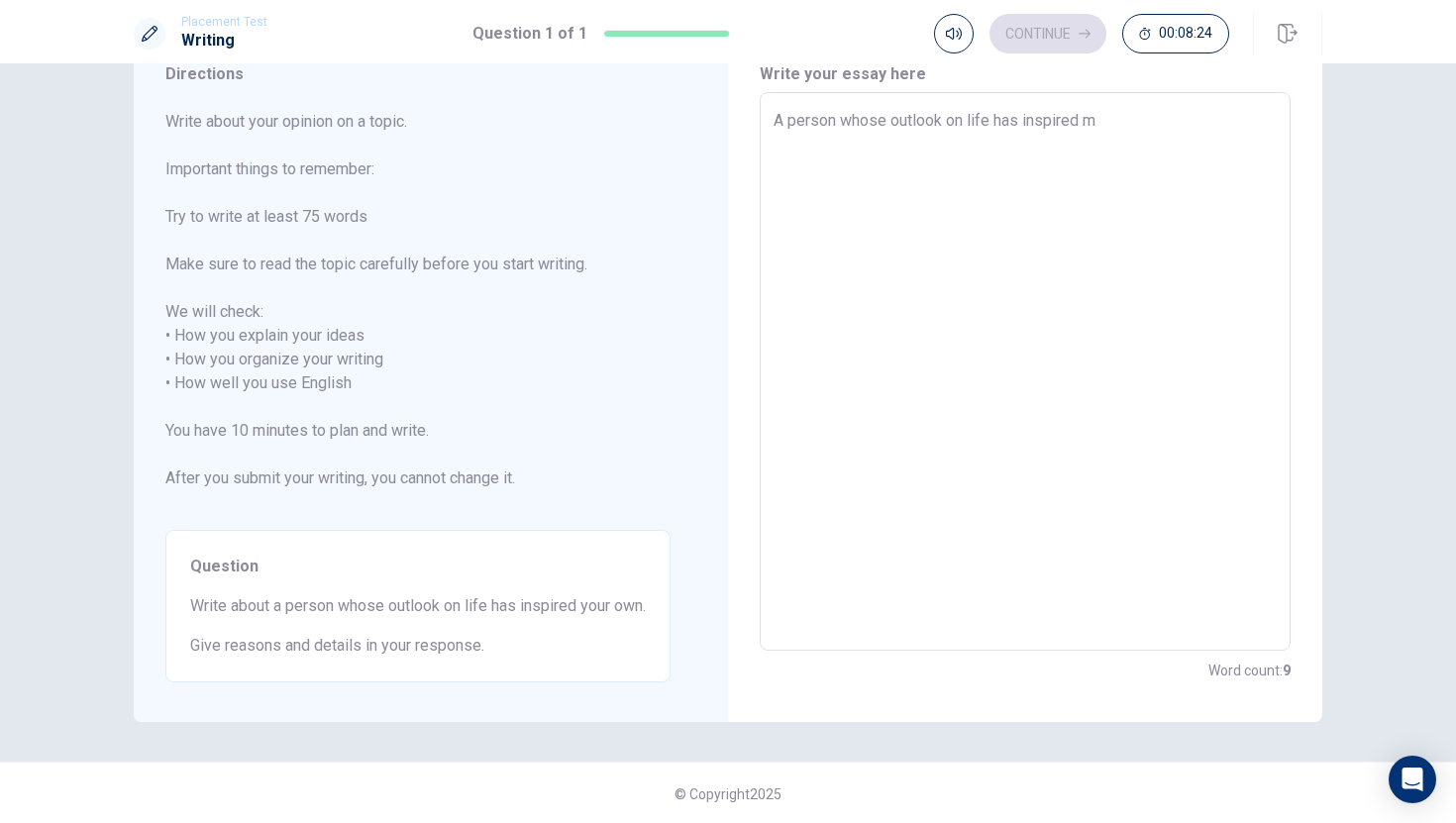 type on "x" 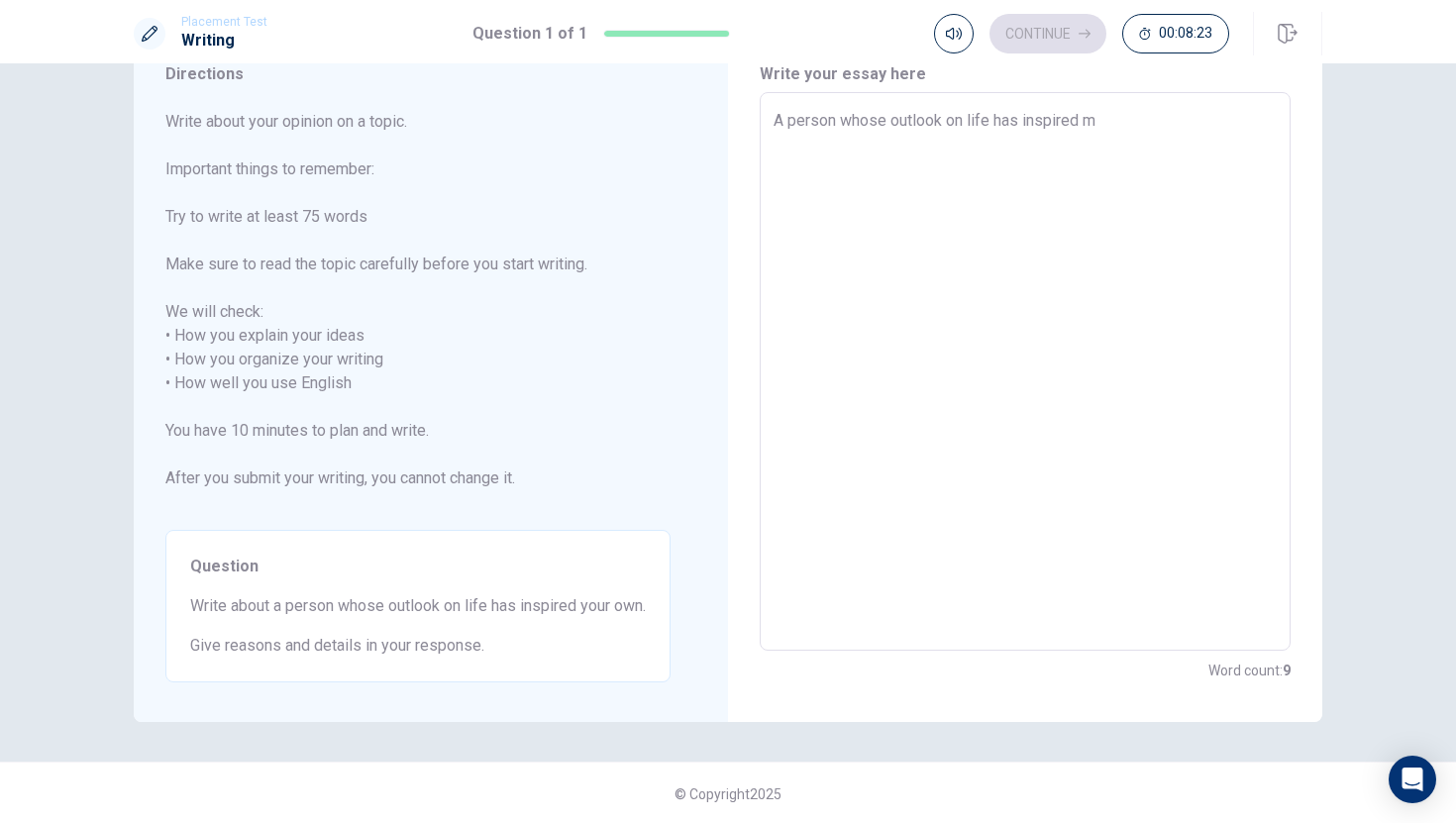 type on "A person whose outlook on life has inspired my" 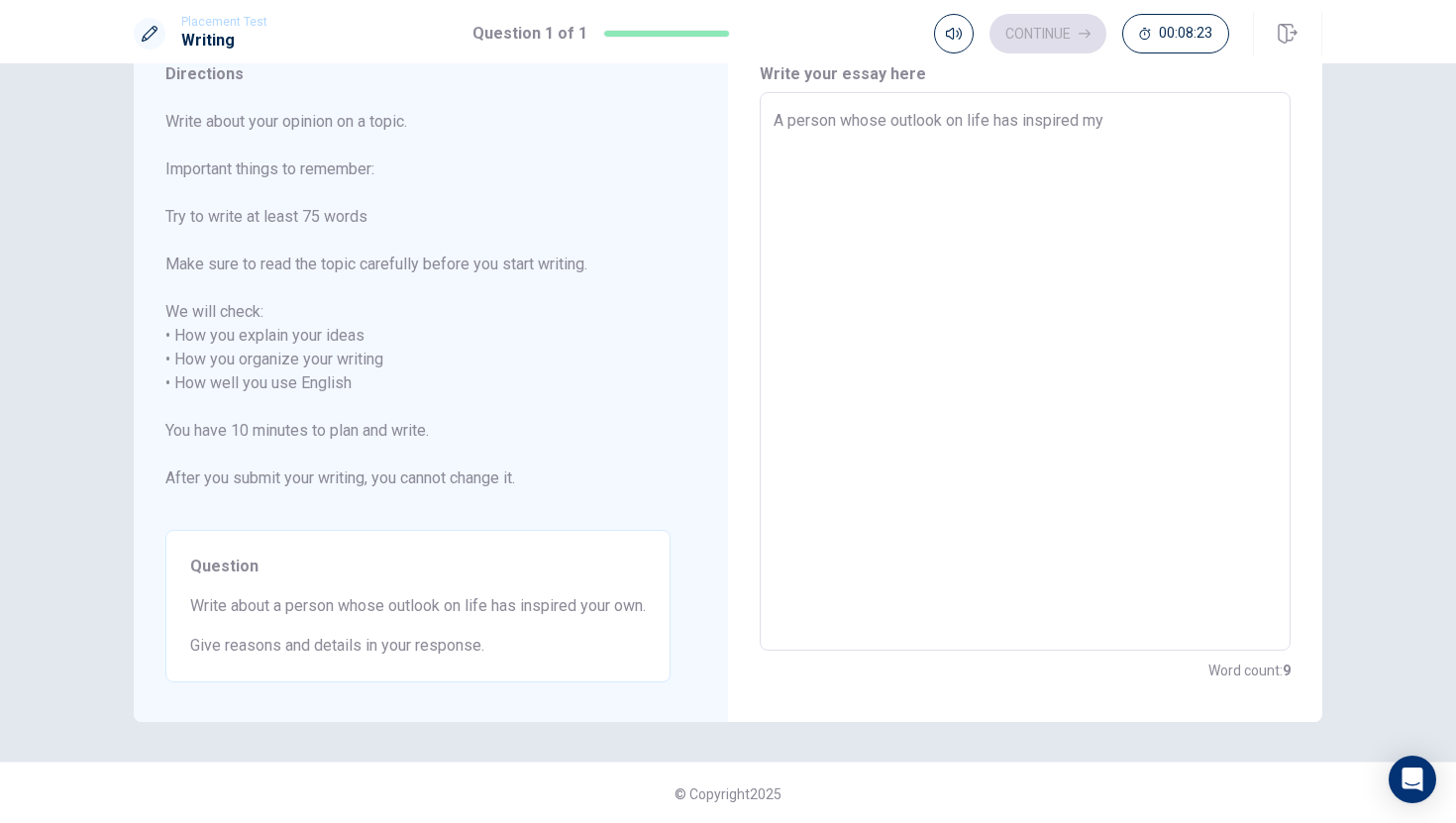type on "x" 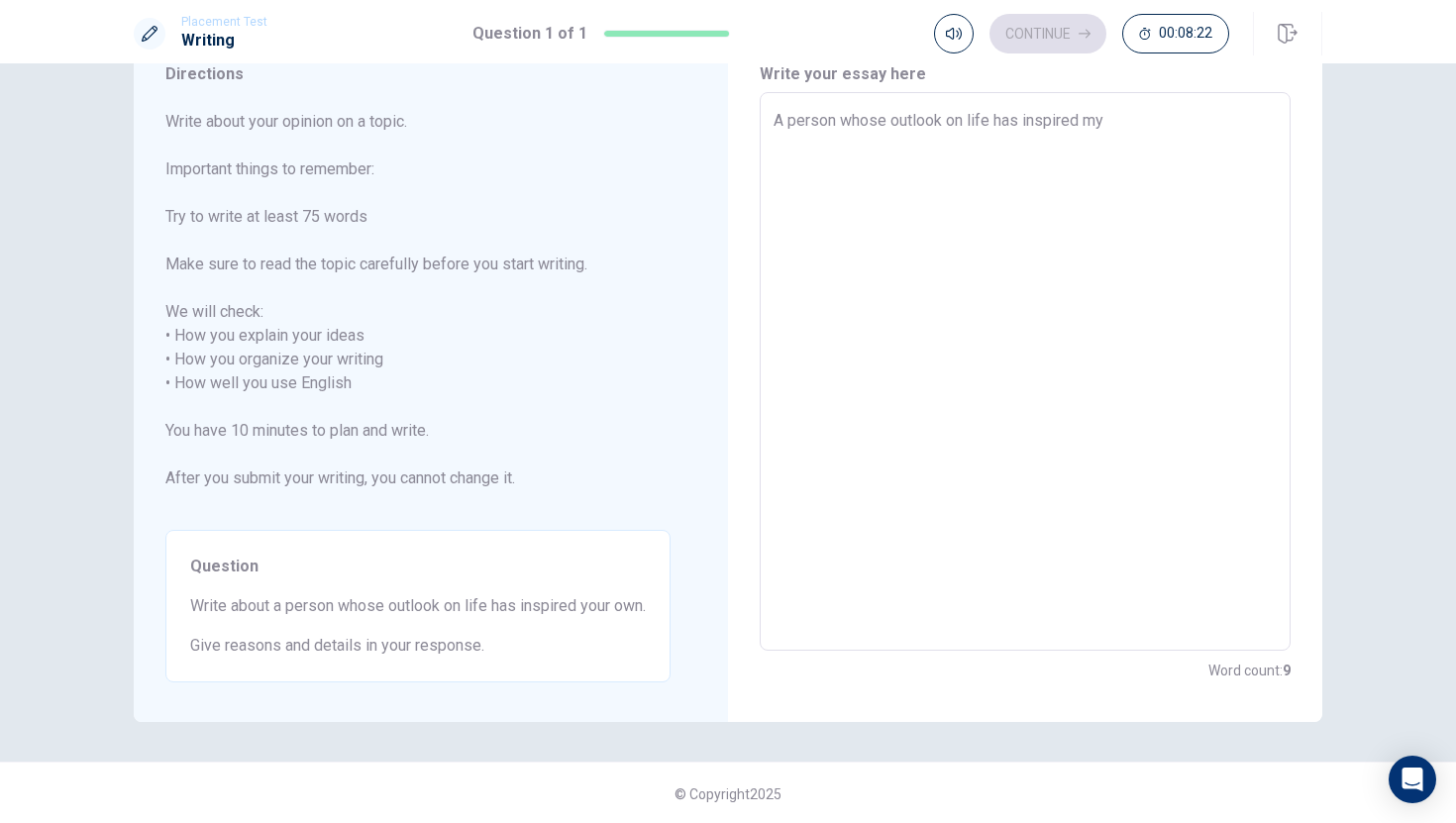 type on "A person whose outlook on life has inspired my o" 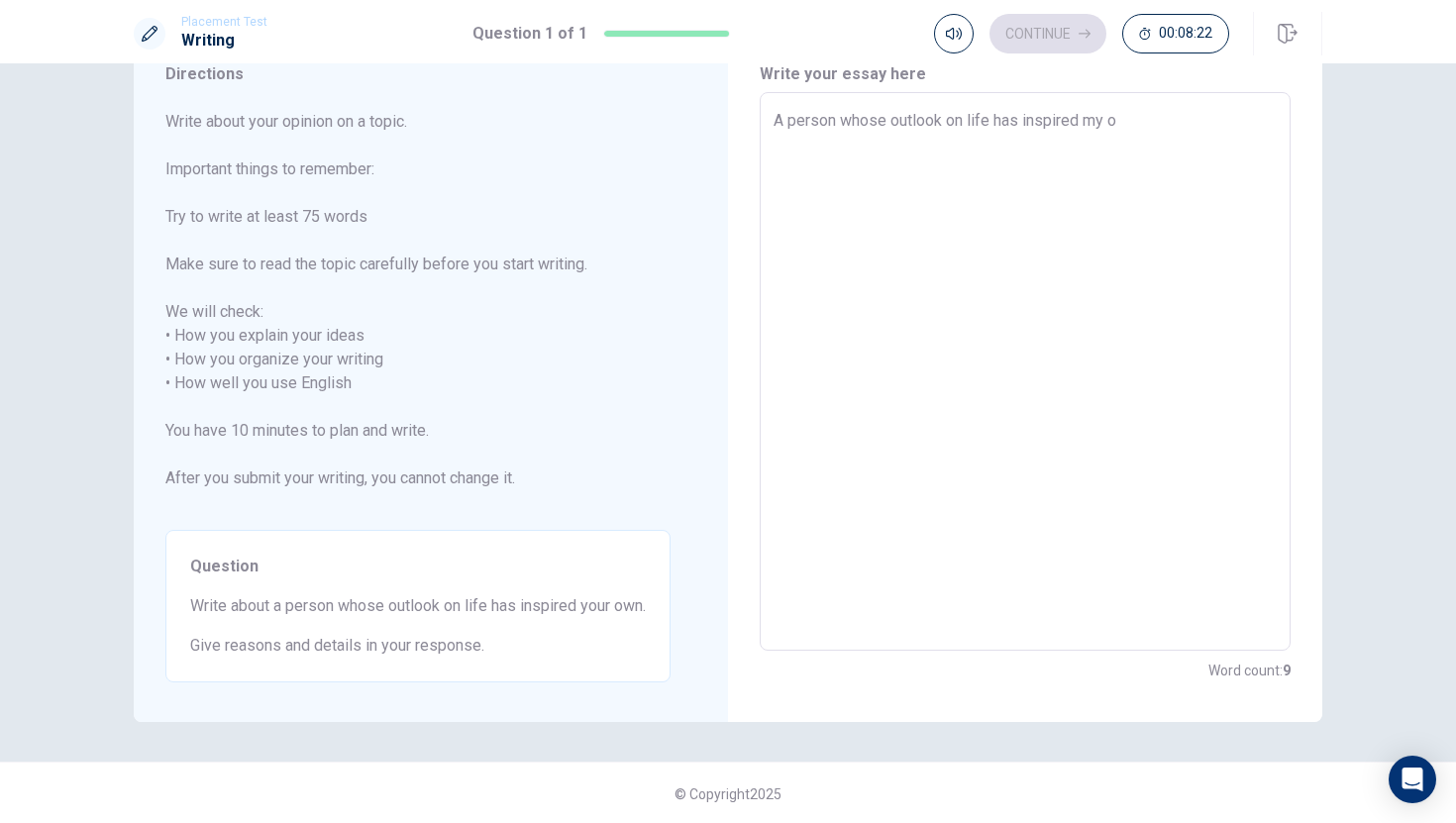 type on "x" 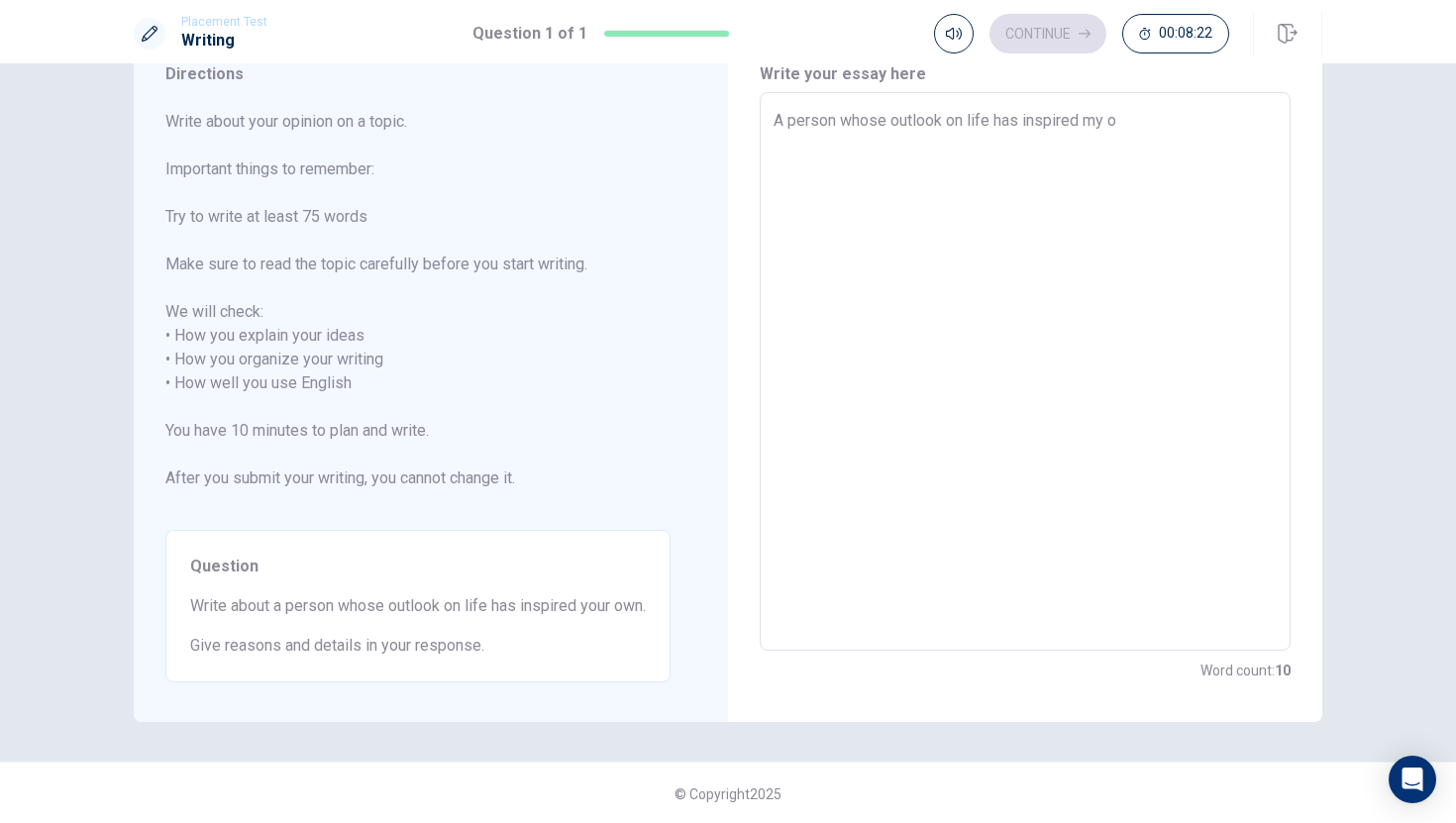 type on "A person whose outlook on life has inspired my ow" 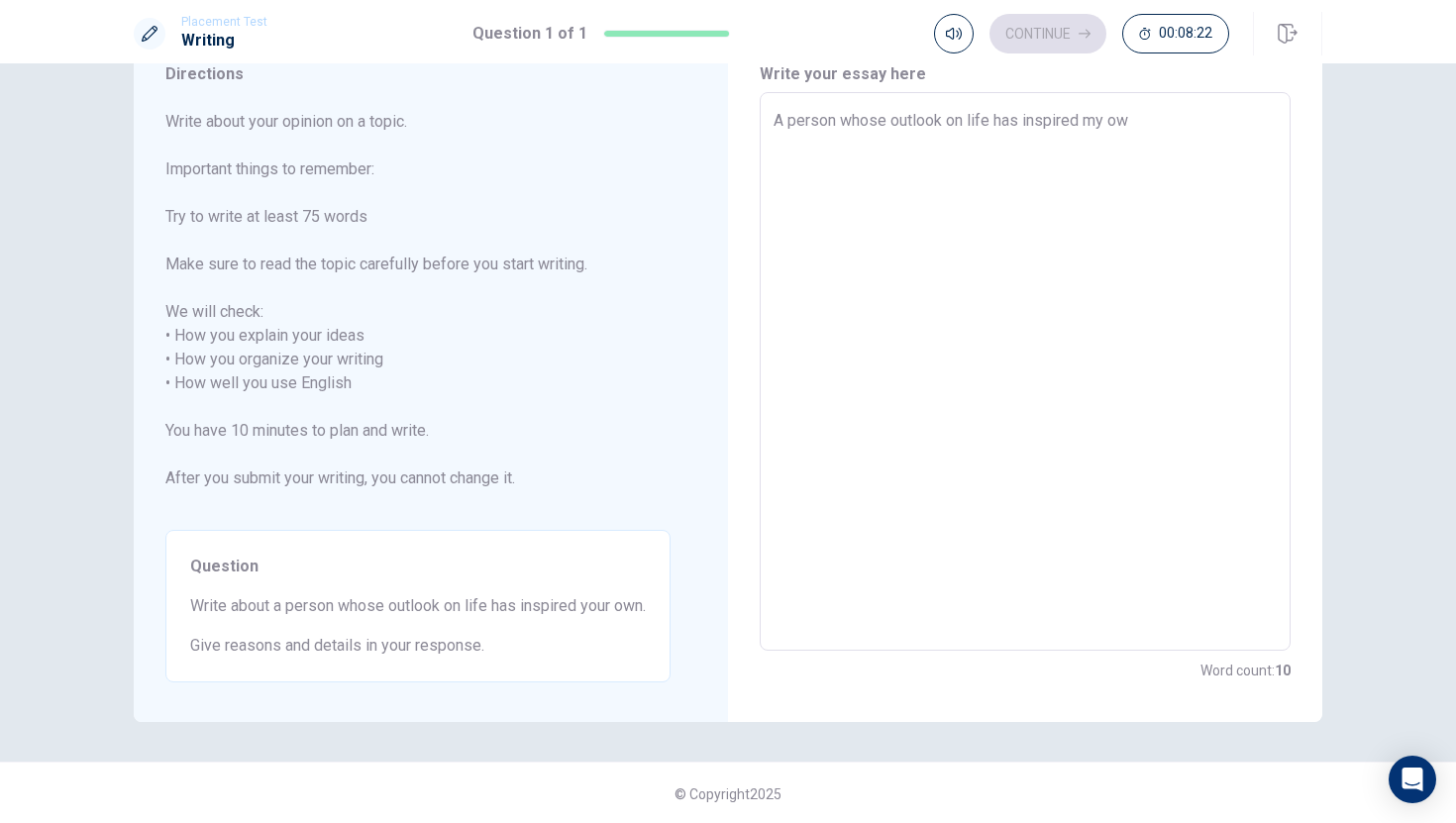 type on "x" 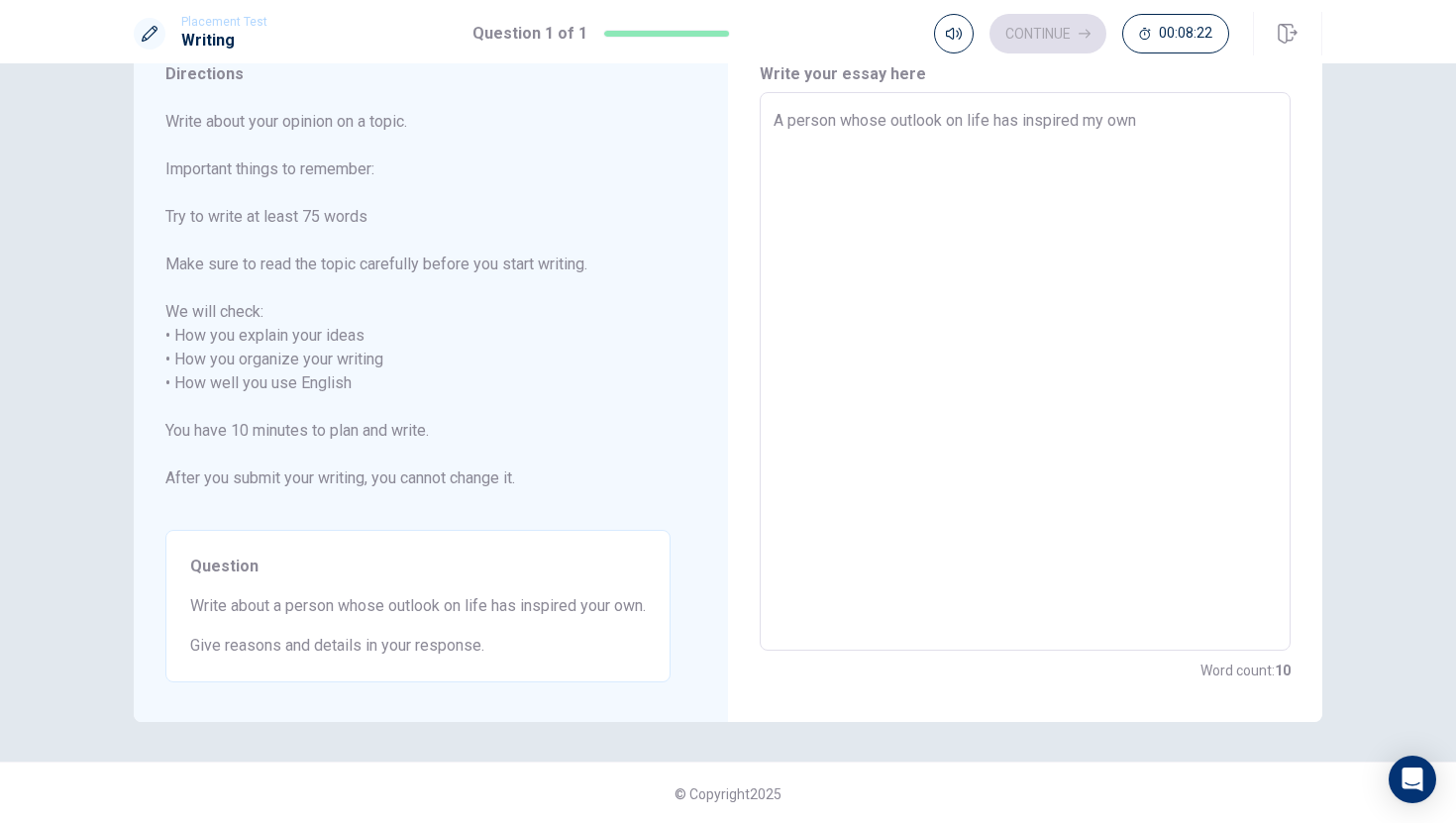 type on "x" 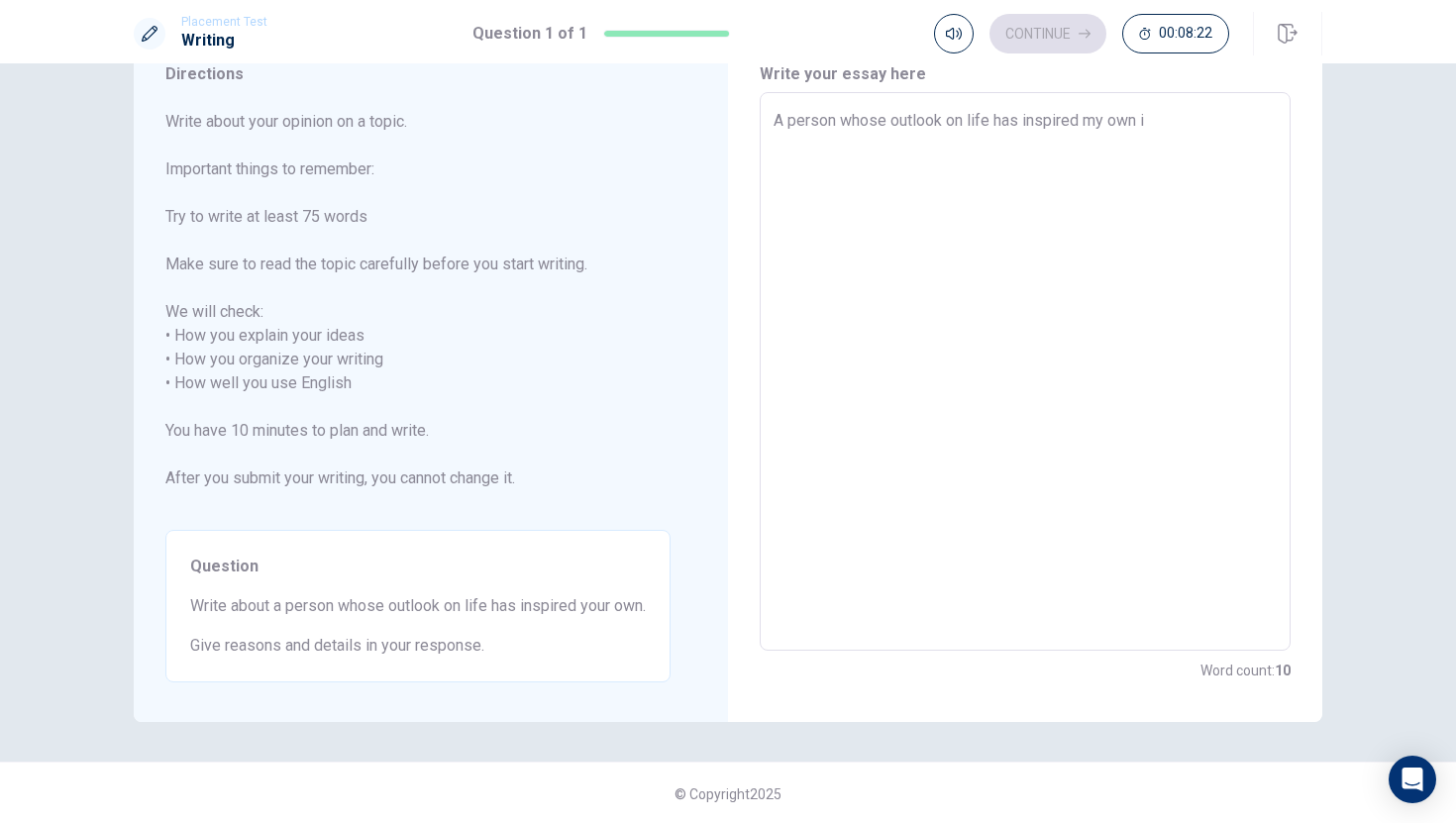 type on "x" 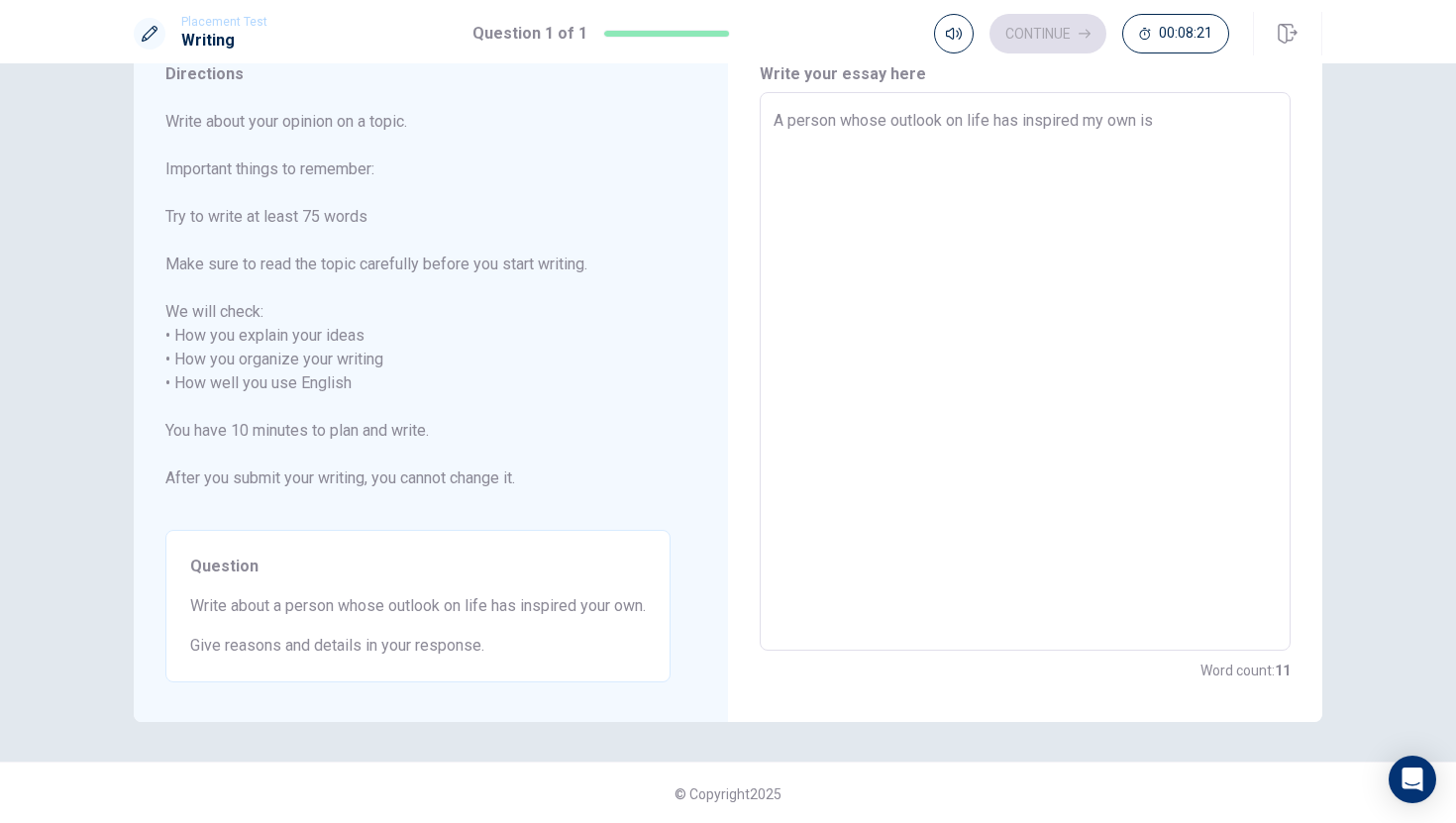 type on "x" 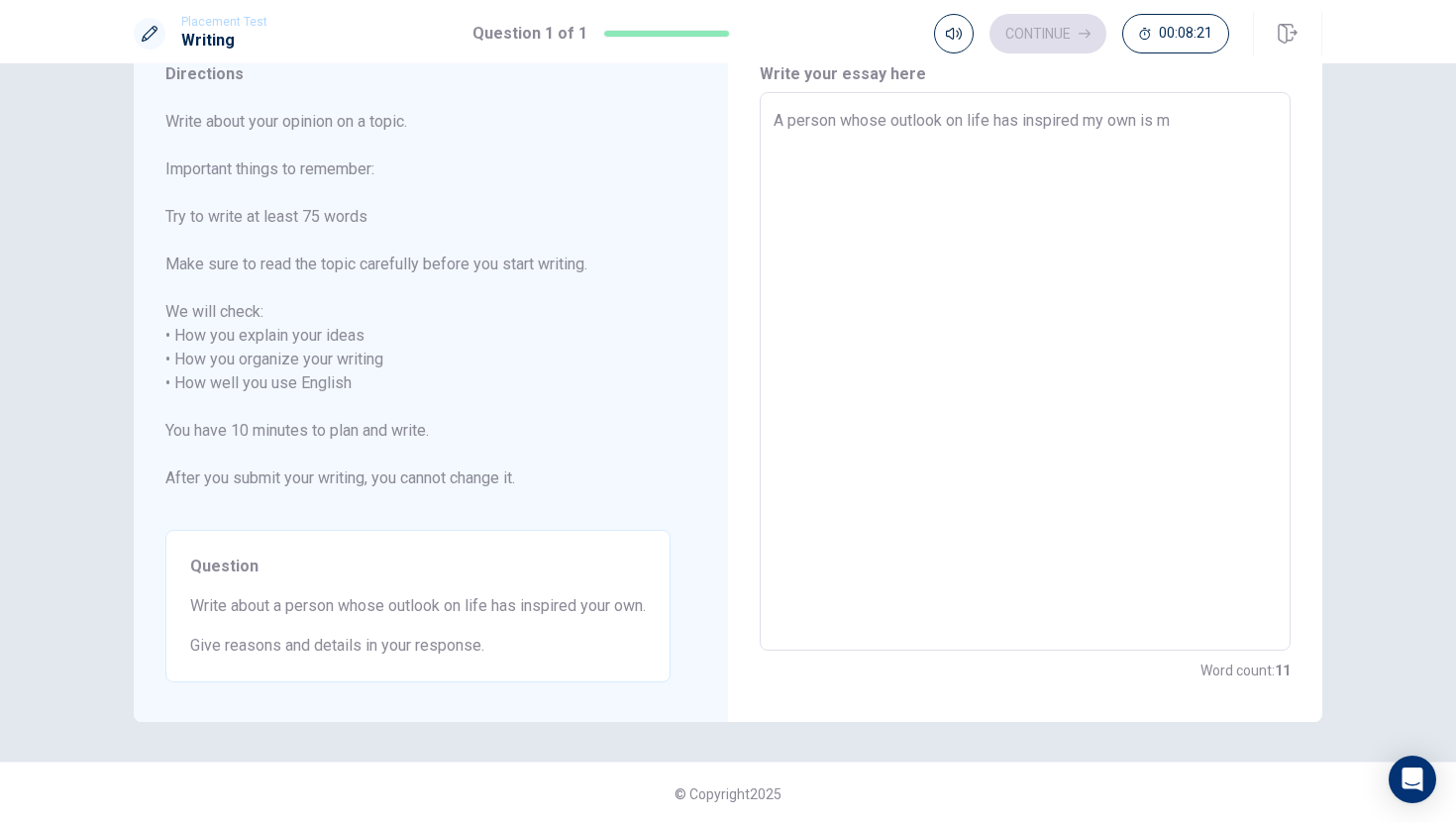 type on "x" 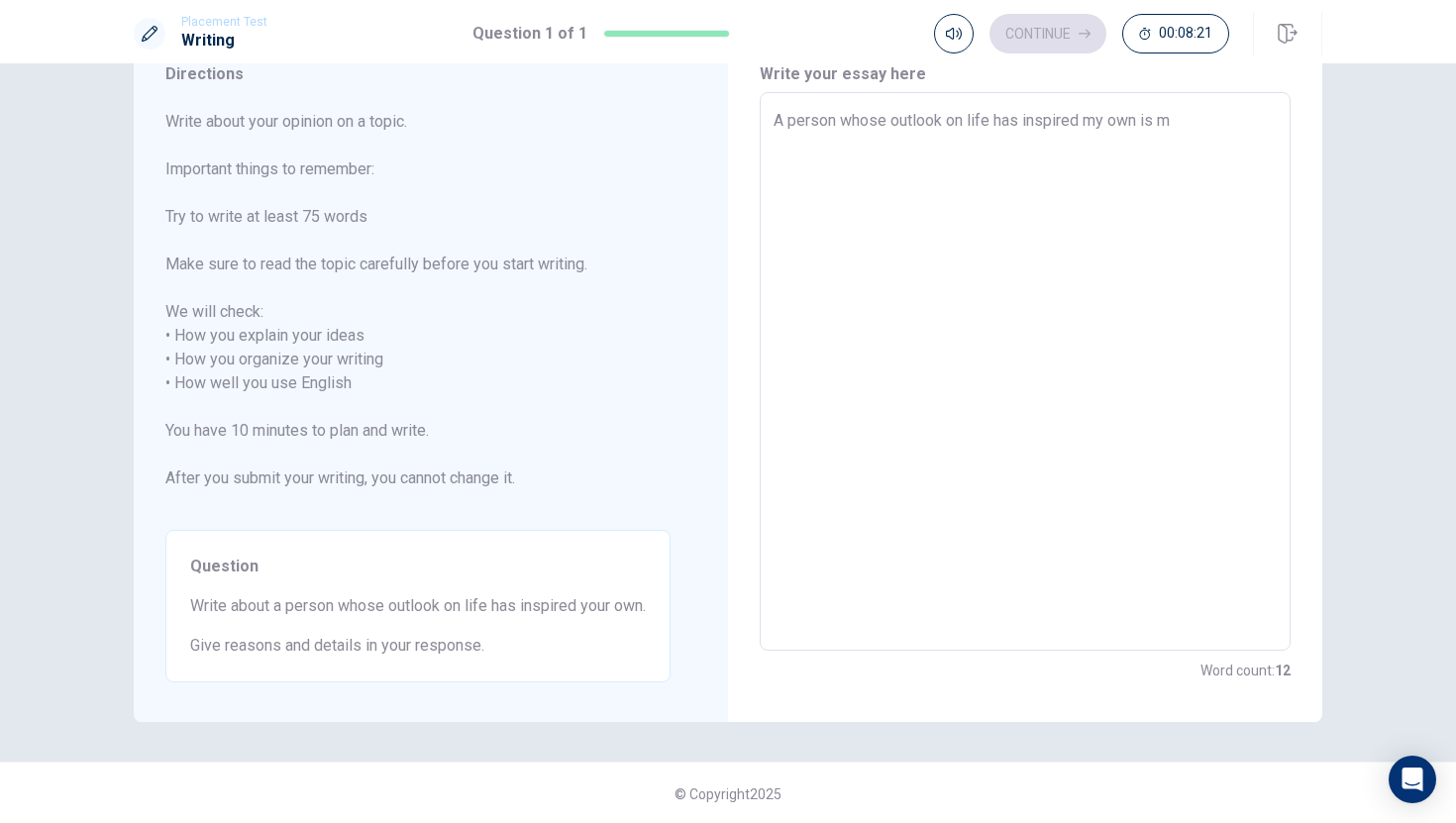 type on "A person whose outlook on life has inspired my own is my" 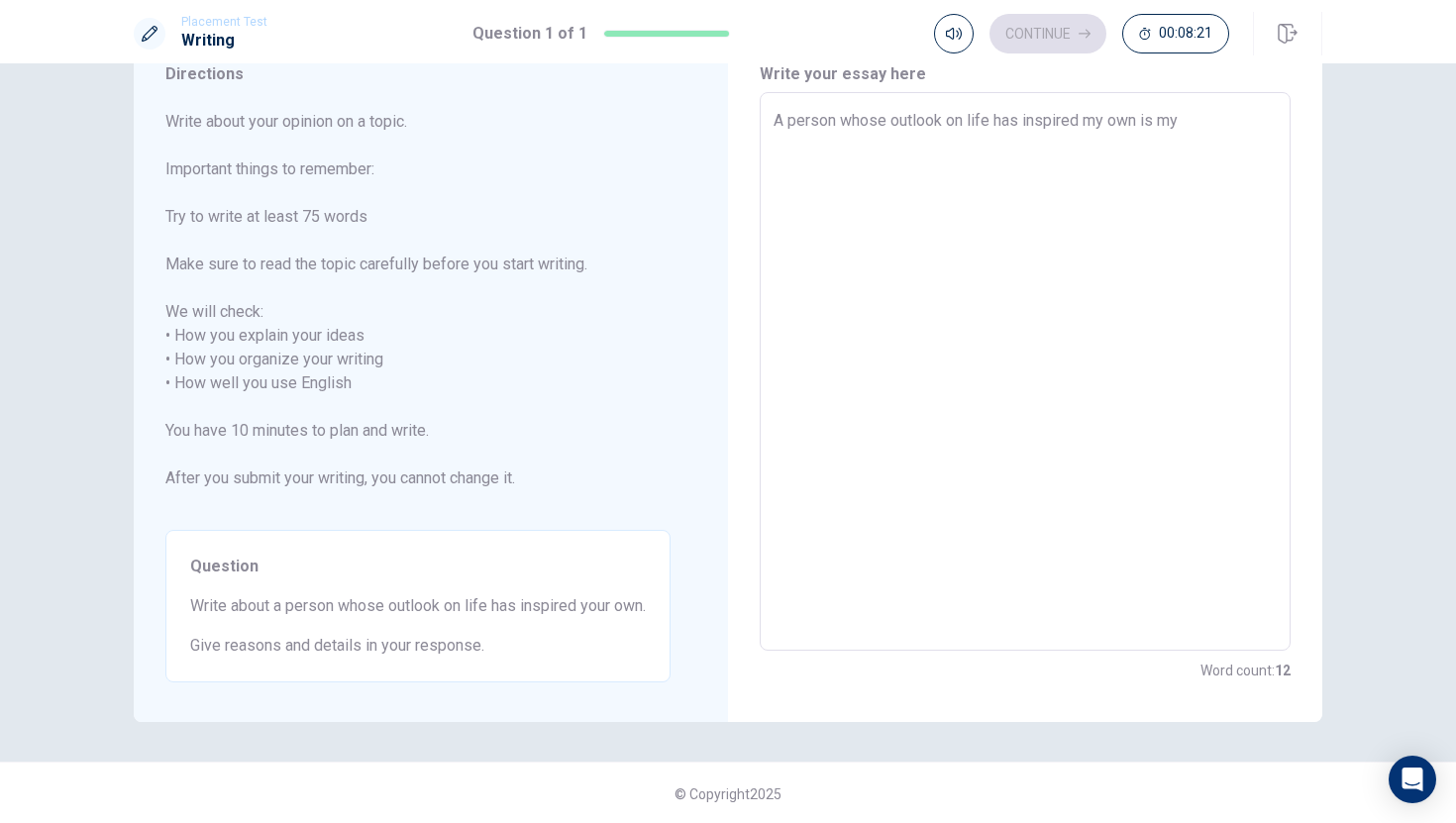 type on "x" 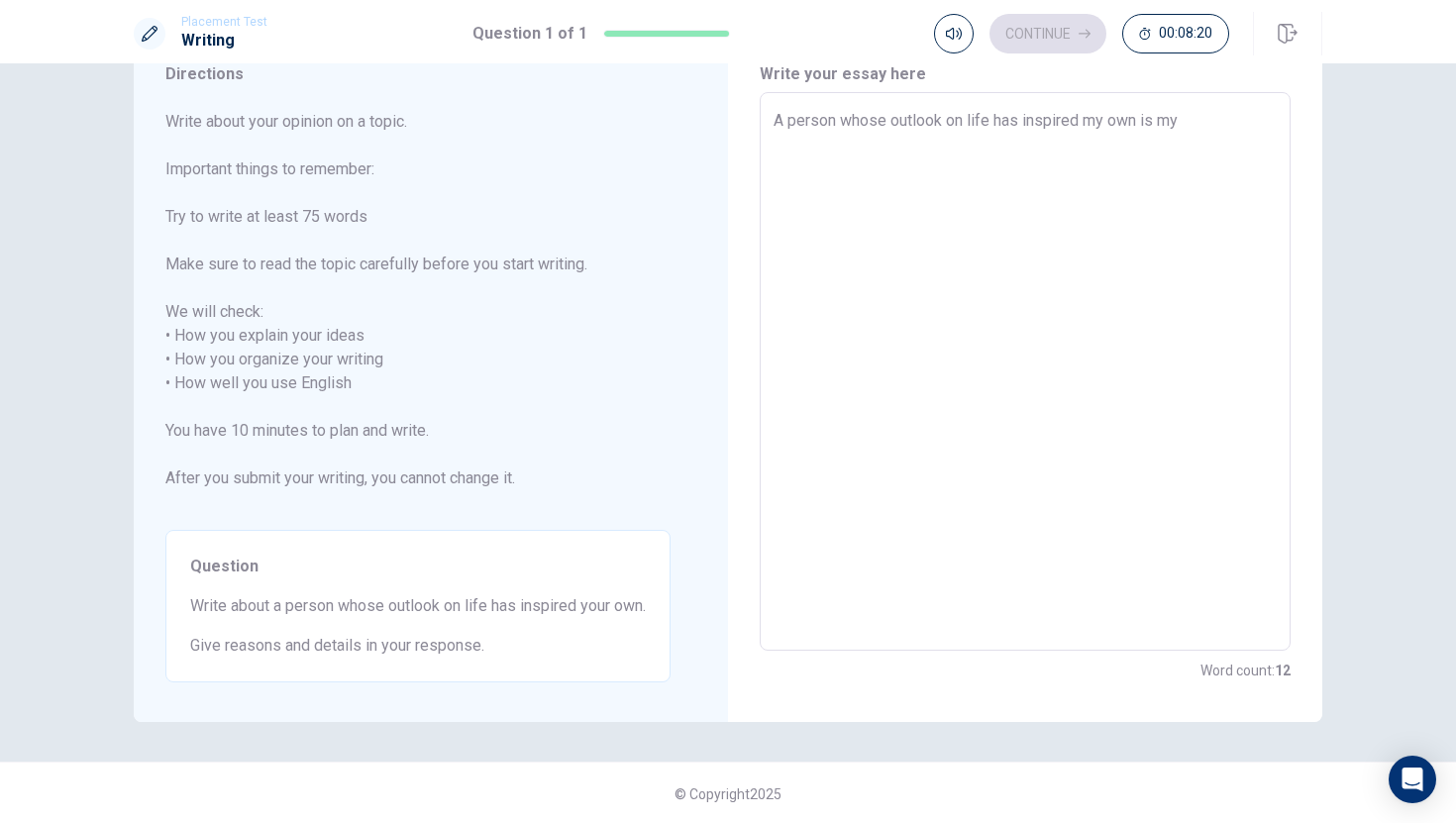 type on "A person whose outlook on life has inspired my own is my" 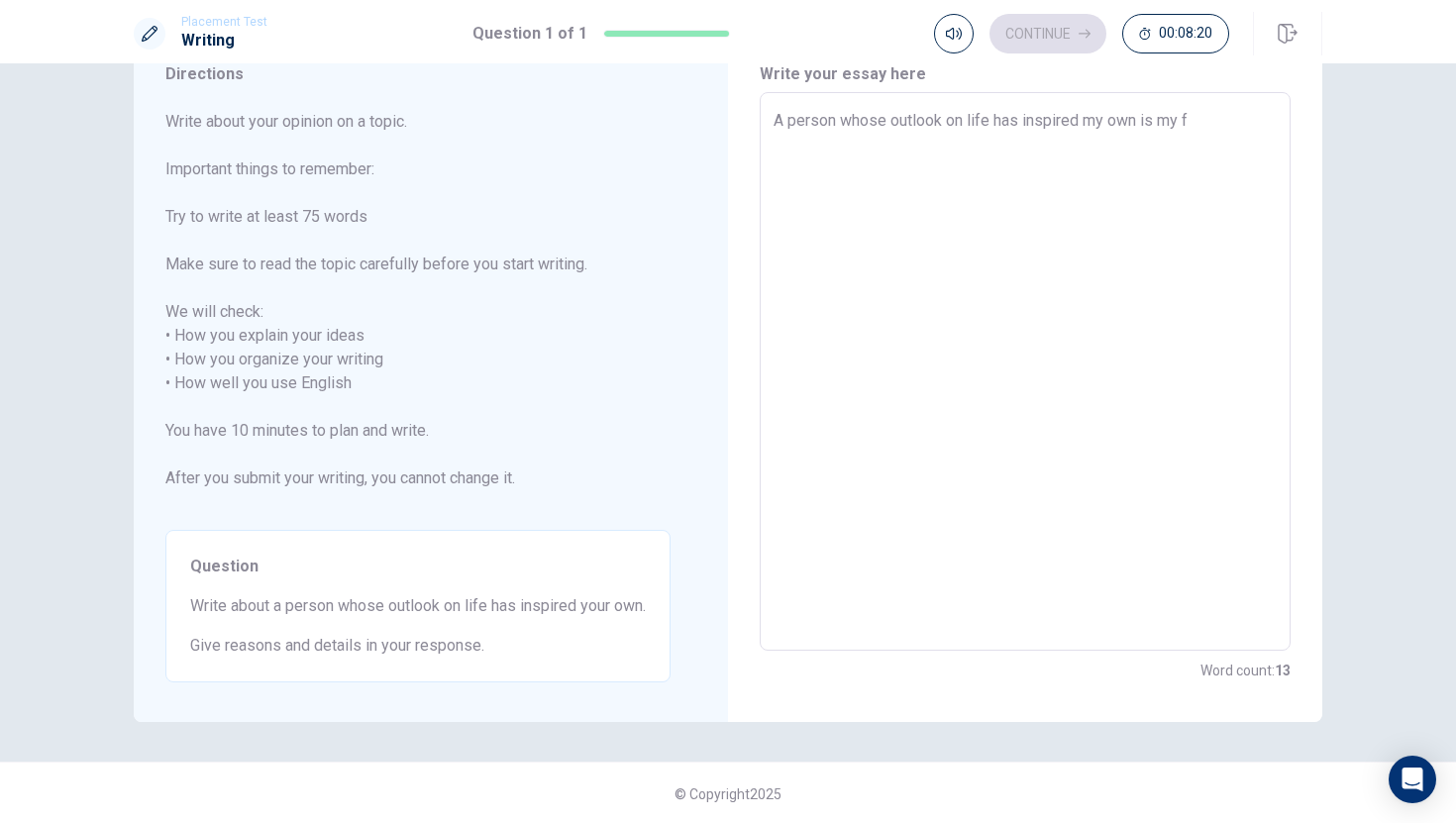 type on "x" 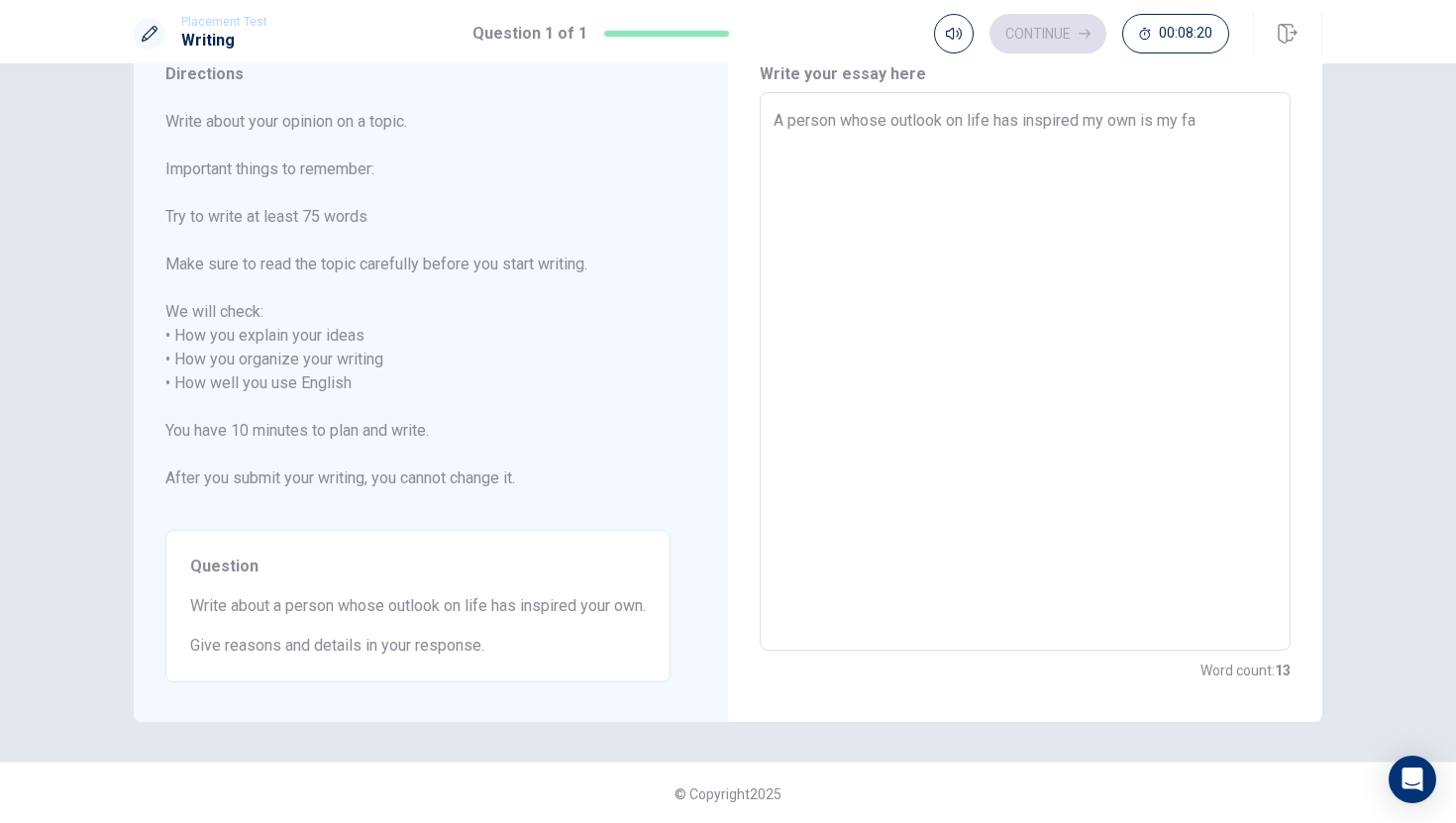 type on "x" 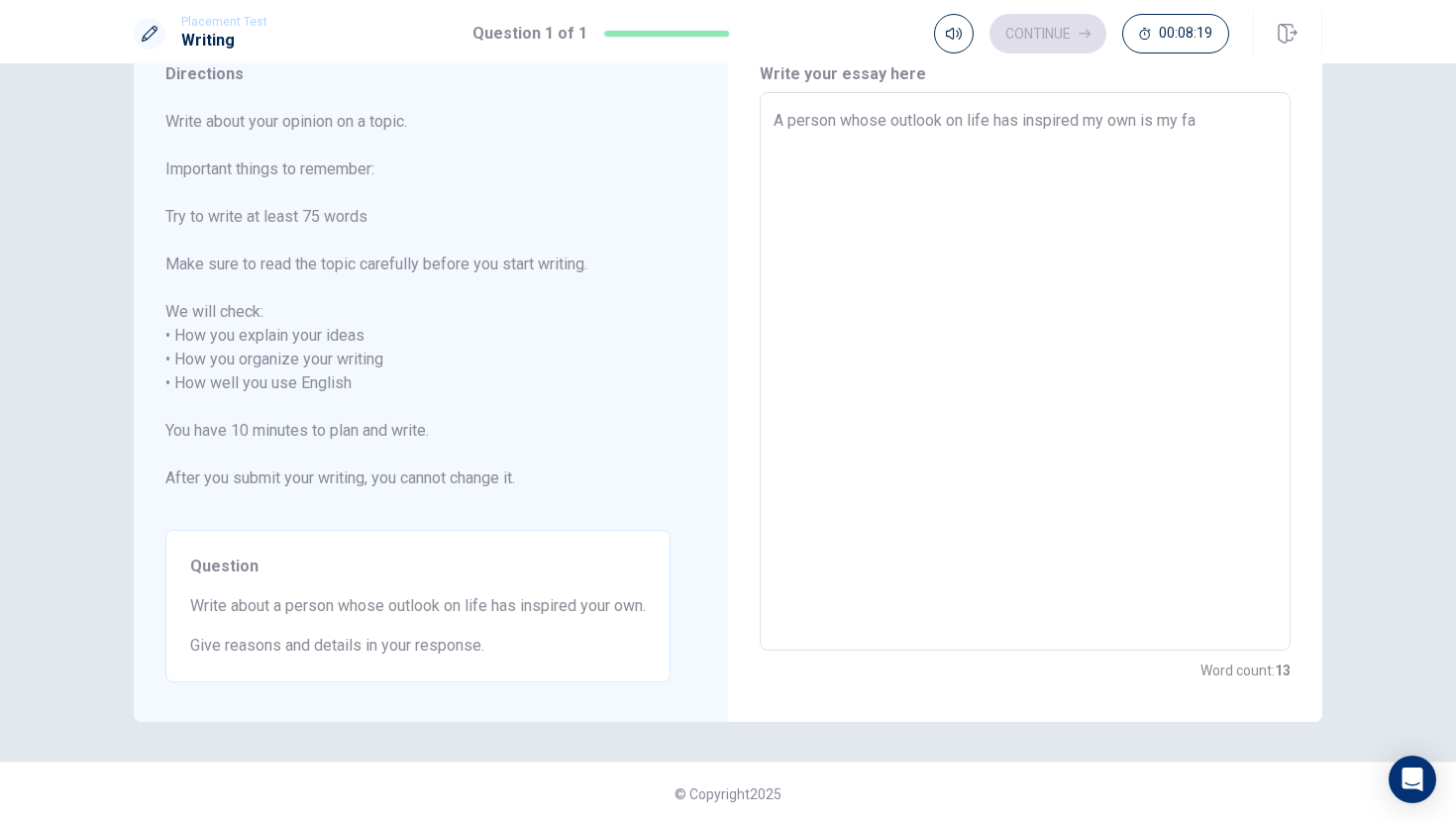type on "A person whose outlook on life has inspired my own is my f" 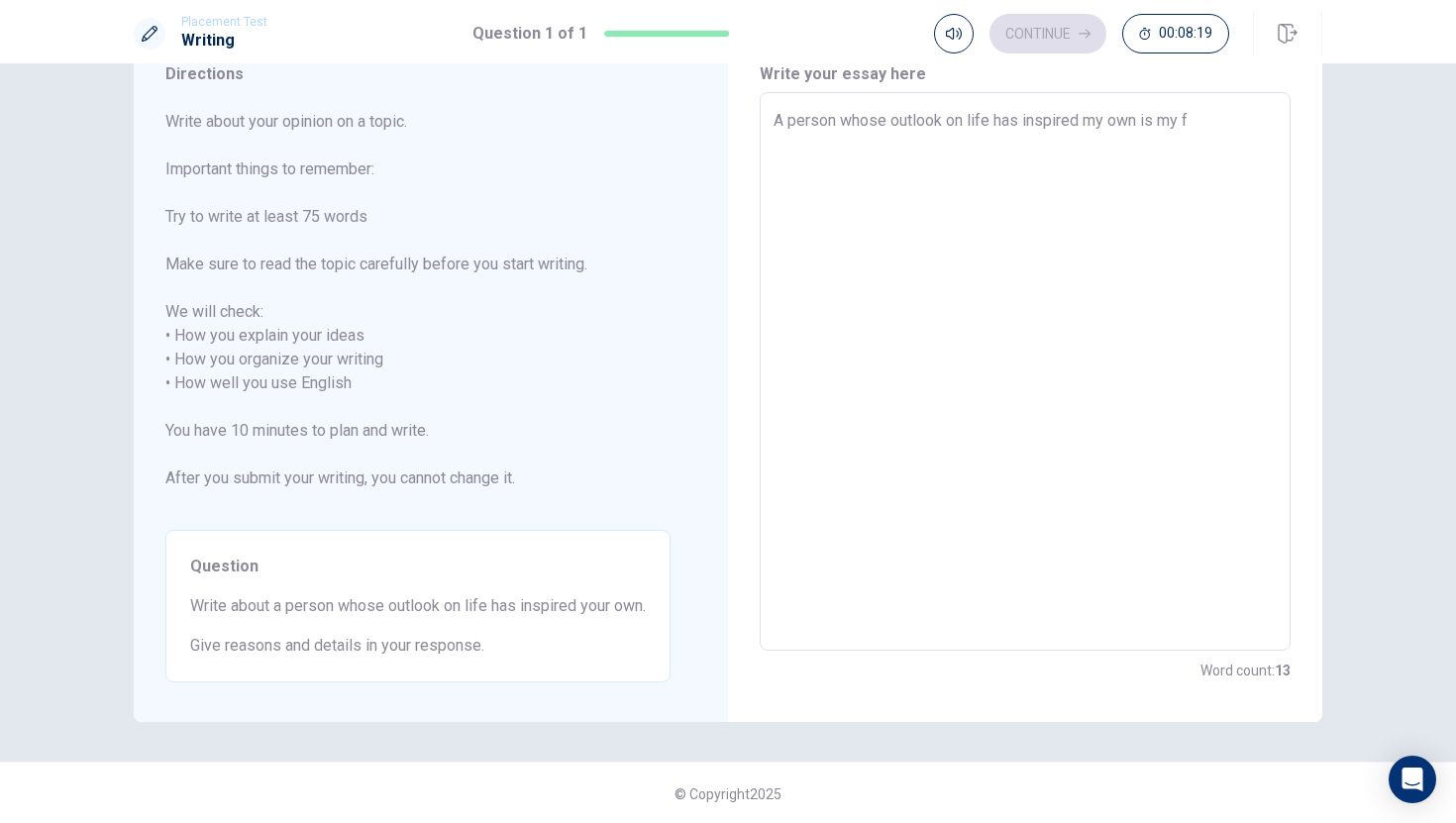 type on "x" 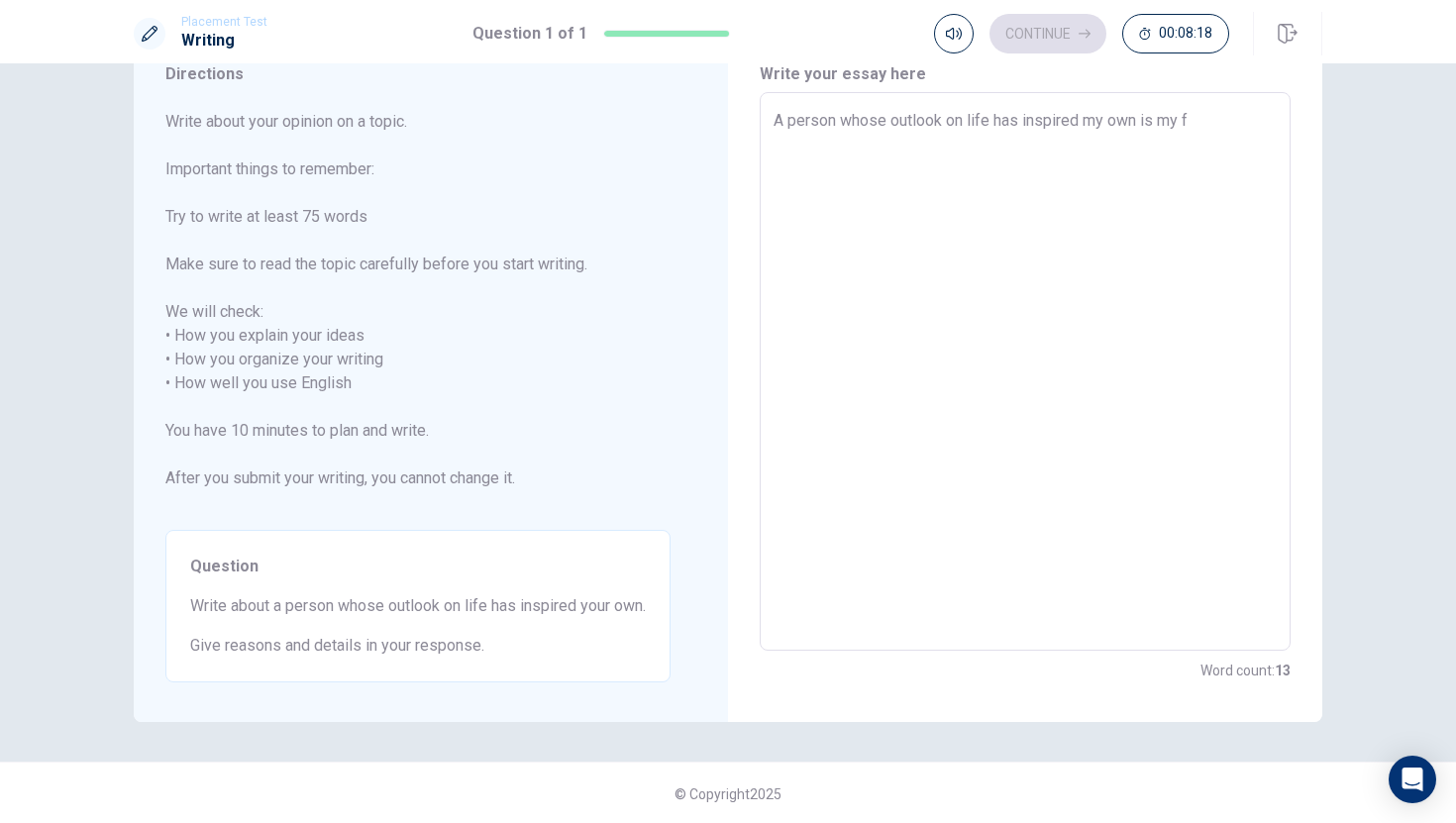 type on "A person whose outlook on life has inspired my own is my" 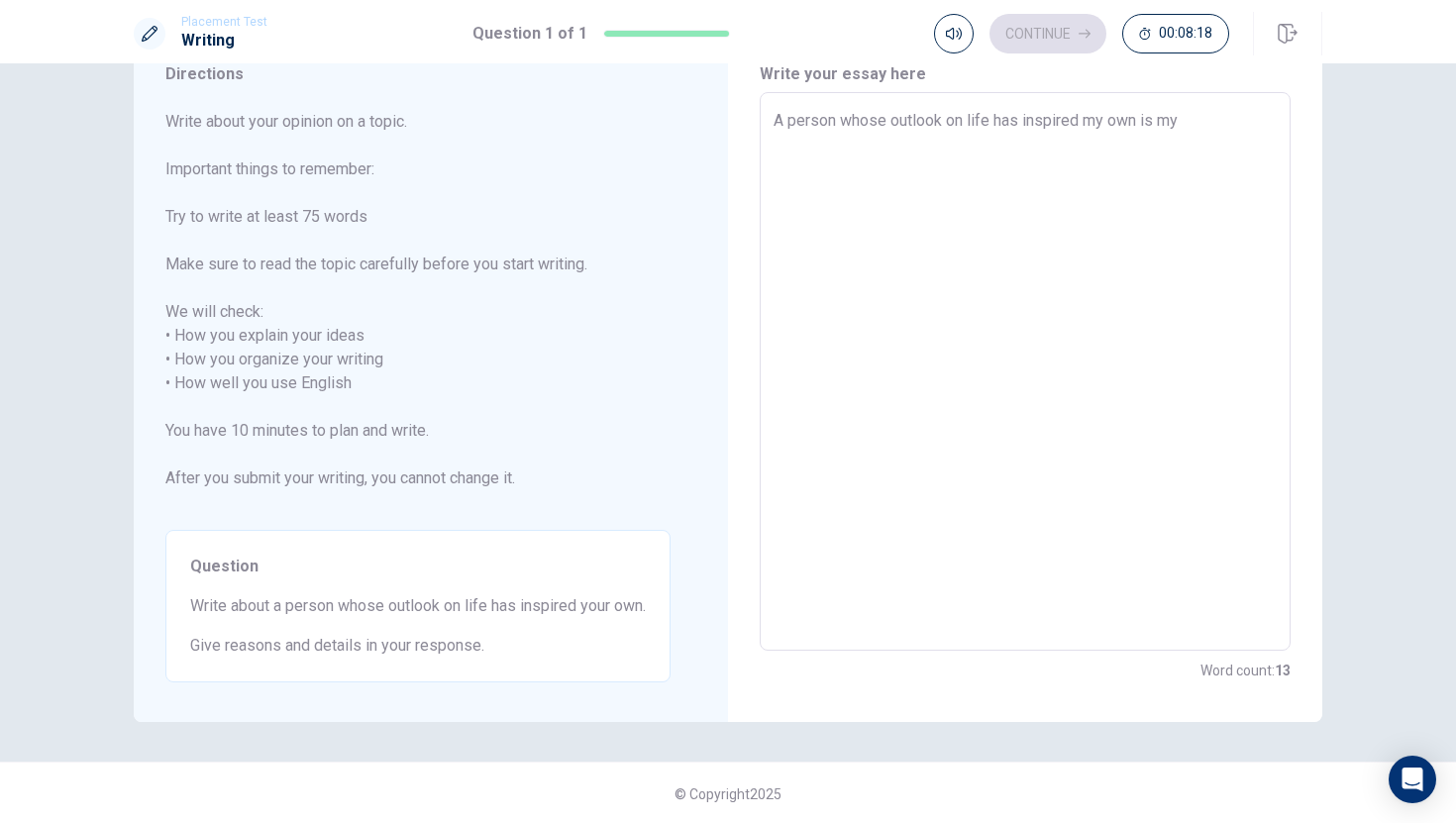 type on "x" 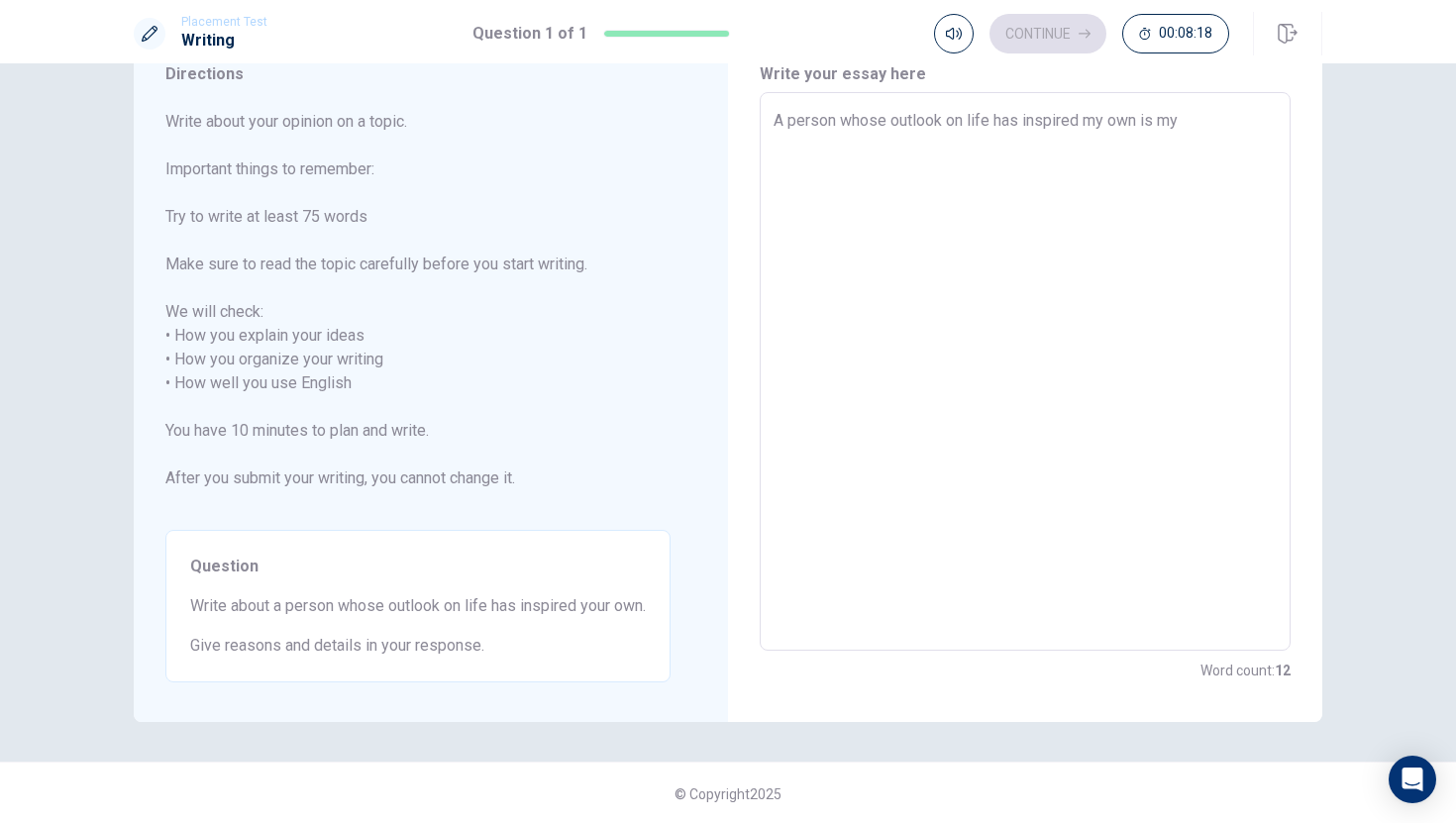 type on "A person whose outlook on life has inspired my own is my u" 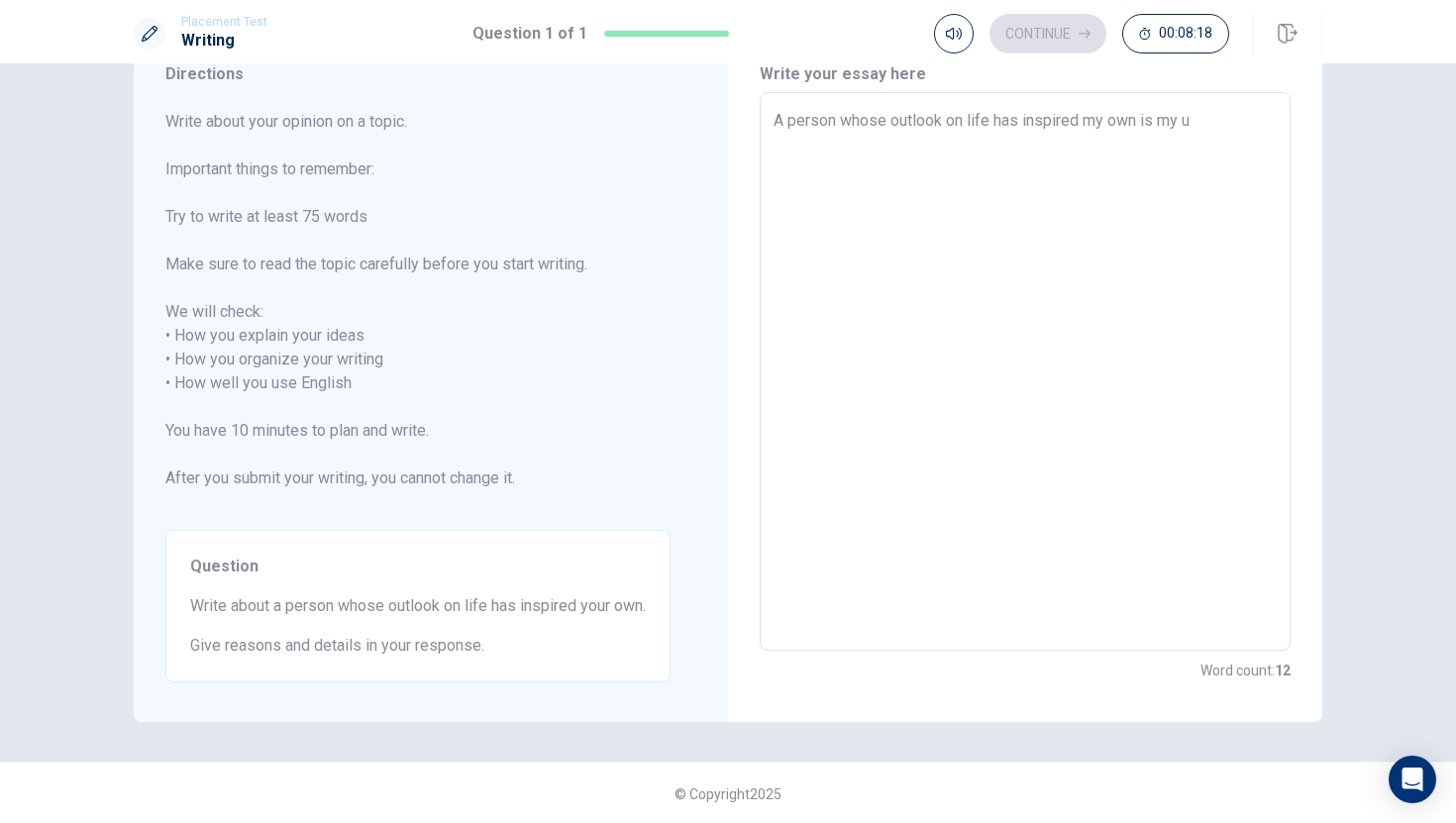 type on "x" 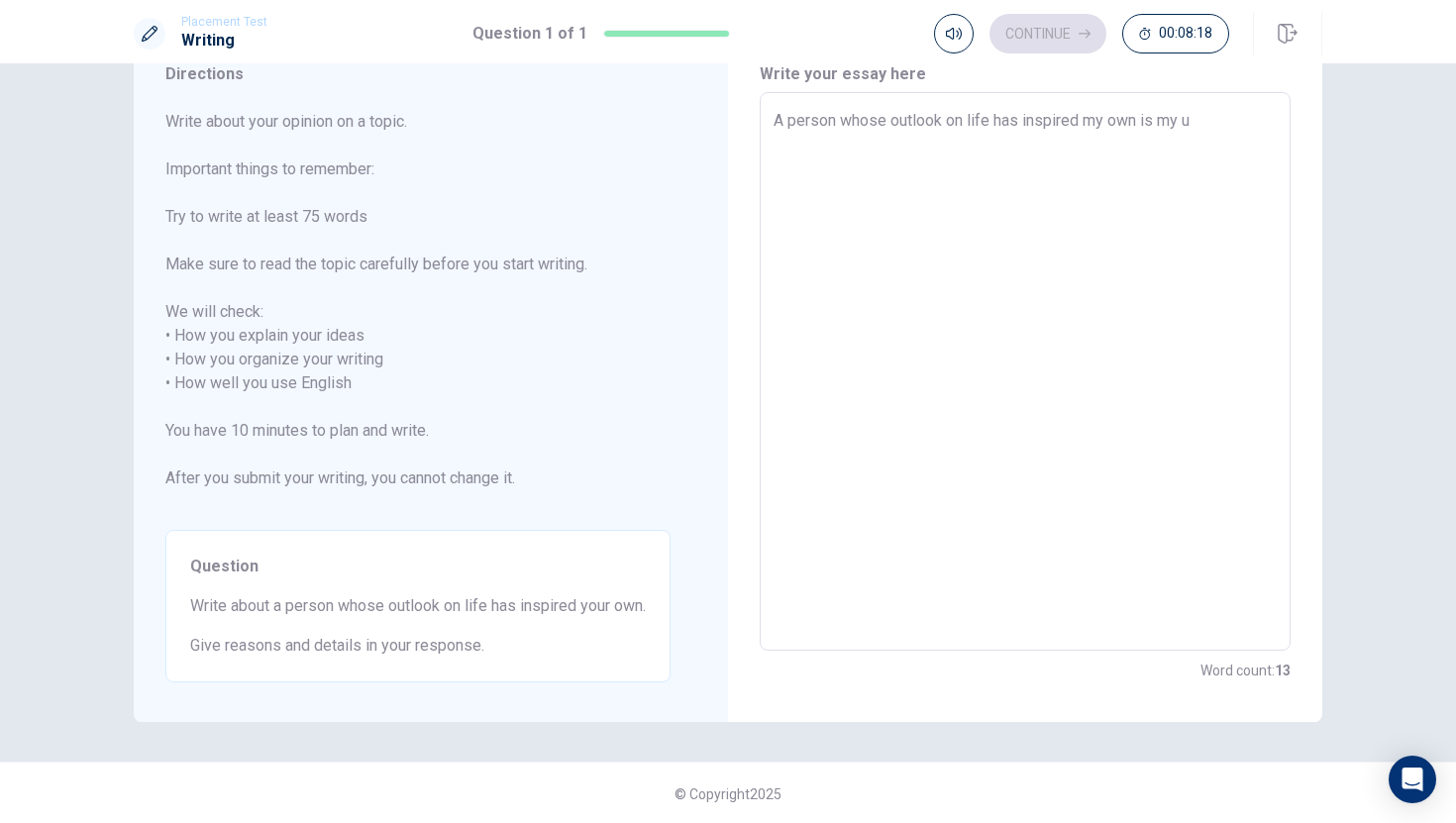 type on "A person whose outlook on life has inspired my own is my un" 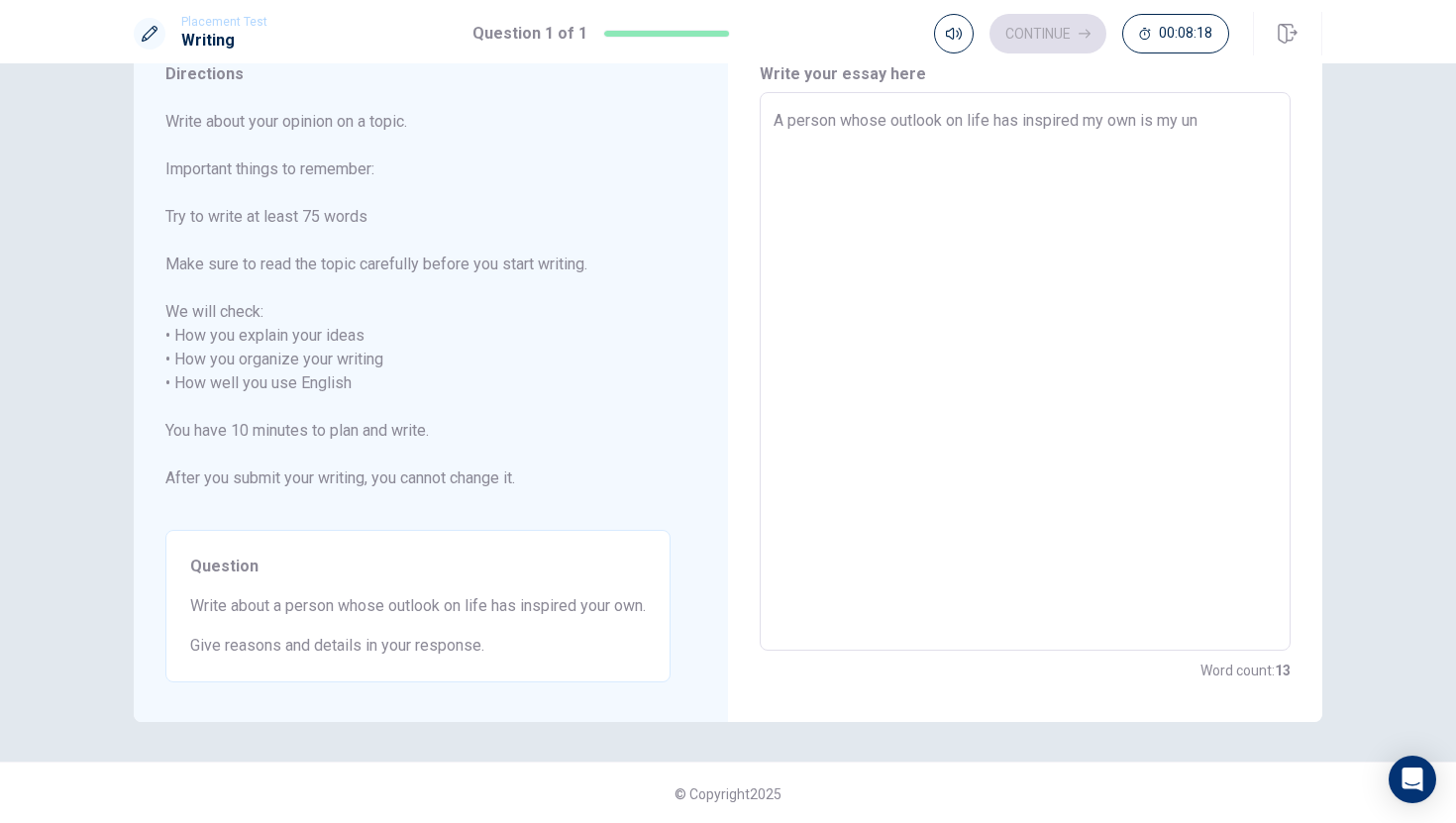type on "x" 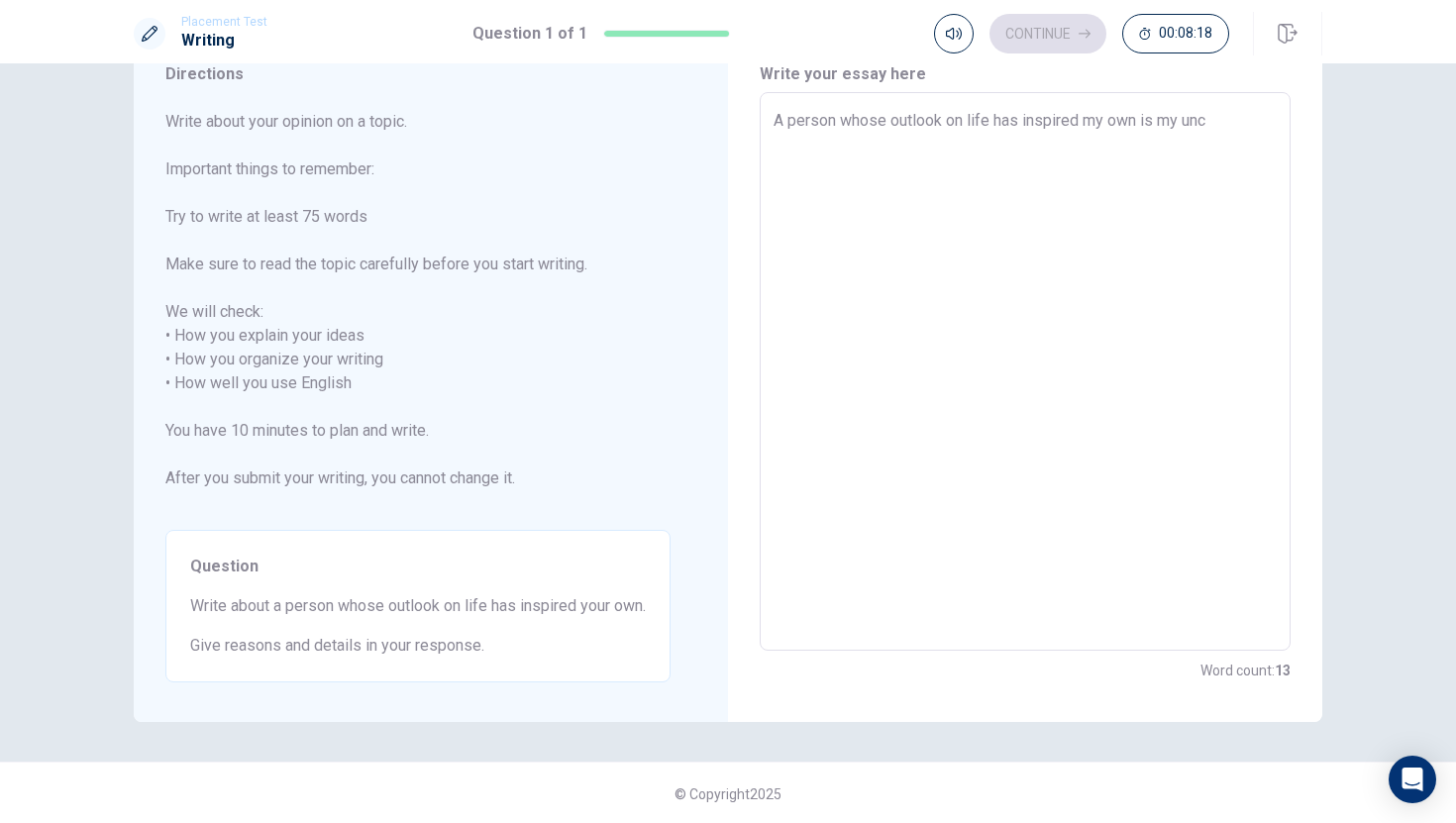 type on "x" 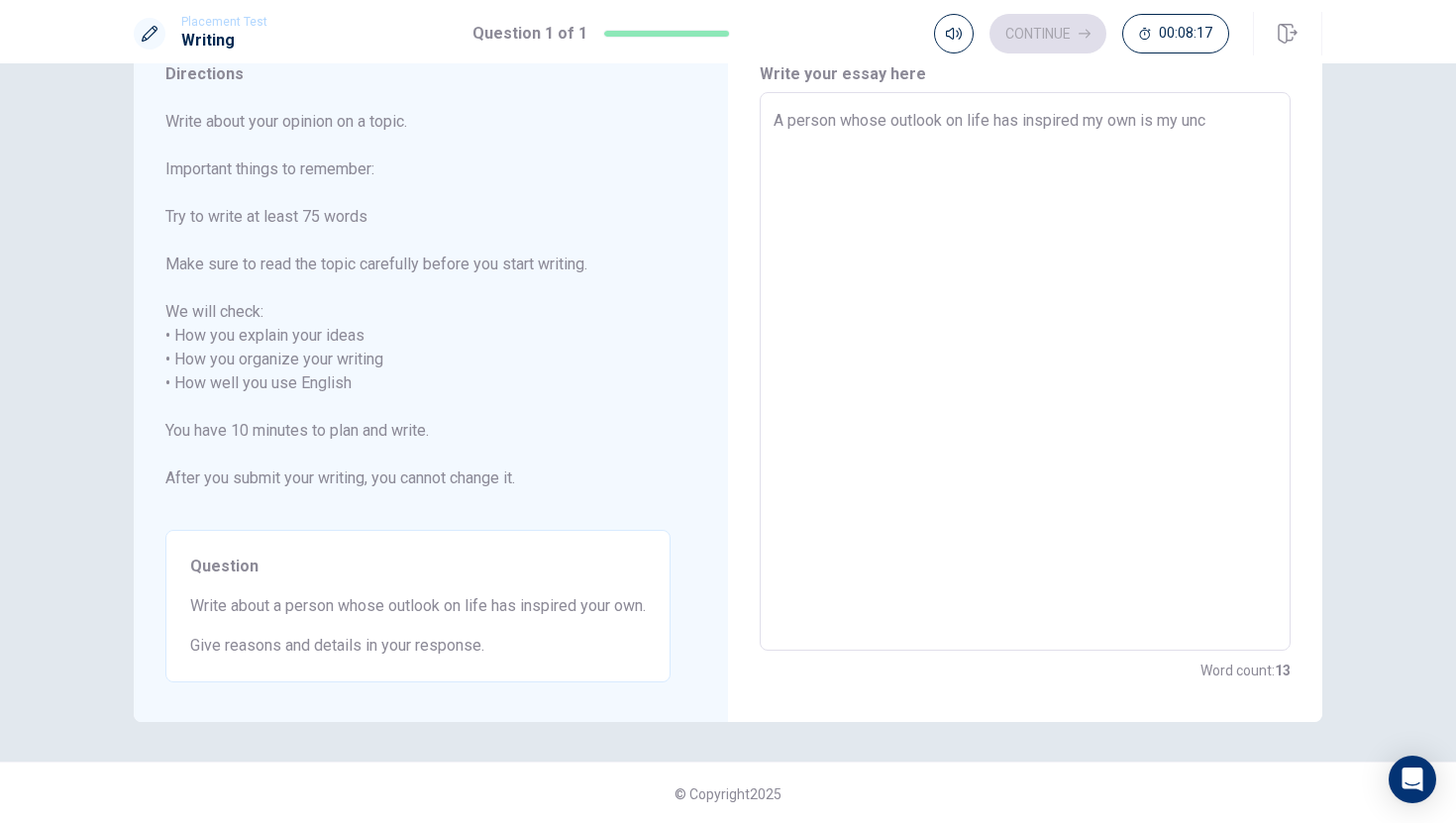 type on "A person whose outlook on life has inspired my own is my uncl" 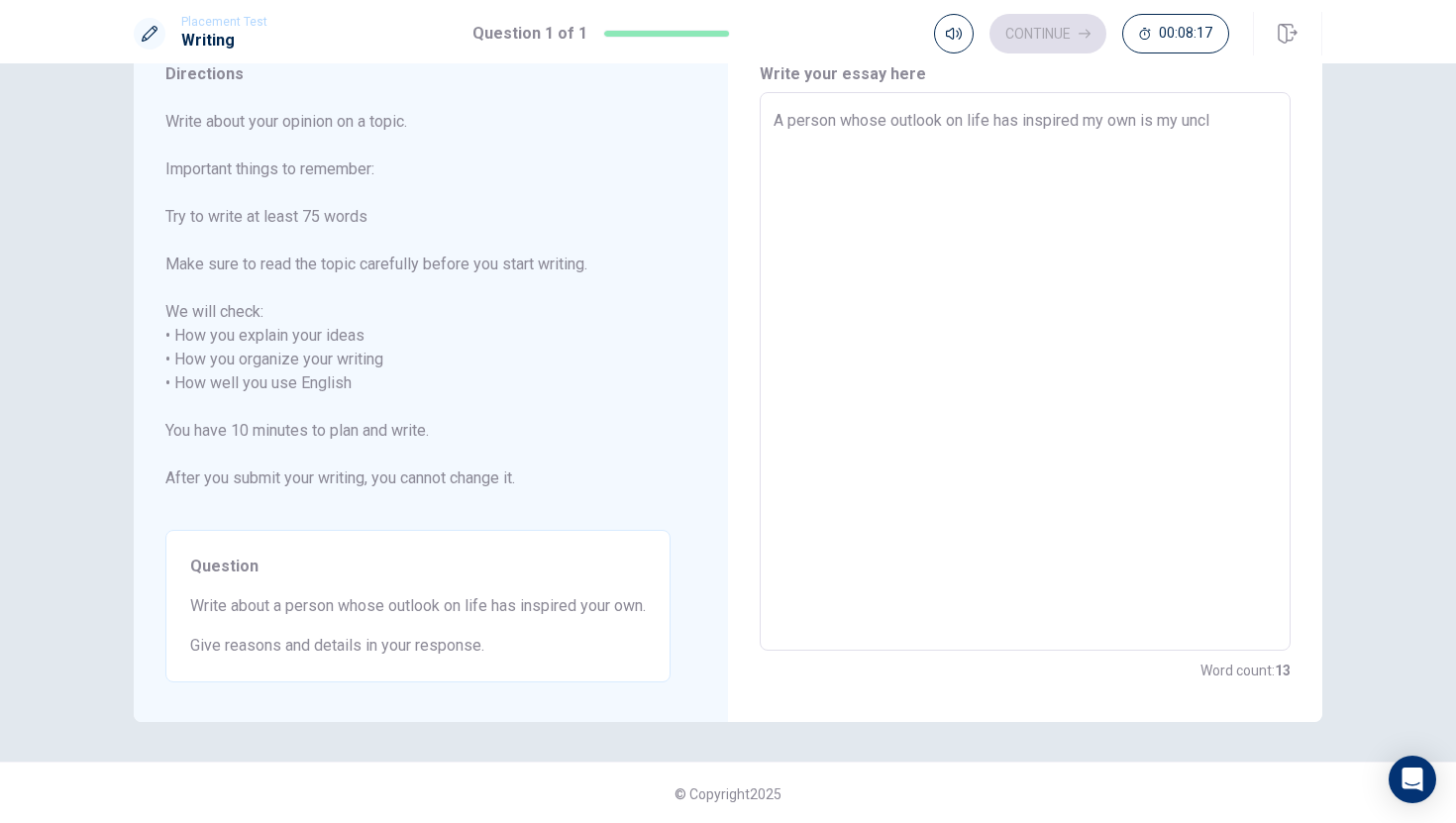 type on "x" 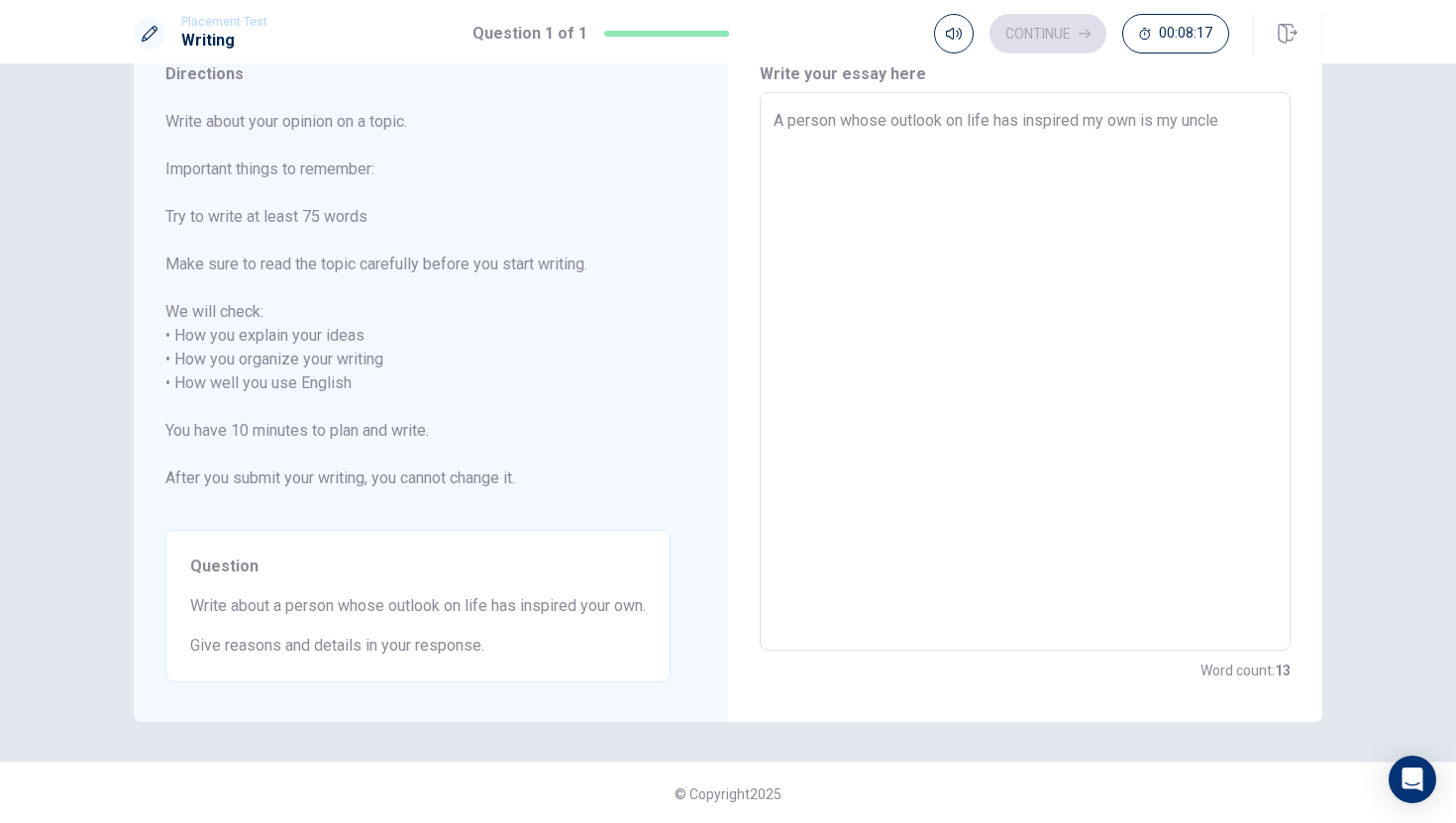 type 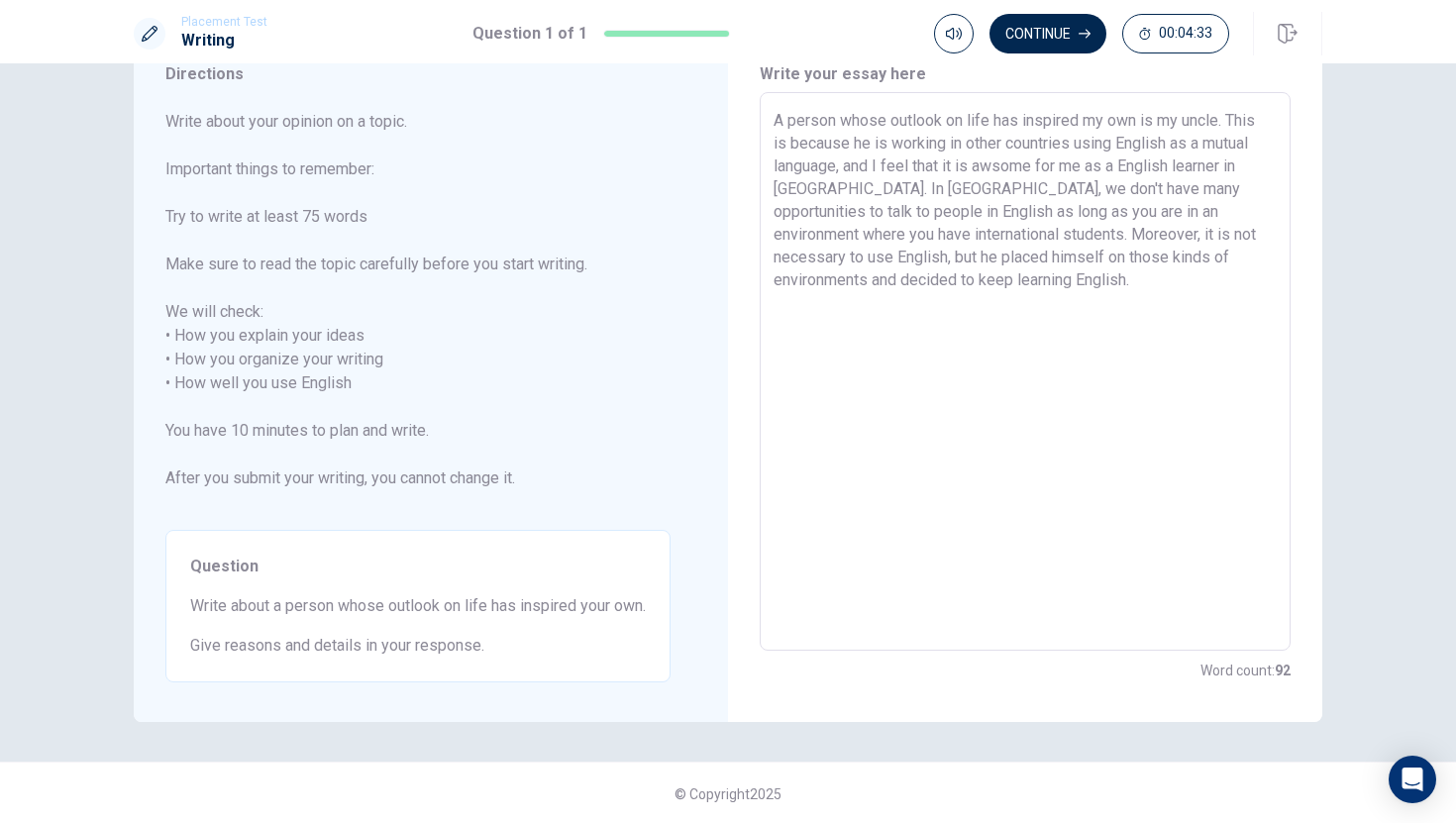 scroll, scrollTop: 51, scrollLeft: 0, axis: vertical 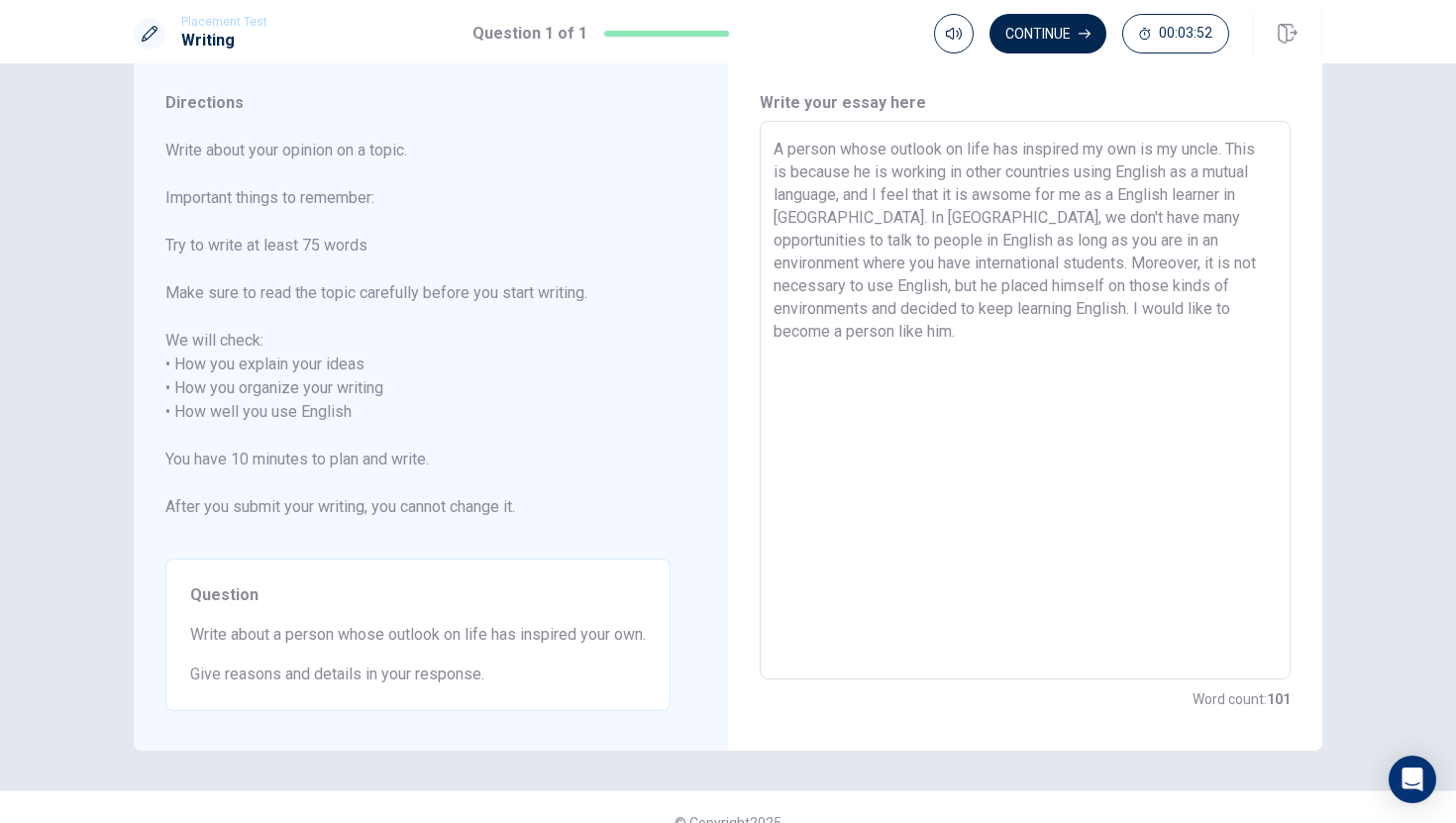 click on "A person whose outlook on life has inspired my own is my uncle. This is because he is working in other countries using English as a mutual language, and I feel that it is awsome for me as a English learner in Japan. In Japan, we don't have many opportunities to talk to people in English as long as you are in an environment where you have international students. Moreover, it is not necessary to use English, but he placed himself on those kinds of environments and decided to keep learning English. I would like to become a person like him." at bounding box center (1025, 400) 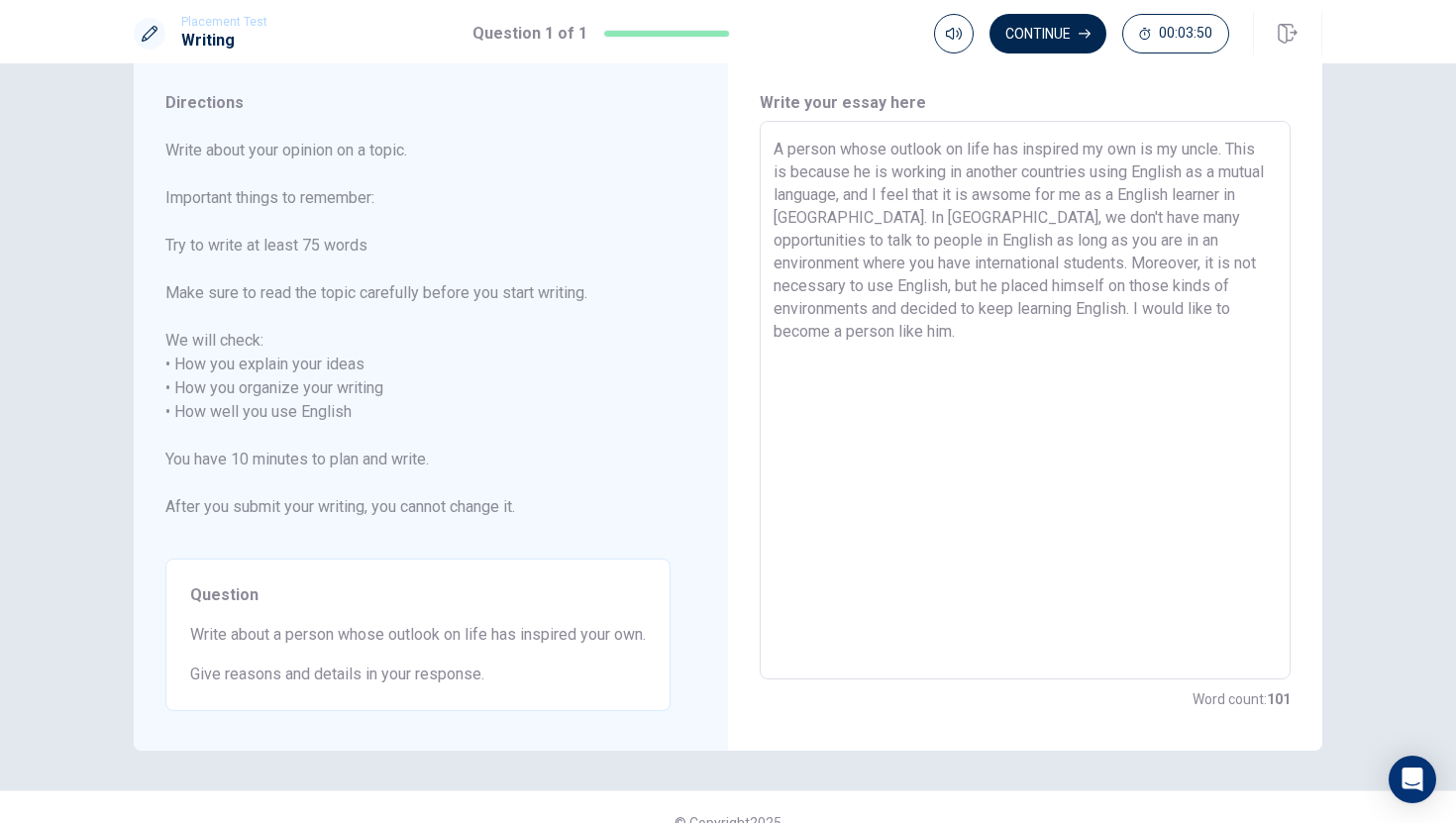 click on "A person whose outlook on life has inspired my own is my uncle. This is because he is working in another countries using English as a mutual language, and I feel that it is awsome for me as a English learner in Japan. In Japan, we don't have many opportunities to talk to people in English as long as you are in an environment where you have international students. Moreover, it is not necessary to use English, but he placed himself on those kinds of environments and decided to keep learning English. I would like to become a person like him." at bounding box center [1025, 400] 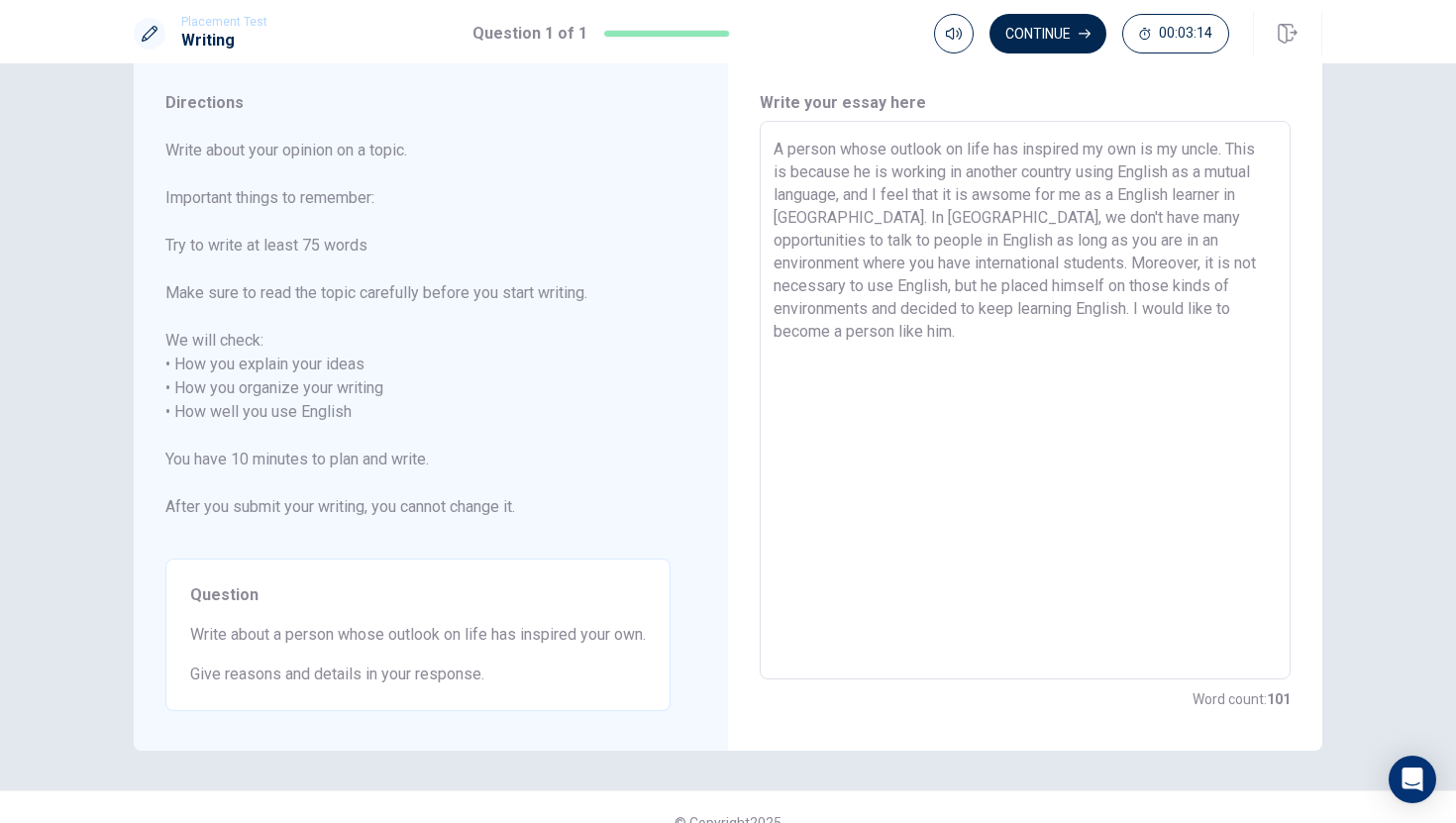 click on "A person whose outlook on life has inspired my own is my uncle. This is because he is working in another country using English as a mutual language, and I feel that it is awsome for me as a English learner in Japan. In Japan, we don't have many opportunities to talk to people in English as long as you are in an environment where you have international students. Moreover, it is not necessary to use English, but he placed himself on those kinds of environments and decided to keep learning English. I would like to become a person like him." at bounding box center (1025, 400) 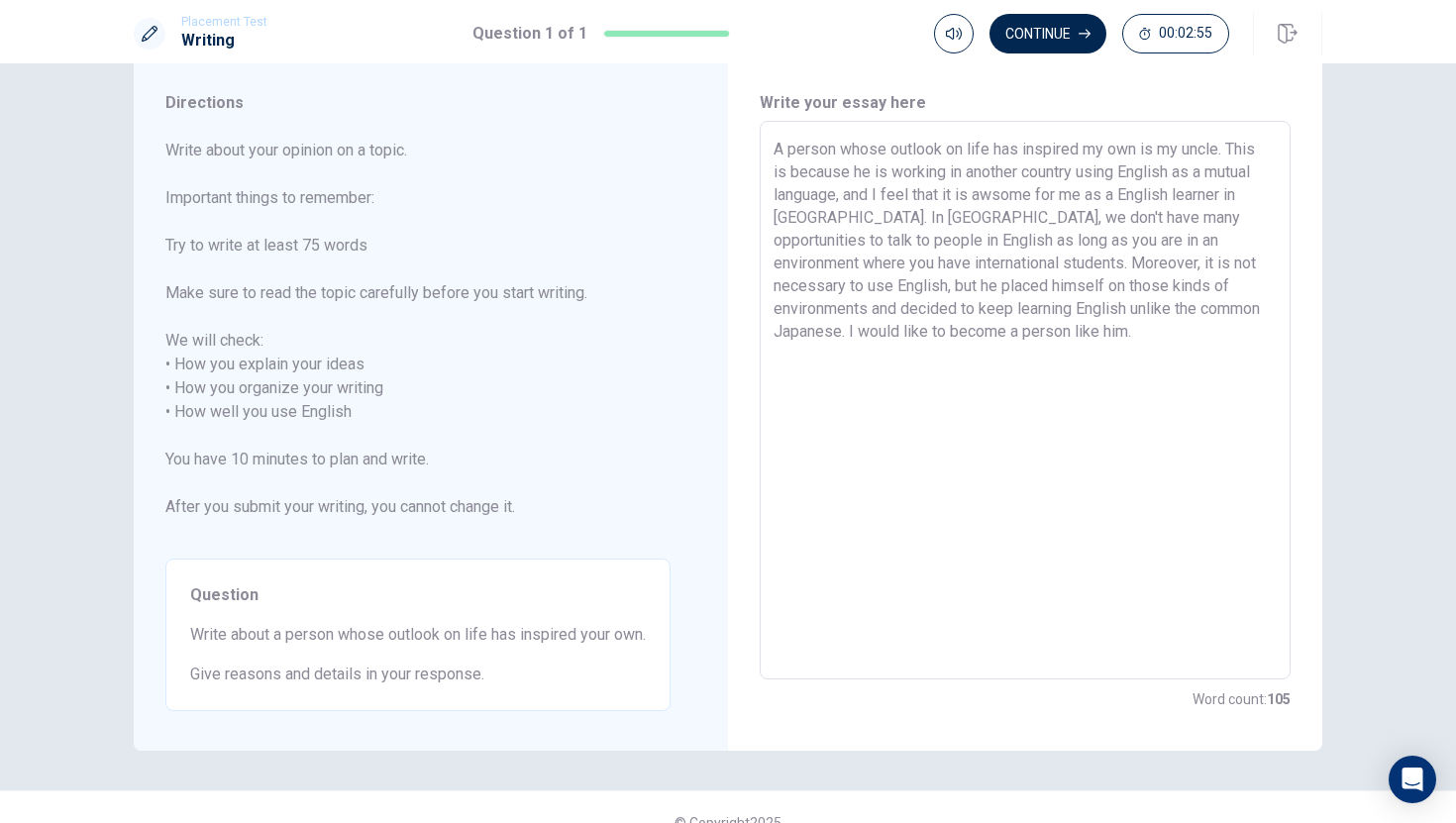 scroll, scrollTop: 47, scrollLeft: 0, axis: vertical 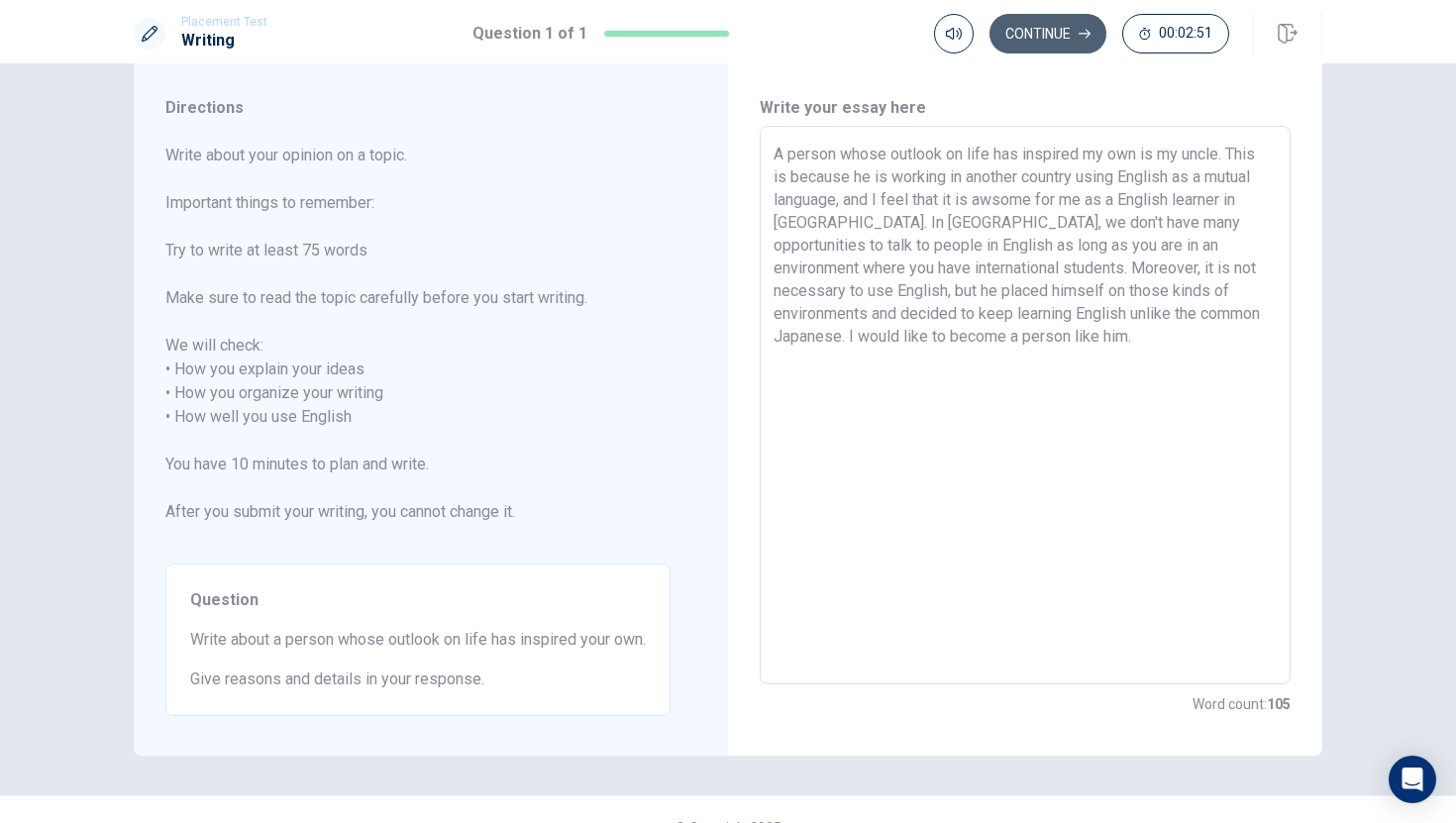 click on "Continue" at bounding box center (1048, 34) 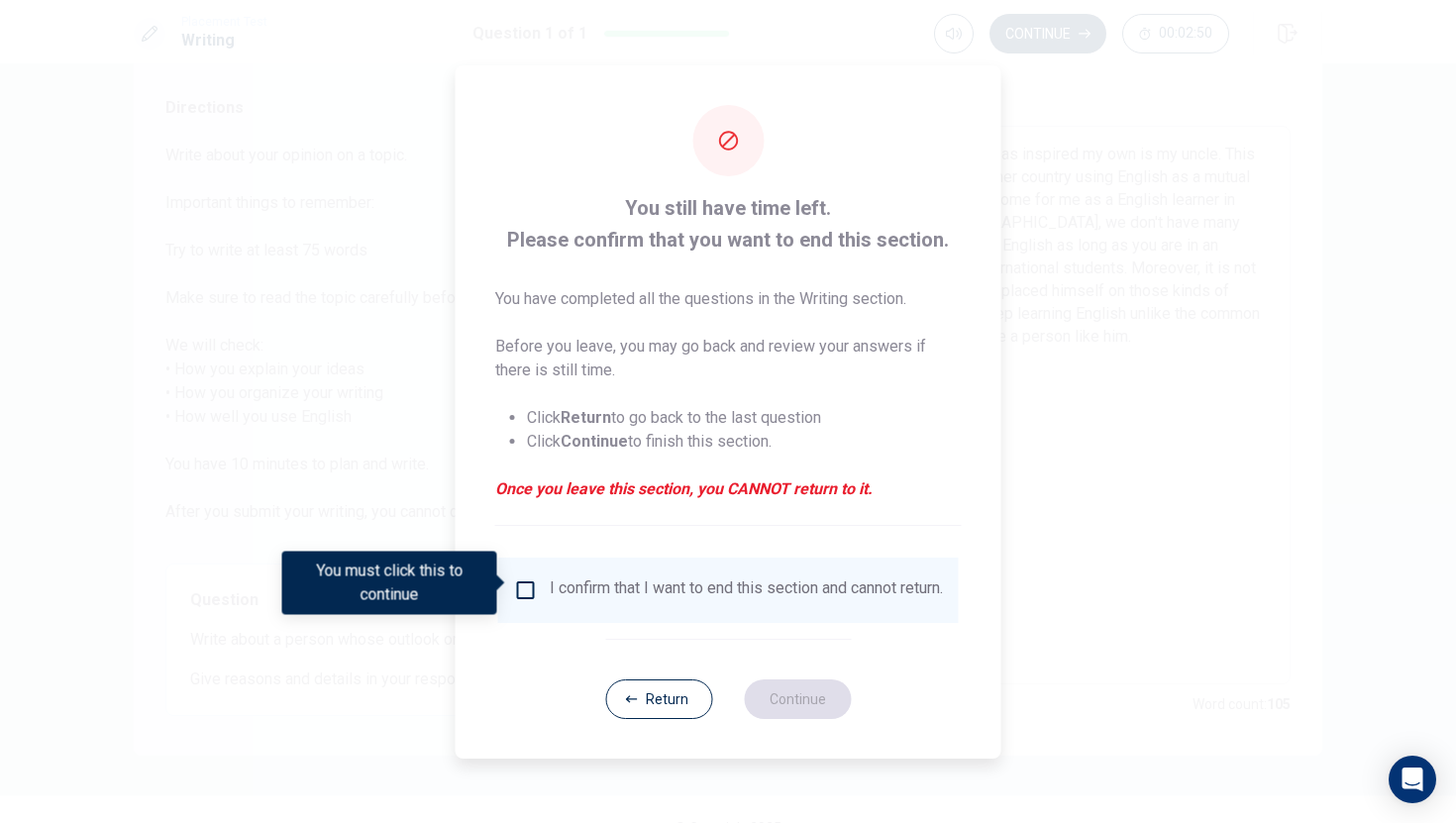 click at bounding box center [526, 590] 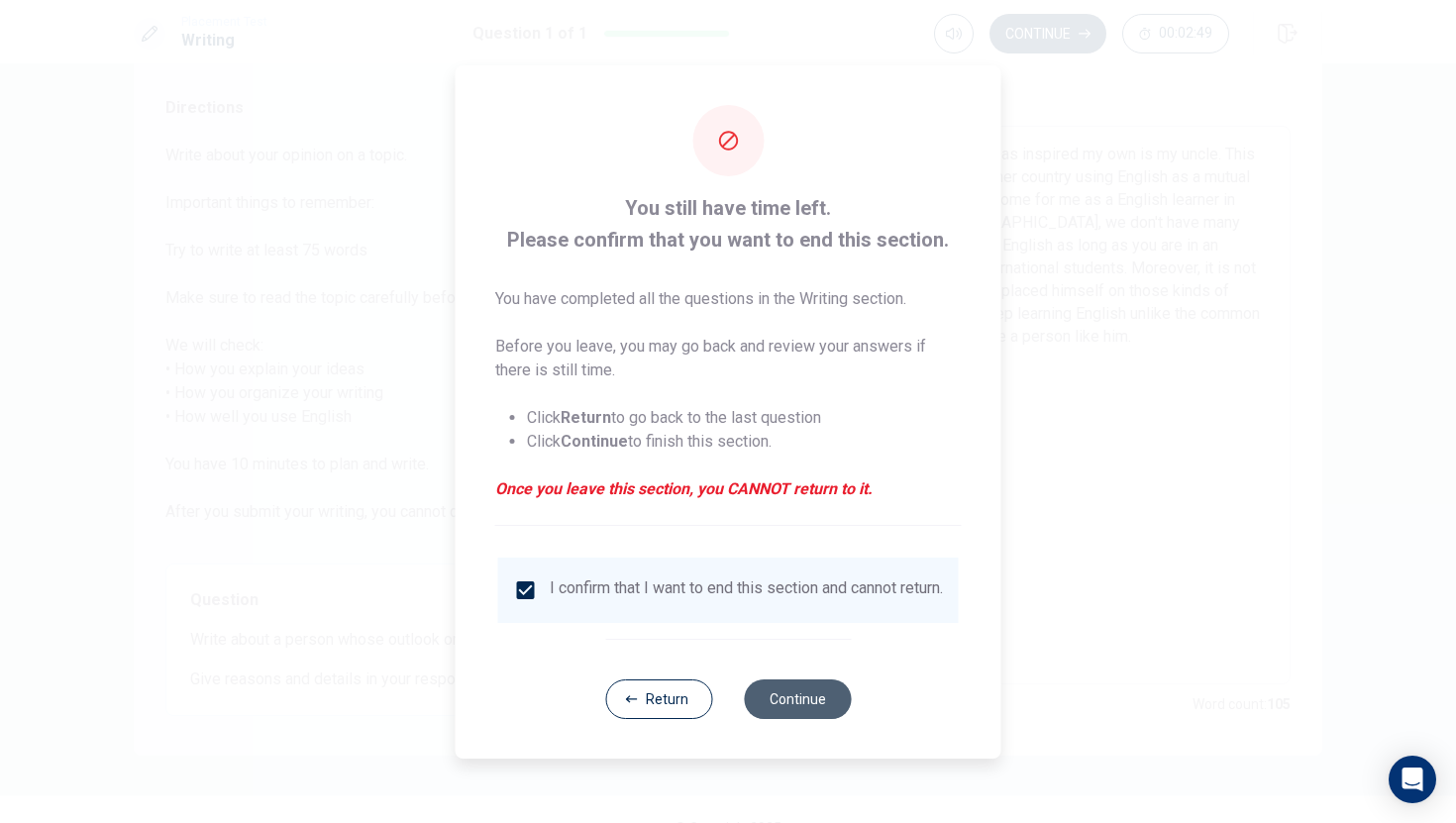click on "Continue" at bounding box center [797, 699] 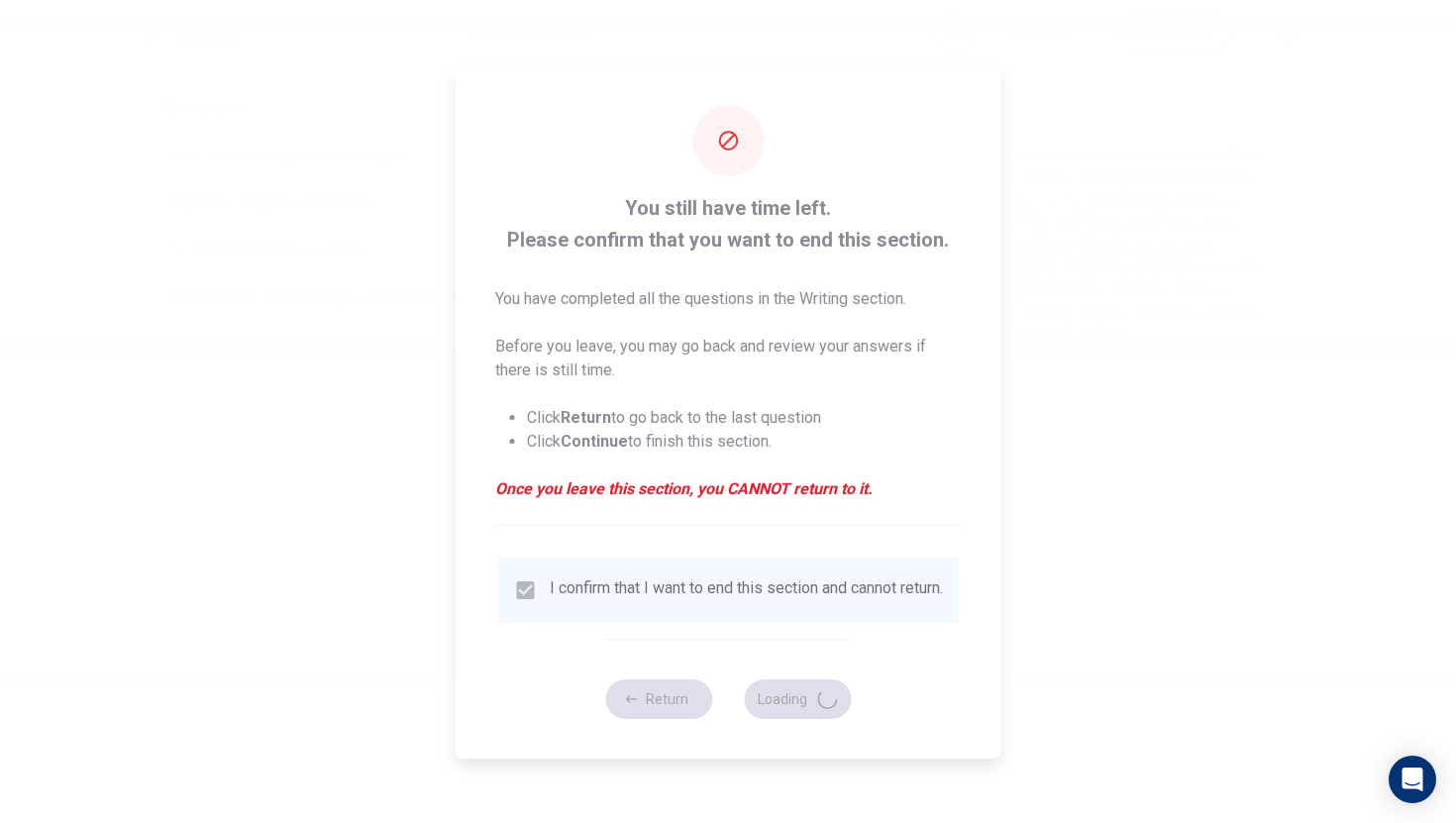 scroll, scrollTop: 0, scrollLeft: 0, axis: both 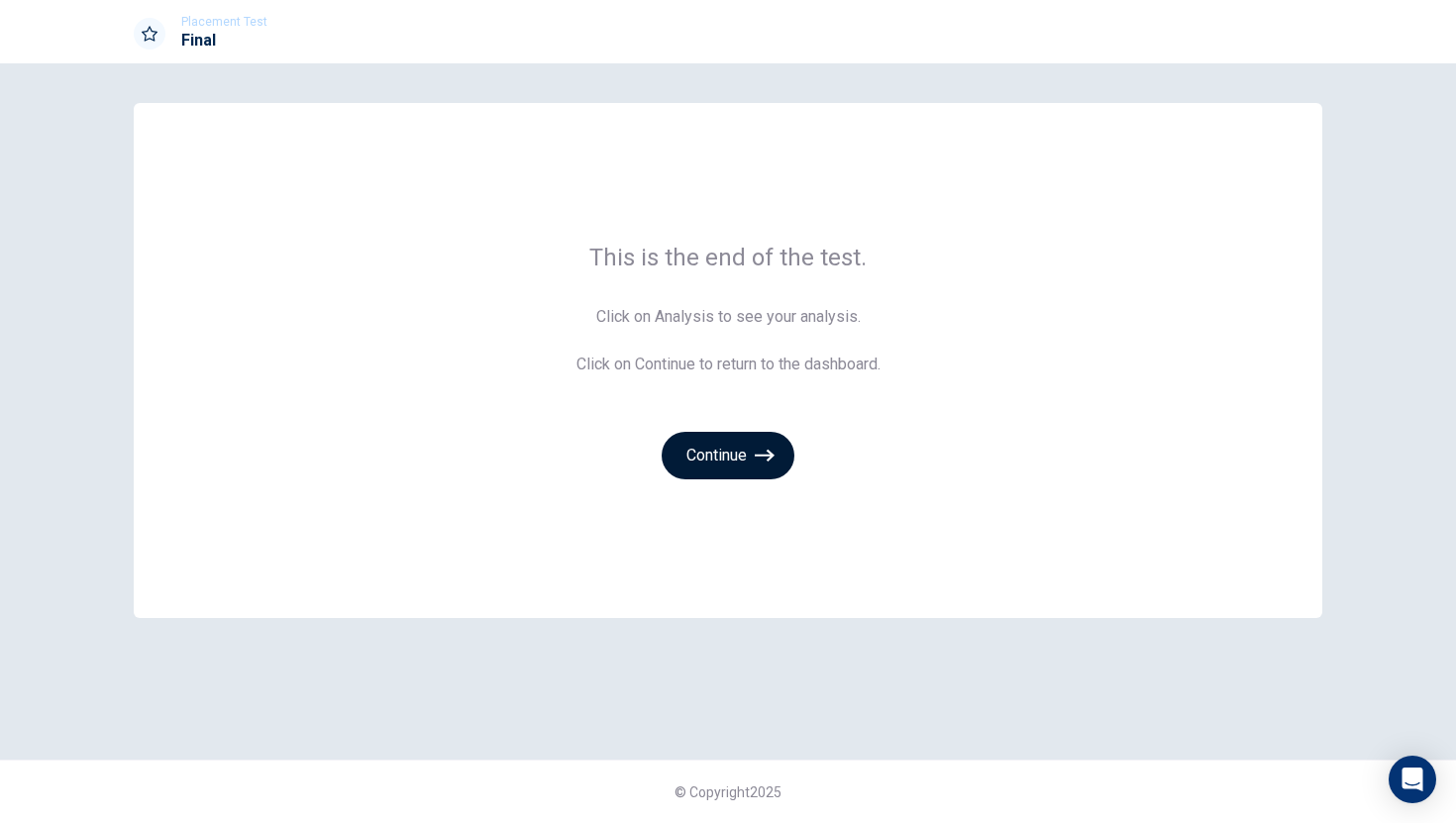click on "Continue" at bounding box center (728, 456) 